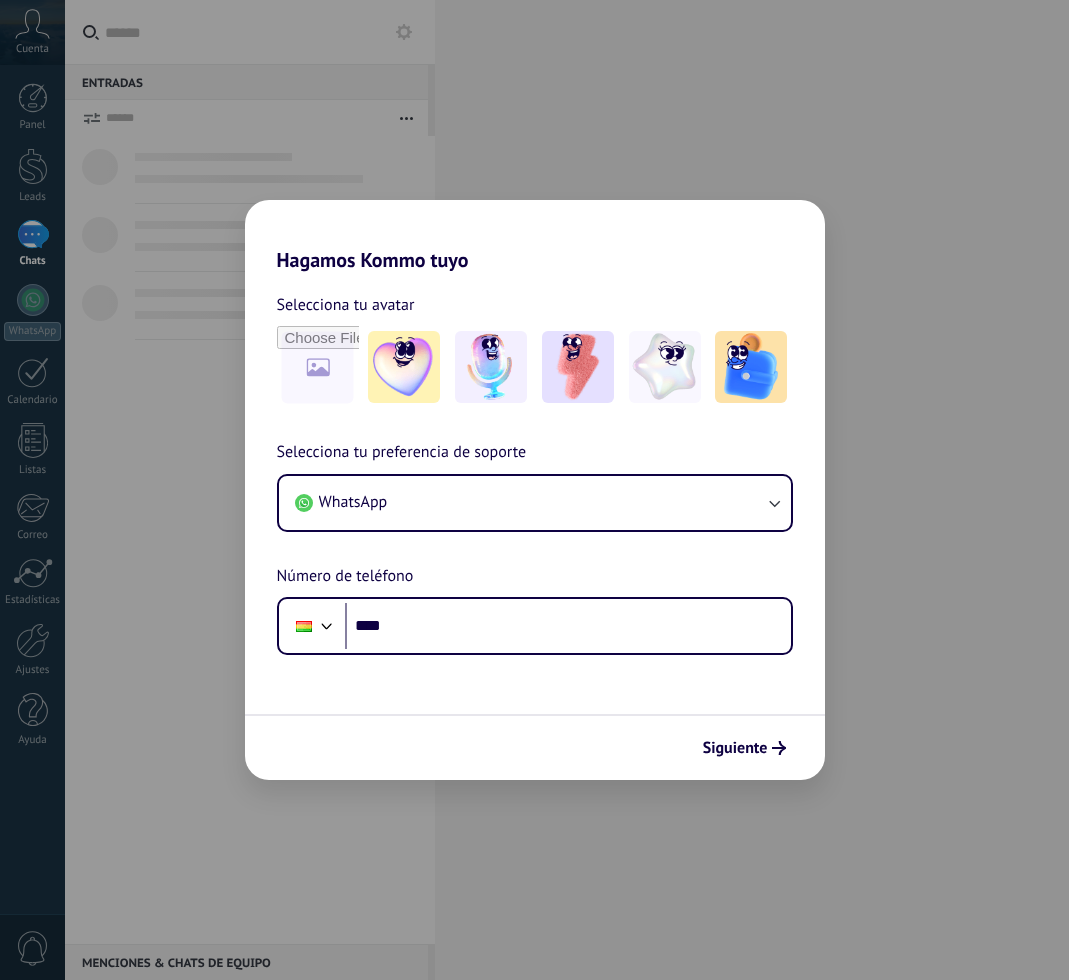 scroll, scrollTop: 0, scrollLeft: 0, axis: both 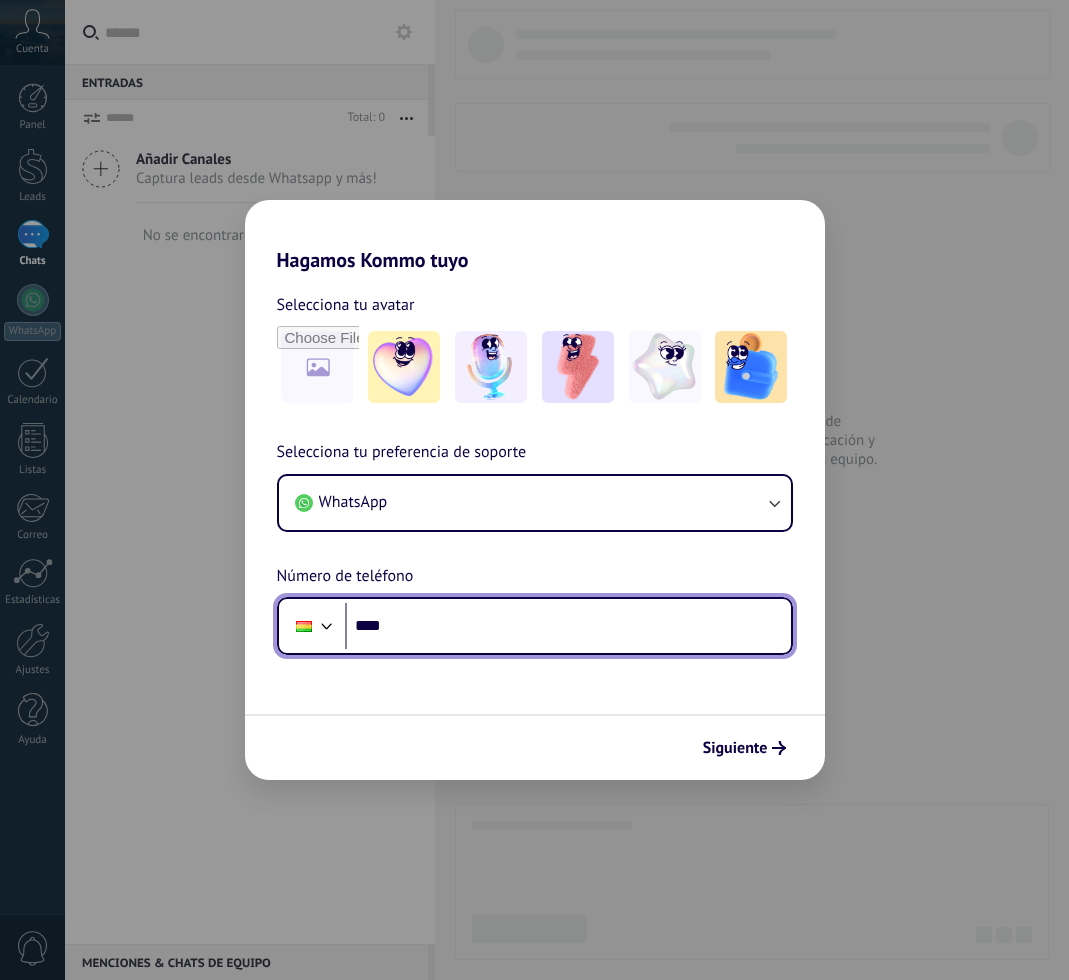 click on "****" at bounding box center [568, 626] 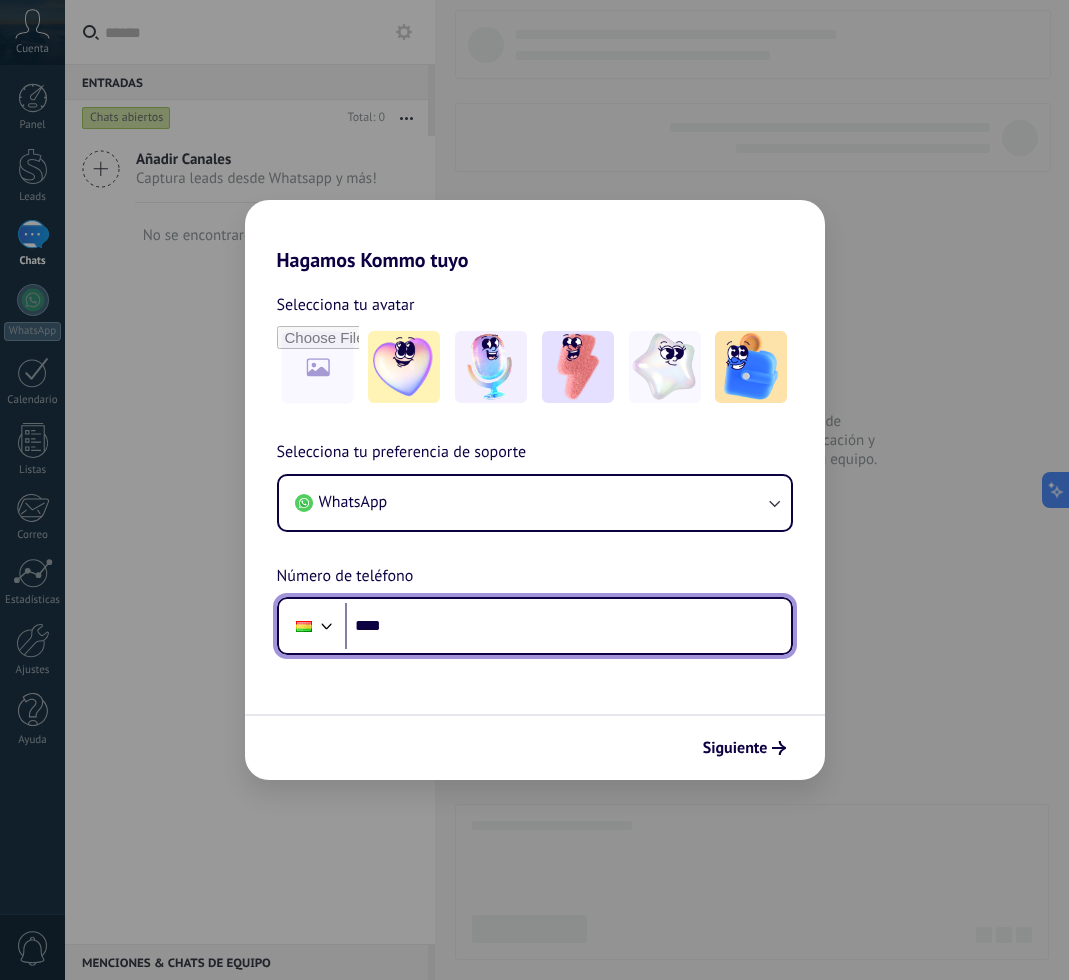 click on "****" at bounding box center (568, 626) 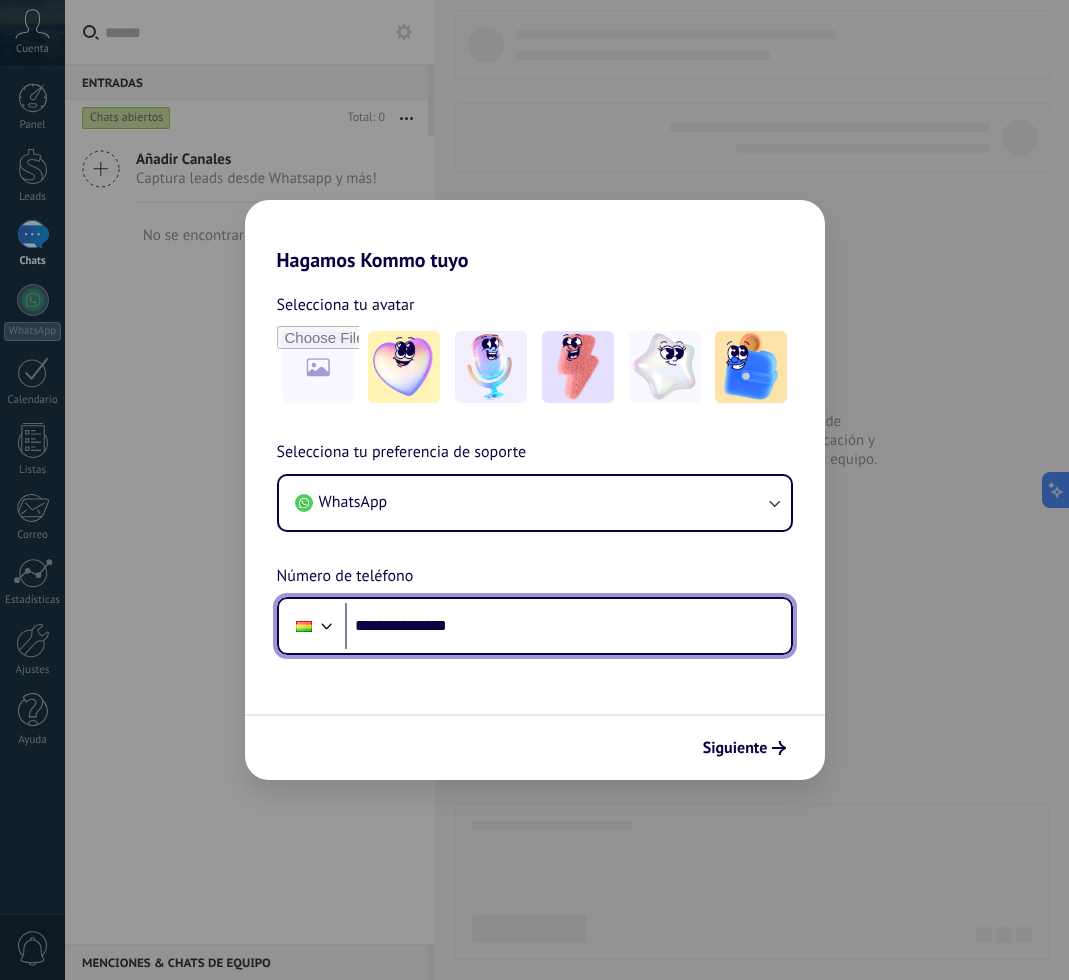 click on "**********" at bounding box center (568, 626) 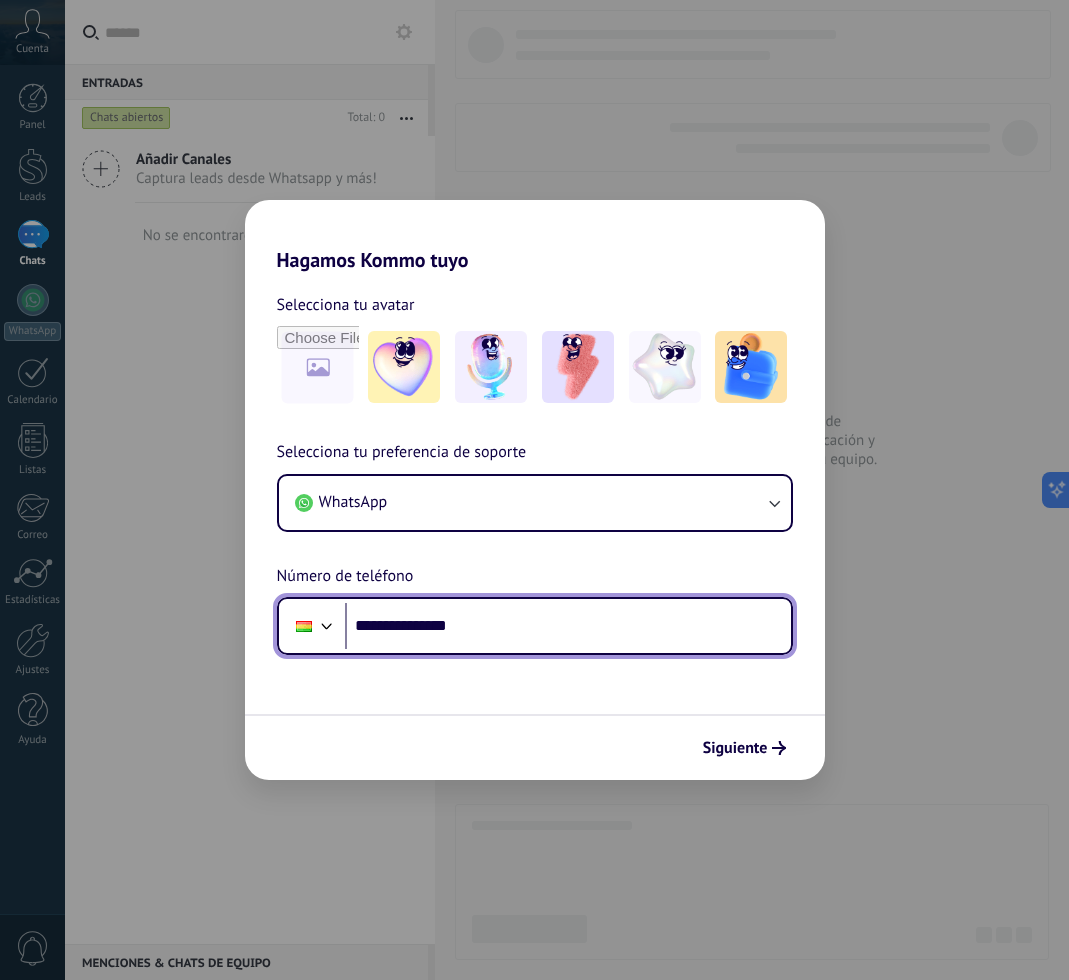 click on "**********" at bounding box center [568, 626] 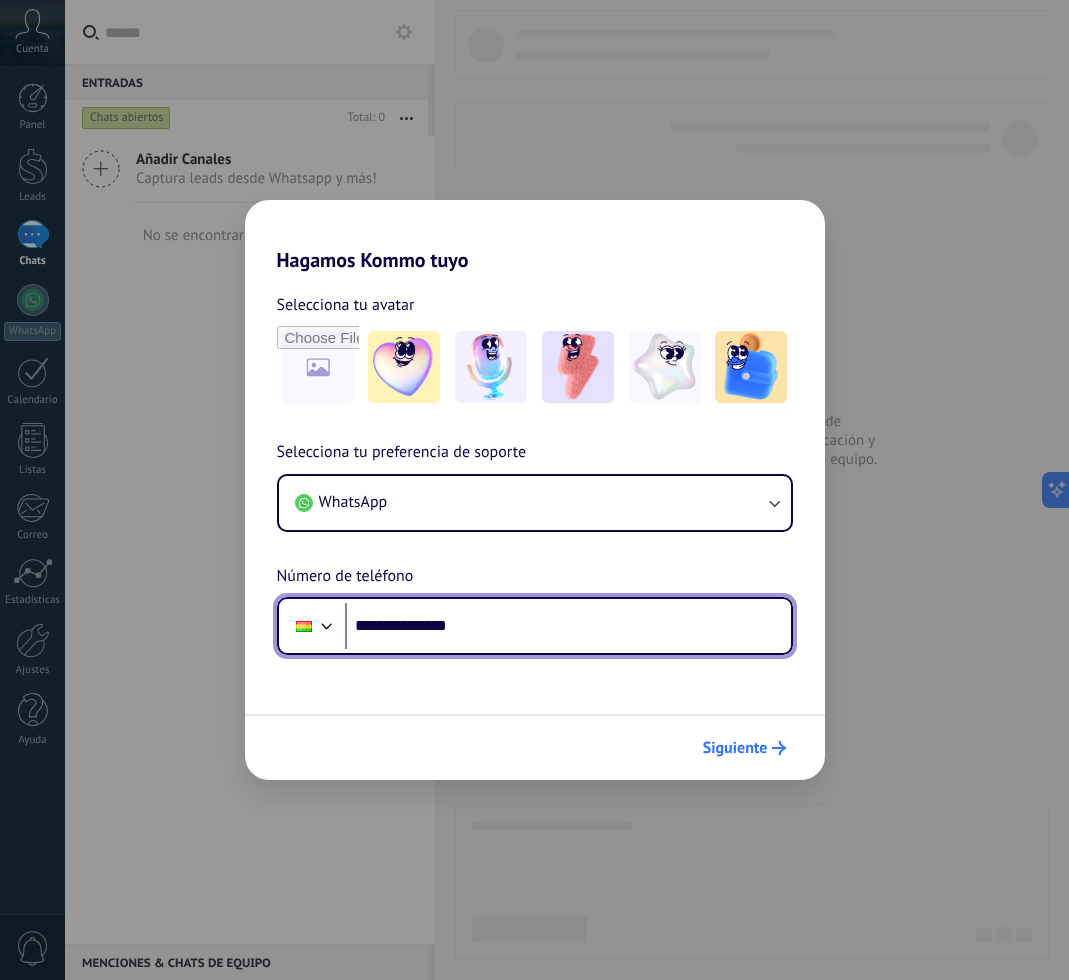 type on "**********" 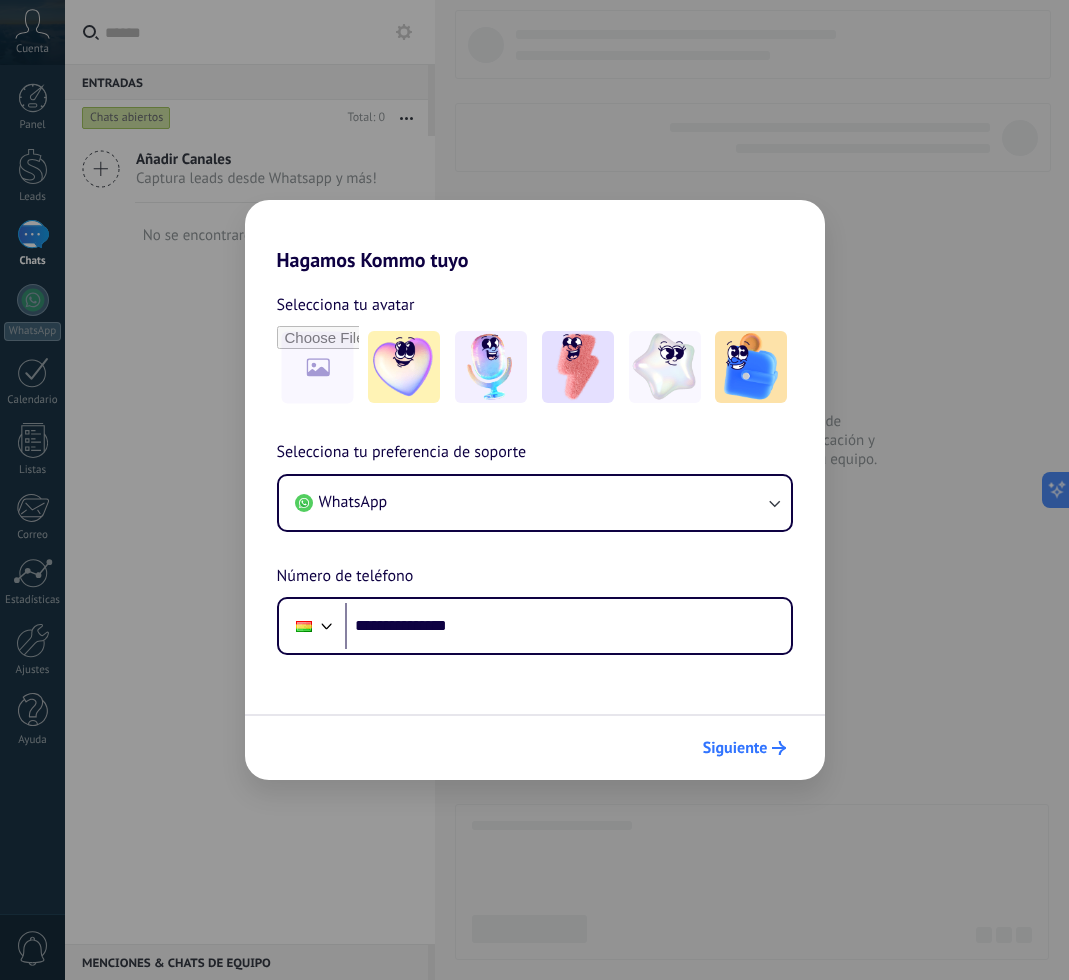 click 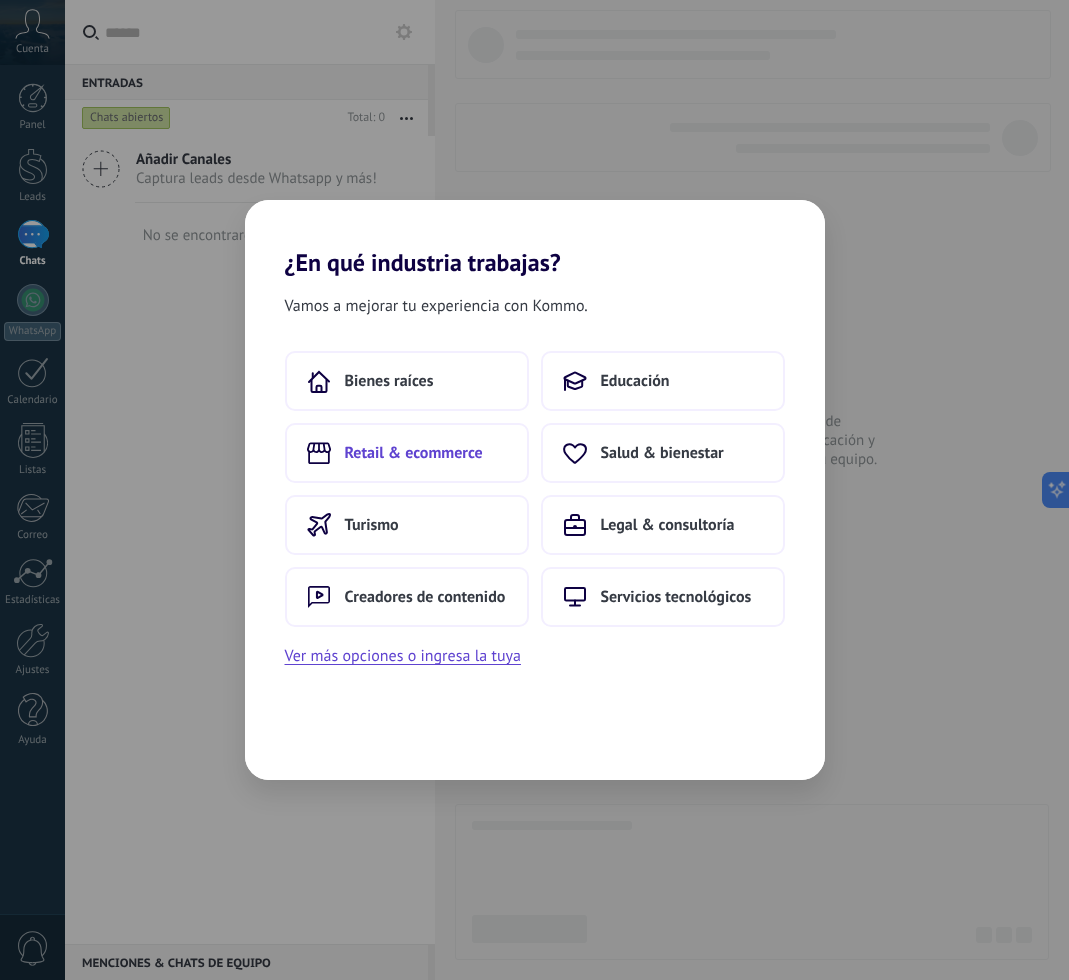 click on "Retail & ecommerce" at bounding box center [414, 453] 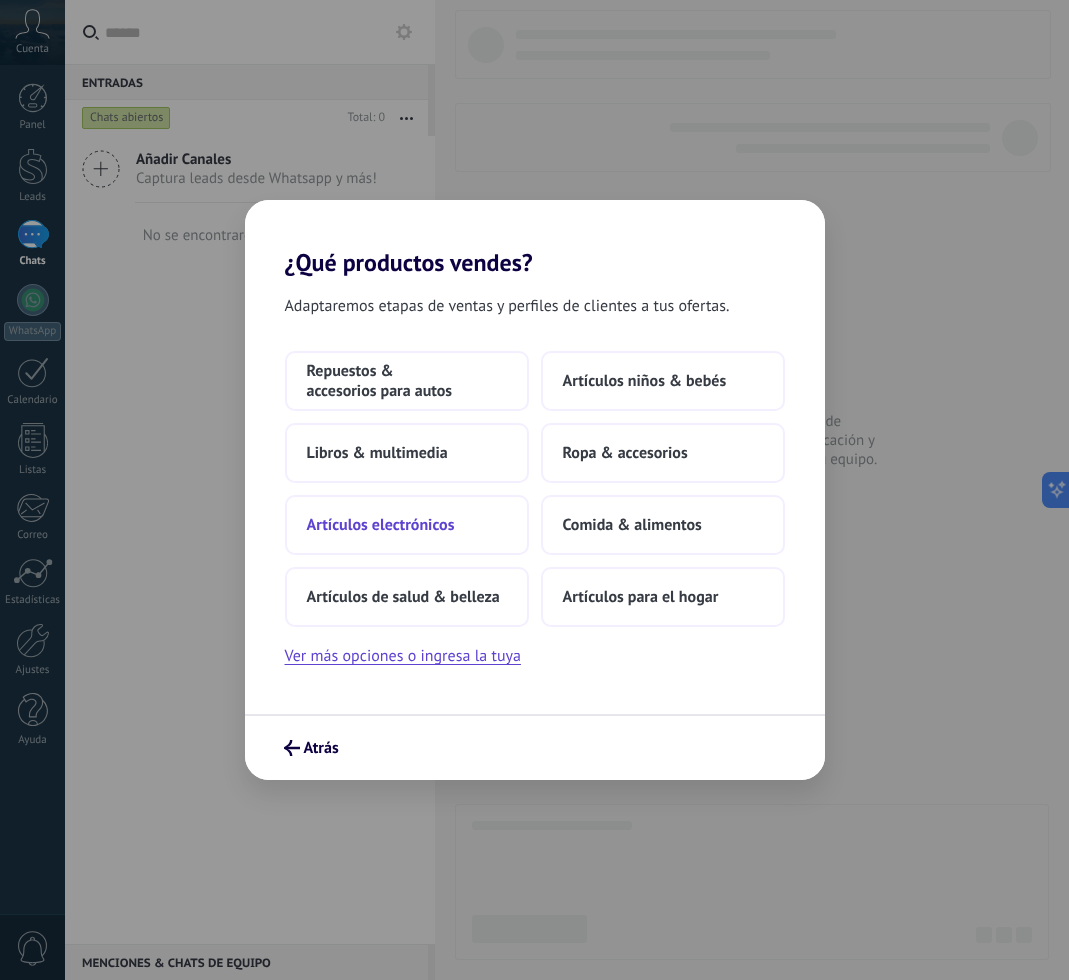 drag, startPoint x: 556, startPoint y: 530, endPoint x: 436, endPoint y: 527, distance: 120.03749 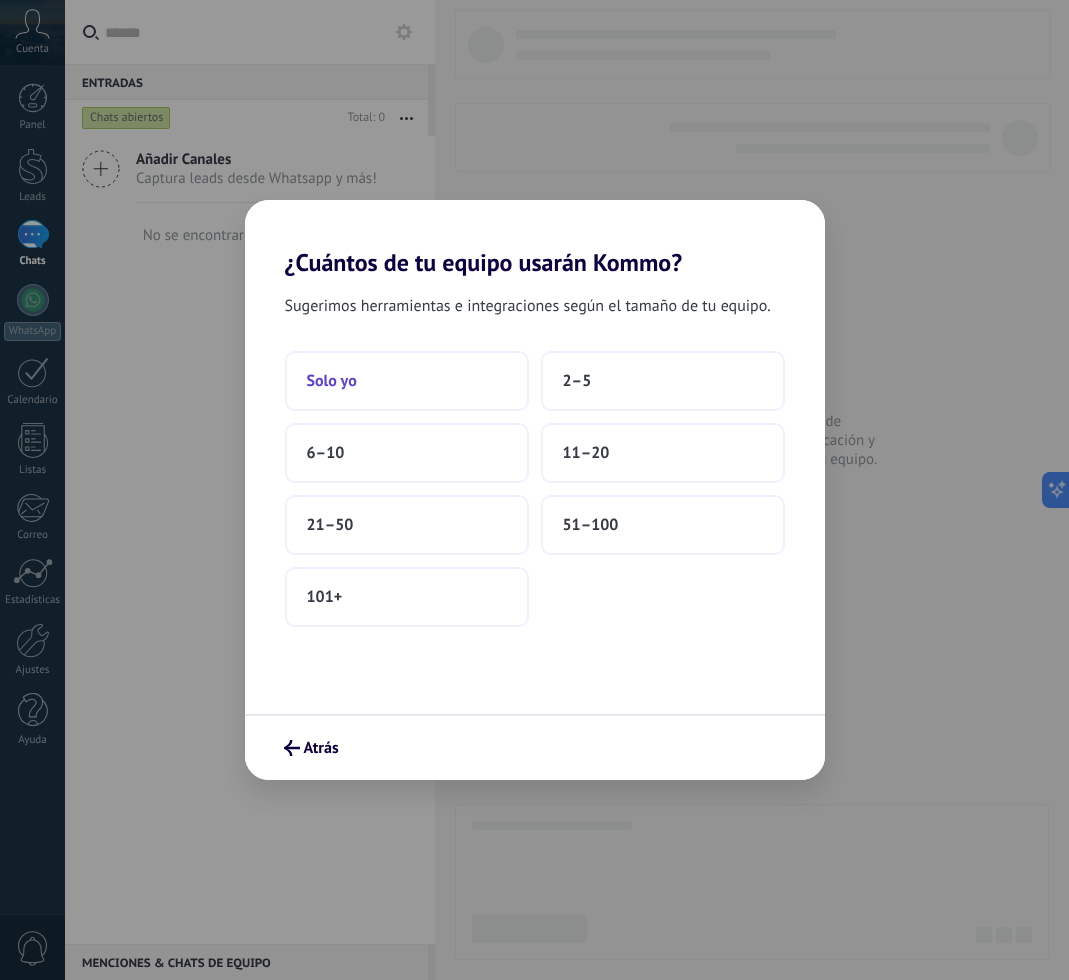 click on "Solo yo" at bounding box center [407, 381] 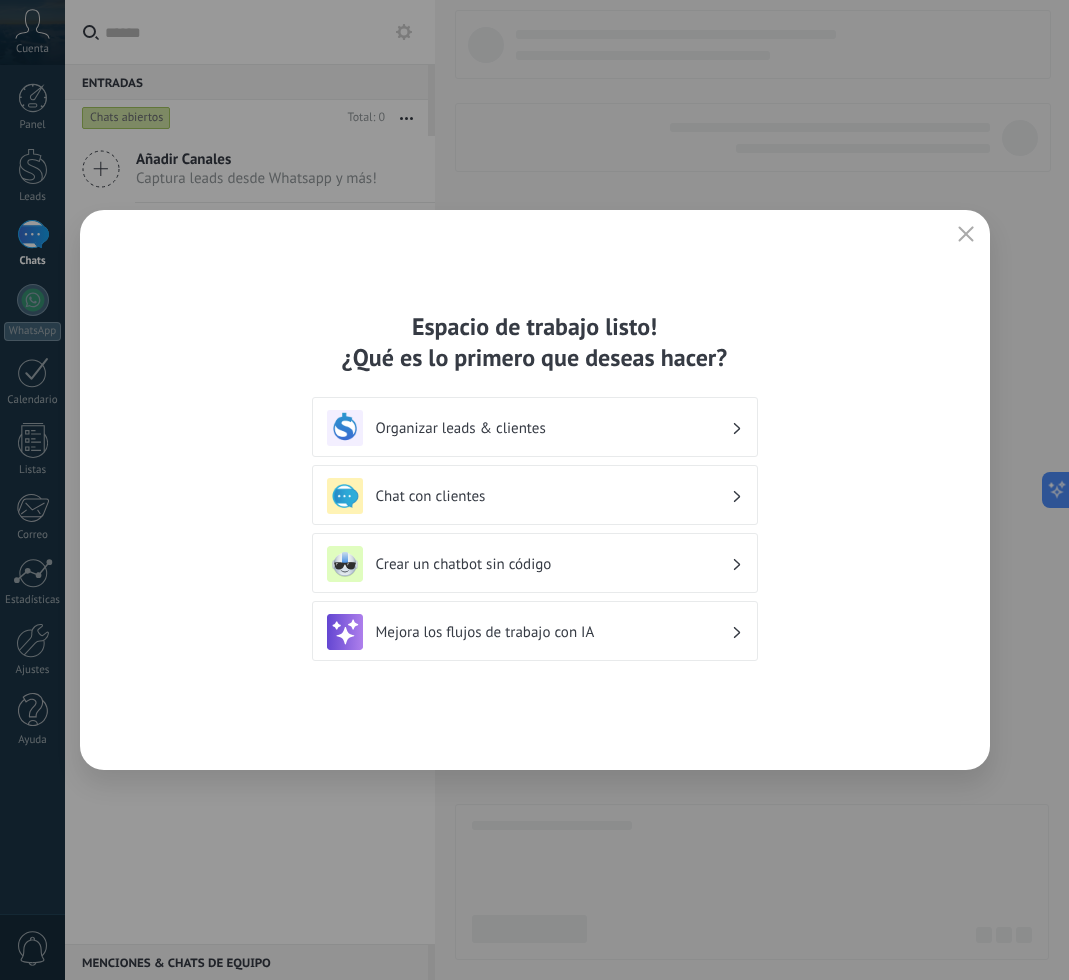 click on "Chat con clientes" at bounding box center (535, 495) 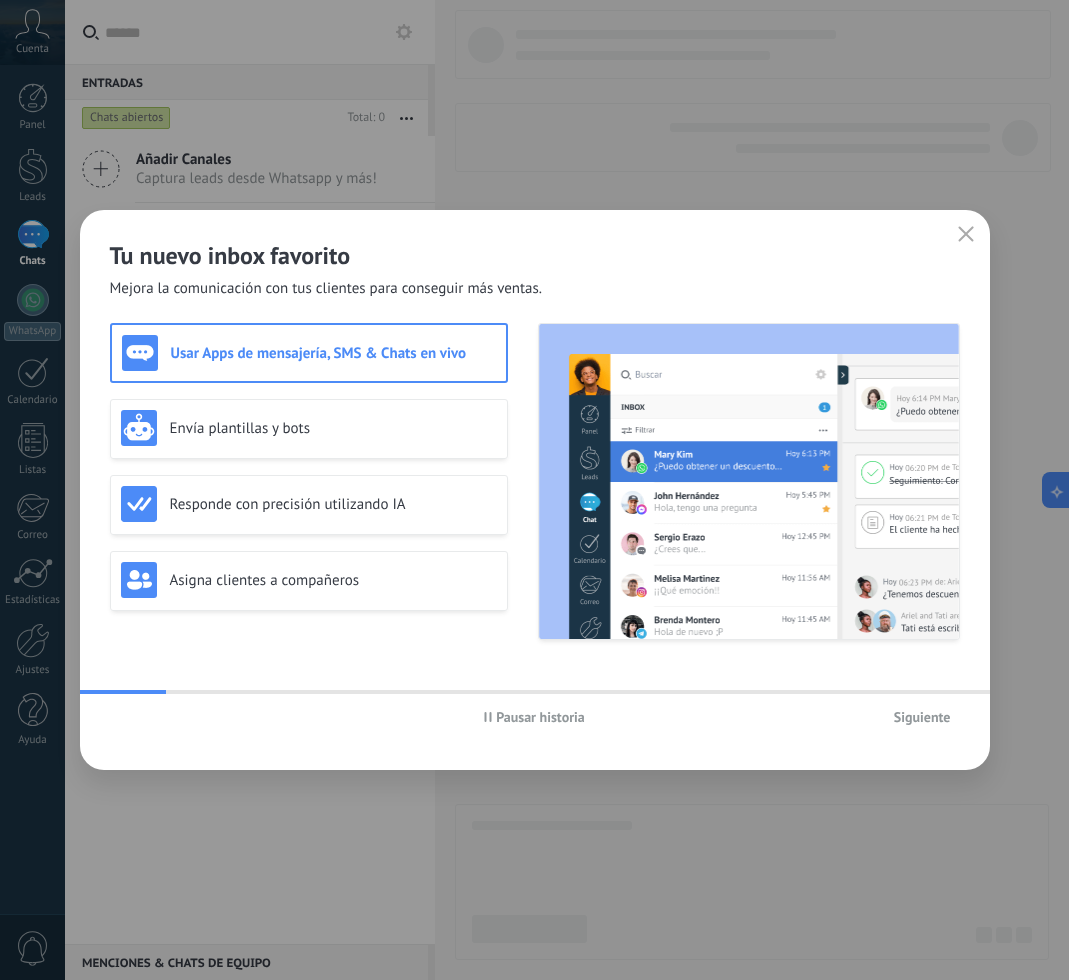 click at bounding box center [966, 235] 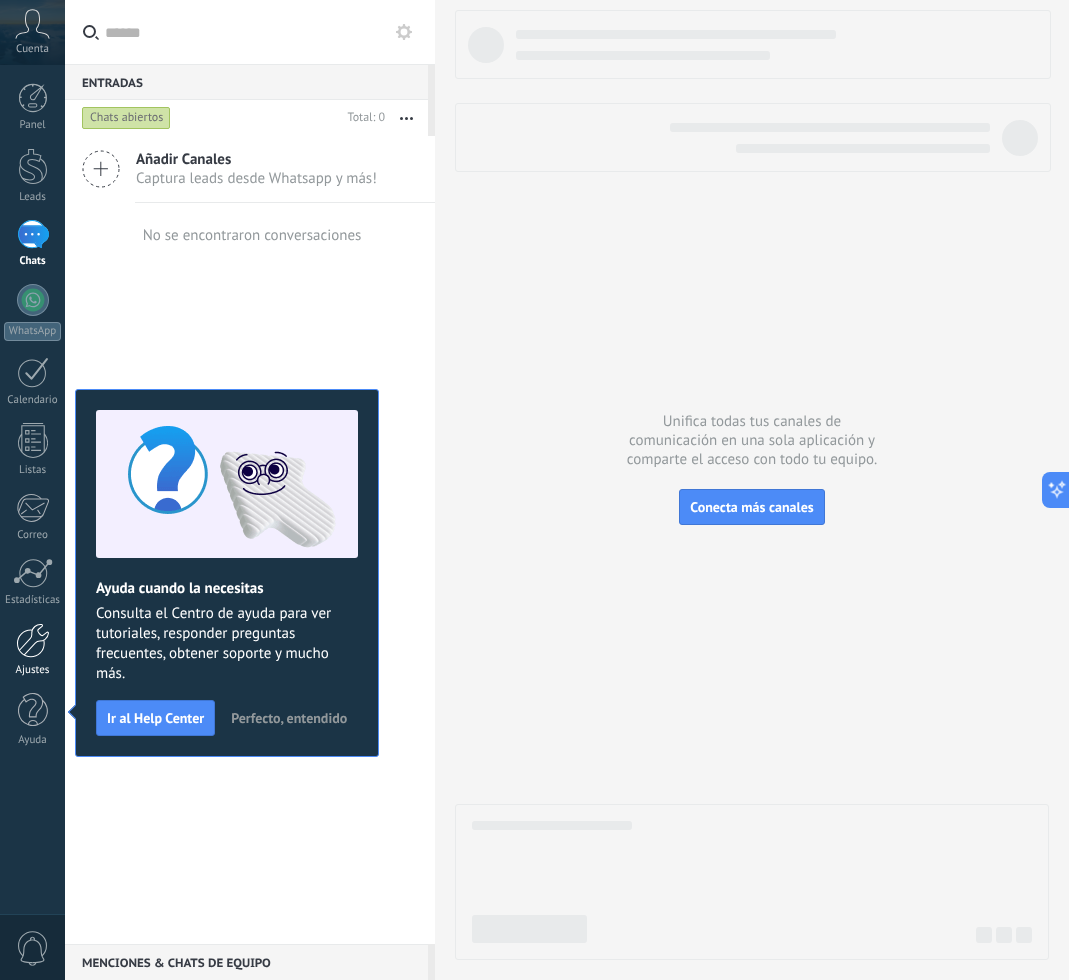 click at bounding box center (33, 640) 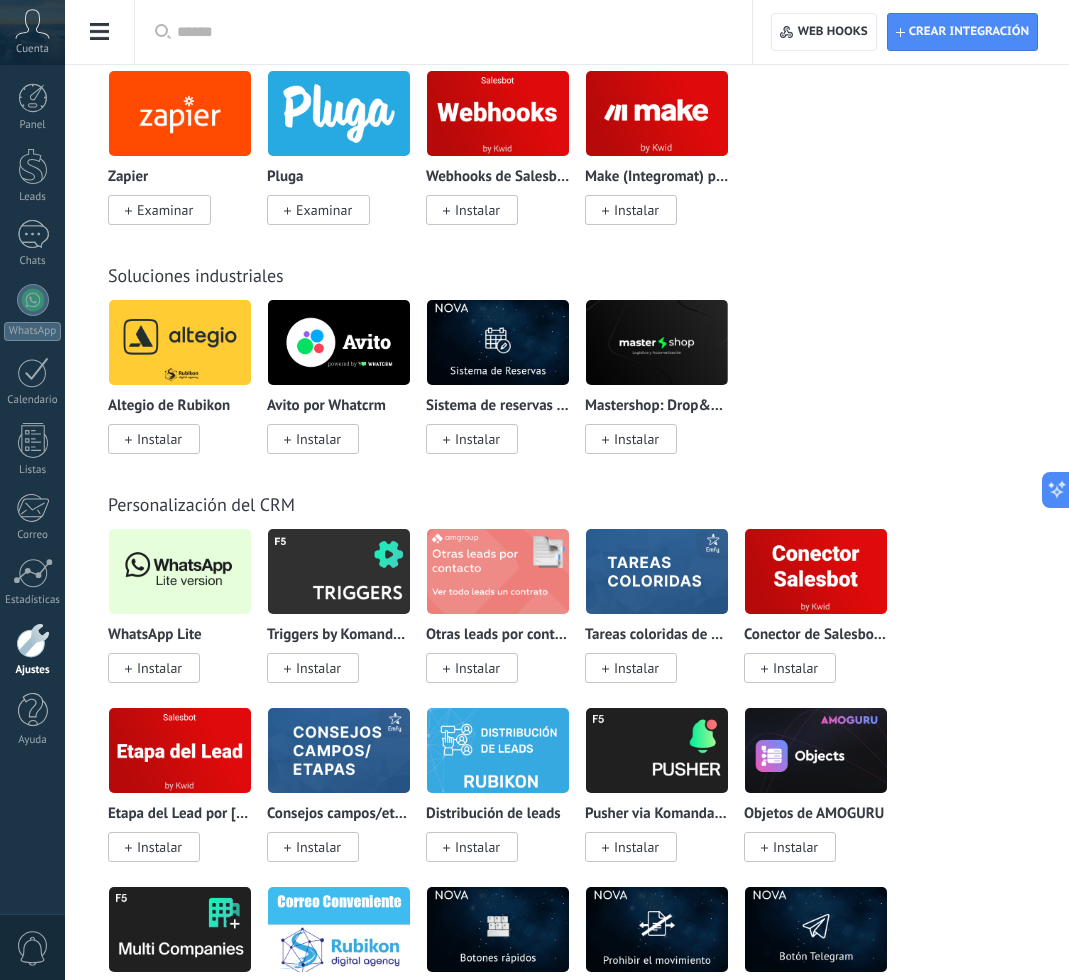 scroll, scrollTop: 4660, scrollLeft: 0, axis: vertical 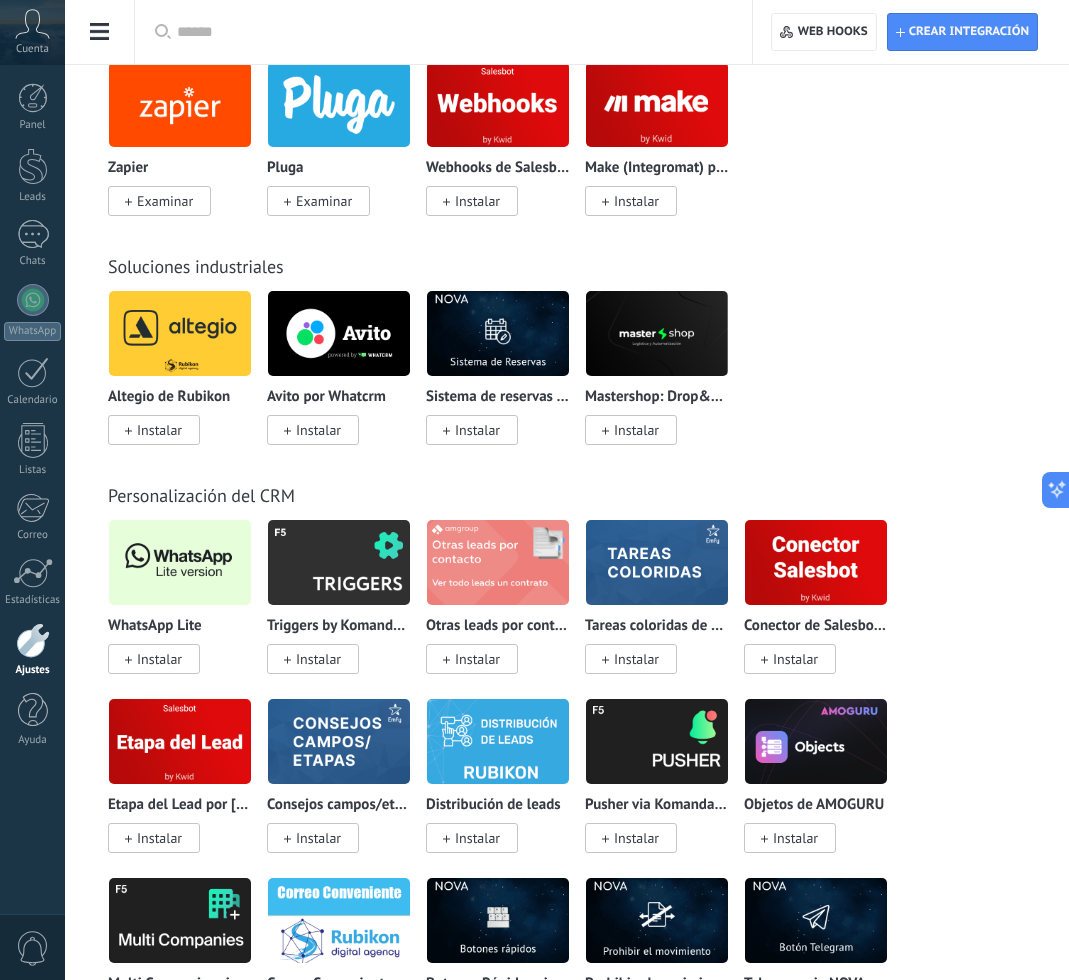 click on "Instalar" at bounding box center (159, 659) 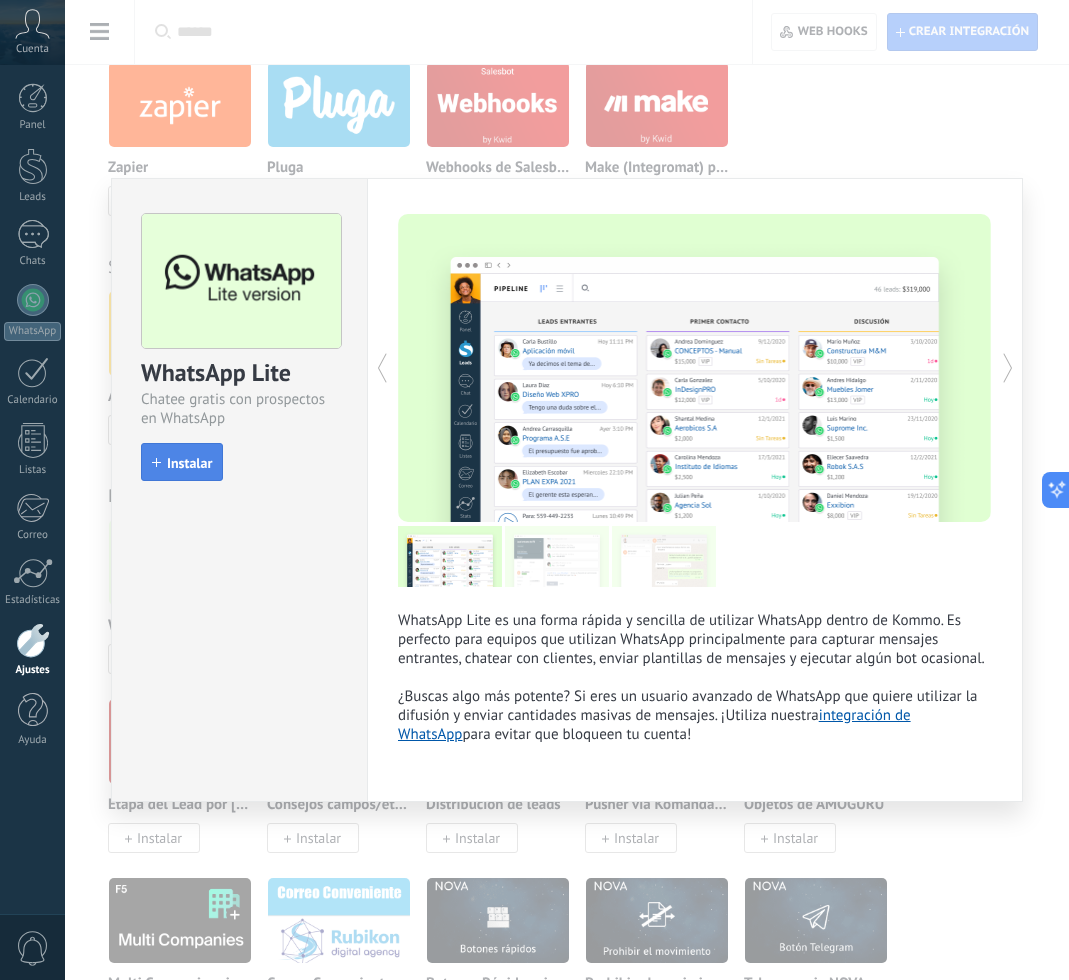 click on "Instalar" at bounding box center [189, 463] 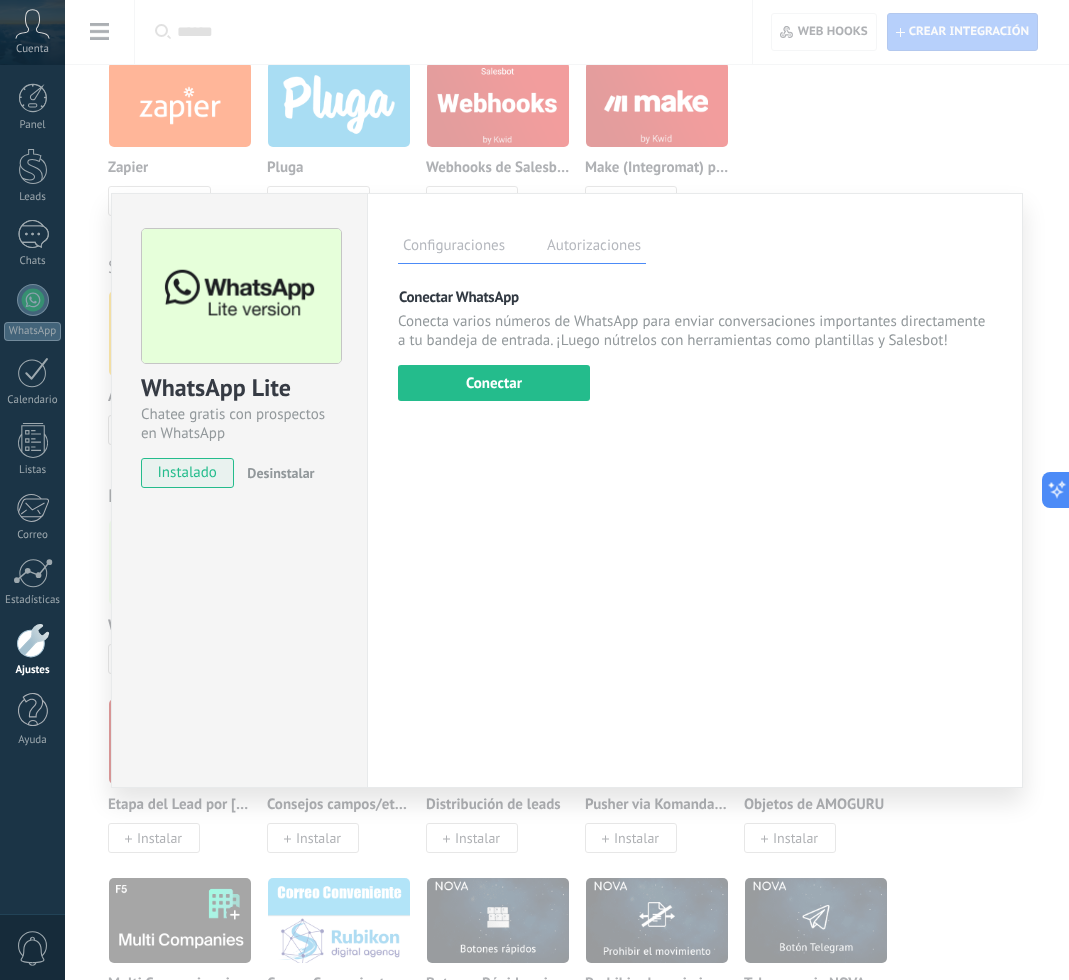 click on "Configuraciones Autorizaciones Esta pestaña registra a los usuarios que han concedido acceso a las integración a esta cuenta. Si deseas remover la posibilidad que un usuario pueda enviar solicitudes a la cuenta en nombre de esta integración, puedes revocar el acceso. Si el acceso a todos los usuarios es revocado, la integración dejará de funcionar. Esta aplicacion está instalada, pero nadie le ha dado acceso aun. Más de 2 mil millones de personas utilizan activamente WhatsApp para conectarse con amigos, familiares y empresas. Esta integración agrega el chat más popular a tu arsenal de comunicación: captura automáticamente leads desde los mensajes entrantes, comparte el acceso al chat con todo tu equipo y potencia todo con las herramientas integradas de Kommo, como el botón de compromiso y Salesbot. más _:  Guardar Conectar WhatsApp Conectar
Usa tu teléfono al menos  una vez en 14 días  , para permanecer conectado." at bounding box center (695, 490) 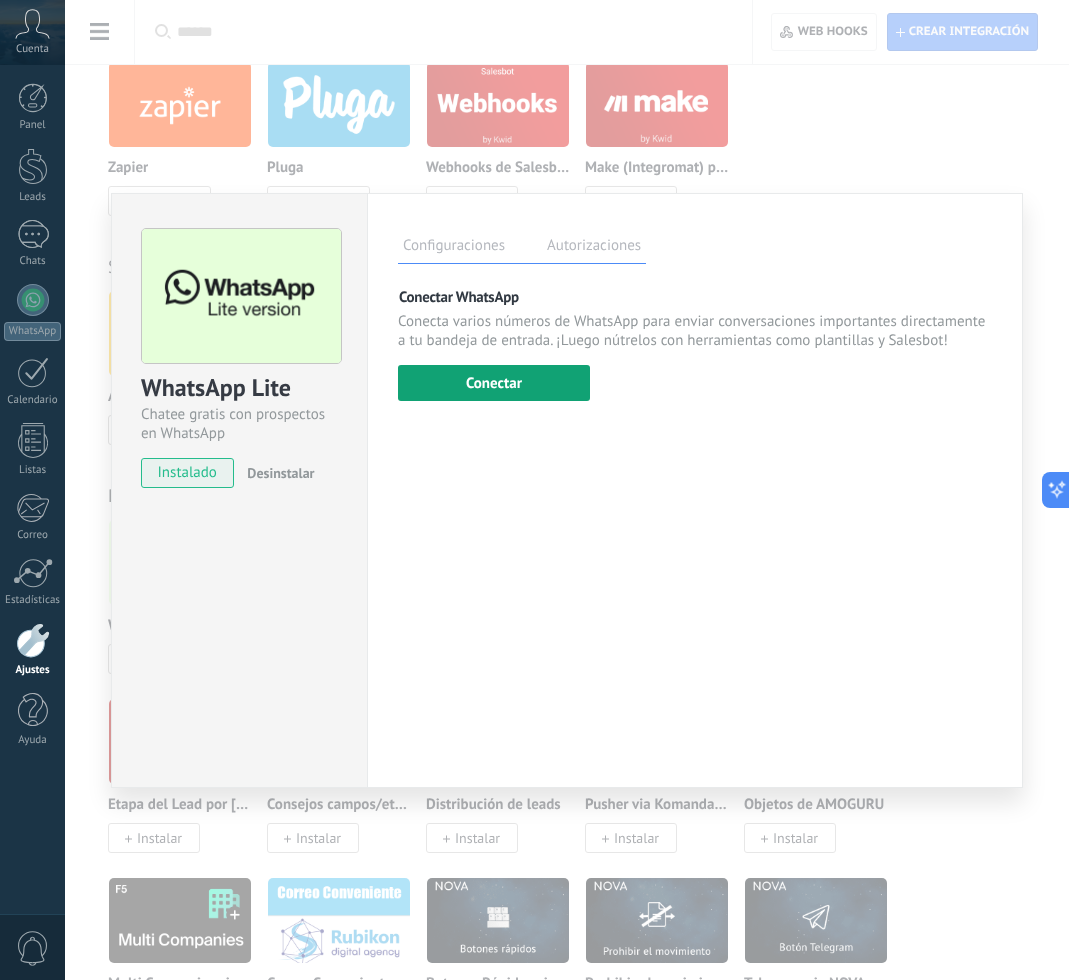 click on "Conectar" at bounding box center (494, 383) 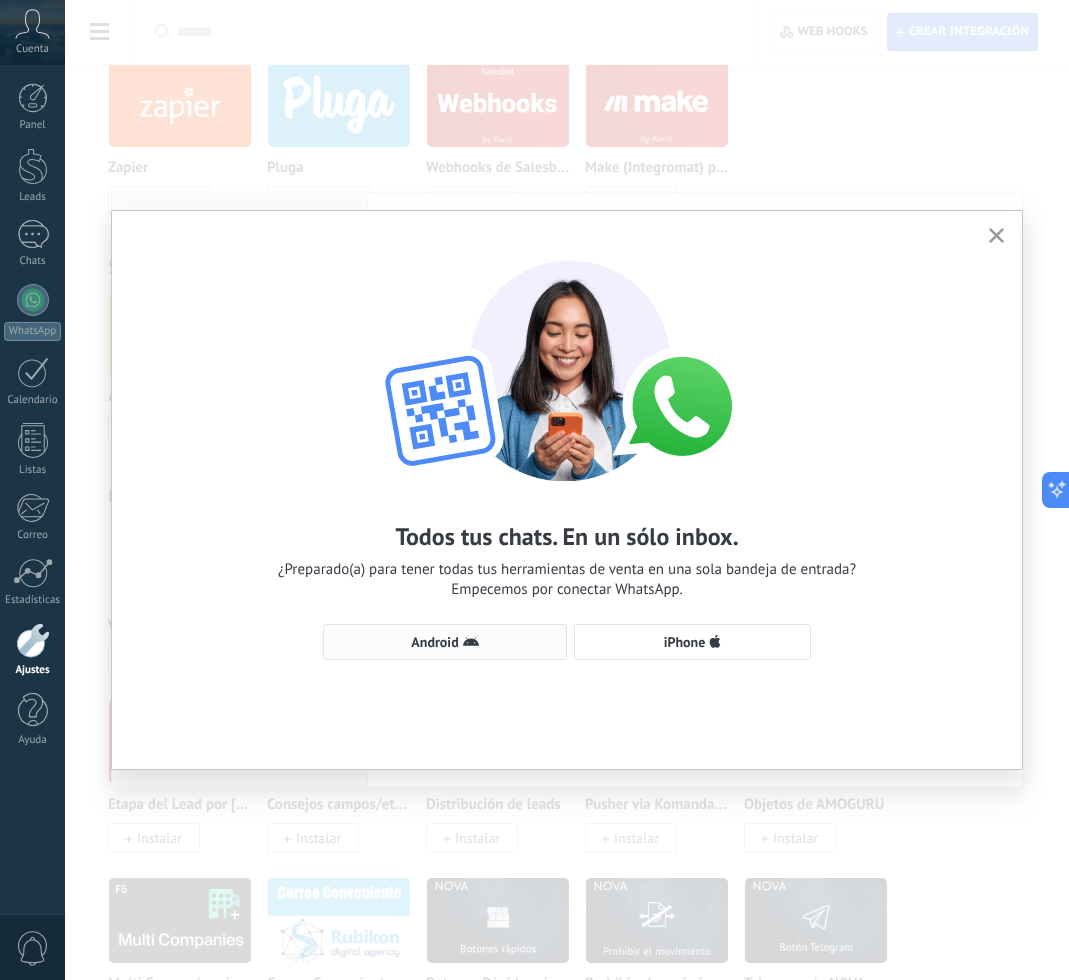 click on "Android" at bounding box center (445, 642) 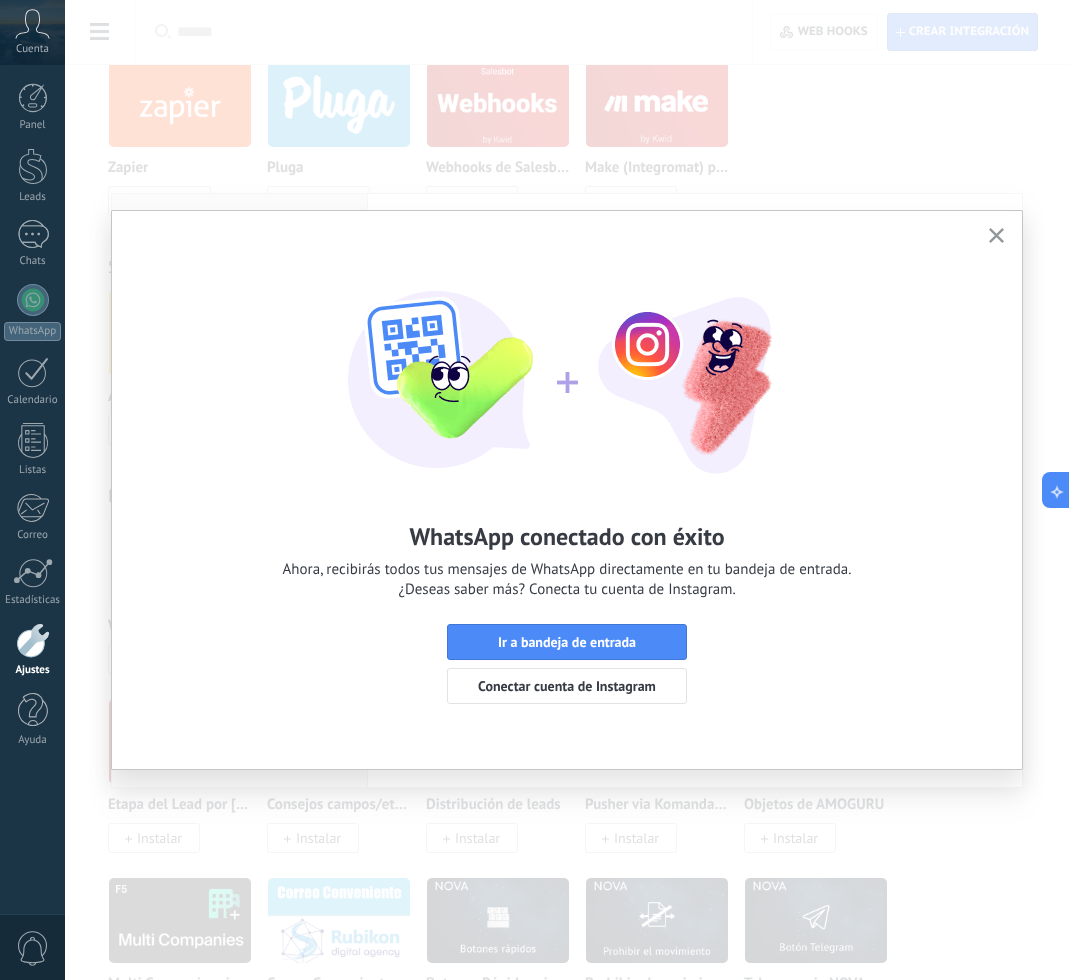 click on "WhatsApp conectado con éxito Ahora, recibirás todos tus mensajes de WhatsApp directamente en tu bandeja de entrada. ¿Deseas saber más? Conecta tu cuenta de Instagram. Ir a bandeja de entrada Conectar cuenta de Instagram" at bounding box center (567, 472) 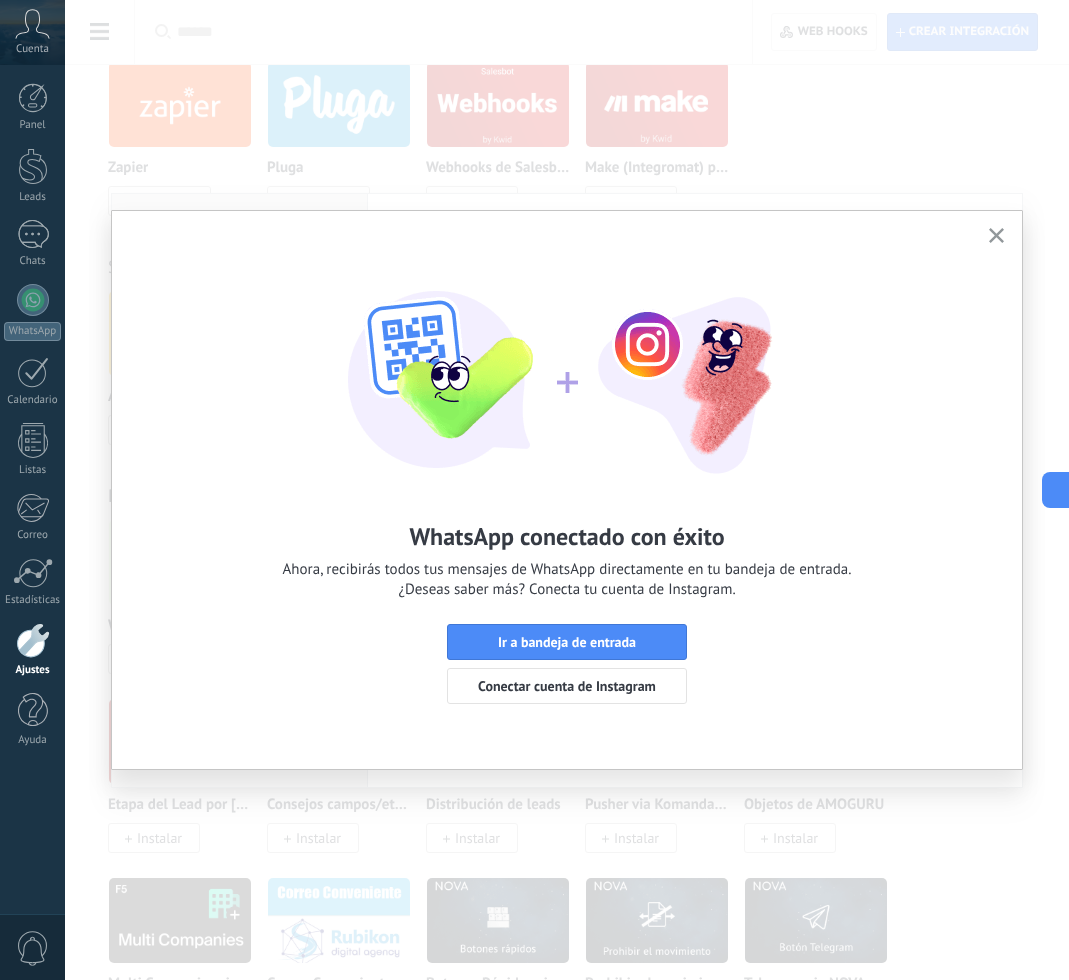 click at bounding box center (996, 236) 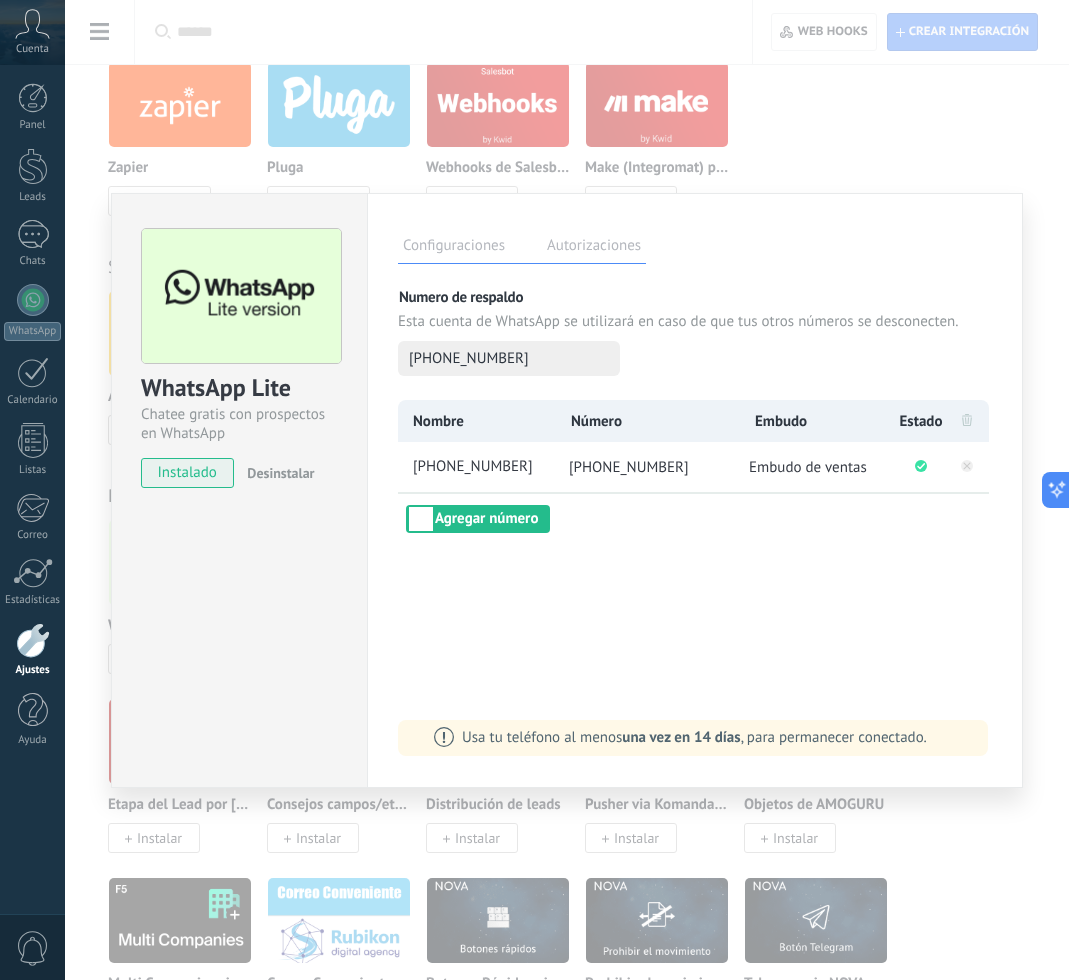 click on "[PHONE_NUMBER]" at bounding box center (629, 467) 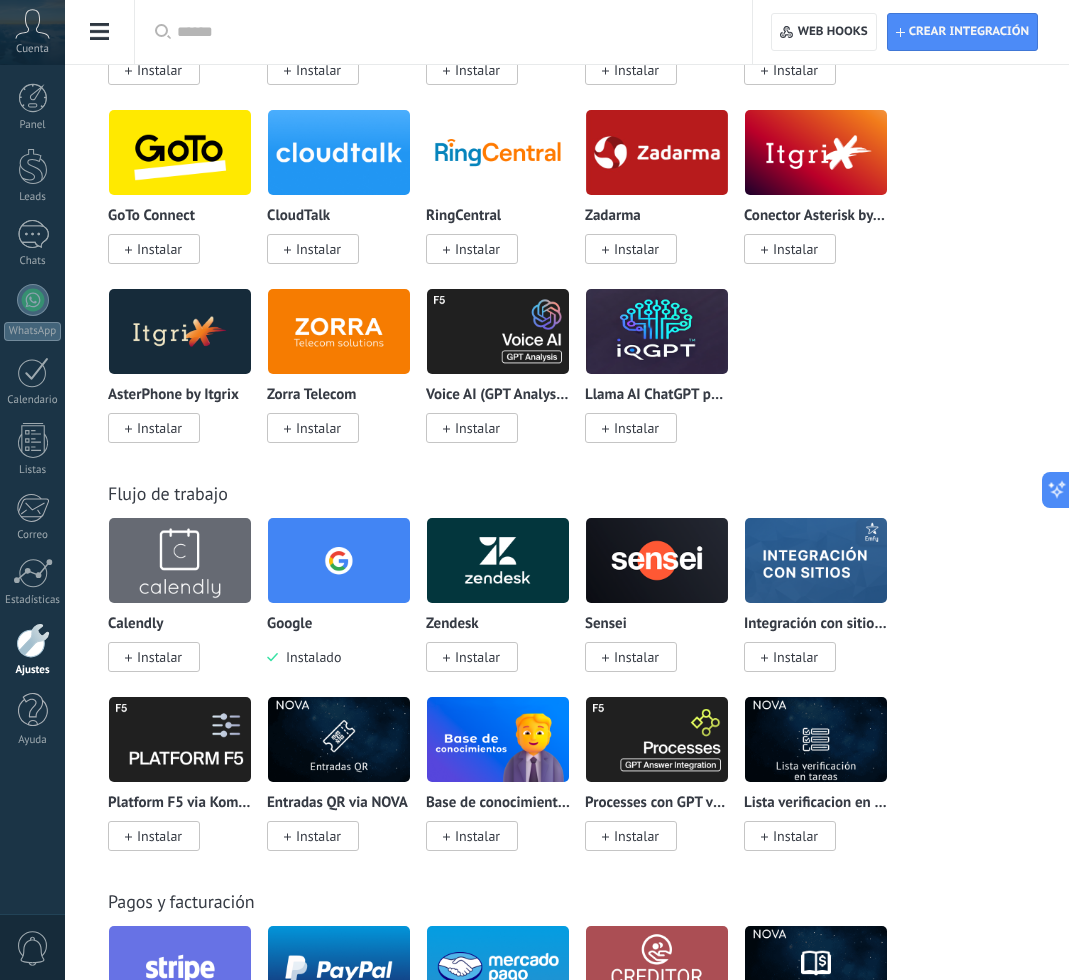 scroll, scrollTop: 2785, scrollLeft: 0, axis: vertical 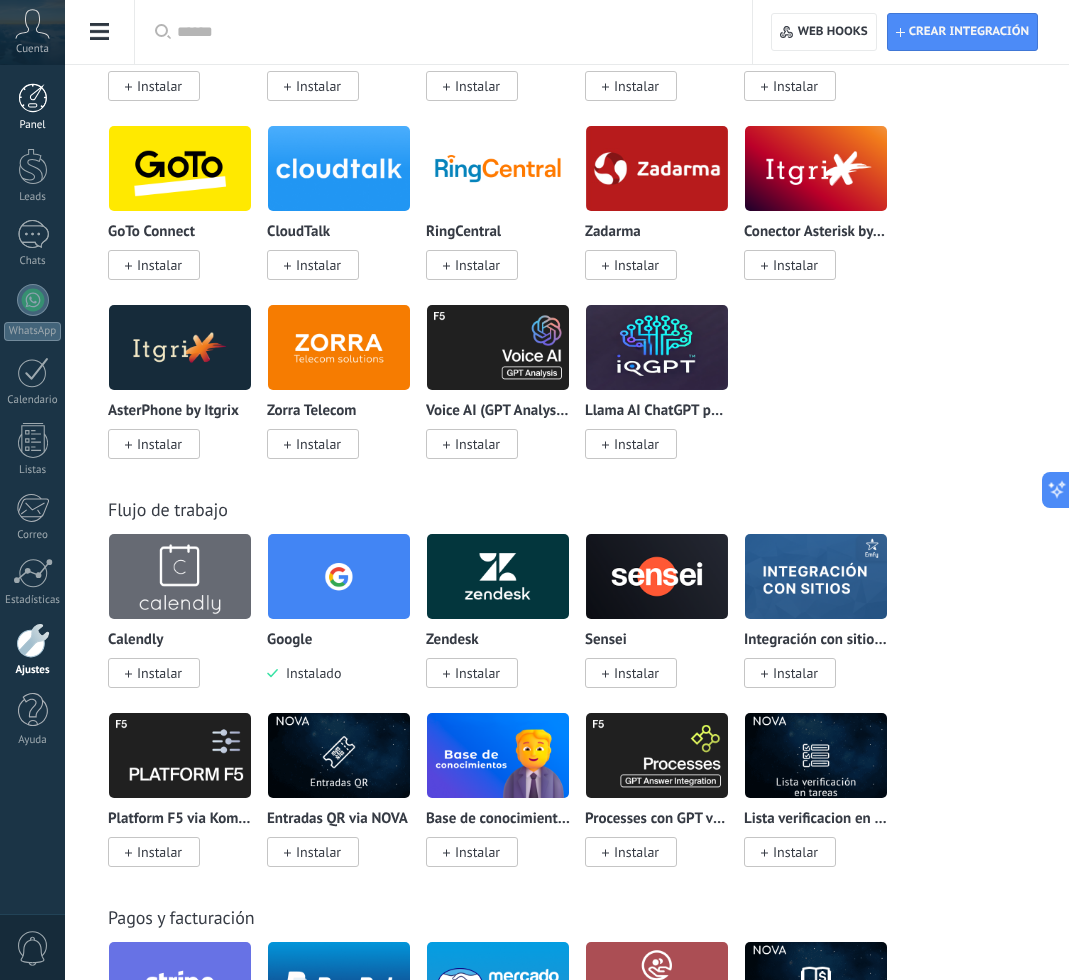 click at bounding box center (33, 98) 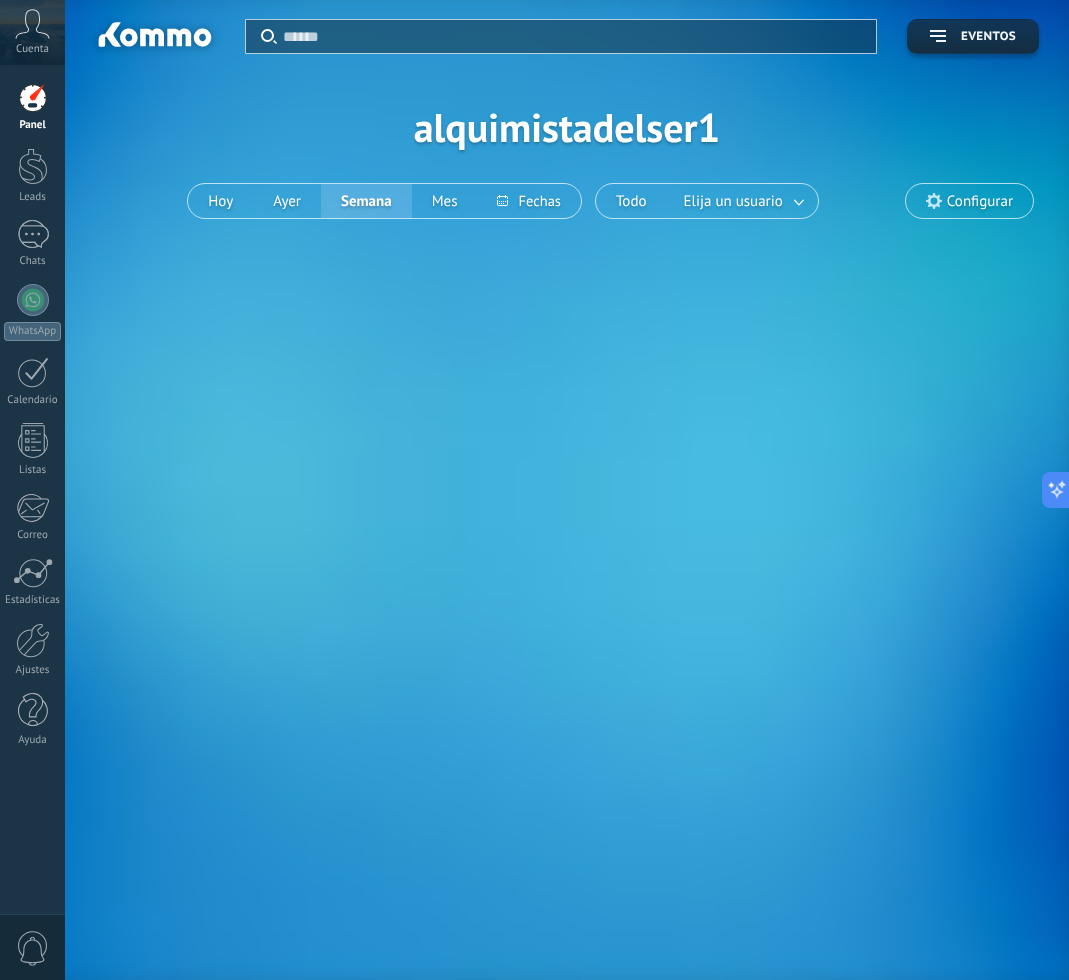 scroll, scrollTop: 0, scrollLeft: 0, axis: both 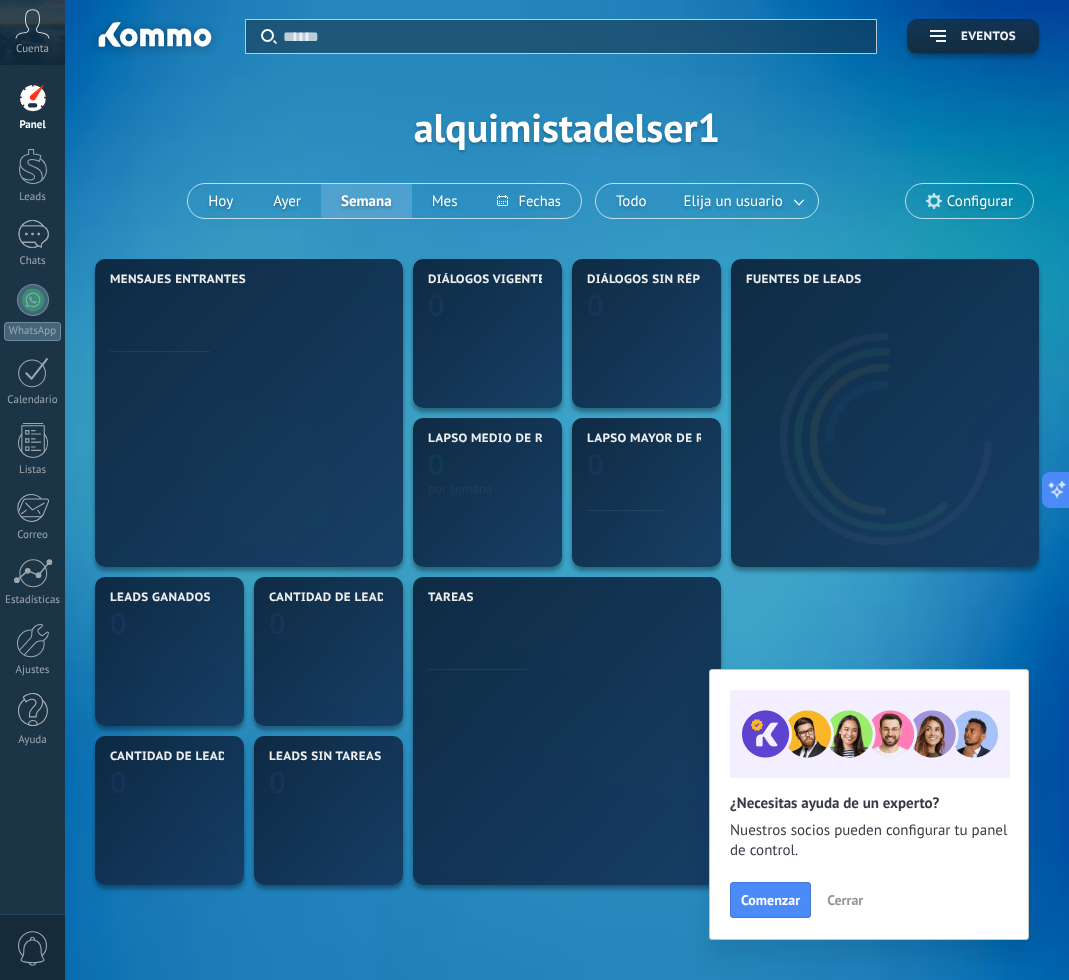 click on "Panel
Leads
Chats
WhatsApp
Clientes" at bounding box center (32, 425) 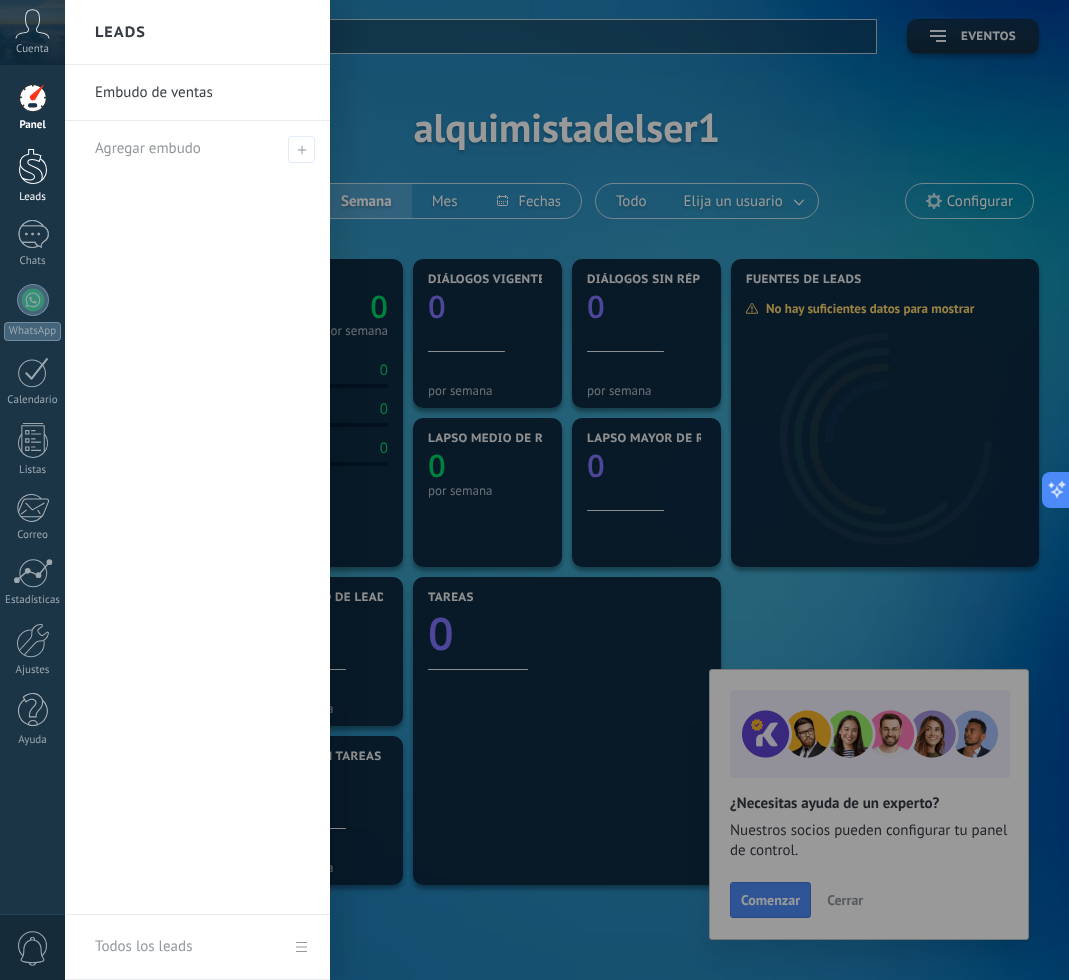 click at bounding box center [33, 166] 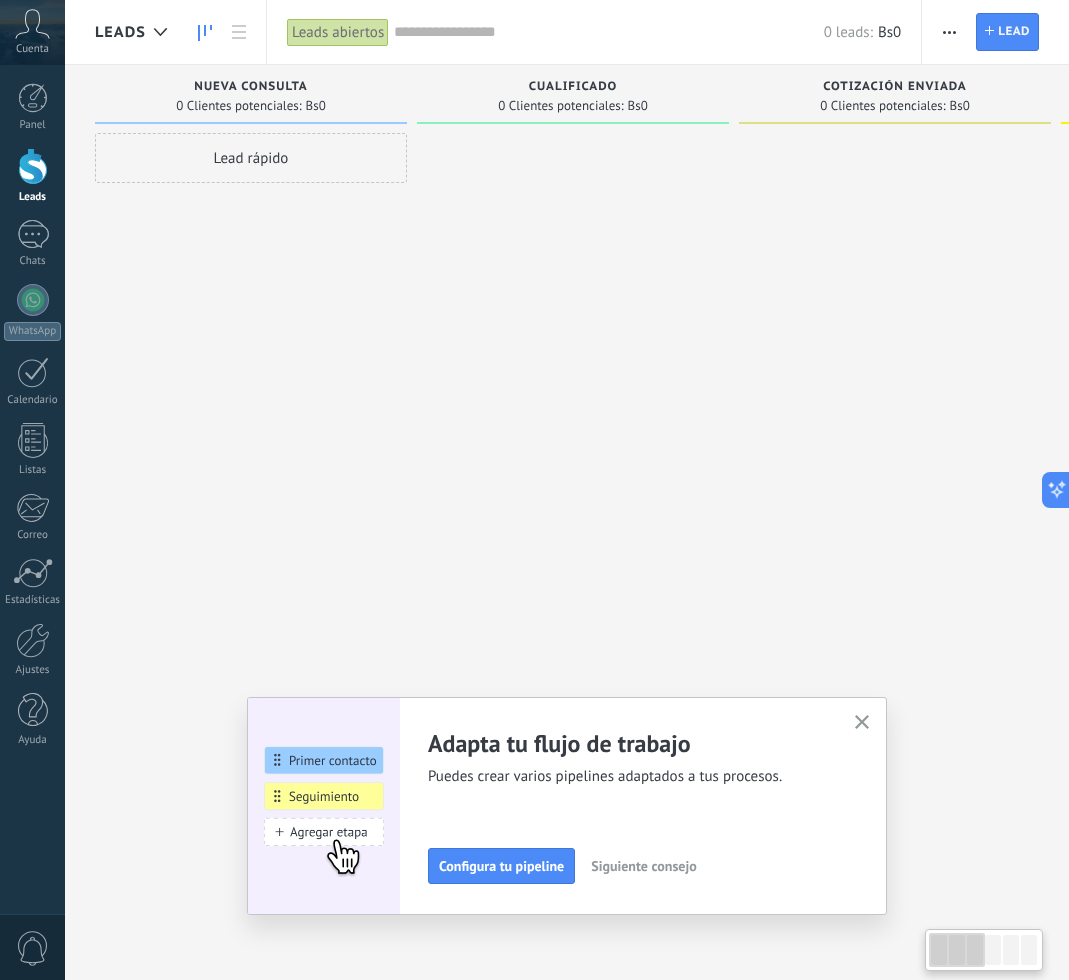 click at bounding box center (949, 32) 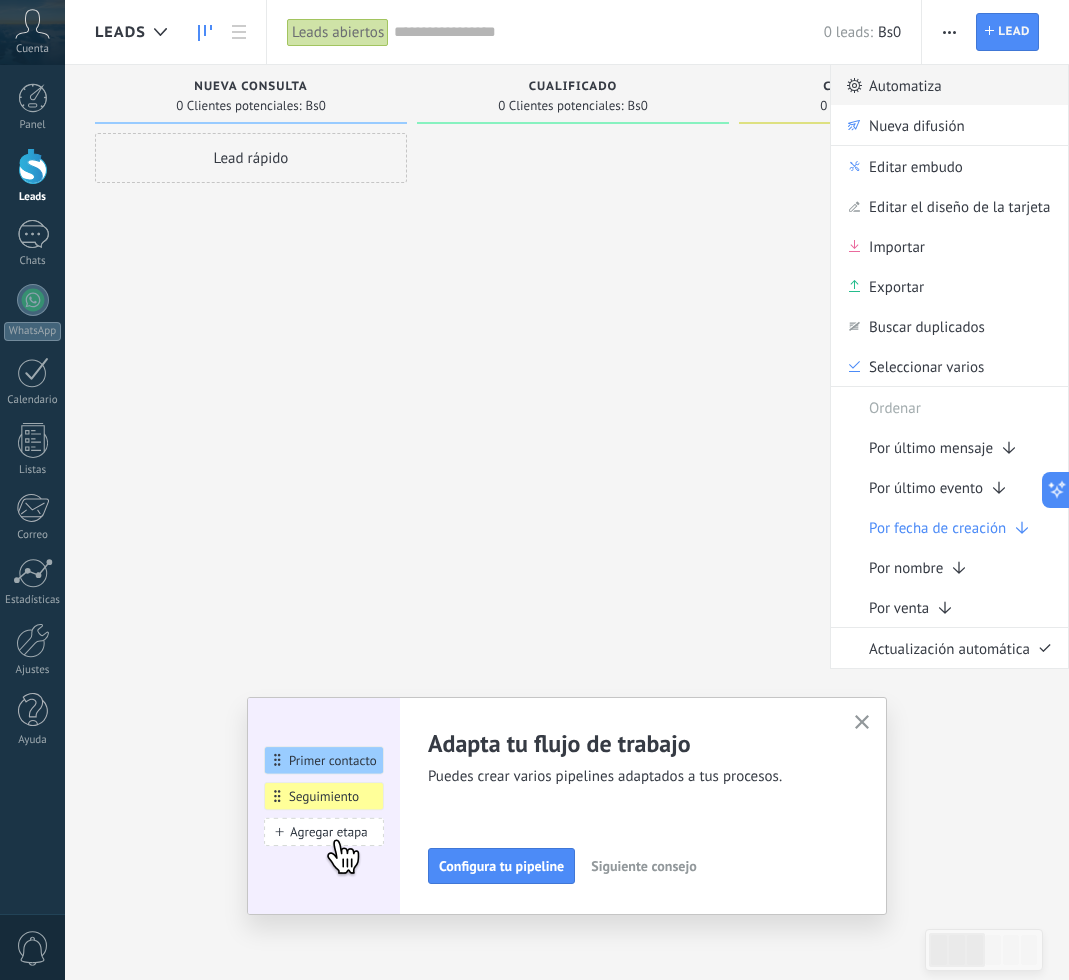 click on "Automatiza" at bounding box center (905, 85) 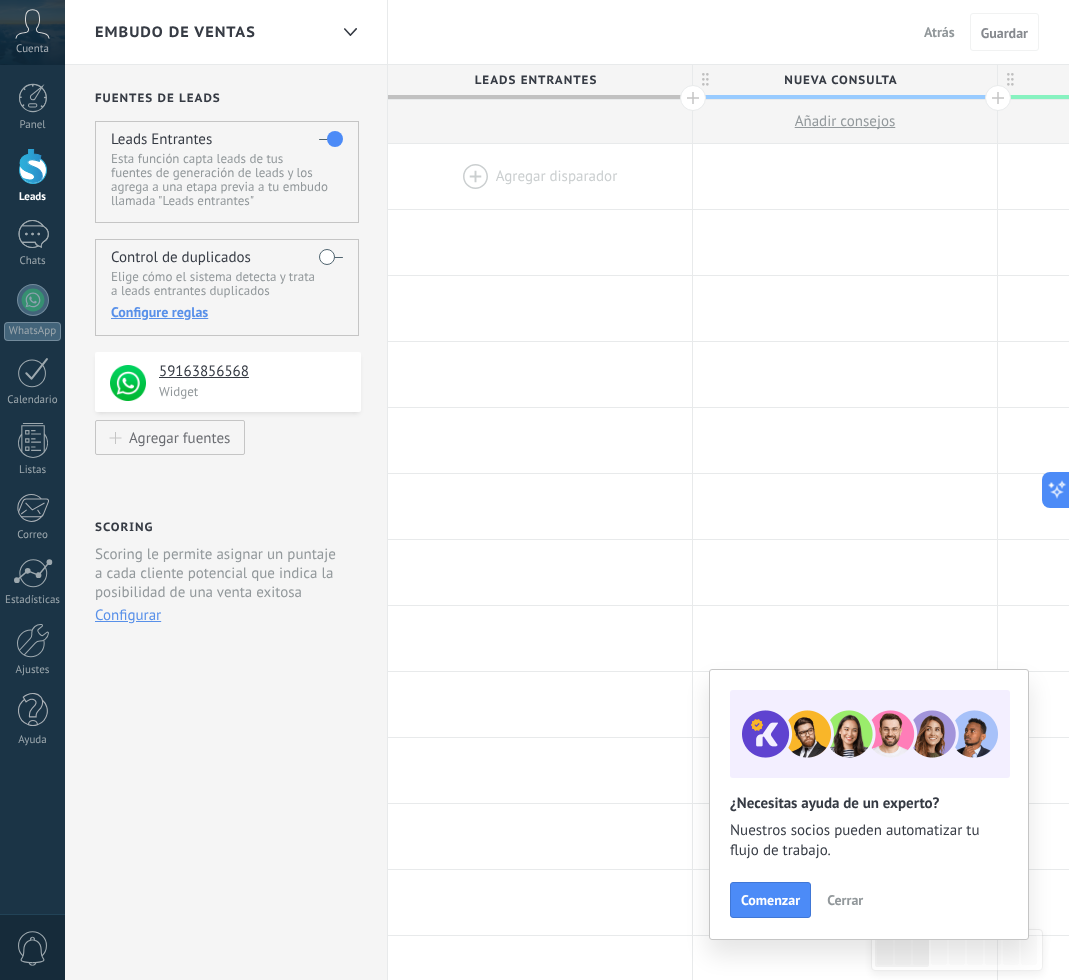 click at bounding box center [540, 176] 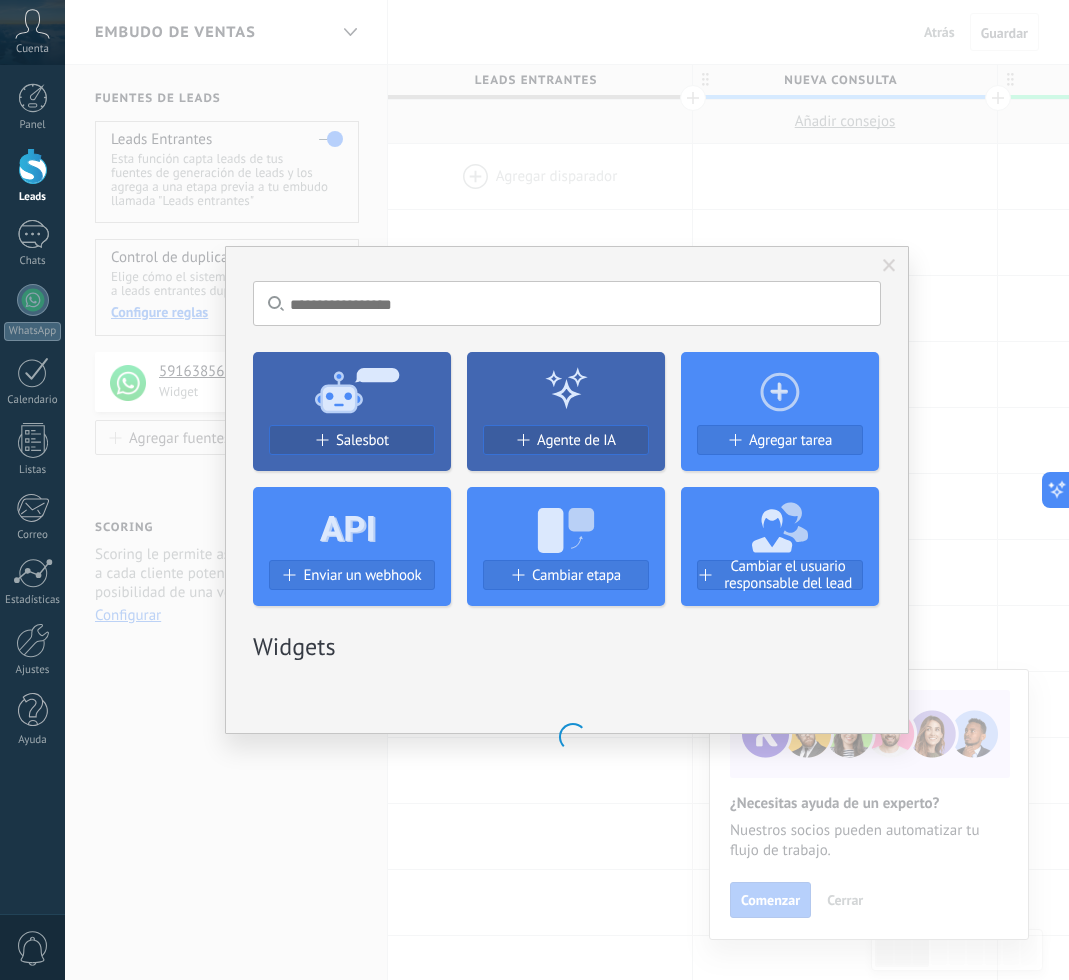 click 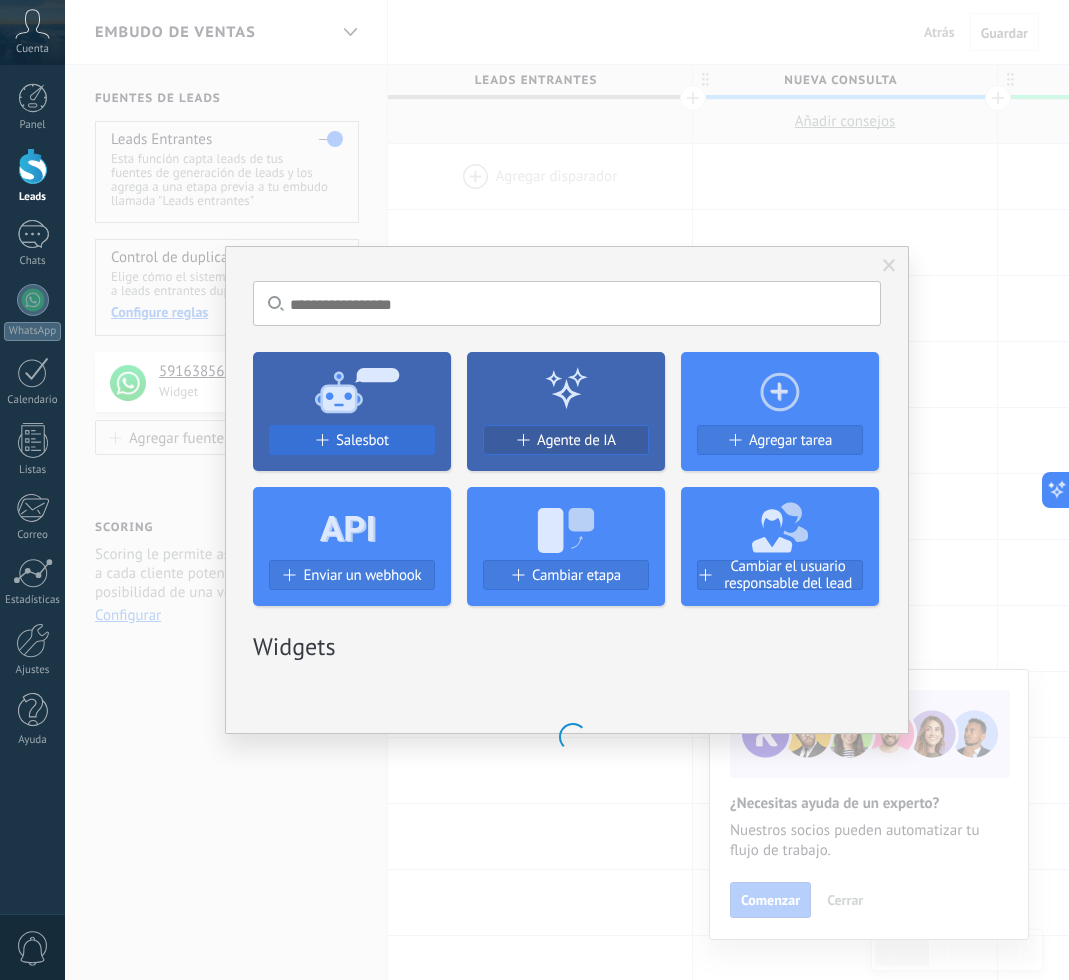 click on "Salesbot" at bounding box center (352, 440) 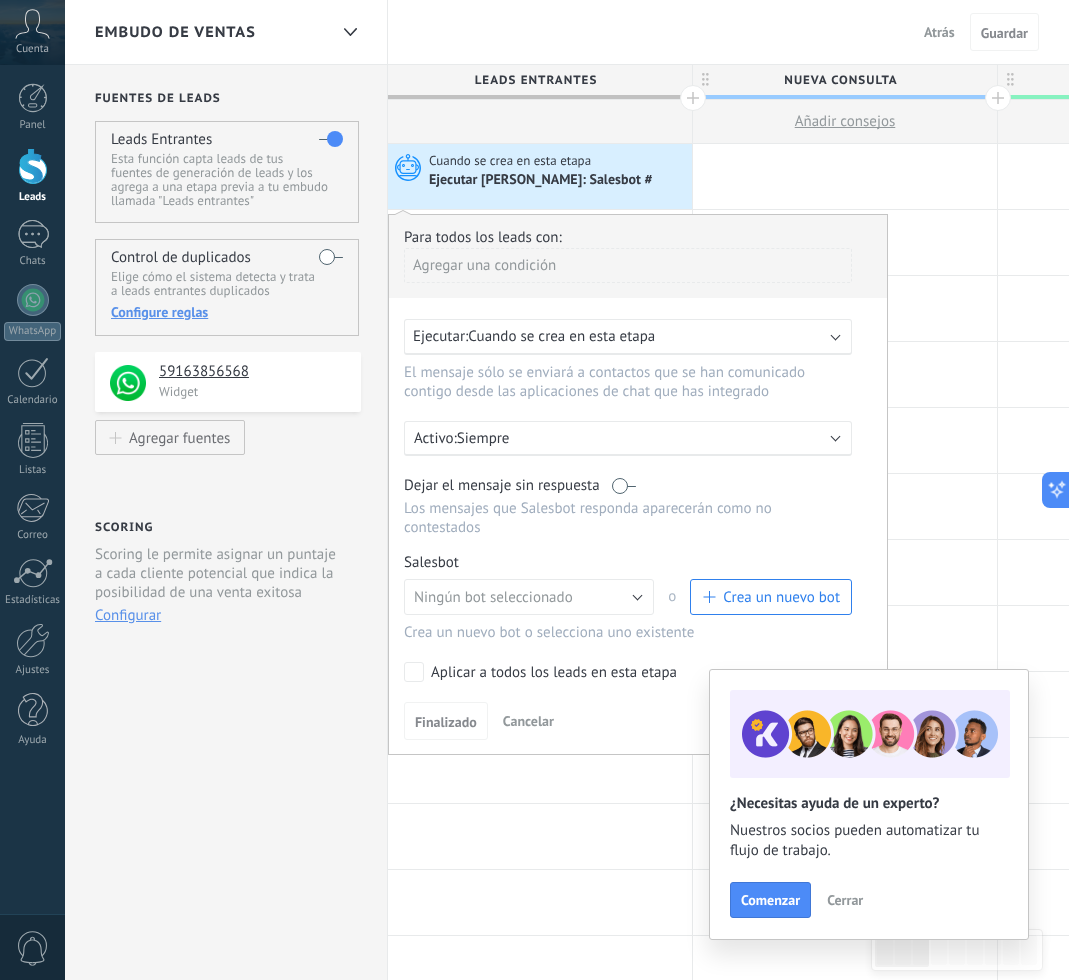 click on "Crea un nuevo bot" at bounding box center [771, 597] 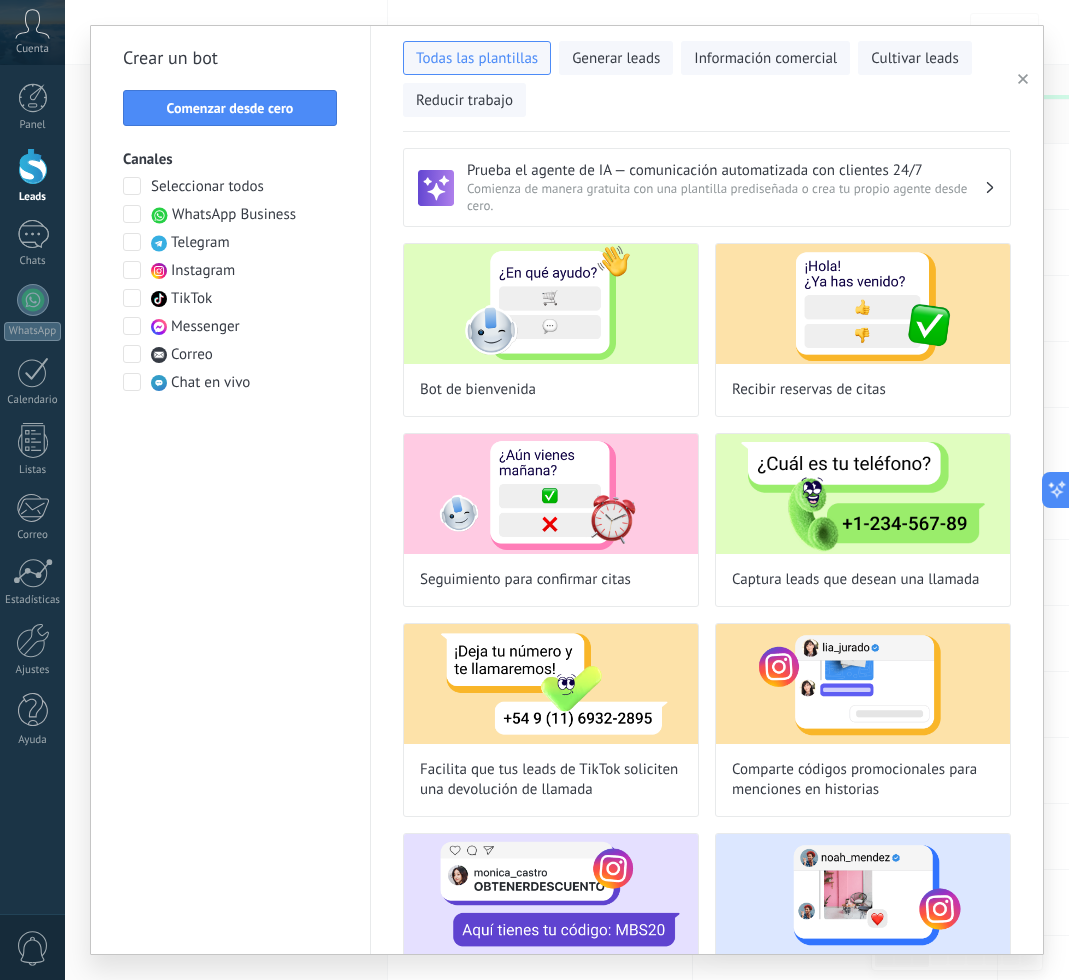type on "**********" 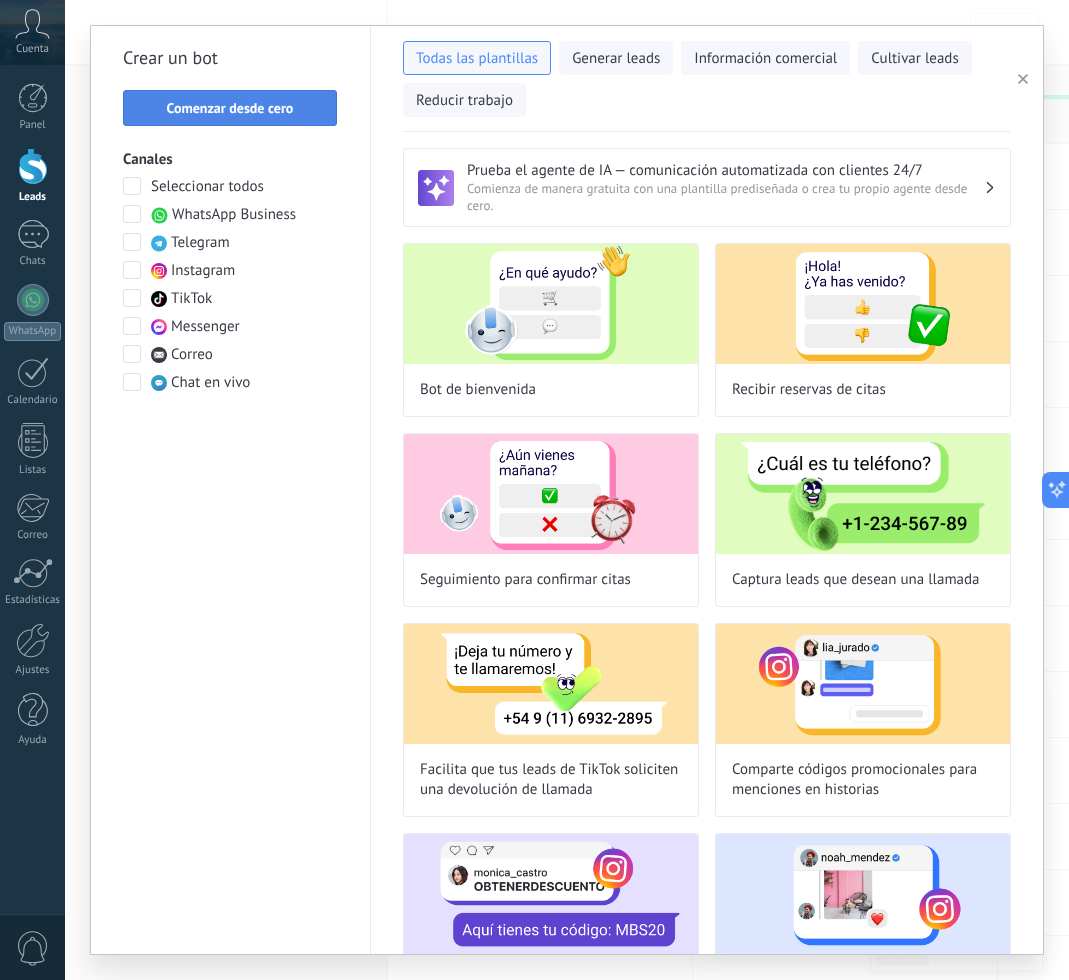 click on "Comenzar desde cero" at bounding box center (230, 108) 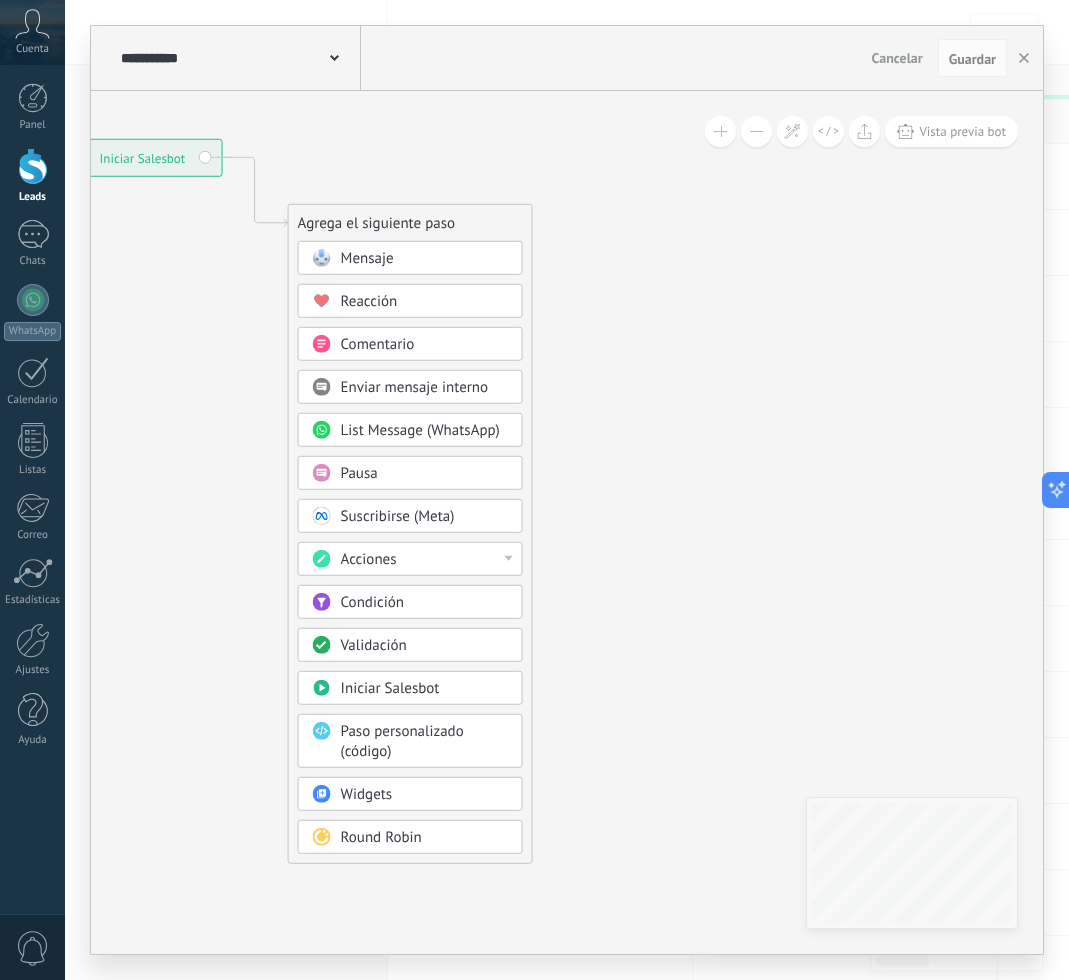 drag, startPoint x: 386, startPoint y: 332, endPoint x: 212, endPoint y: 284, distance: 180.49931 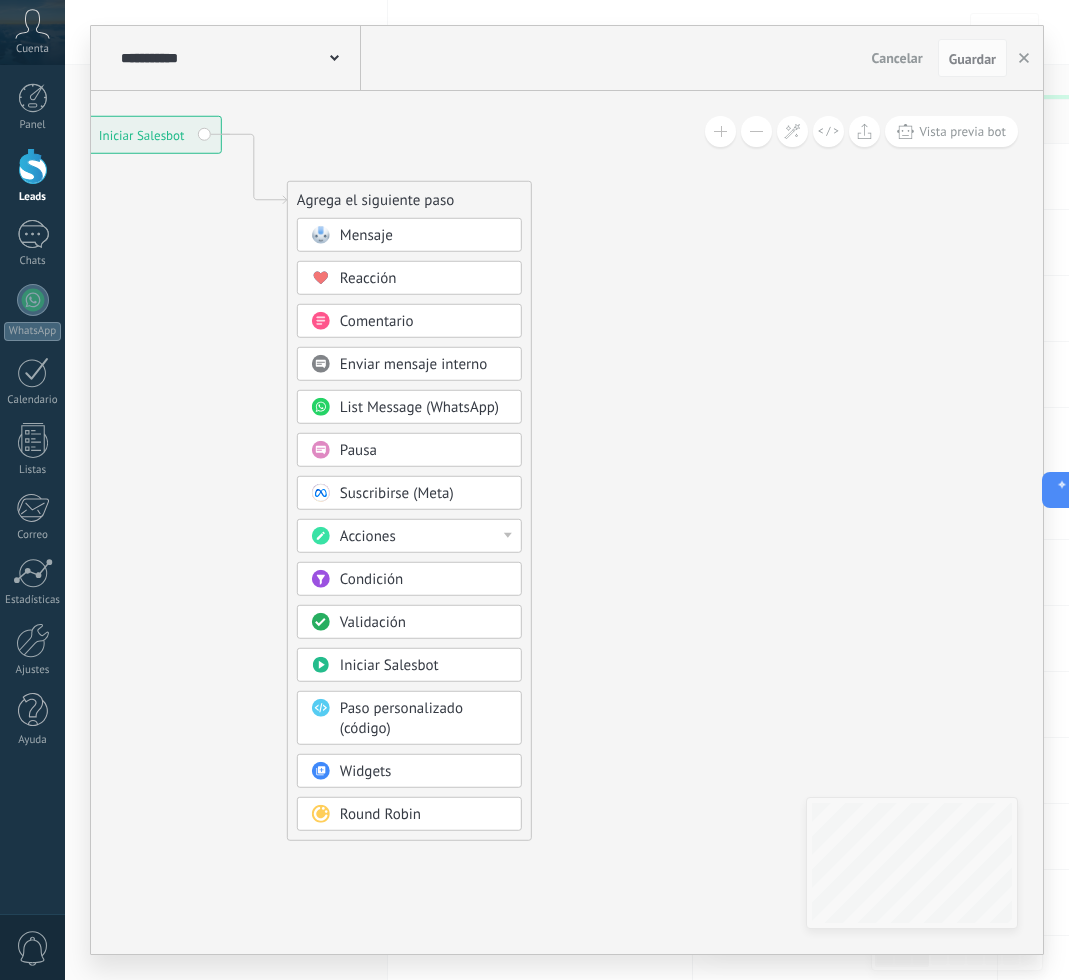 click on "Condición" at bounding box center (424, 580) 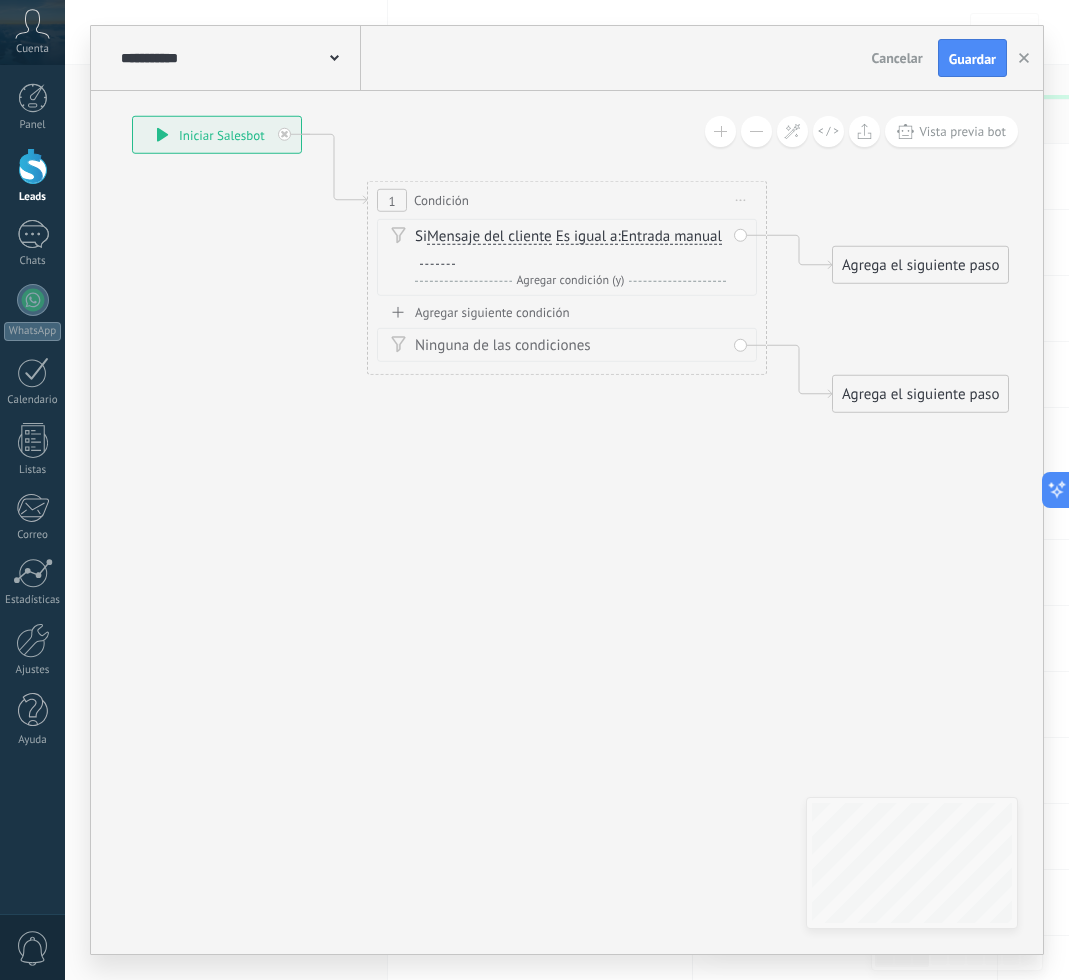 click on "Mensaje del cliente" at bounding box center [489, 237] 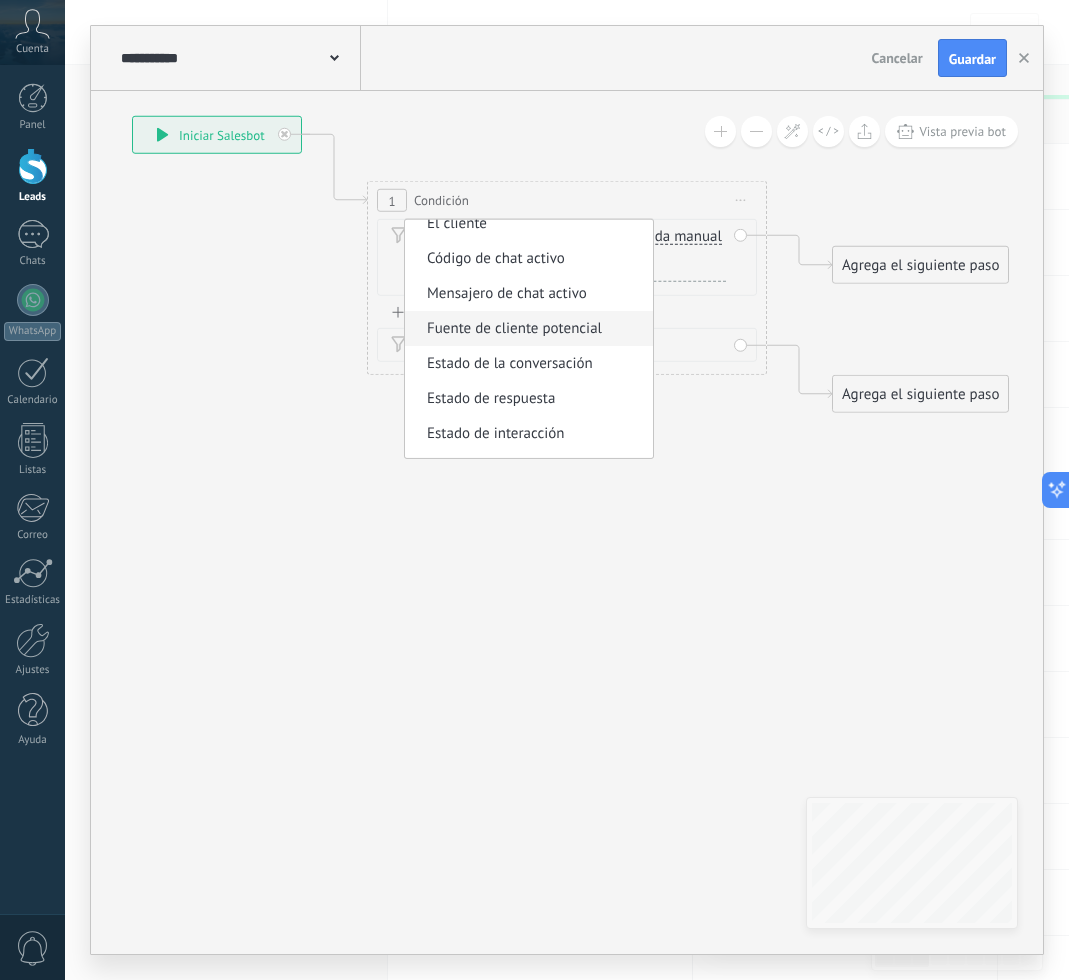 scroll, scrollTop: 0, scrollLeft: 0, axis: both 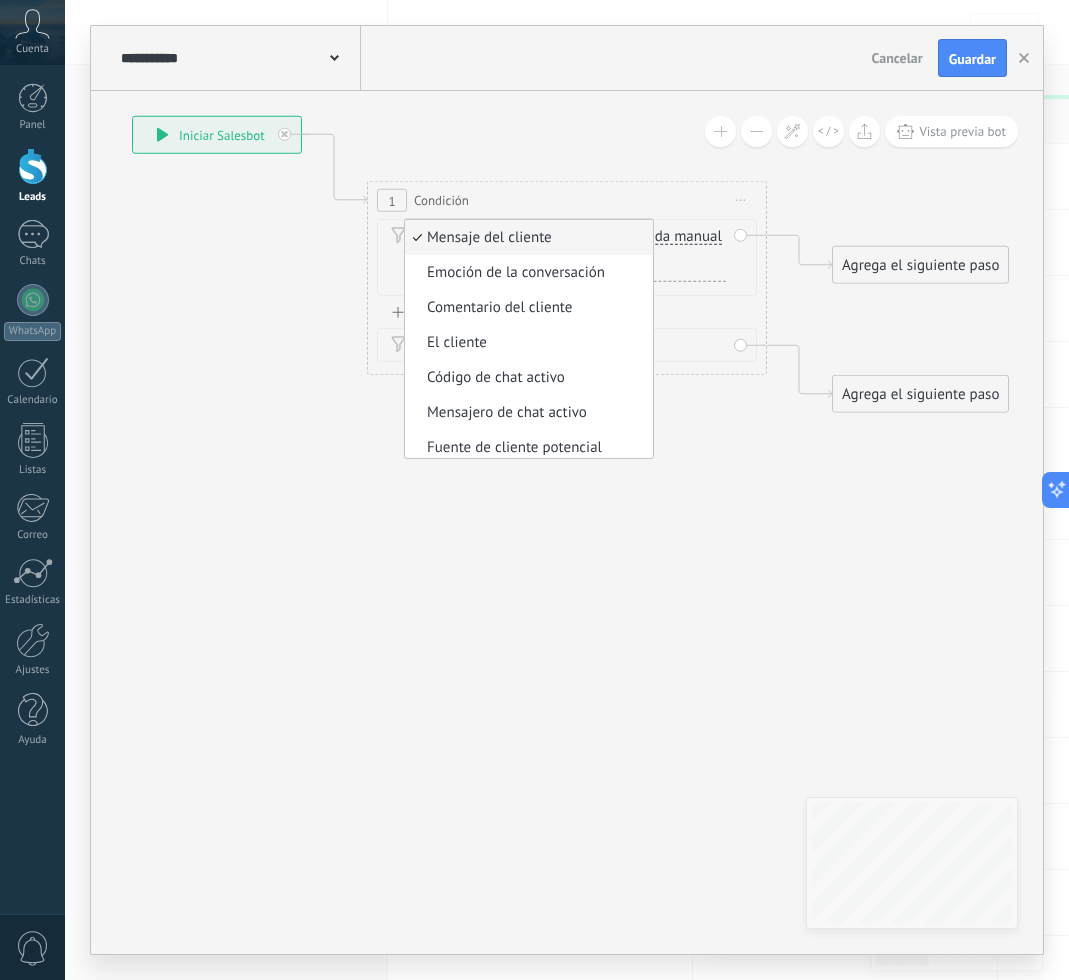 click 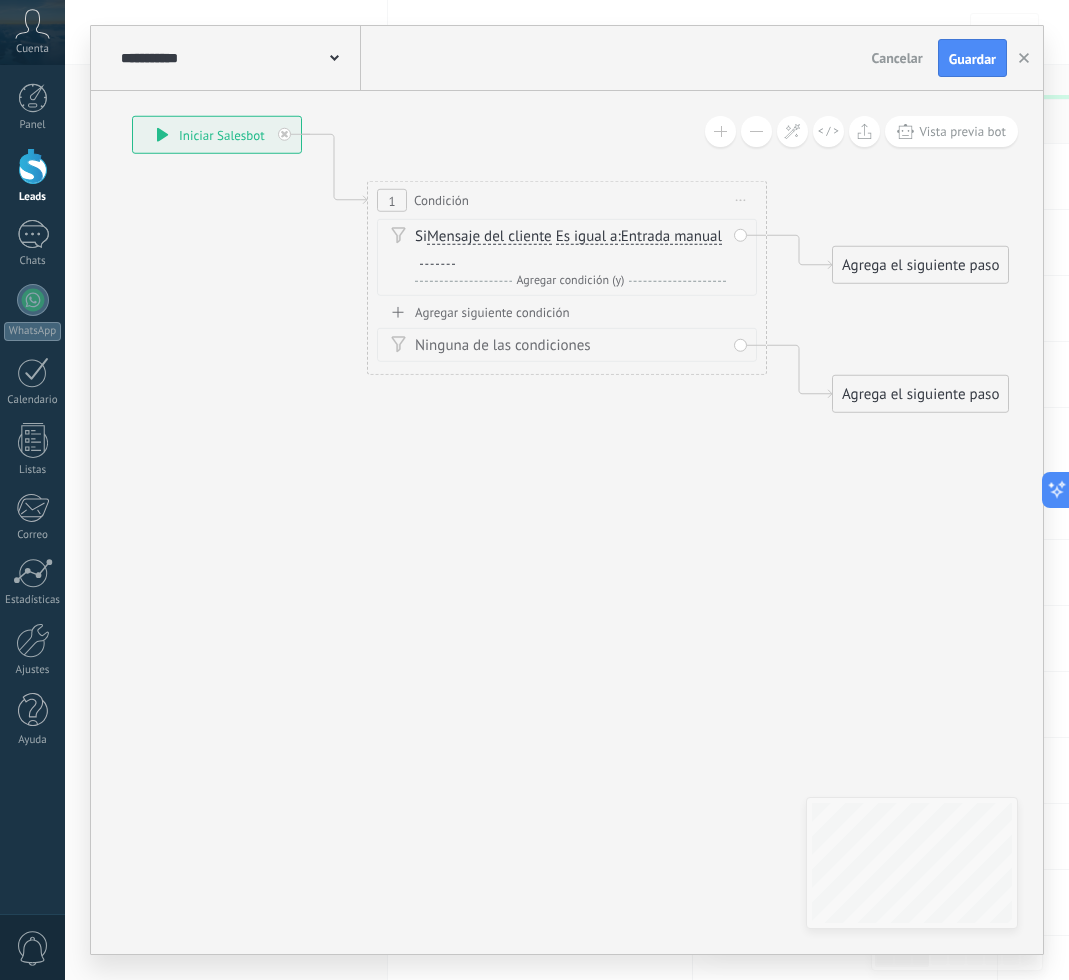 click on "Es igual a" at bounding box center (587, 237) 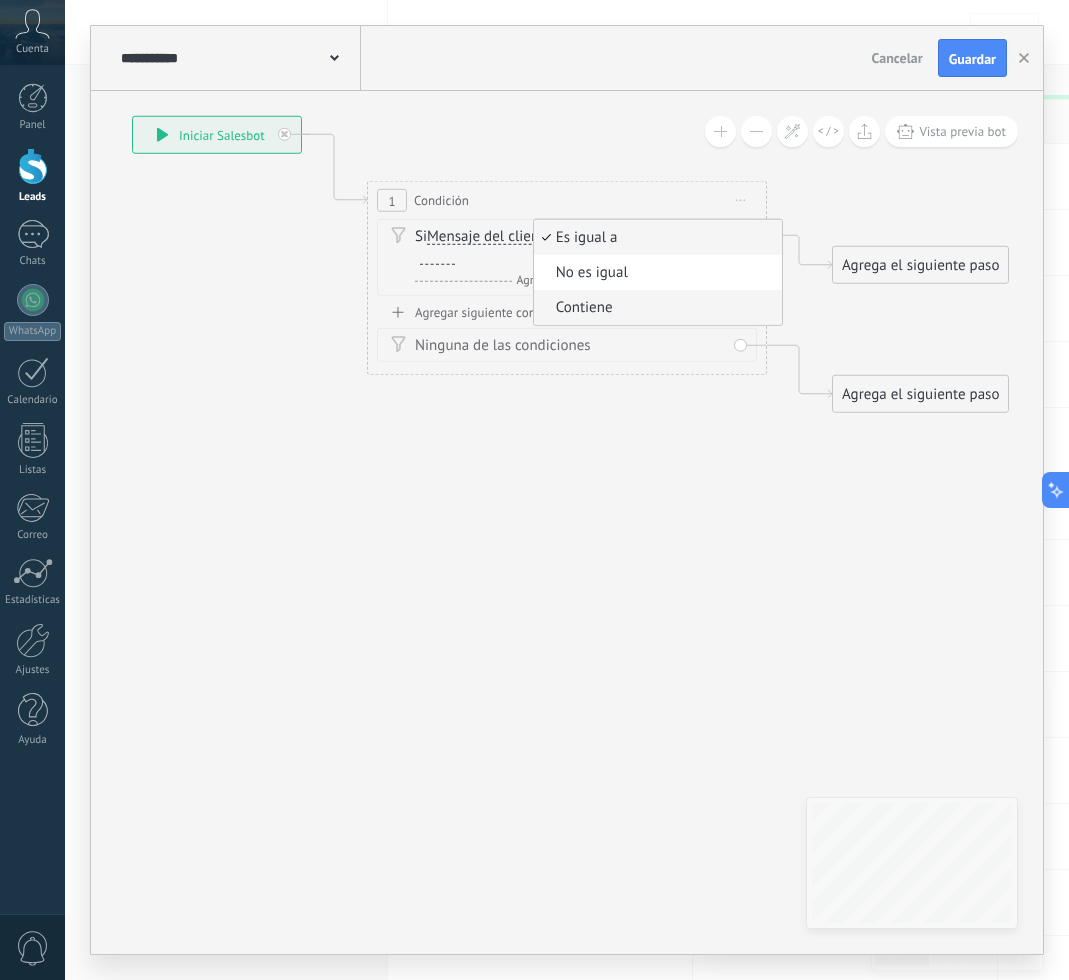click on "Contiene" at bounding box center [655, 308] 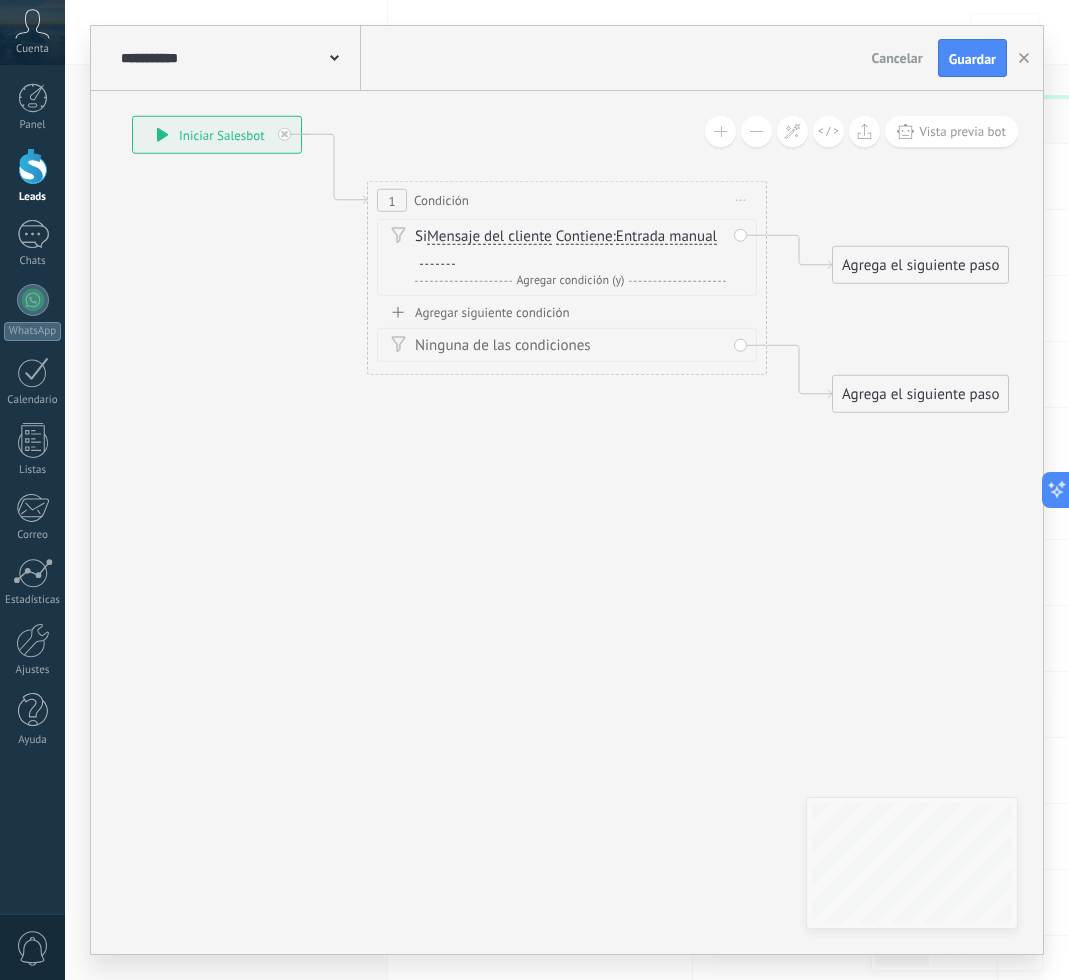 click at bounding box center [437, 257] 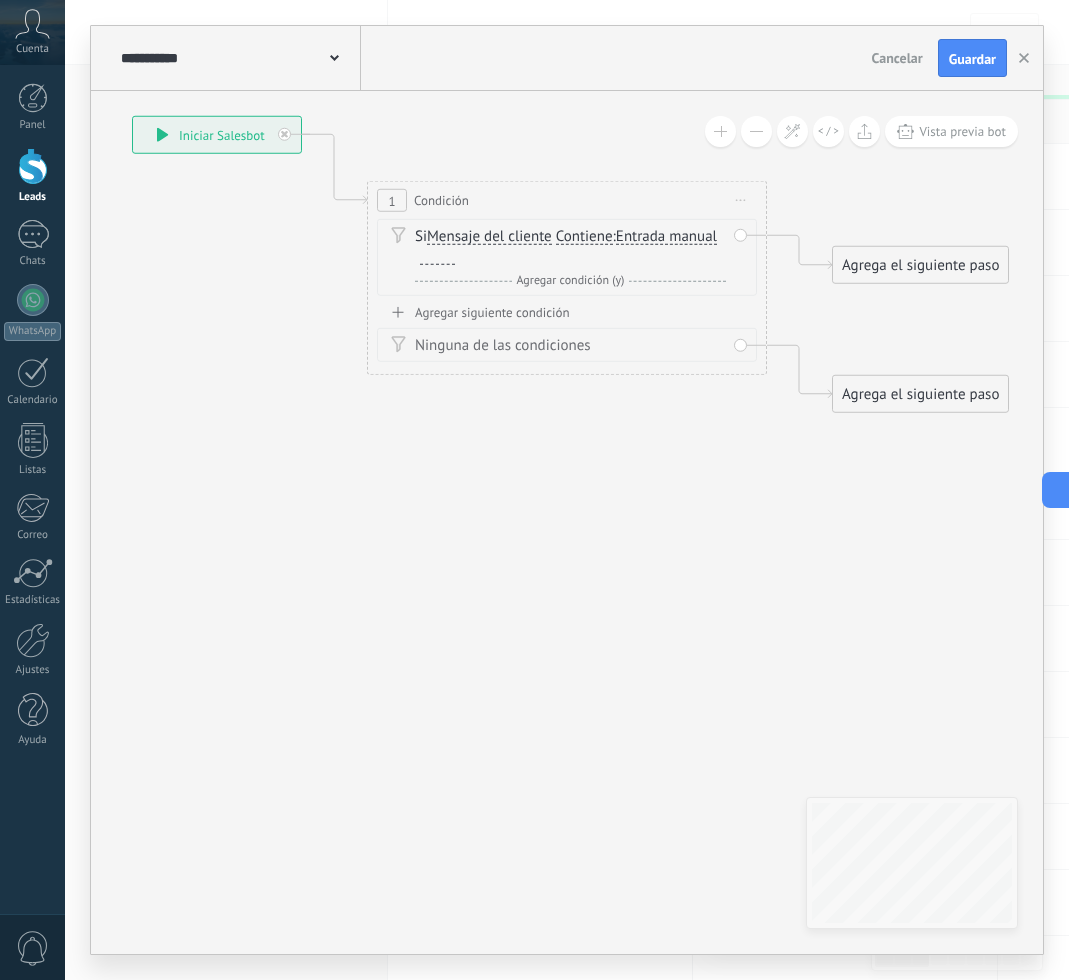 paste 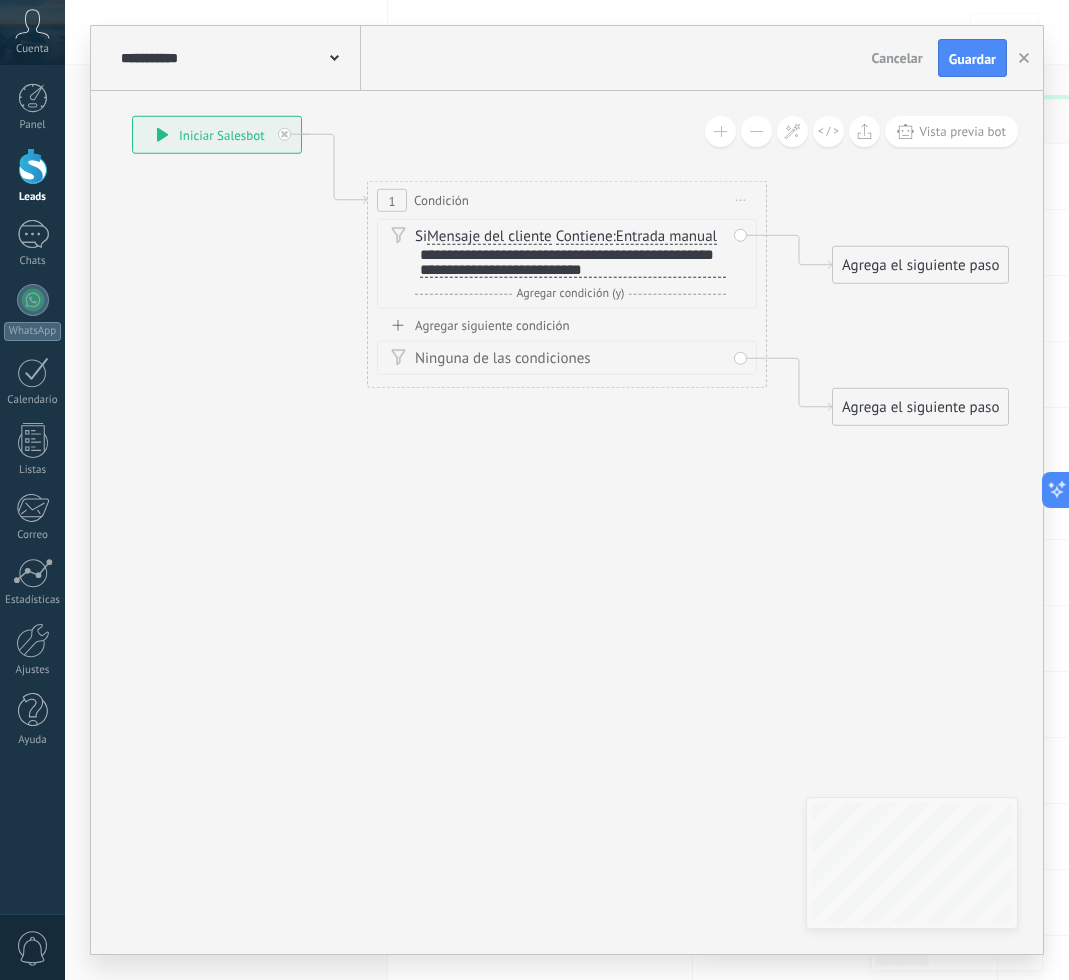 click on "Ninguna de las condiciones" at bounding box center [567, 358] 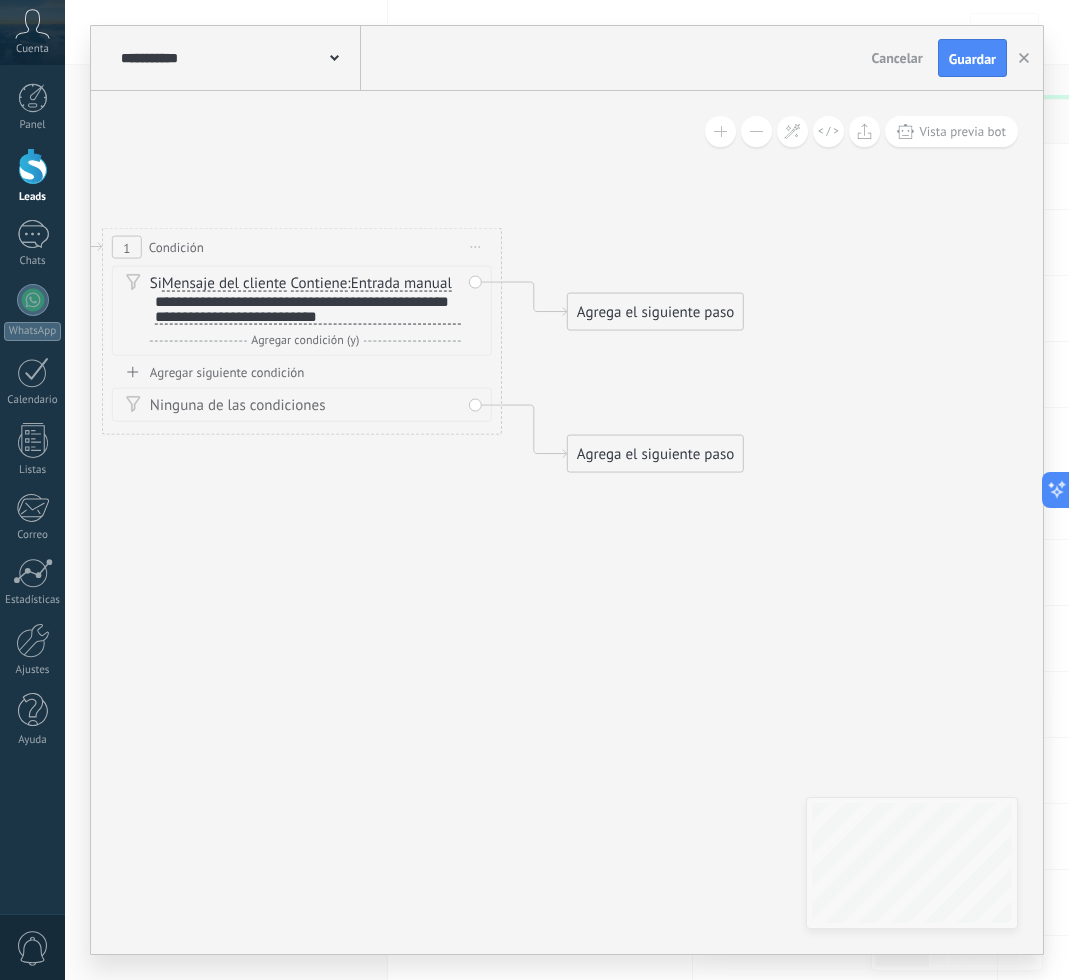 drag, startPoint x: 387, startPoint y: 396, endPoint x: 389, endPoint y: 465, distance: 69.02898 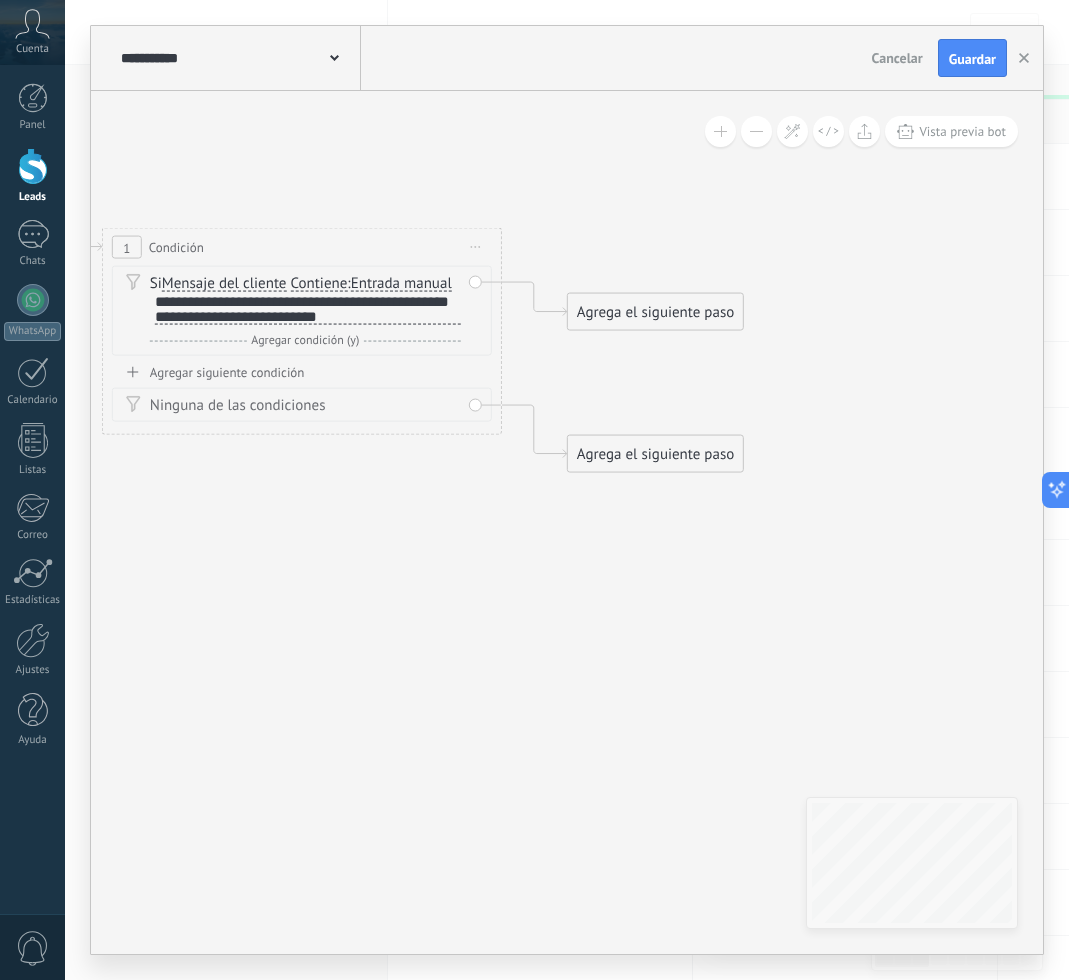 click on "Agrega el siguiente paso" at bounding box center [655, 312] 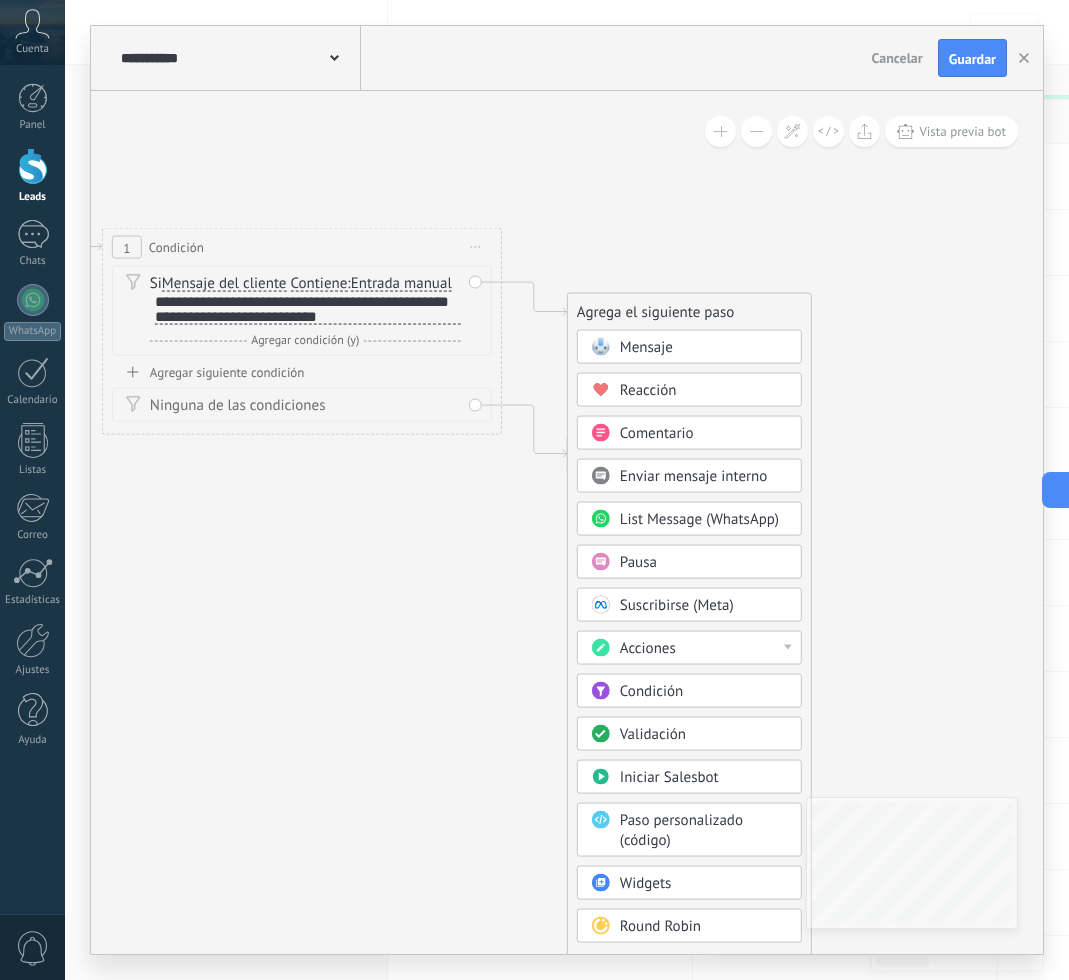 click on "Mensaje" at bounding box center (689, 347) 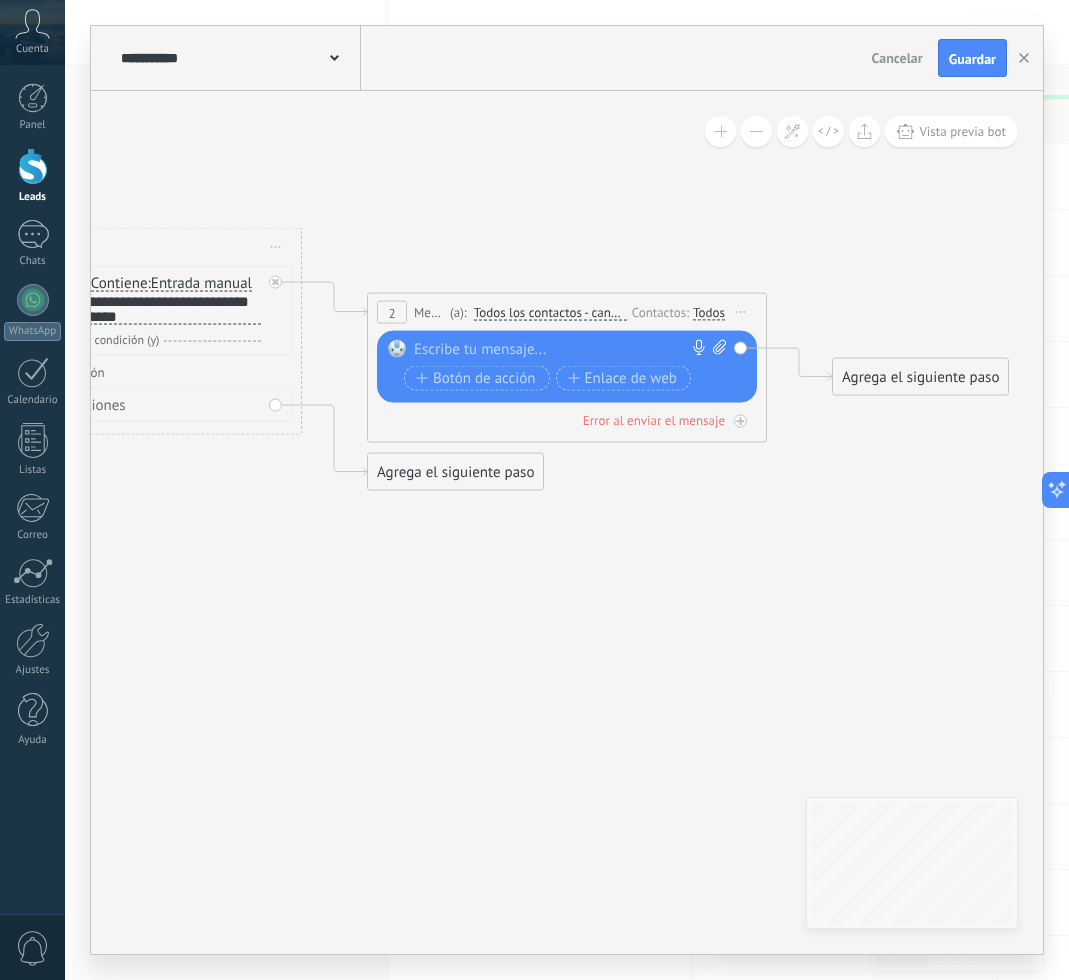 click on "Iniciar vista previa aquí
Cambiar nombre
Duplicar
[GEOGRAPHIC_DATA]" at bounding box center (741, 312) 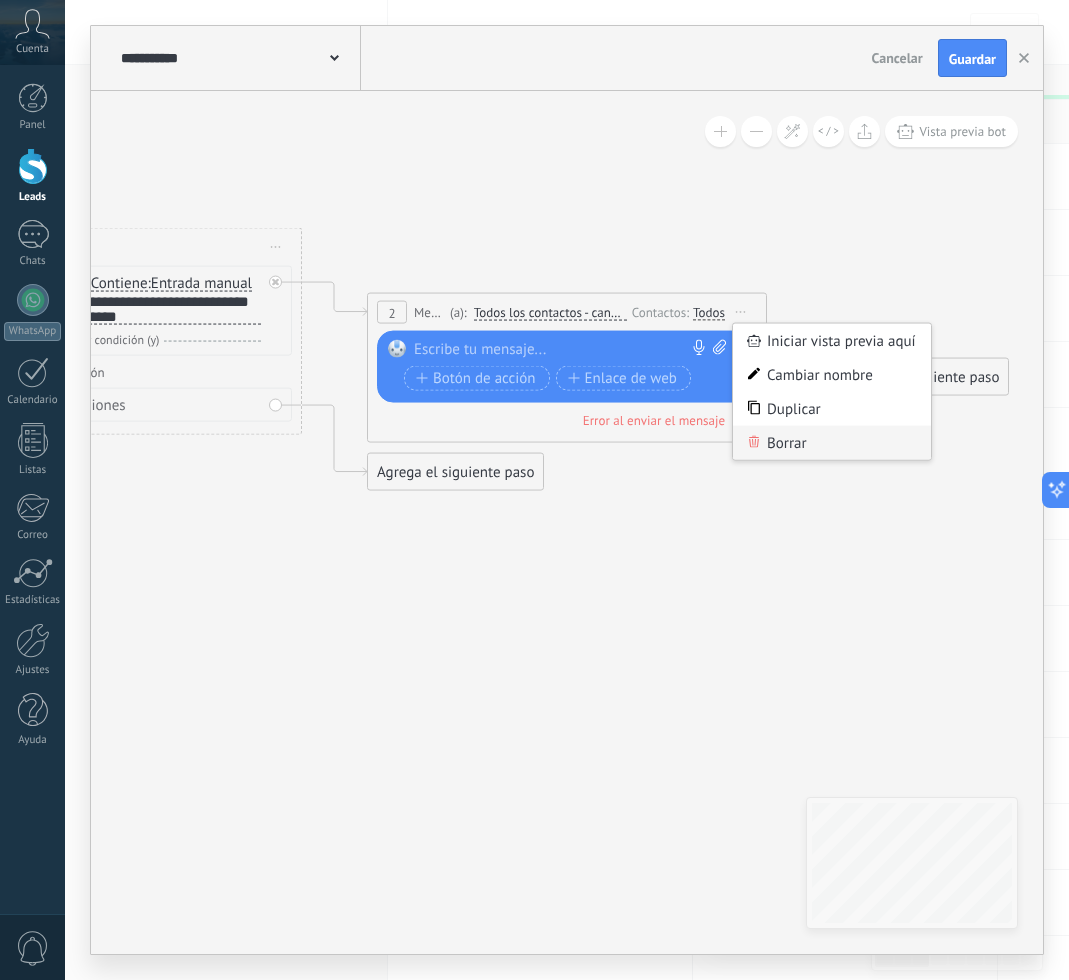 click on "Borrar" at bounding box center (832, 443) 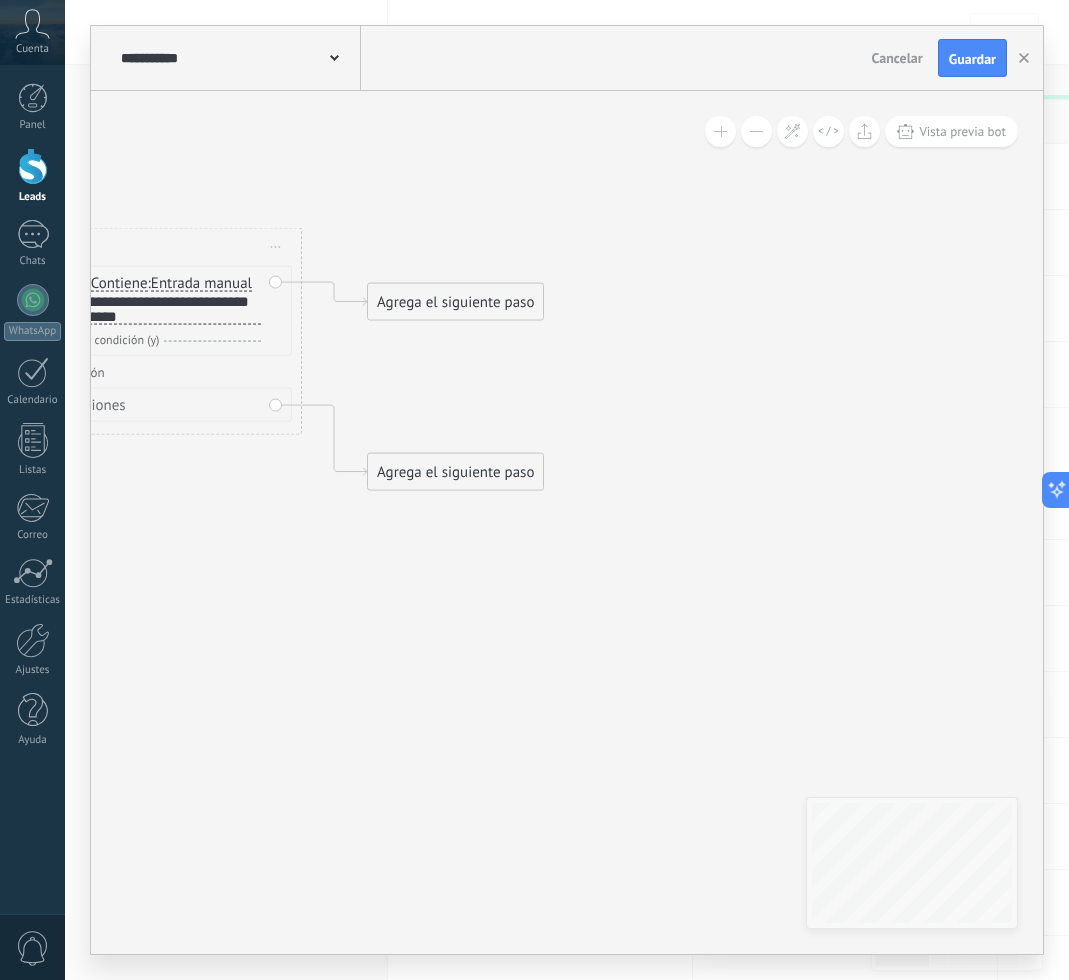click on "Agrega el siguiente paso" at bounding box center [455, 302] 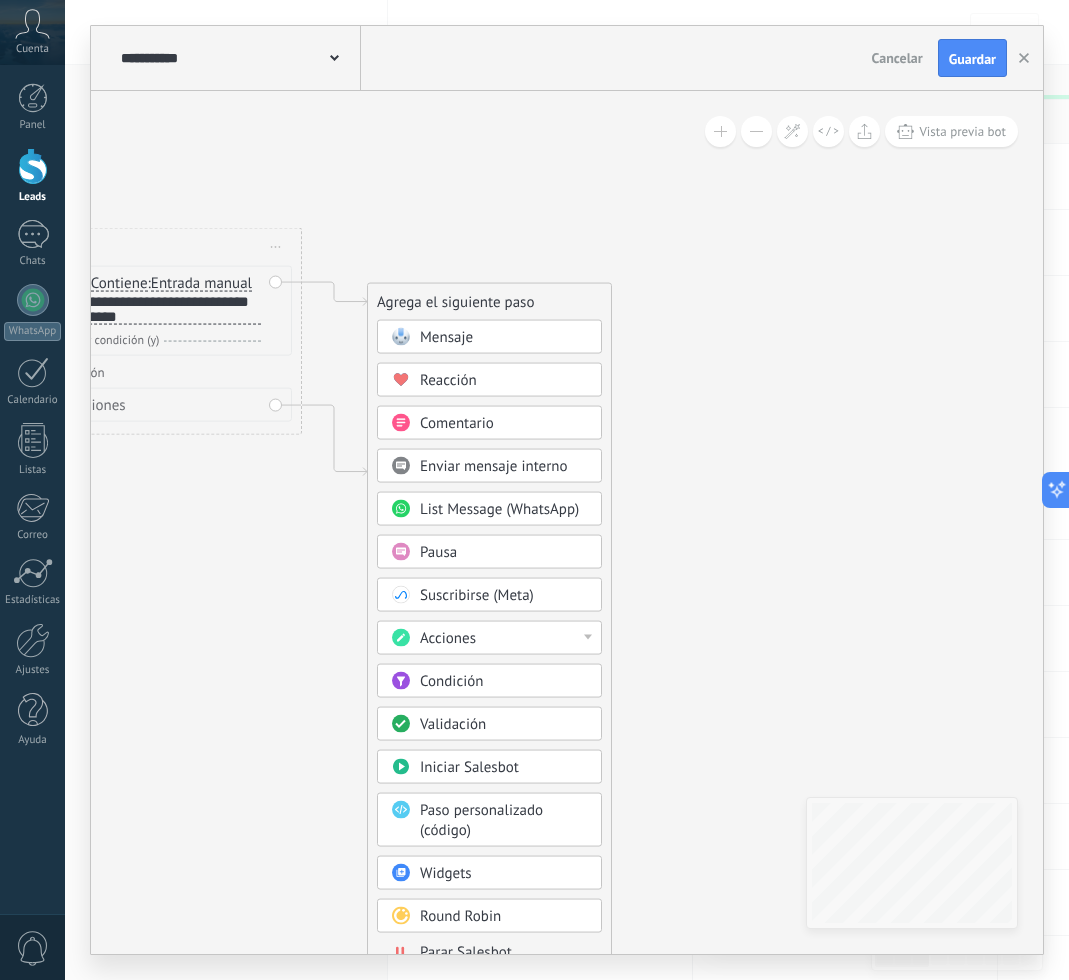 drag, startPoint x: 490, startPoint y: 559, endPoint x: 480, endPoint y: 555, distance: 10.770329 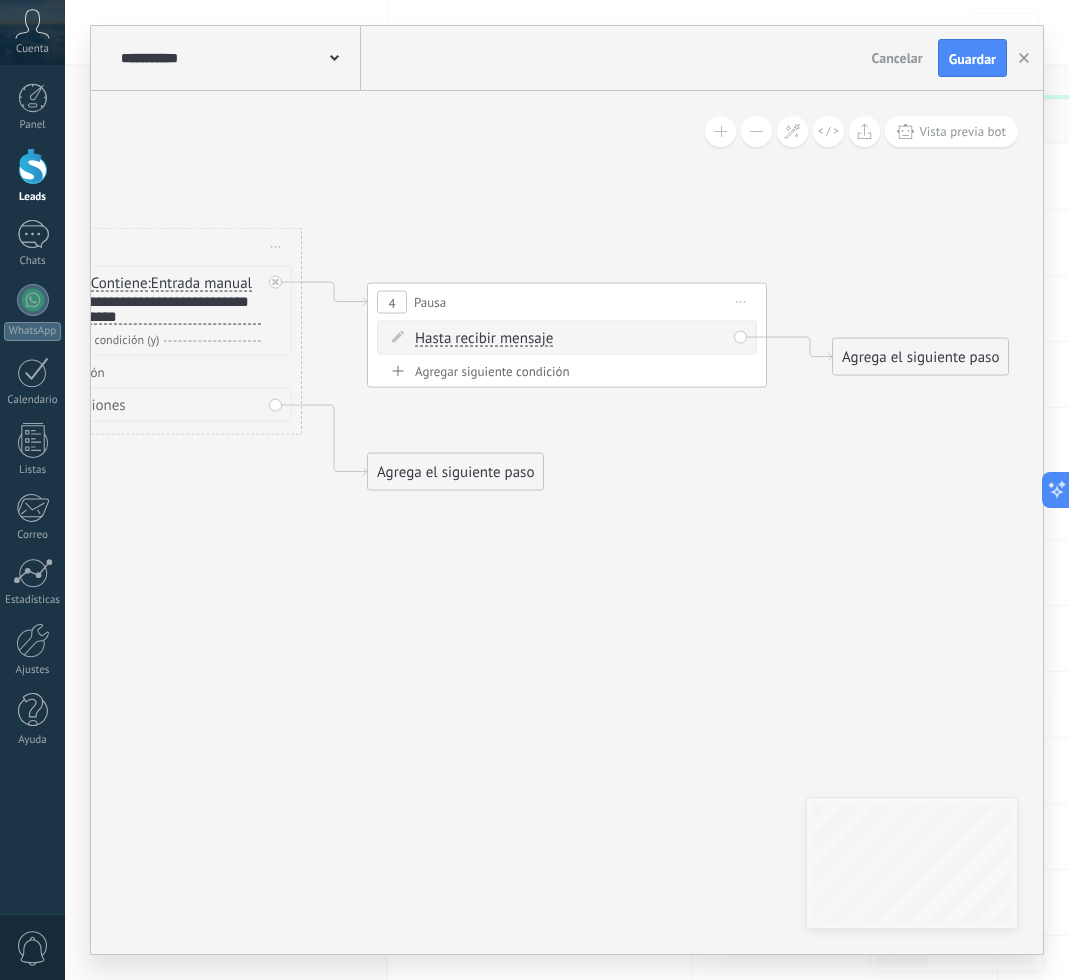 click on "Hasta recibir mensaje" at bounding box center (484, 339) 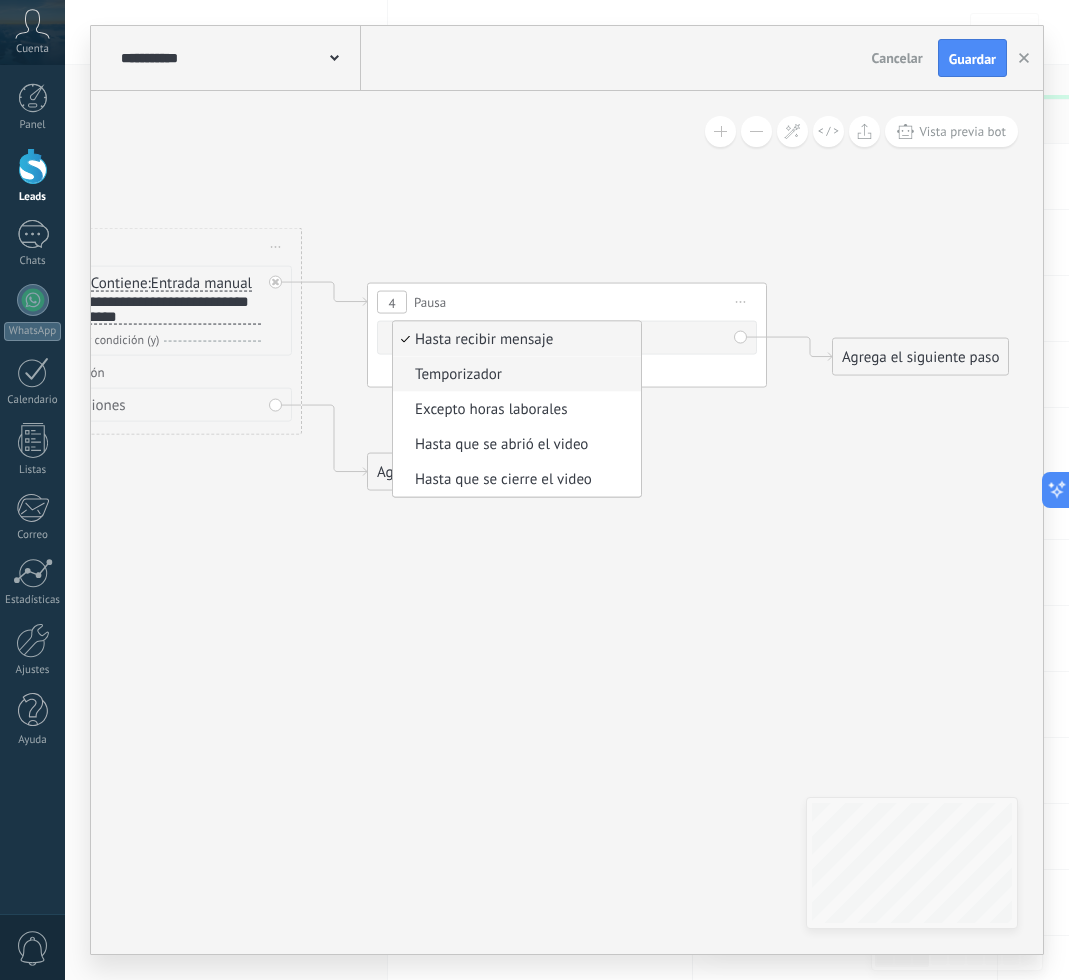click on "Temporizador" at bounding box center [514, 375] 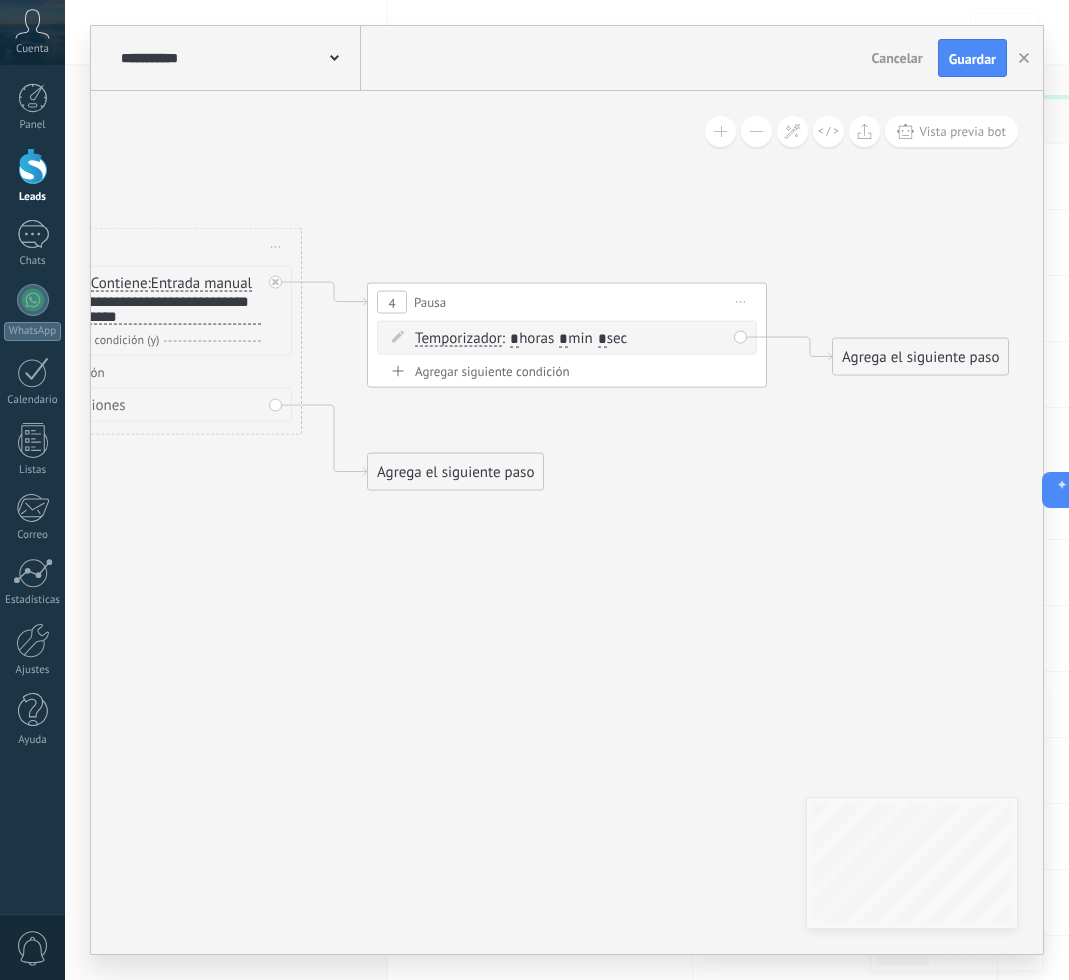 click on ":
*  horas
*  min  *  sec" at bounding box center (564, 338) 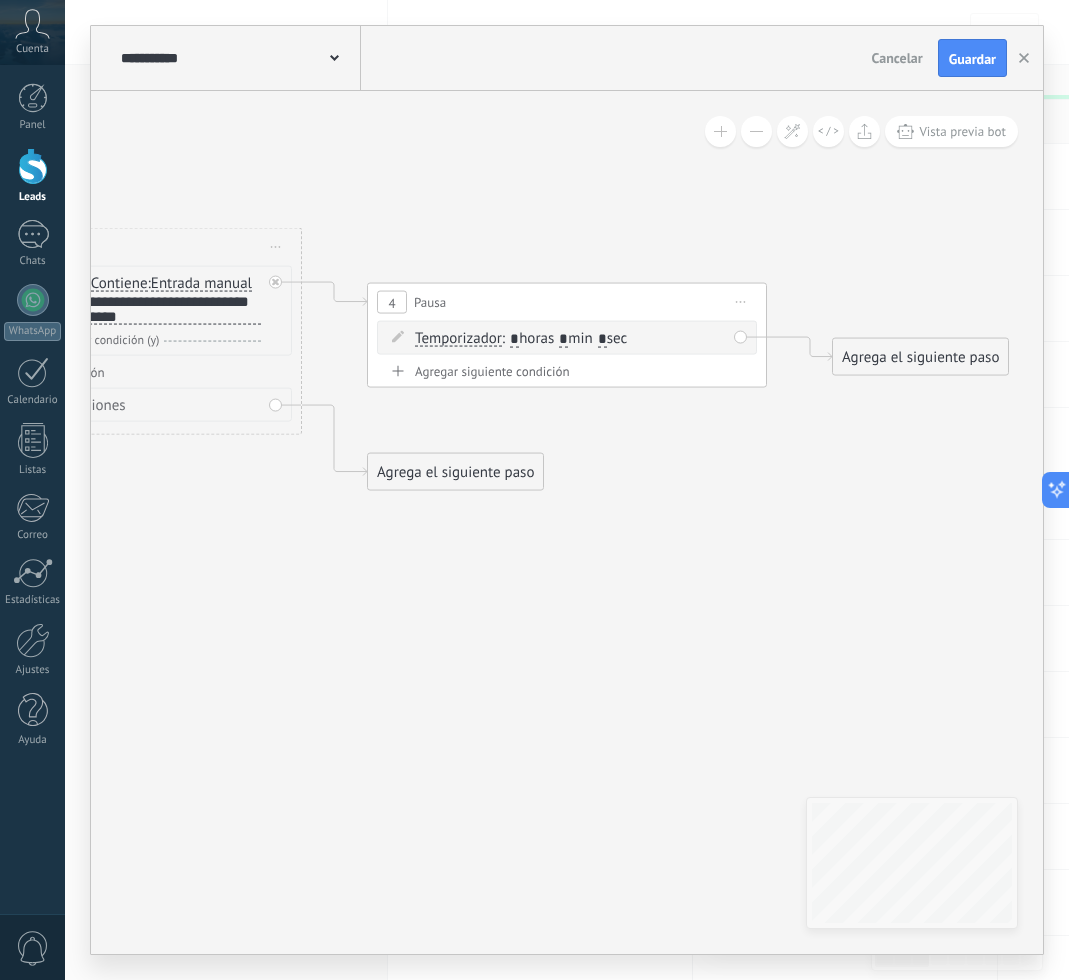 click on "*" at bounding box center [563, 339] 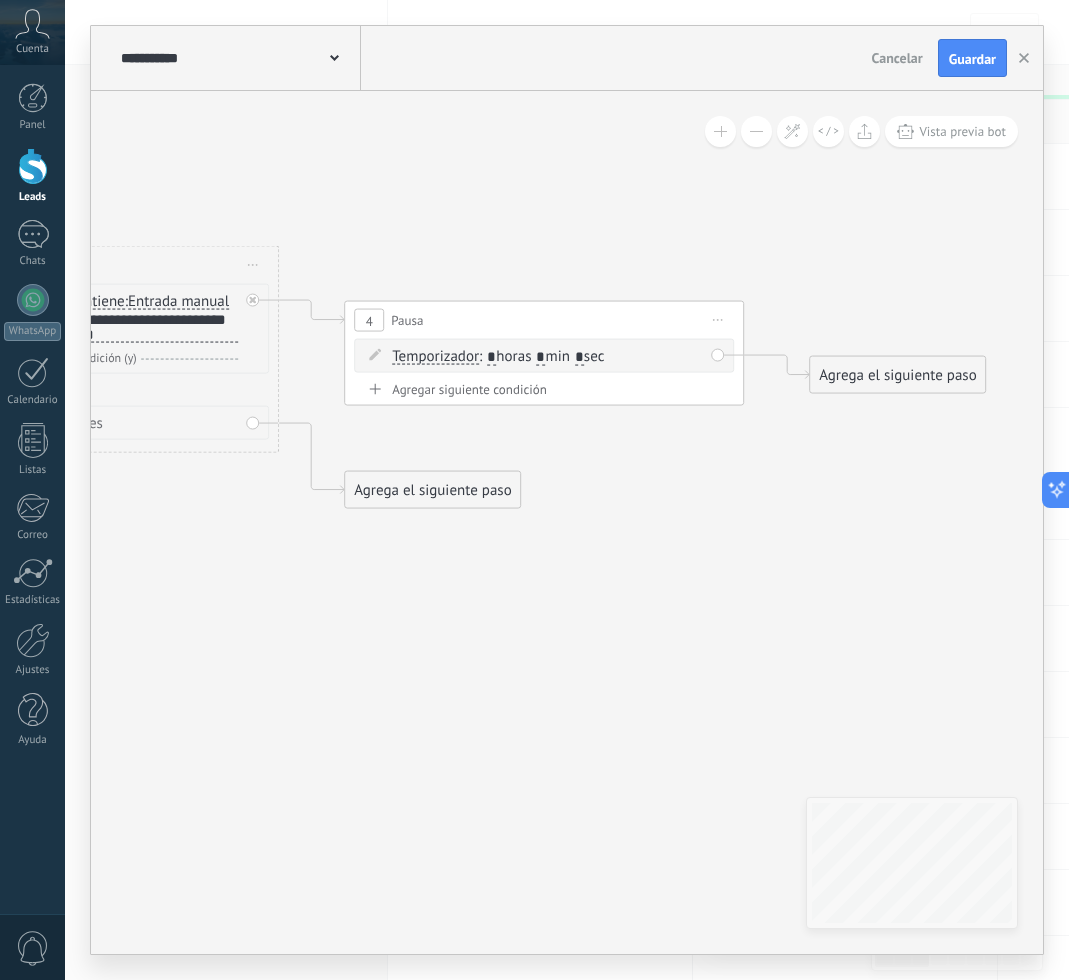 type on "*" 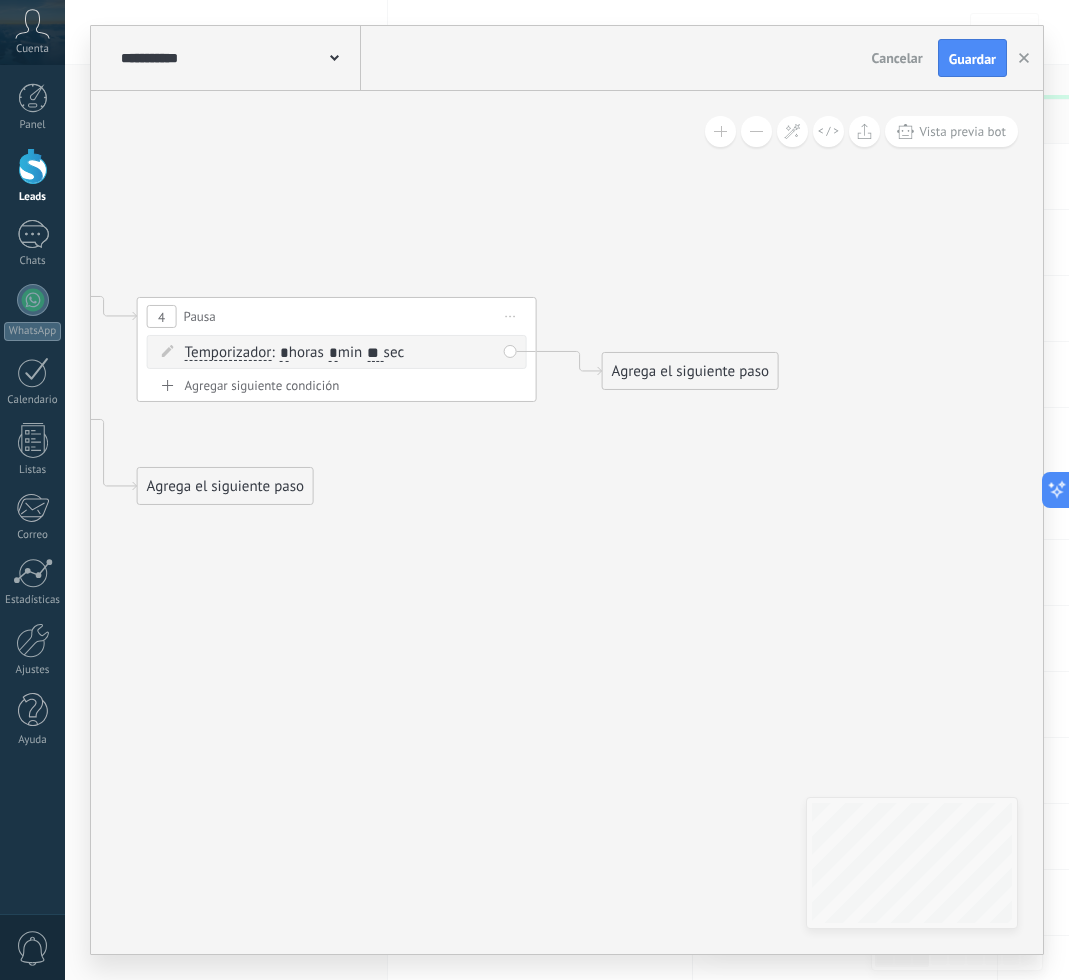 type on "**" 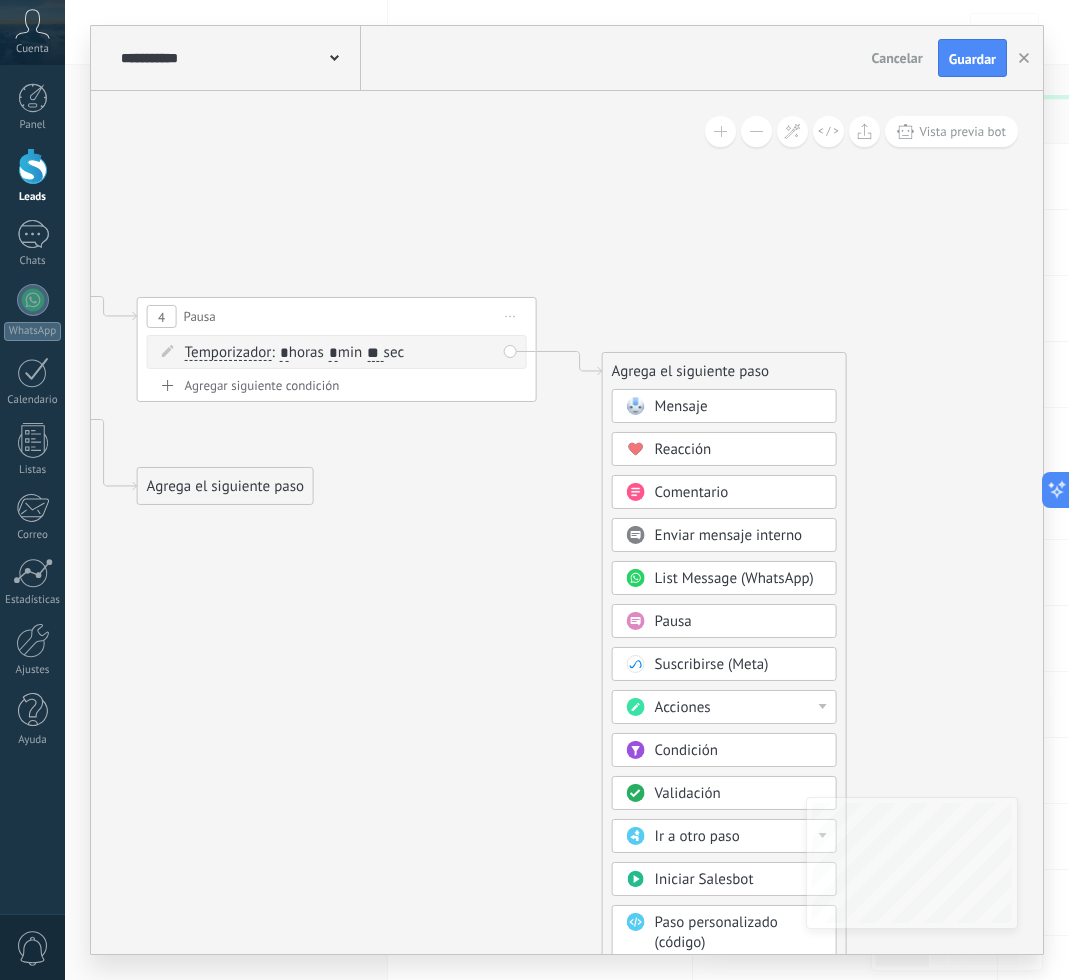 click on "Mensaje" at bounding box center (681, 406) 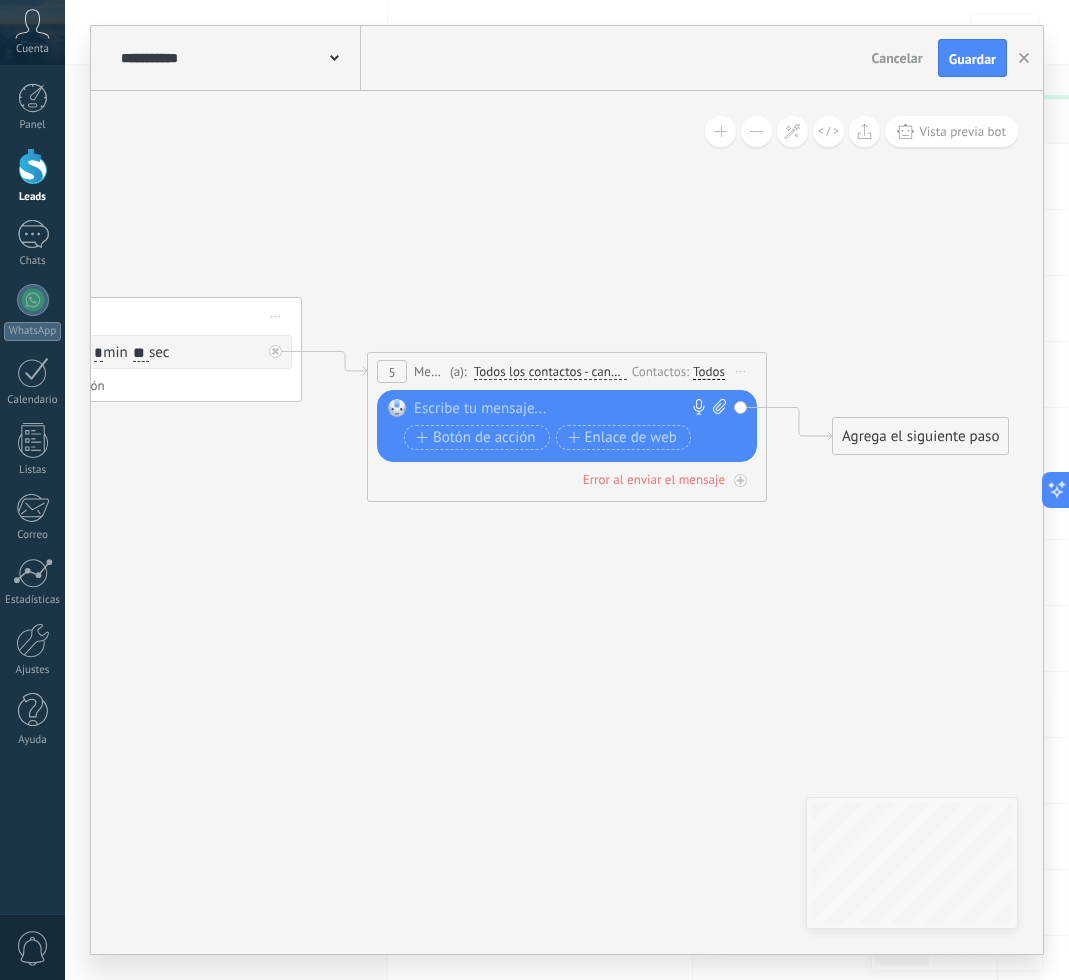 click at bounding box center [562, 409] 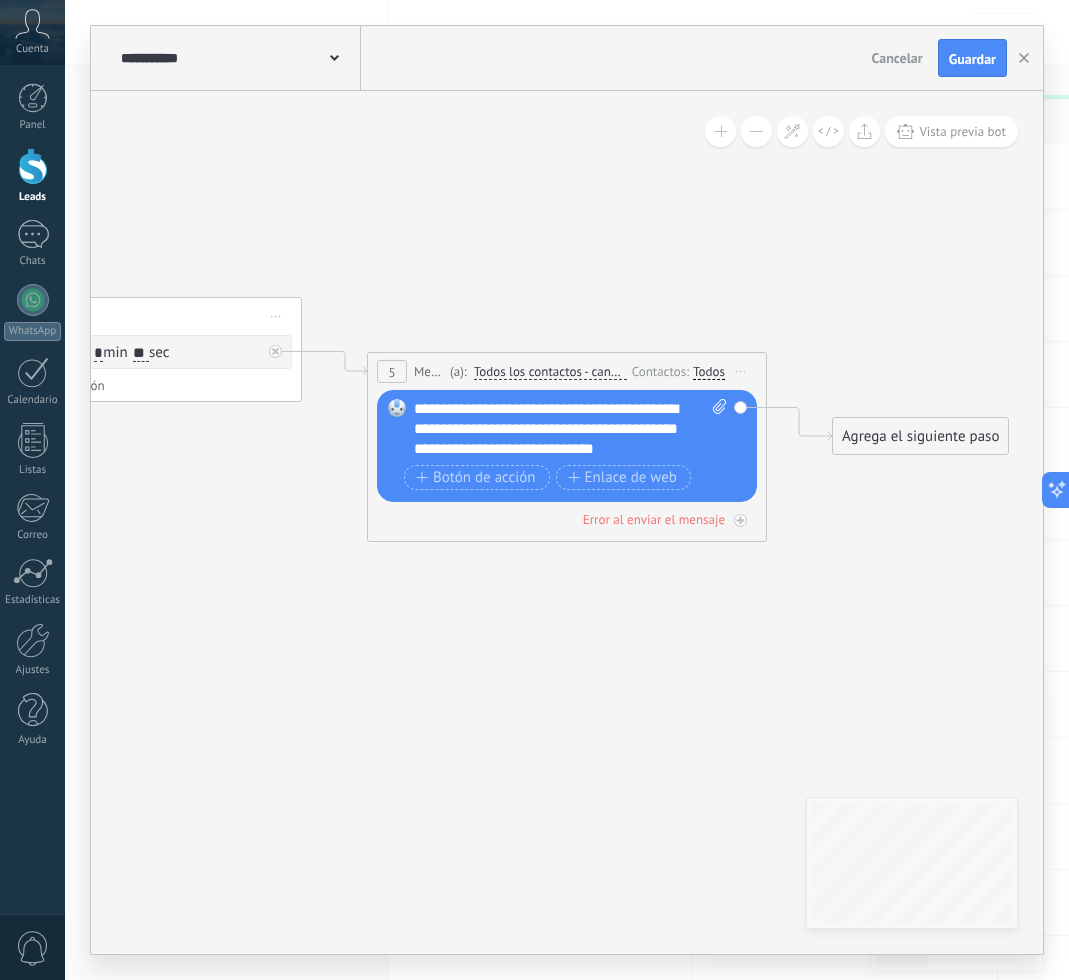 click on "**********" at bounding box center [570, 429] 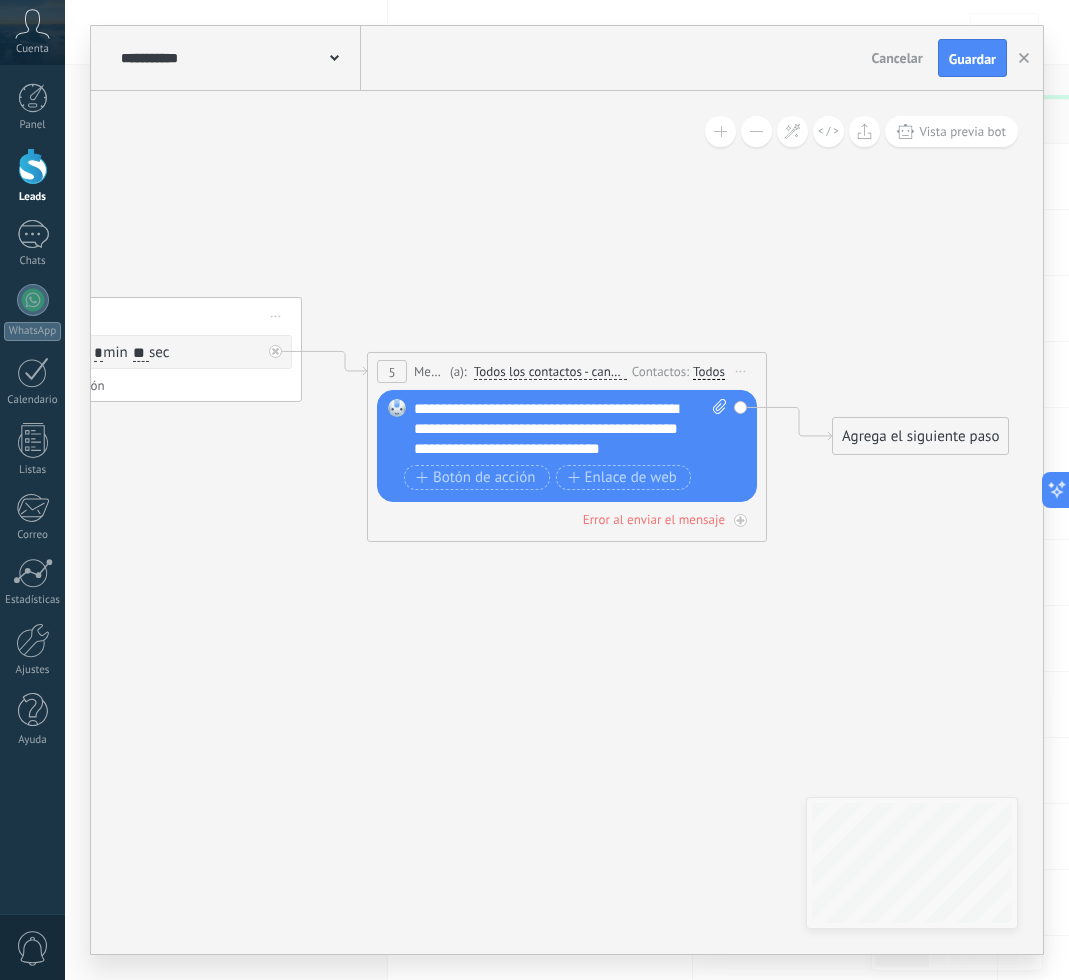click on "**********" at bounding box center [570, 429] 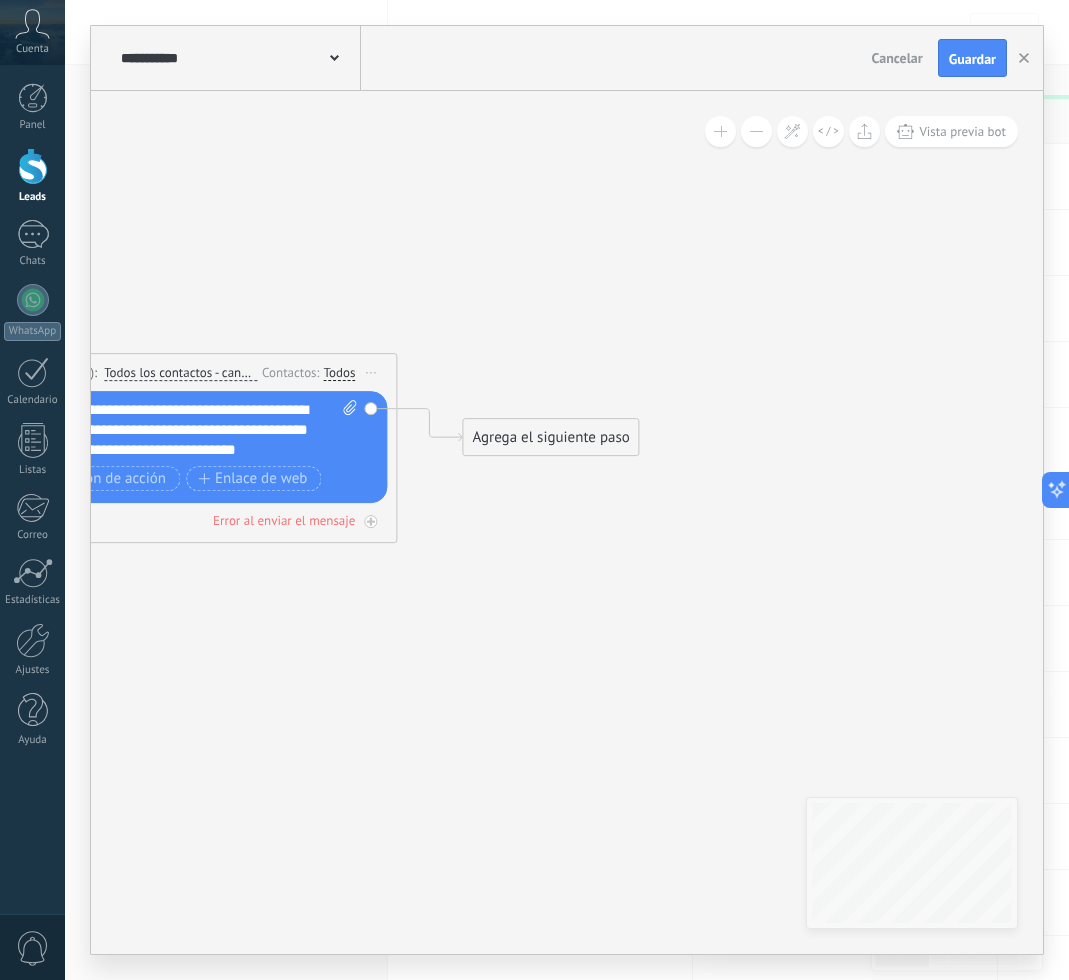click on "Agrega el siguiente paso" at bounding box center (550, 437) 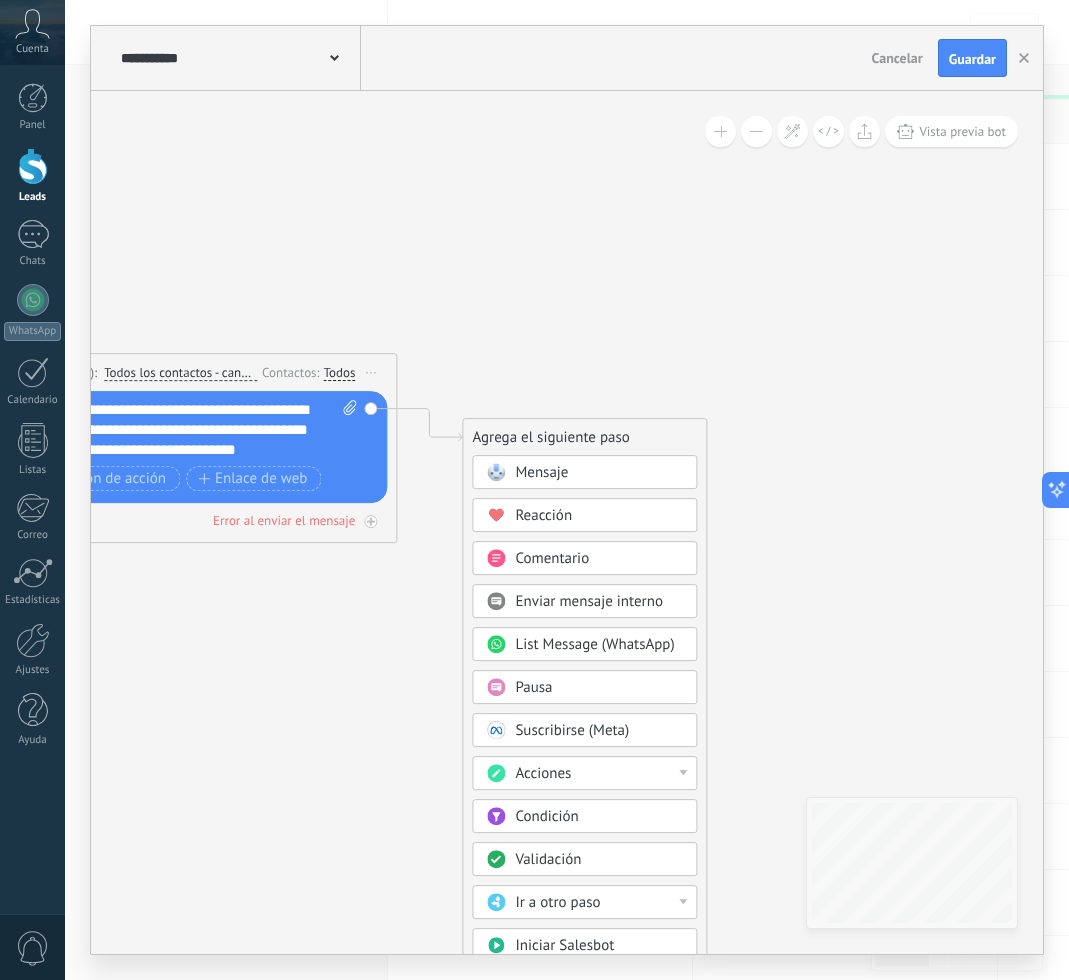 click on "Mensaje" at bounding box center [541, 472] 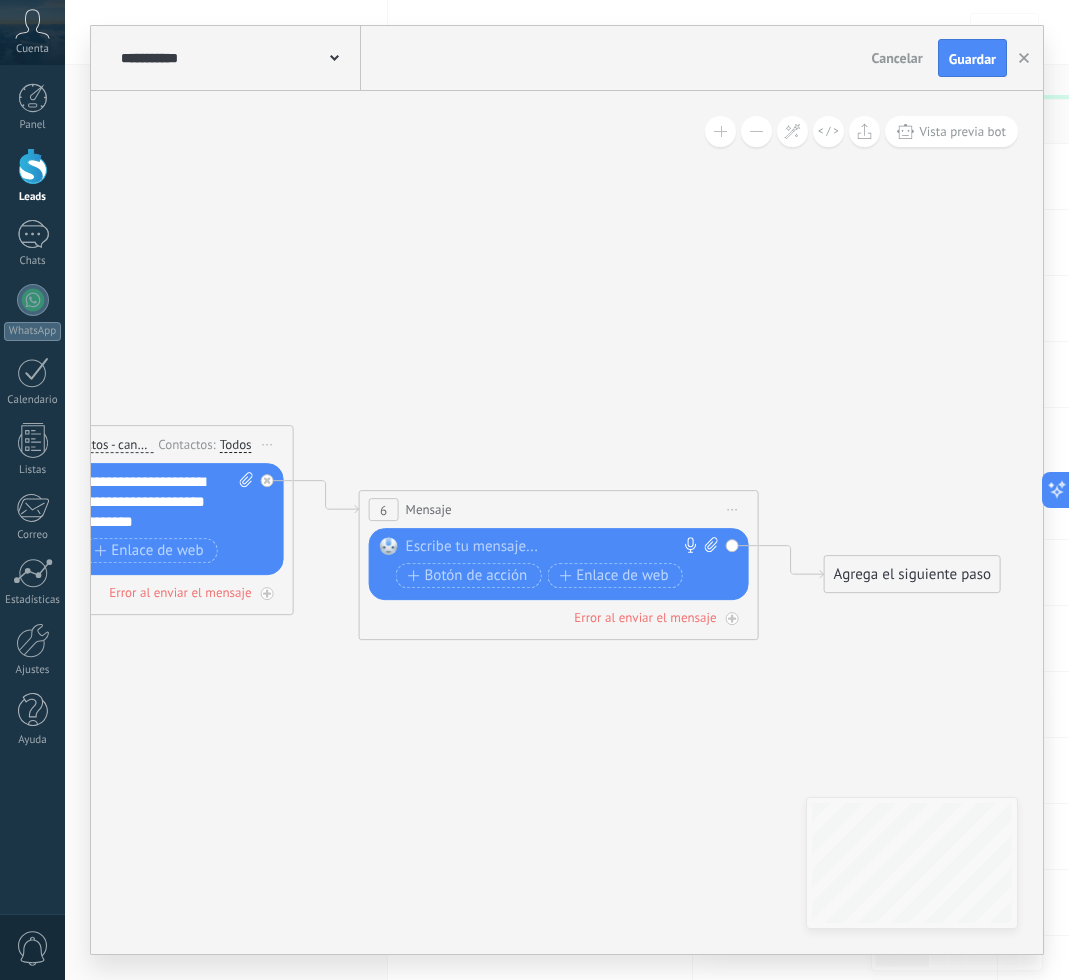 click 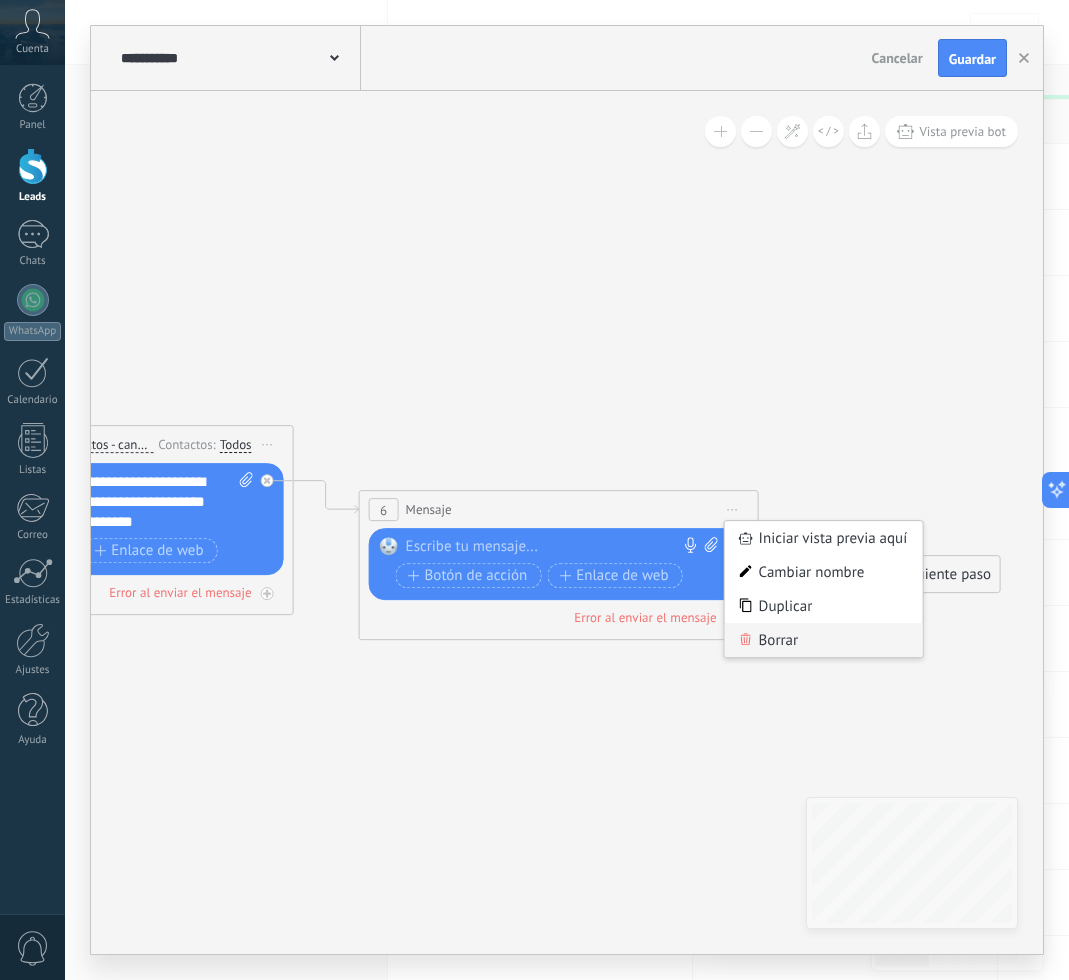 click on "Borrar" at bounding box center (824, 640) 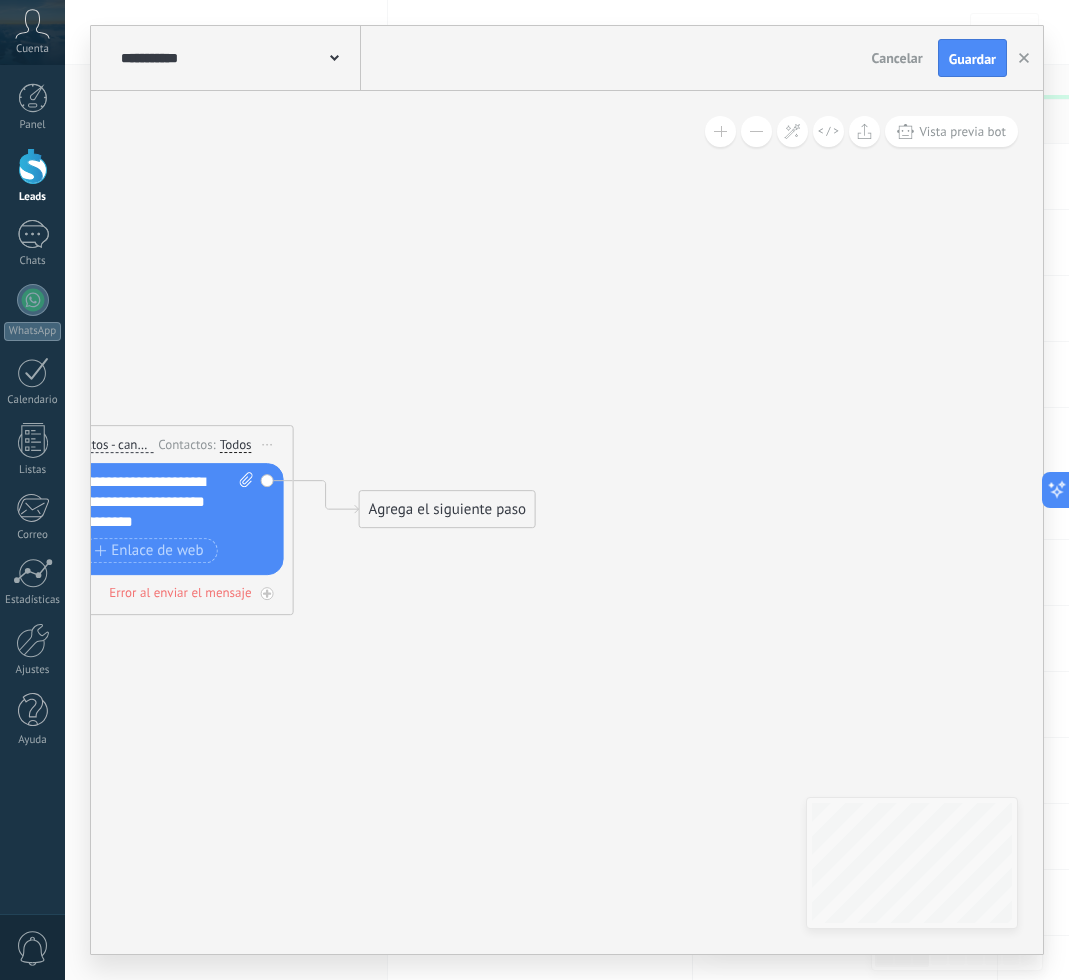 click on "Agrega el siguiente paso" at bounding box center (447, 509) 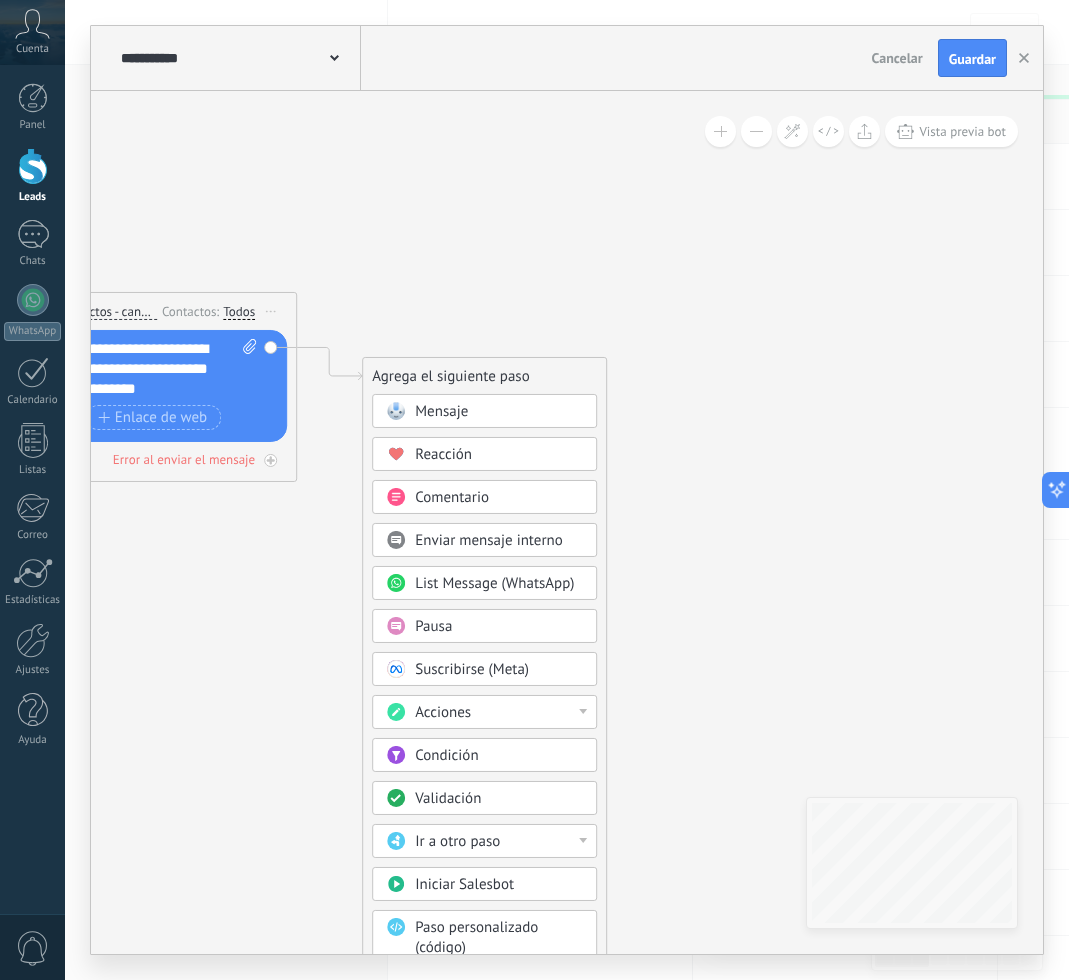 click on "Pausa" at bounding box center (499, 627) 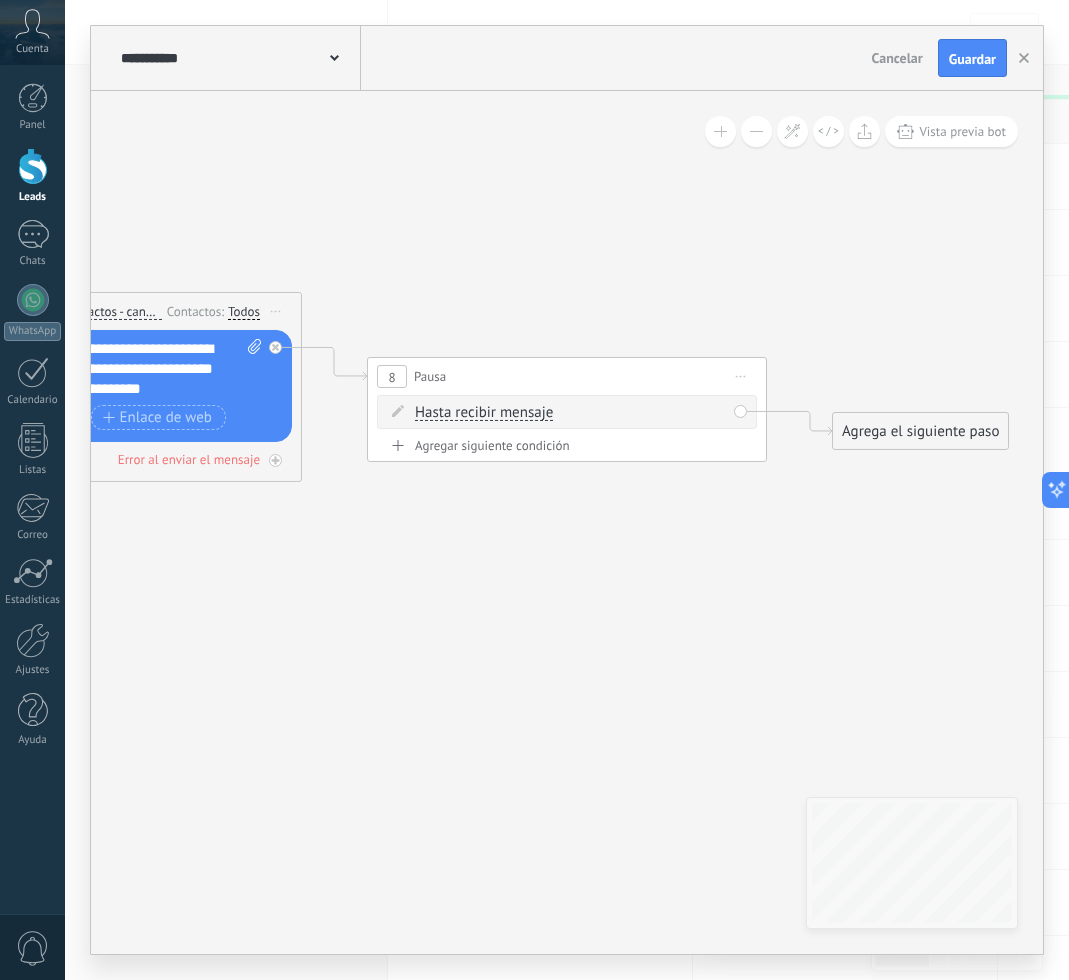 click on "Hasta recibir mensaje" at bounding box center (484, 413) 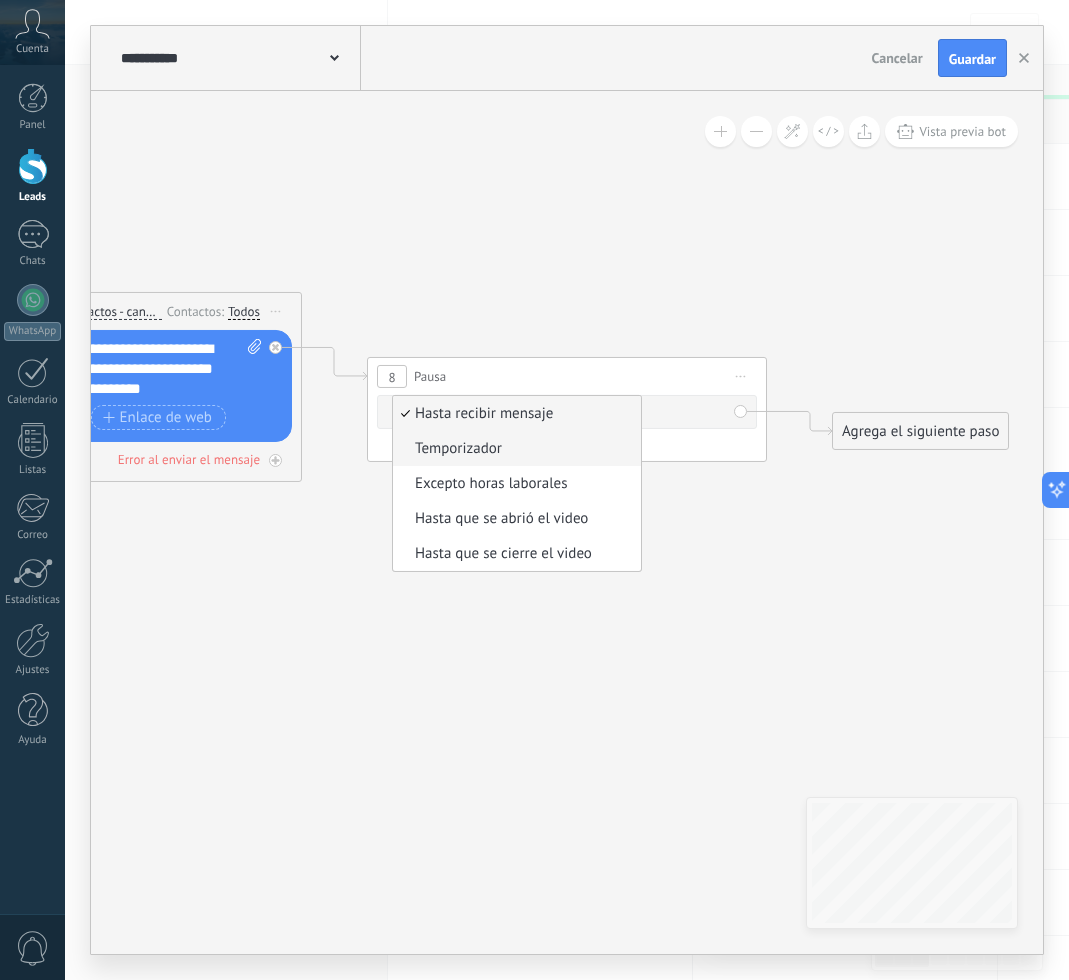 click on "Temporizador" at bounding box center [514, 449] 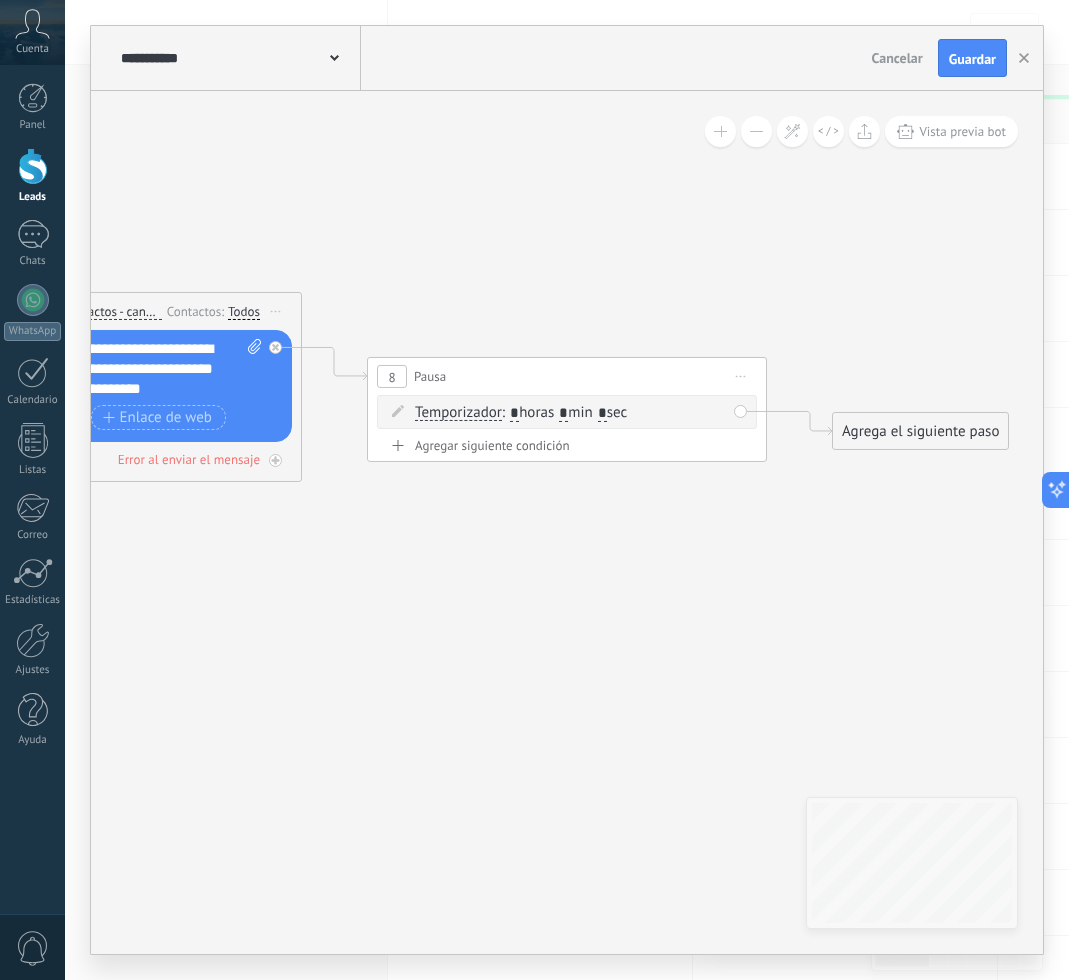 click on ":
*  horas
*  min  *  sec" at bounding box center [564, 412] 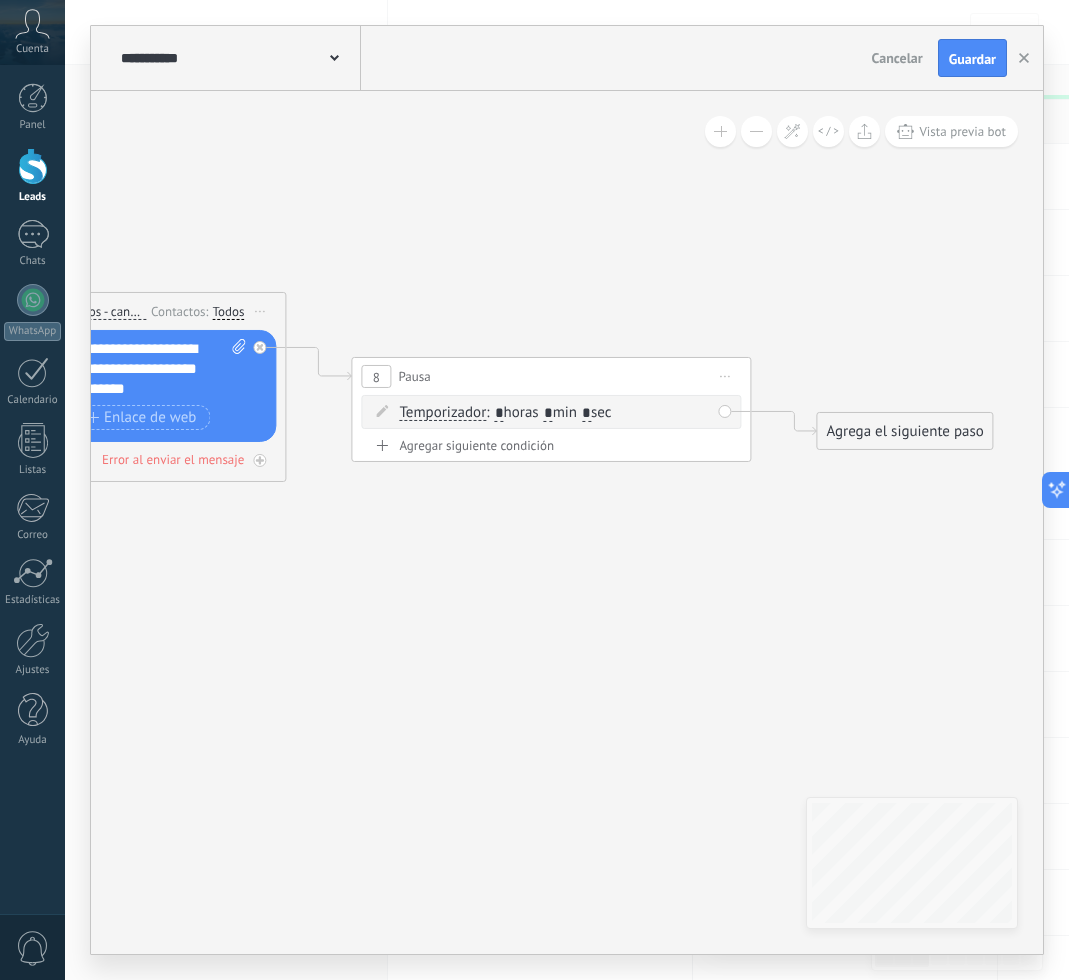 type on "*" 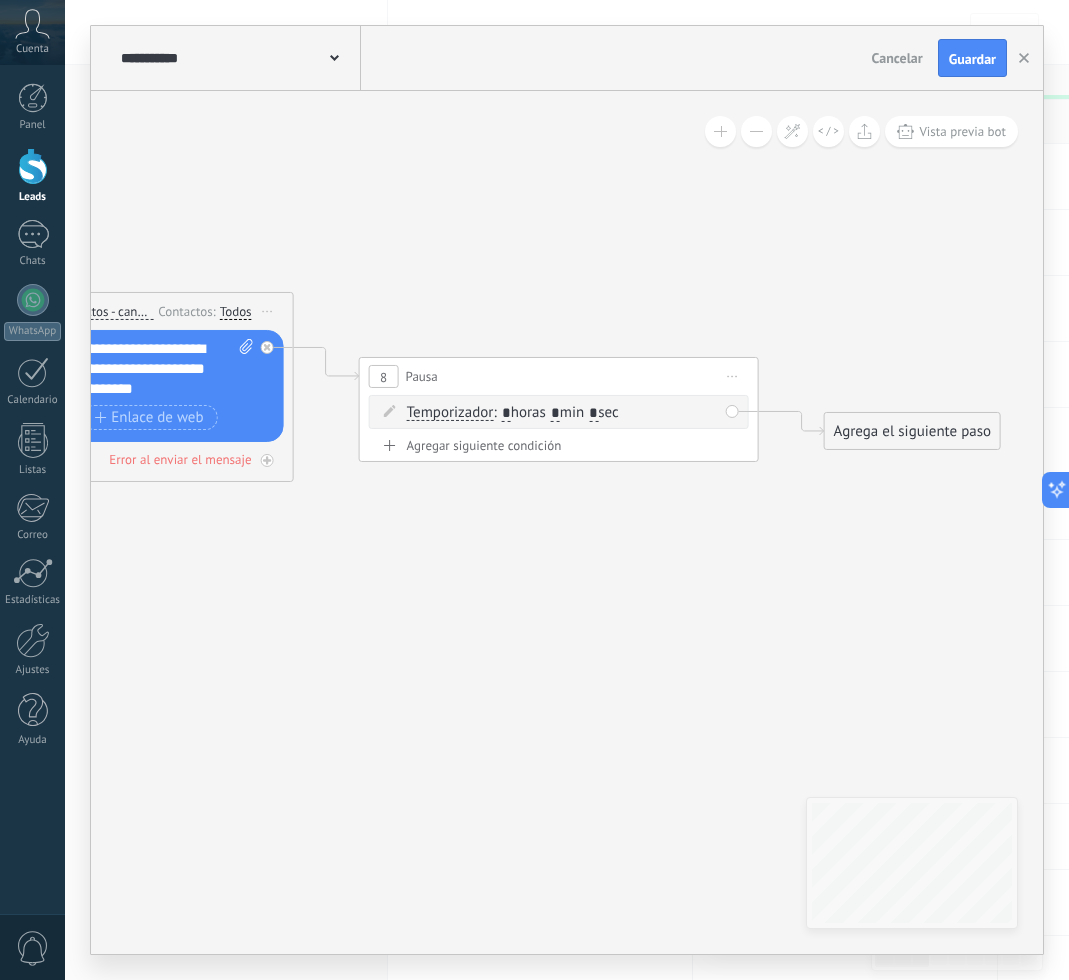 click on ":
*  horas
*  min  *  sec" at bounding box center (555, 412) 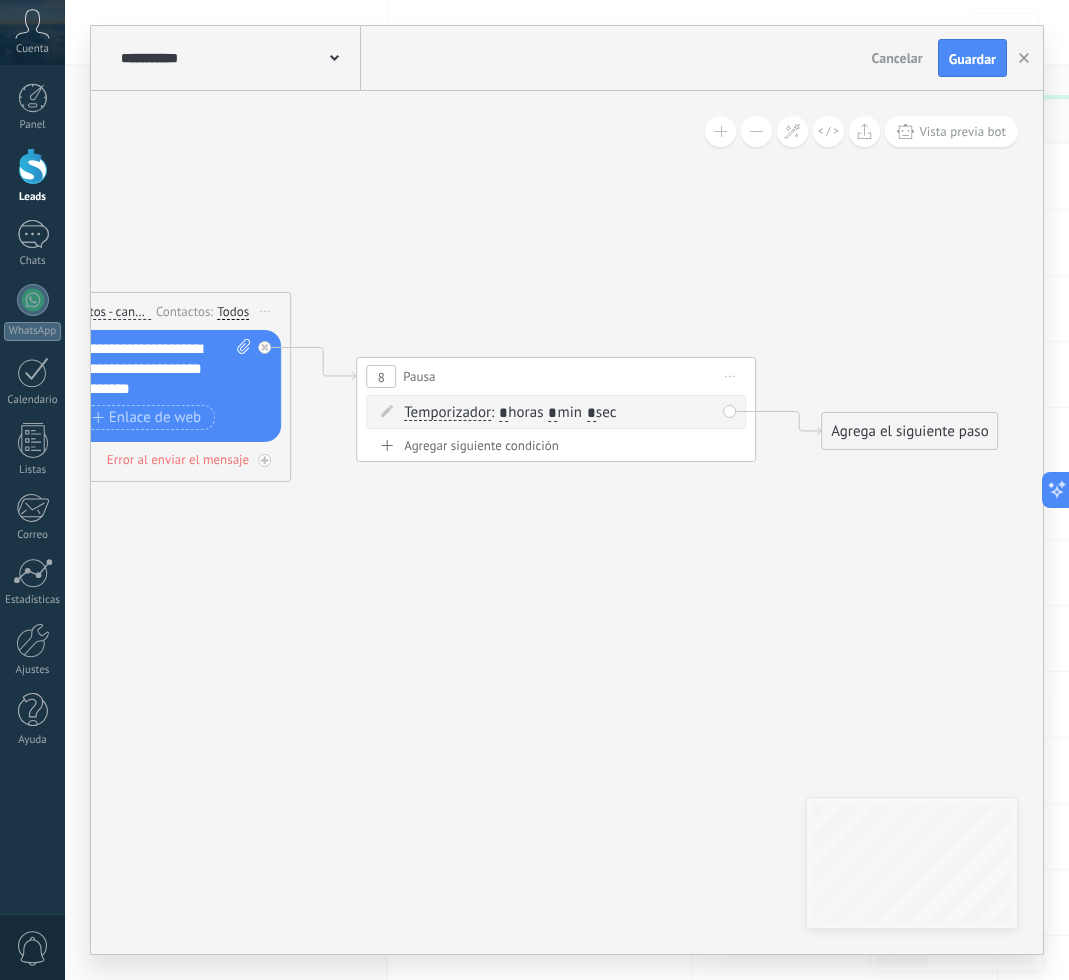 click on ":
*  horas
*  min  *  sec" at bounding box center [553, 412] 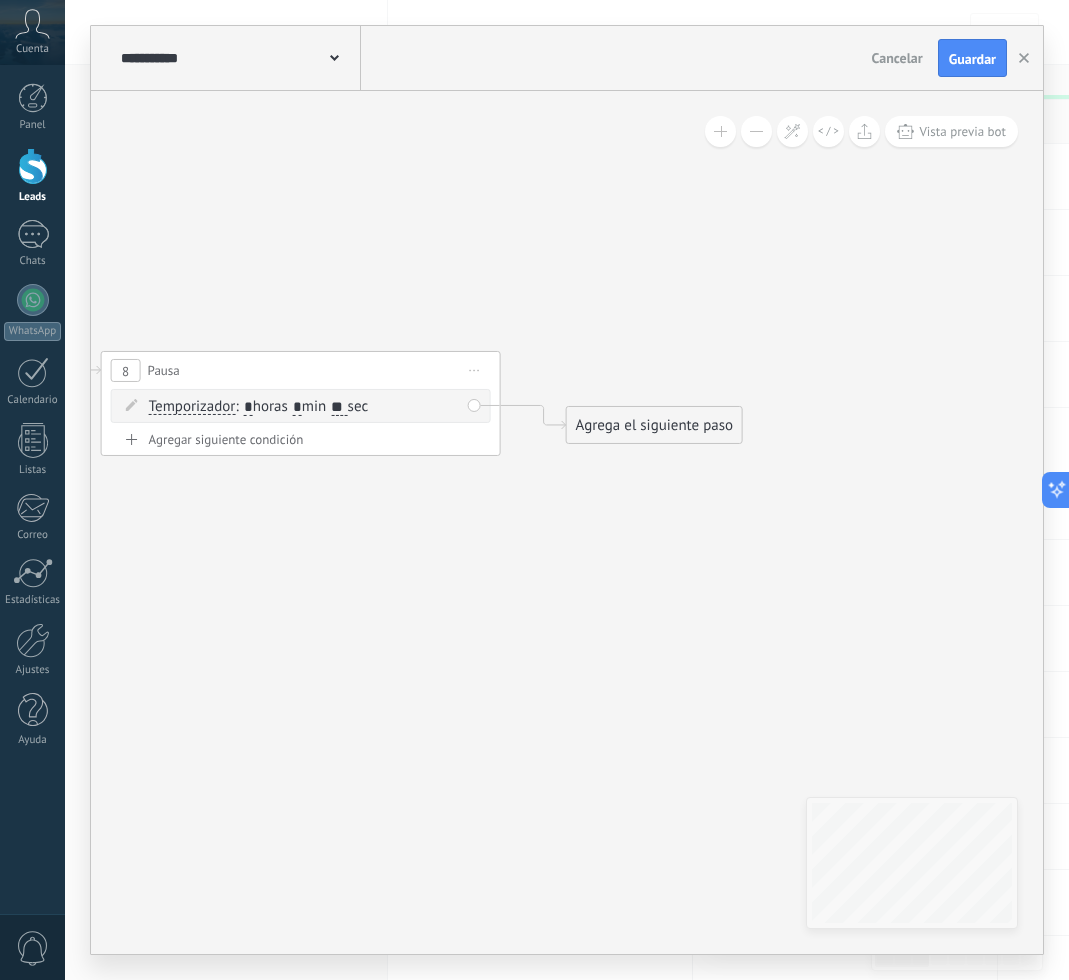 type on "**" 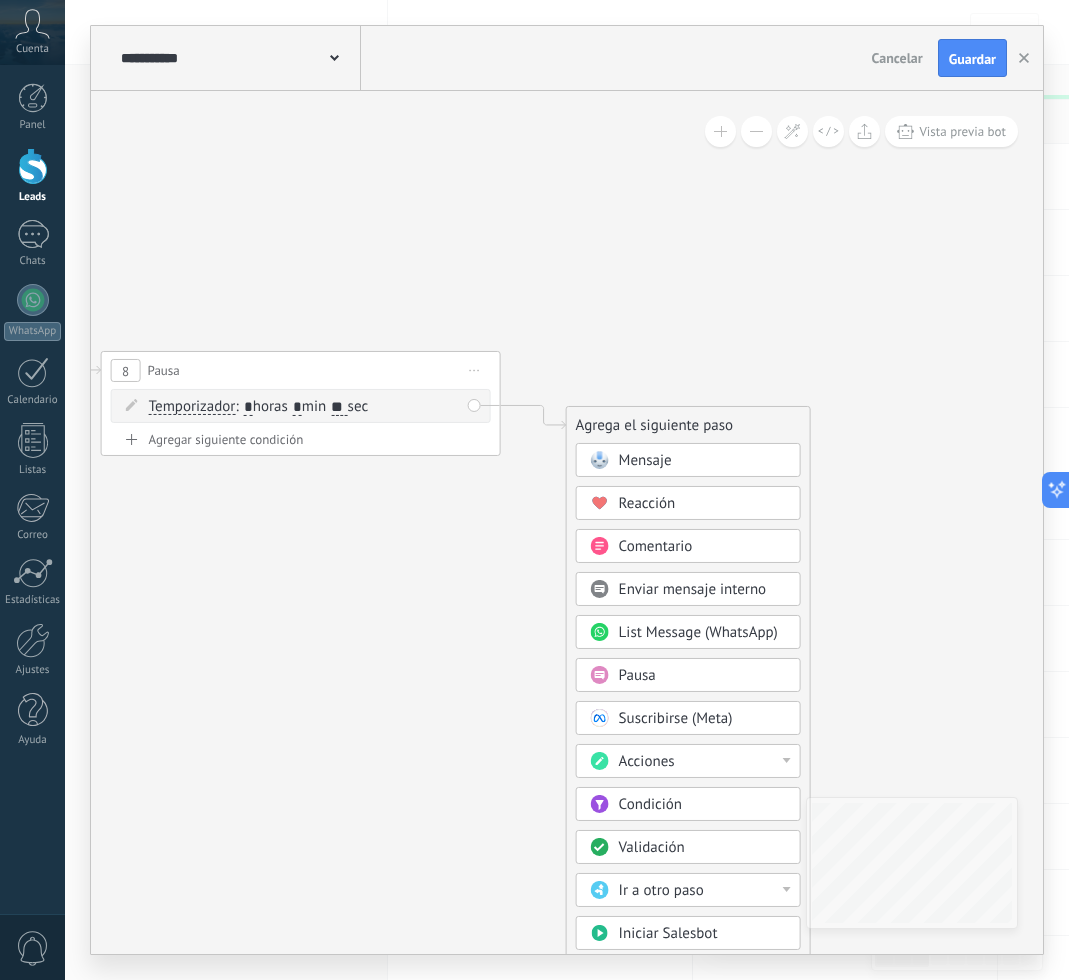 click on "Mensaje" at bounding box center (645, 460) 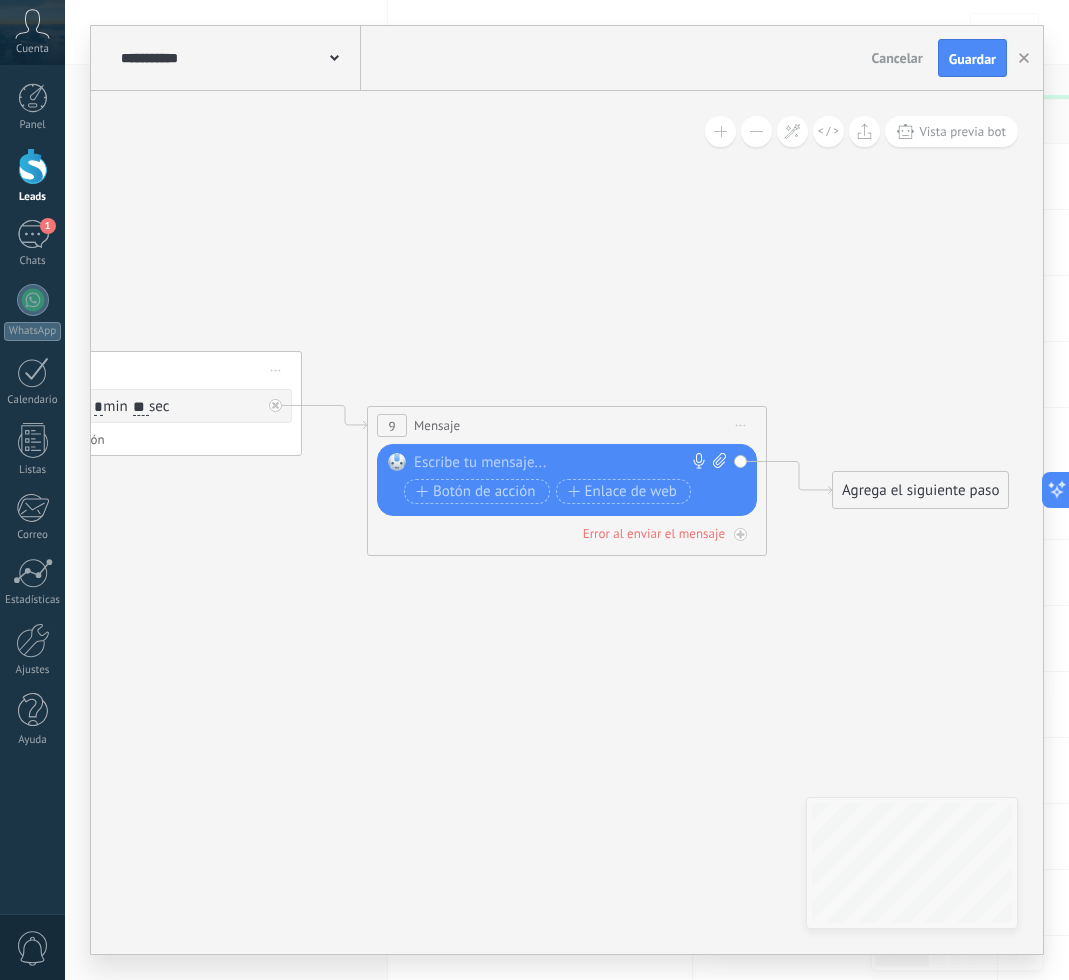 click 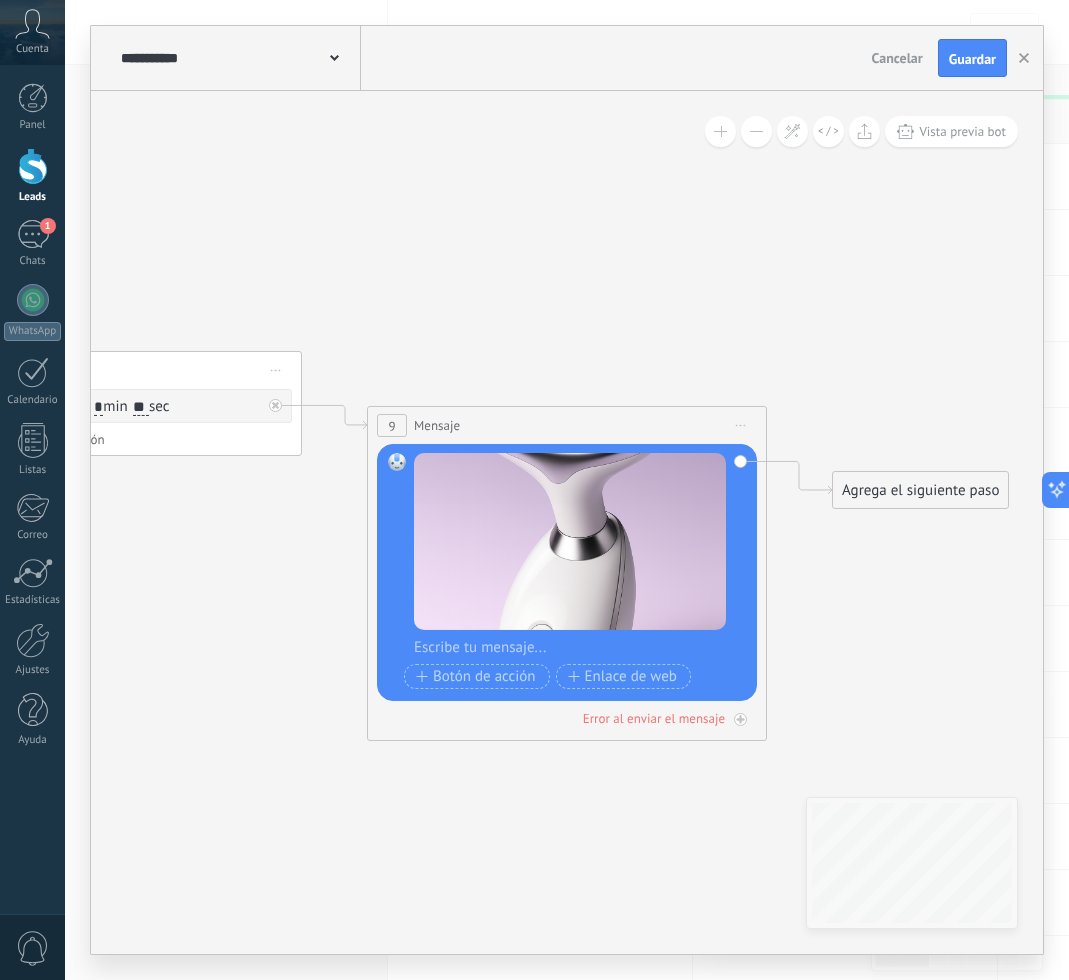 click at bounding box center [580, 648] 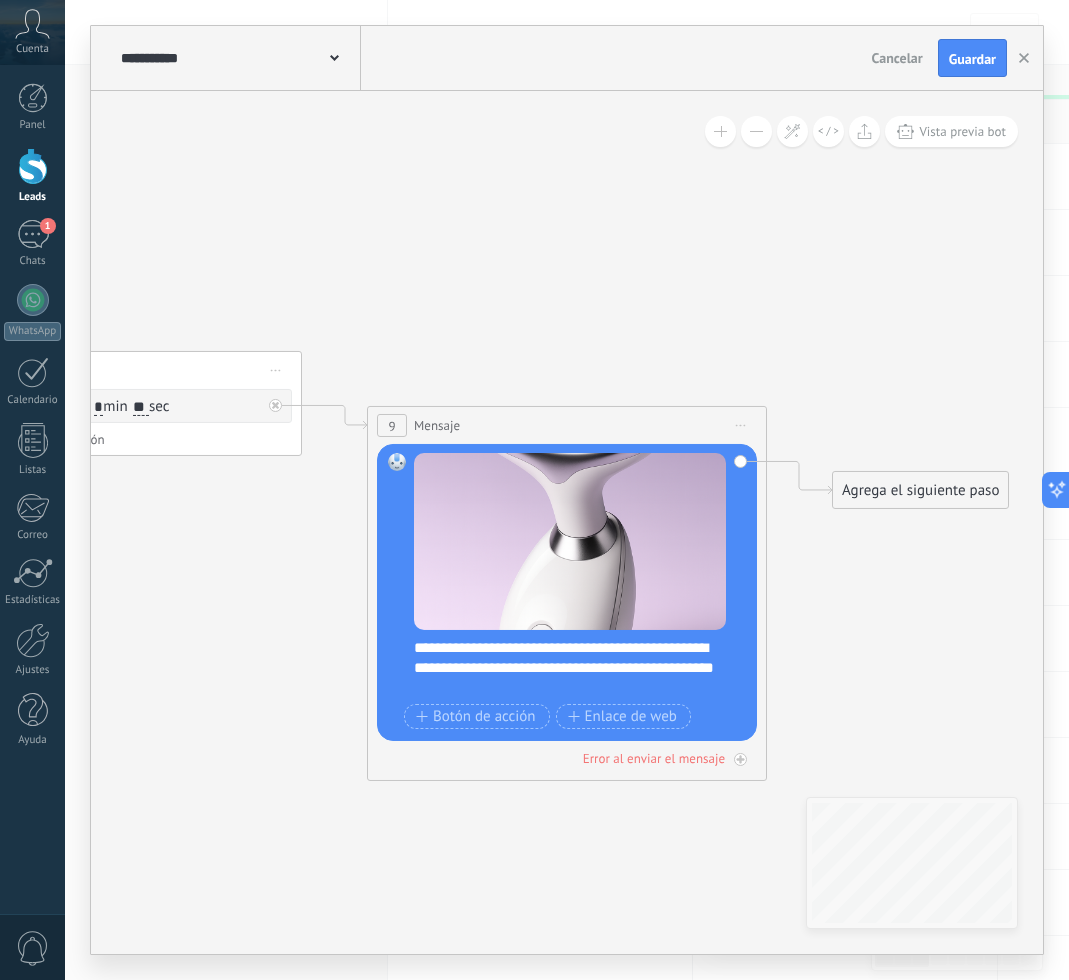 click 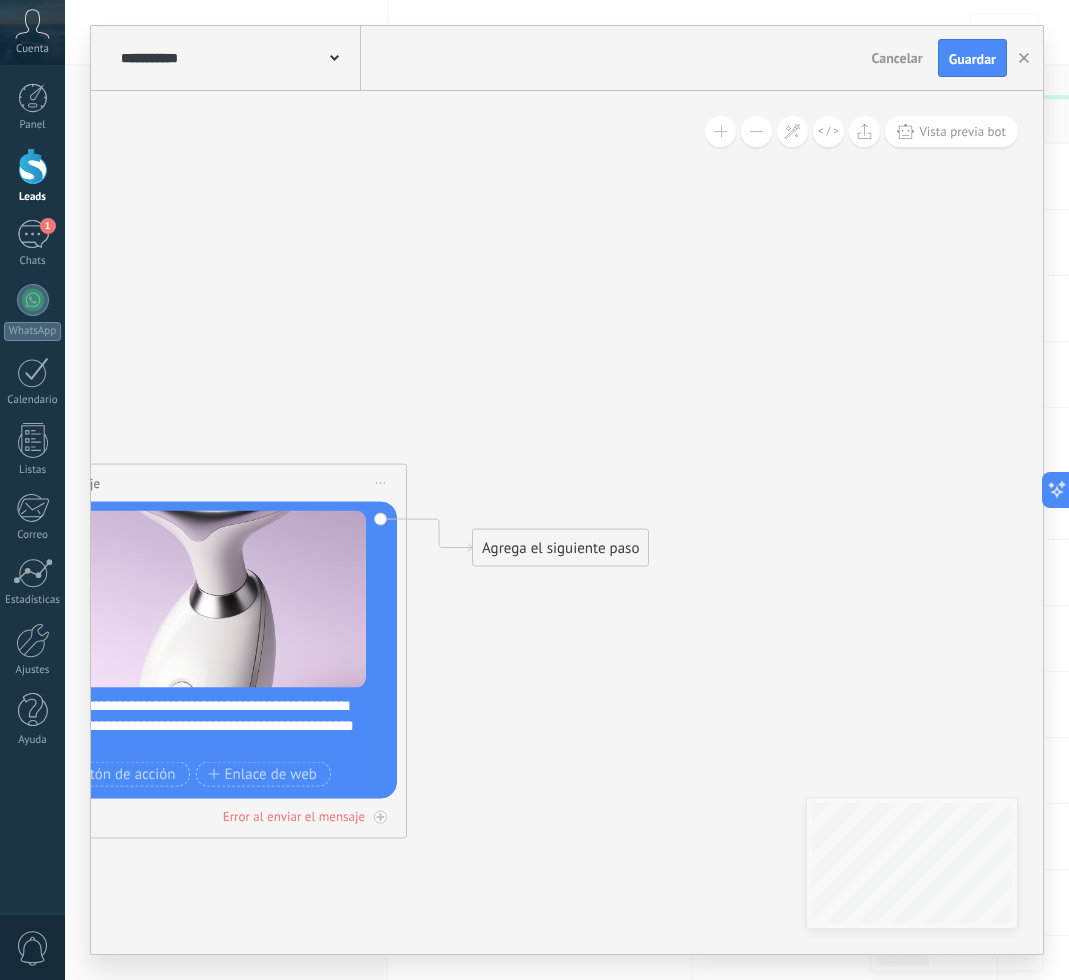 click on "Agrega el siguiente paso" at bounding box center [560, 548] 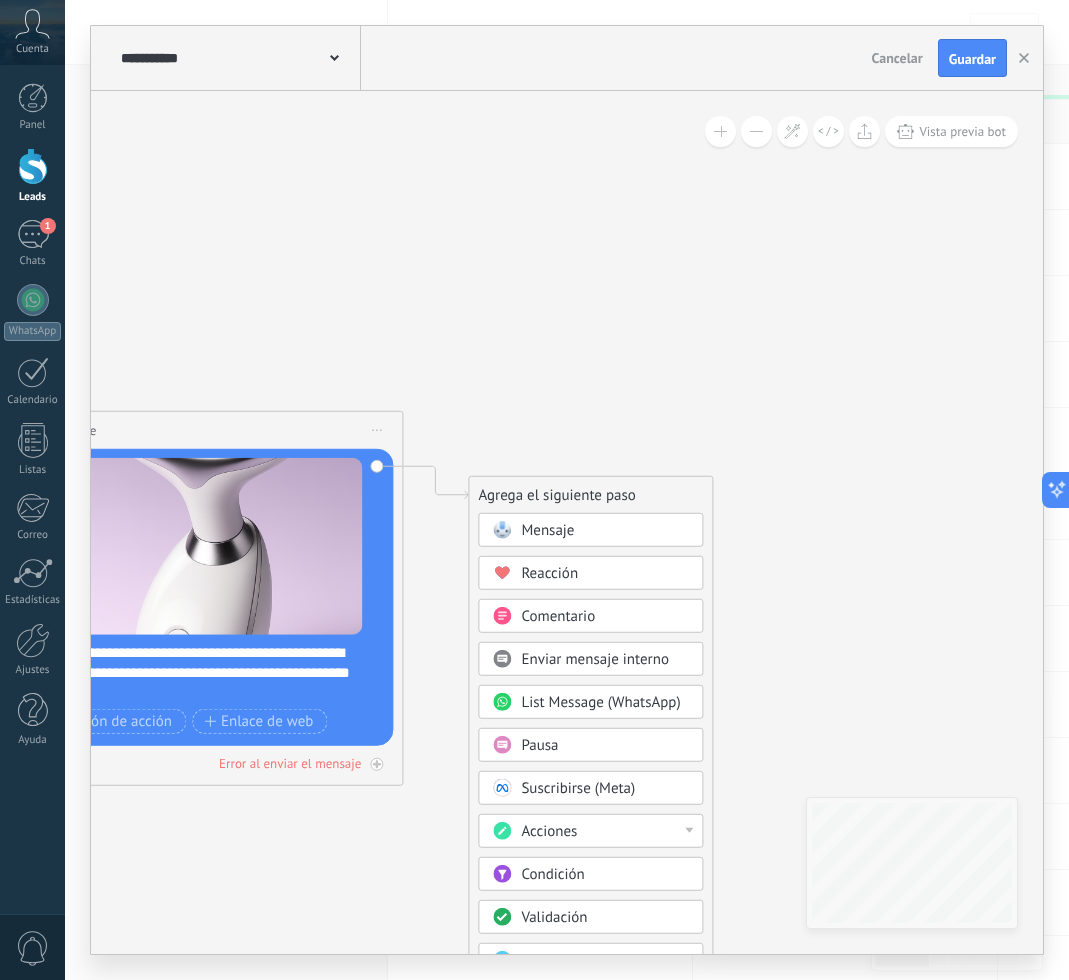 click on "Pausa" at bounding box center (539, 745) 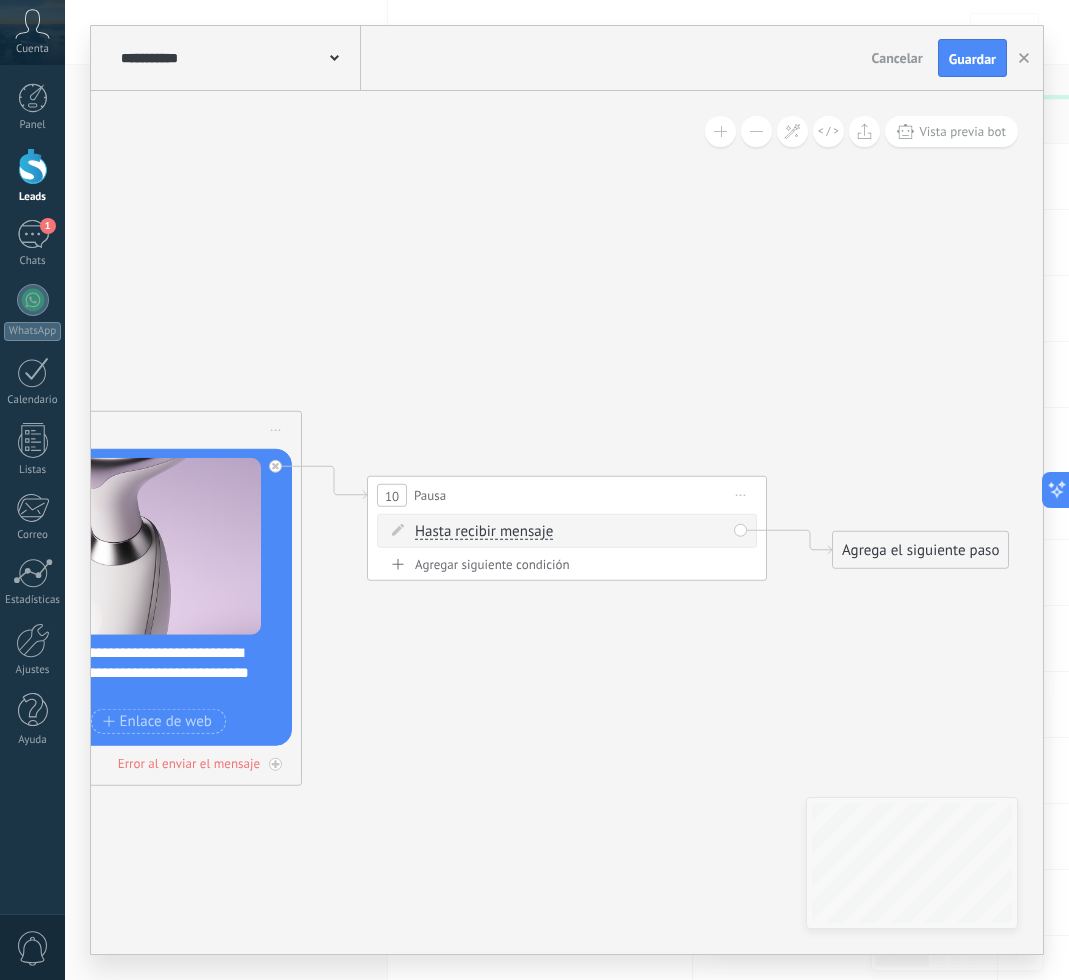 click on "Hasta recibir mensaje" at bounding box center (484, 532) 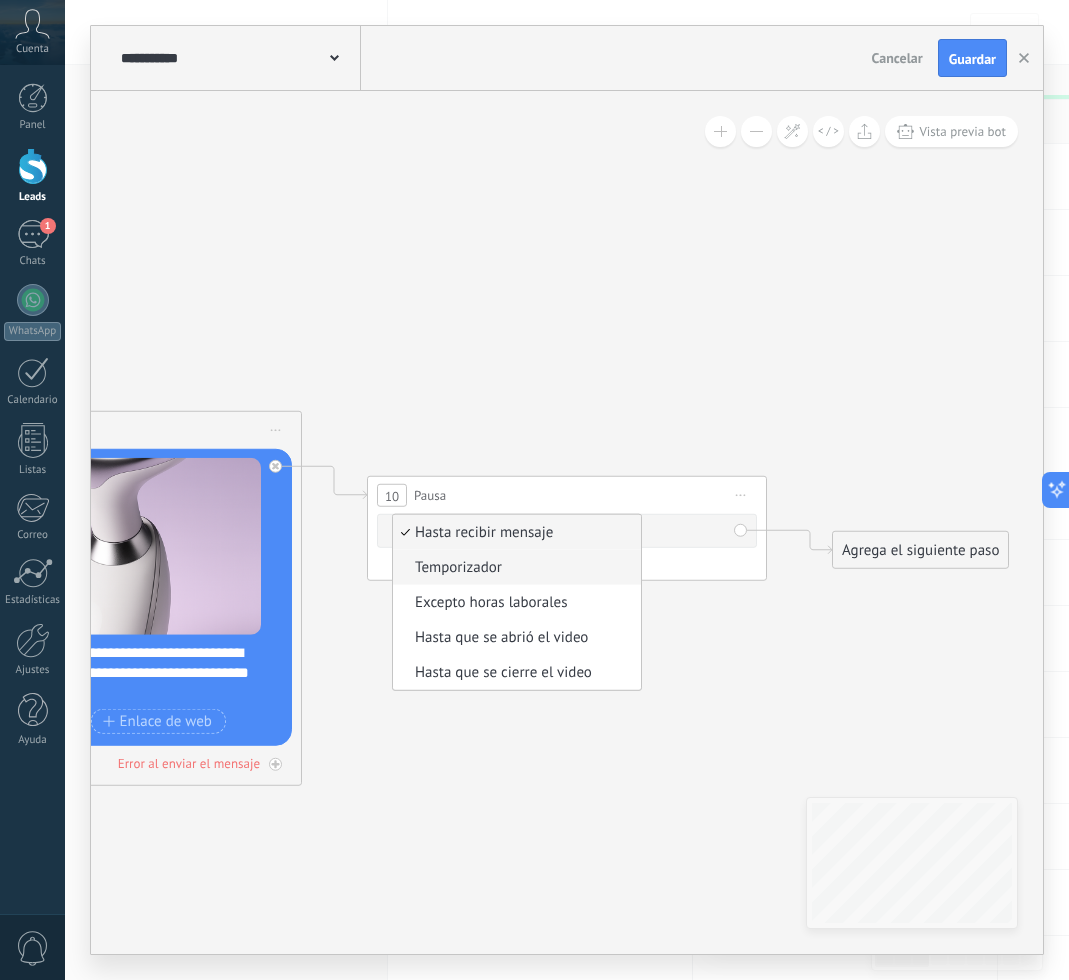 click on "Temporizador" at bounding box center [514, 568] 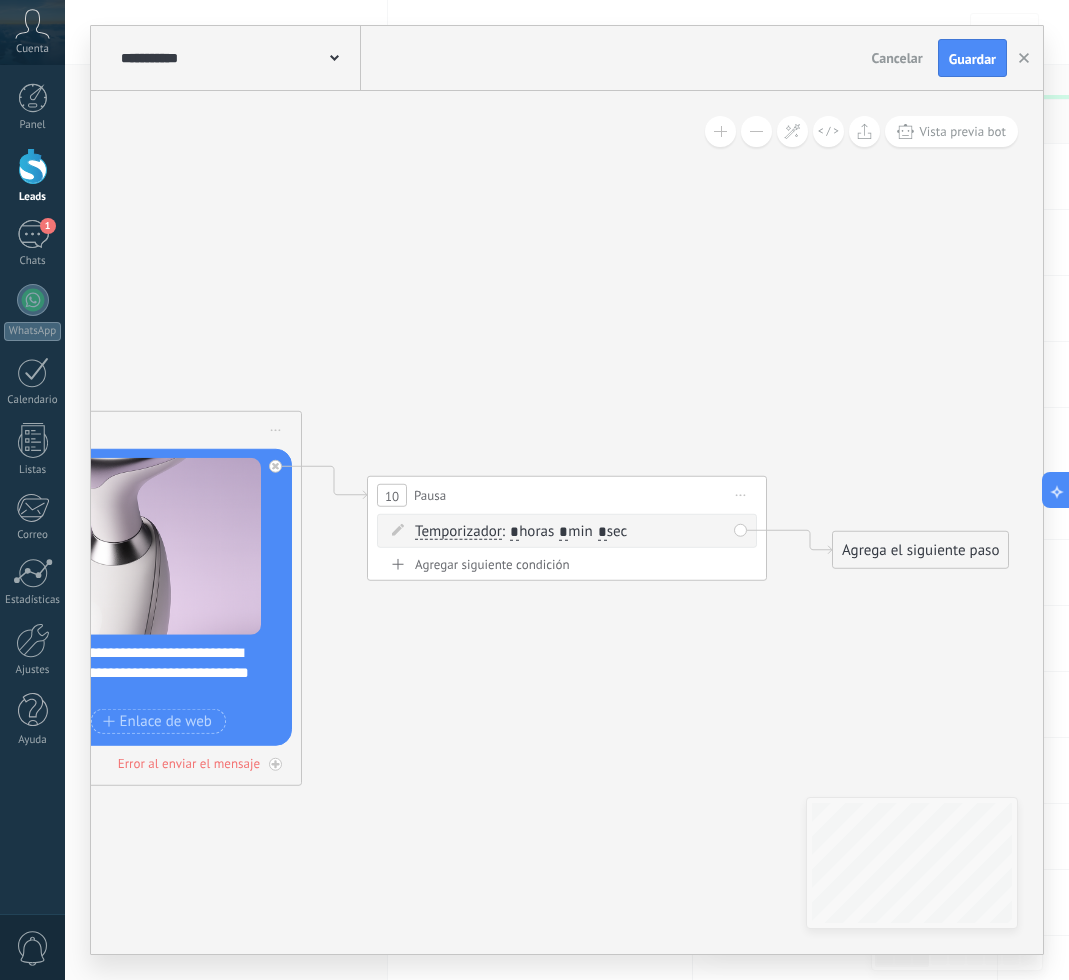 click on ":
*  horas
*  min  *  sec" at bounding box center [564, 531] 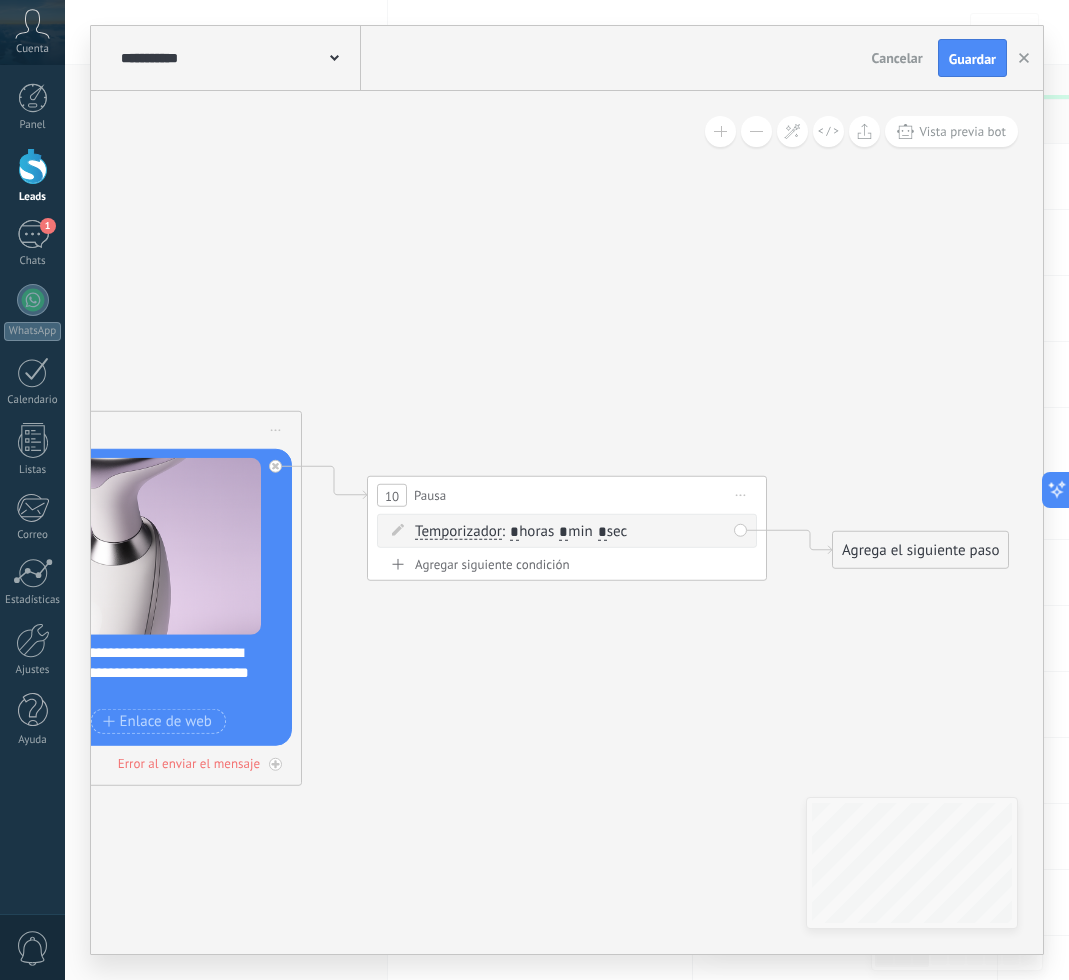 click on "*" at bounding box center (563, 532) 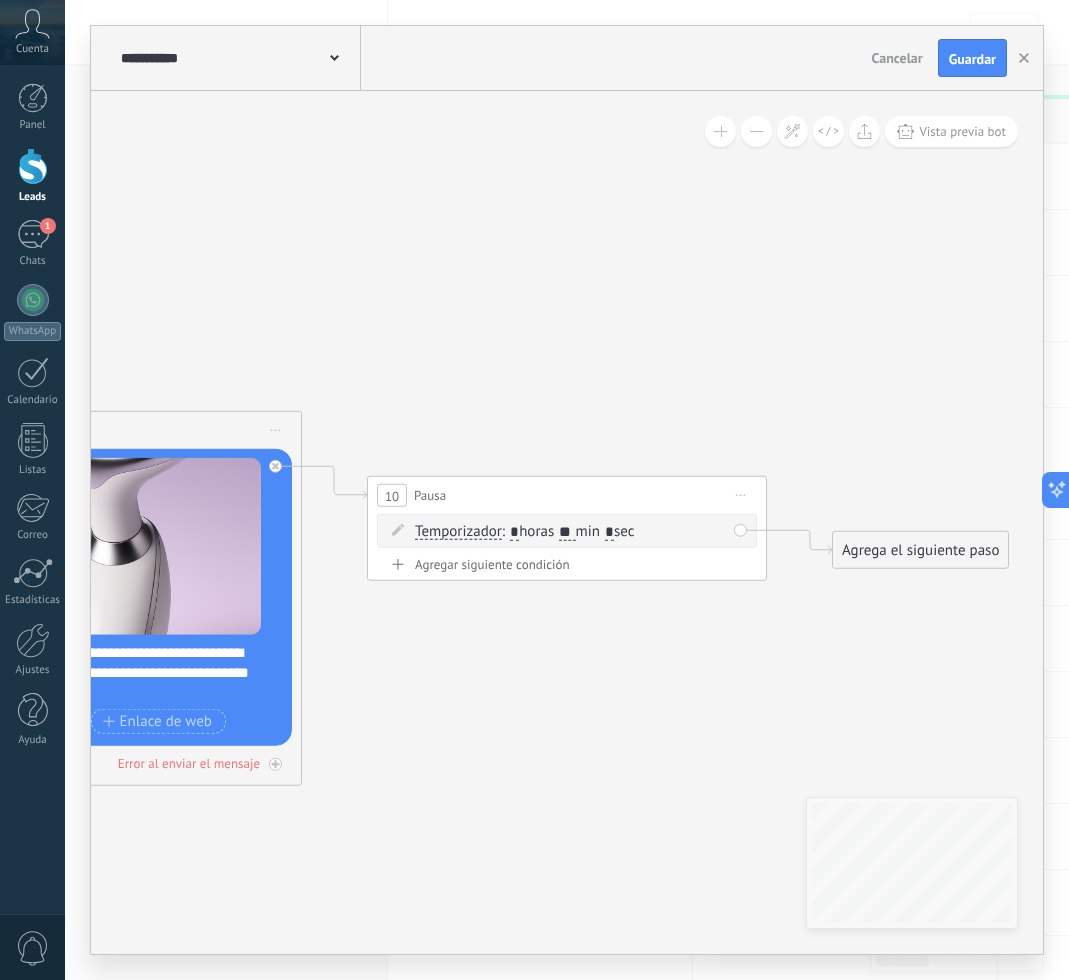 type on "*" 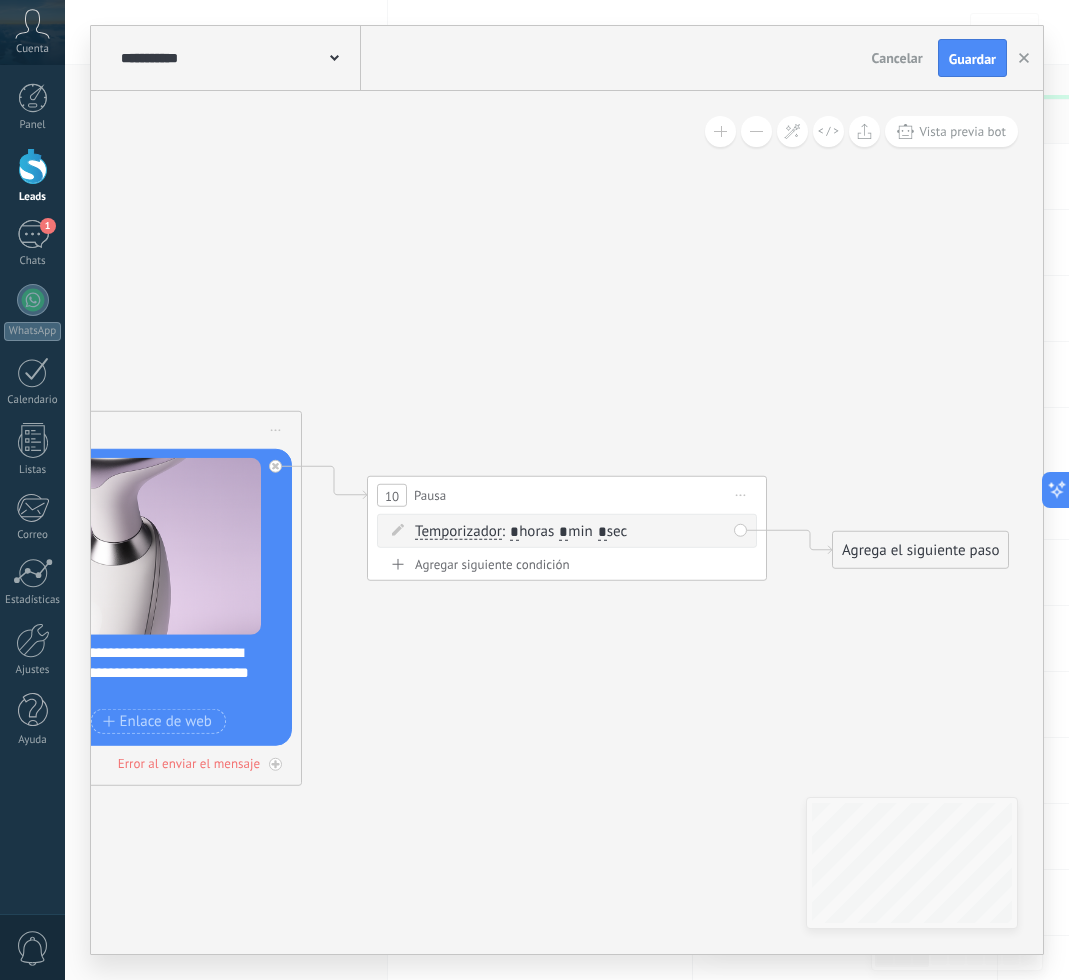type on "*" 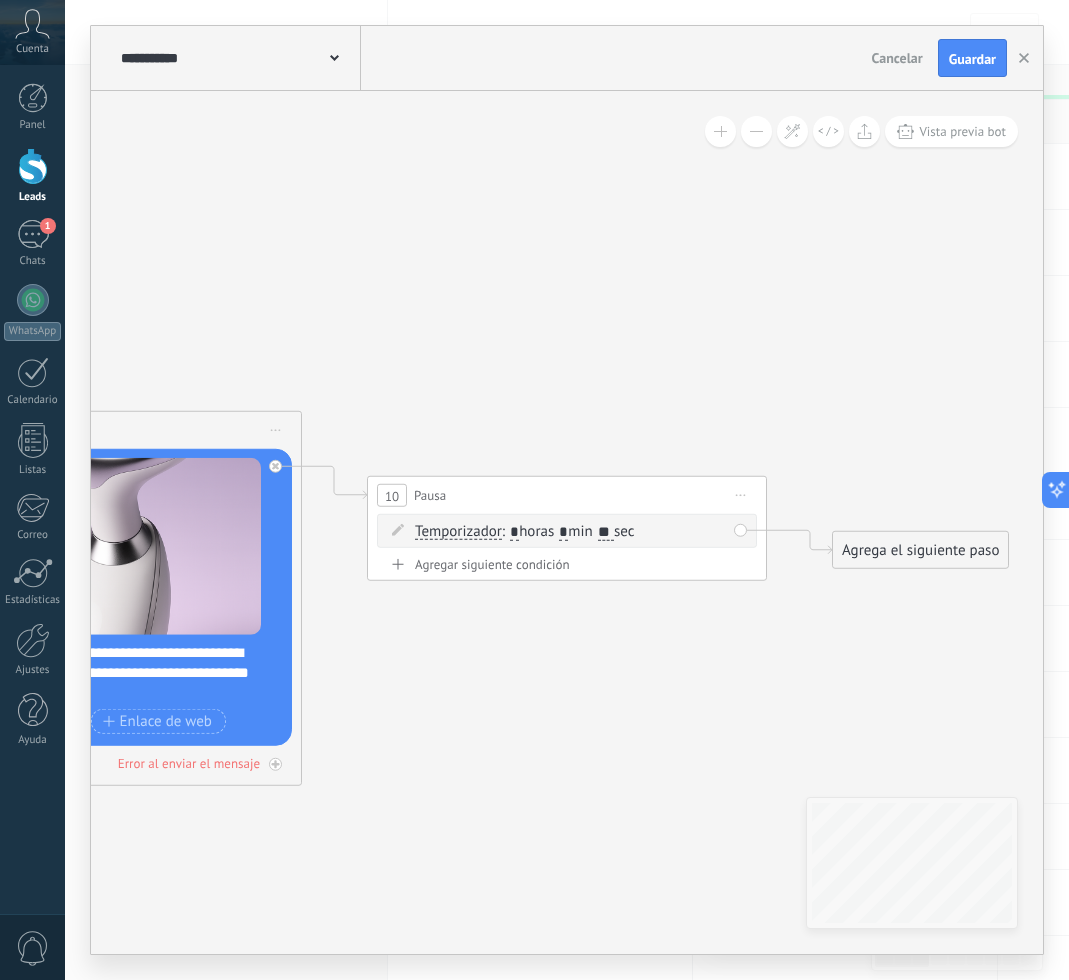 type on "**" 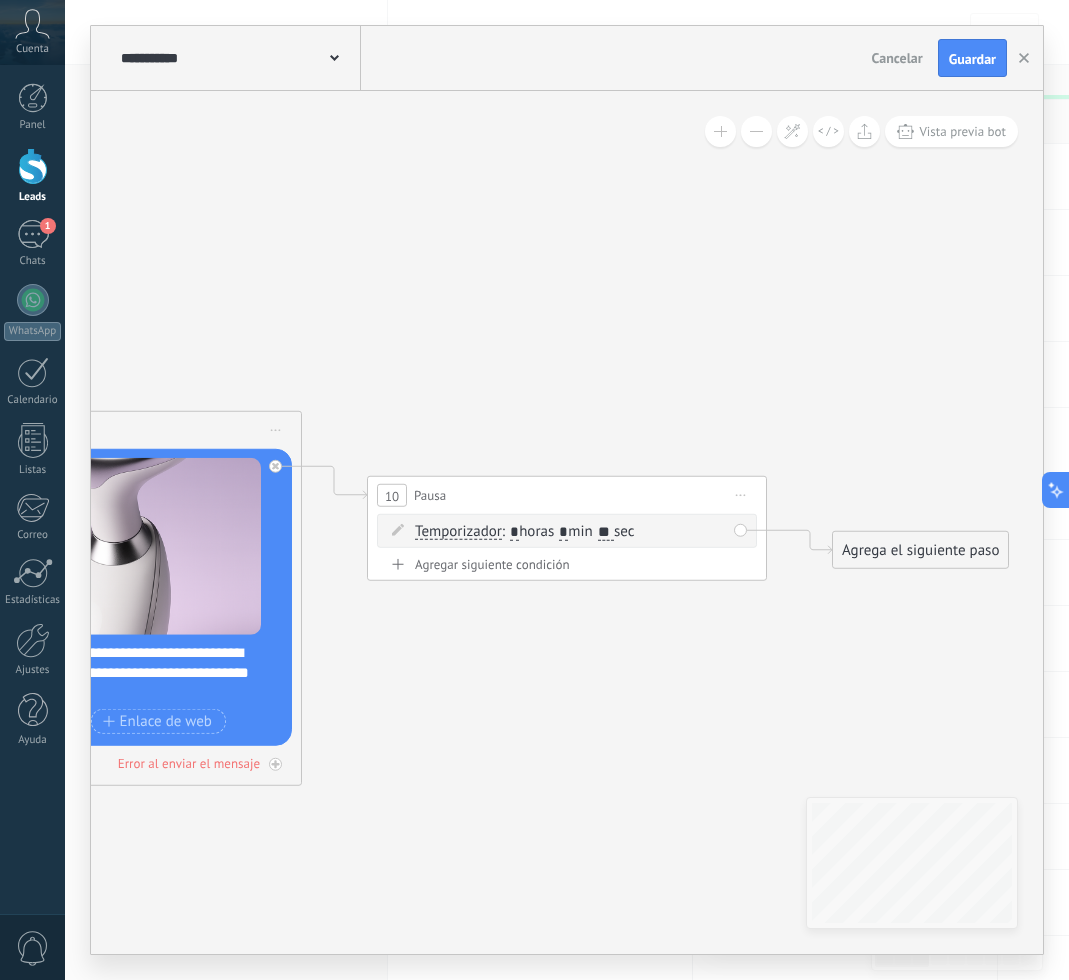 click on "Agrega el siguiente paso
Mensaje
Mensaje
Mensaje
Reacción
Comentario
Enviar mensaje interno" at bounding box center [920, 550] 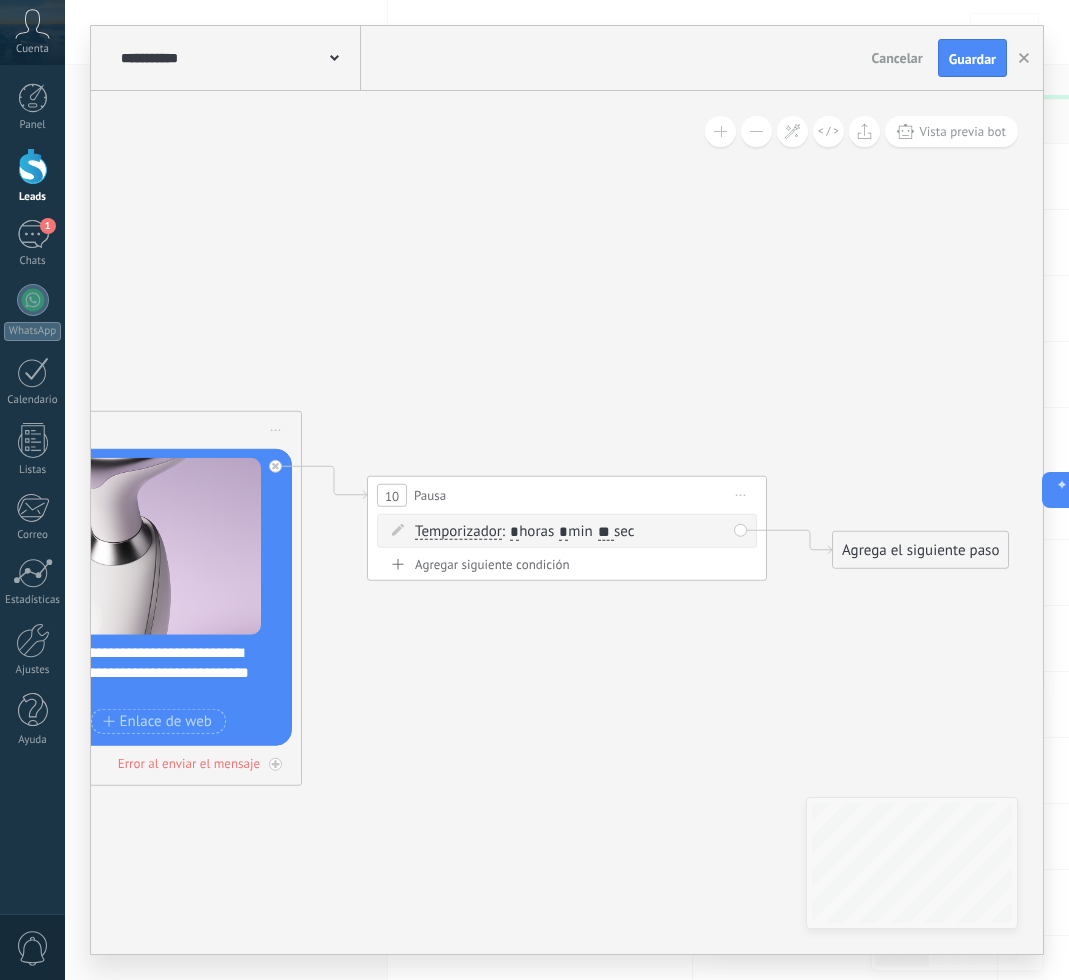 click on "Agrega el siguiente paso" at bounding box center (920, 550) 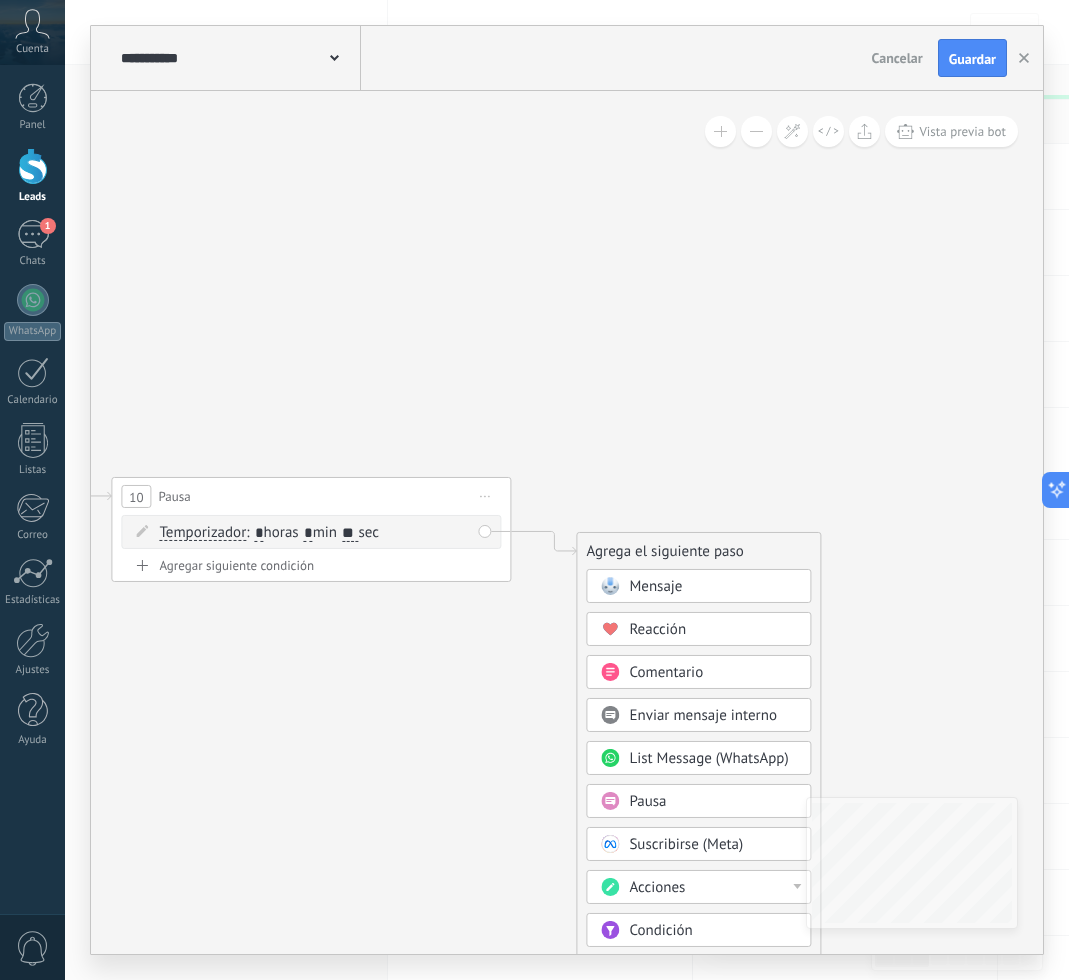click on "Mensaje" at bounding box center (655, 586) 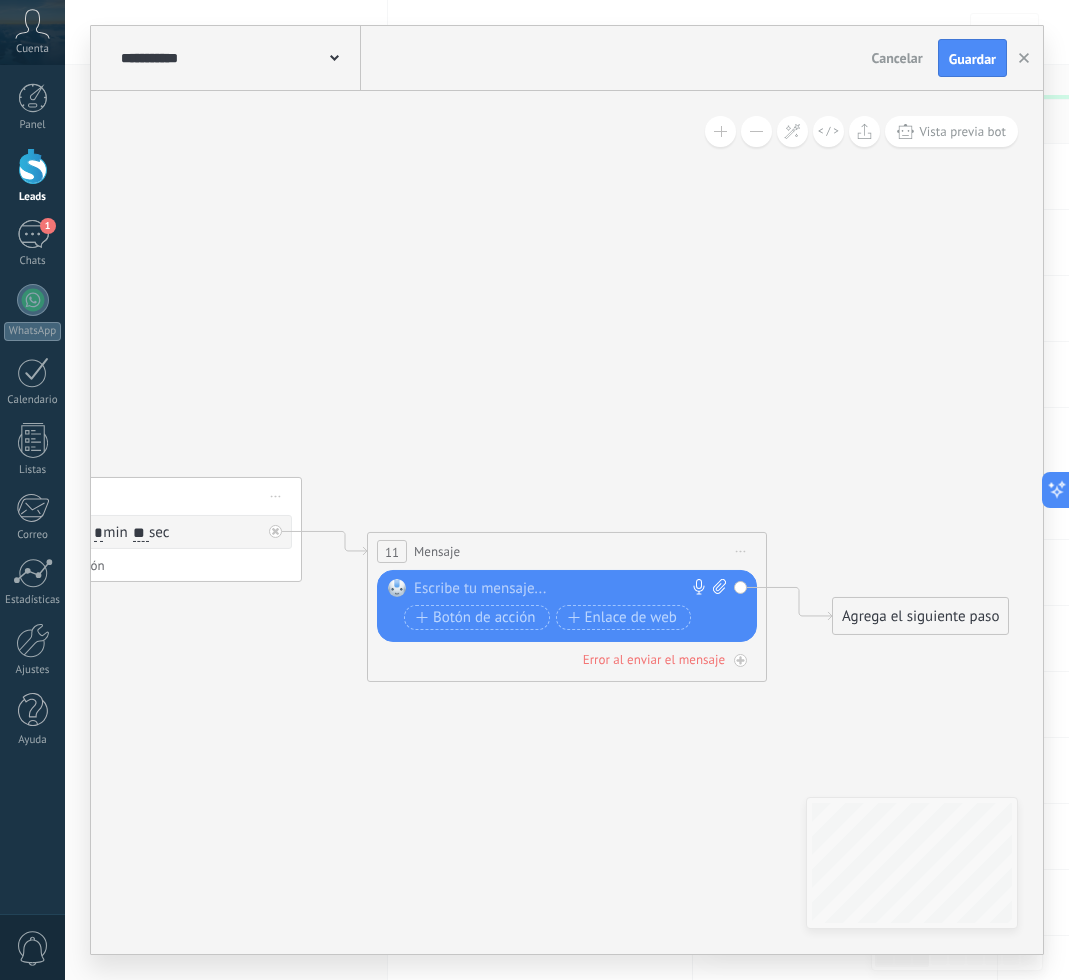 click at bounding box center (716, 589) 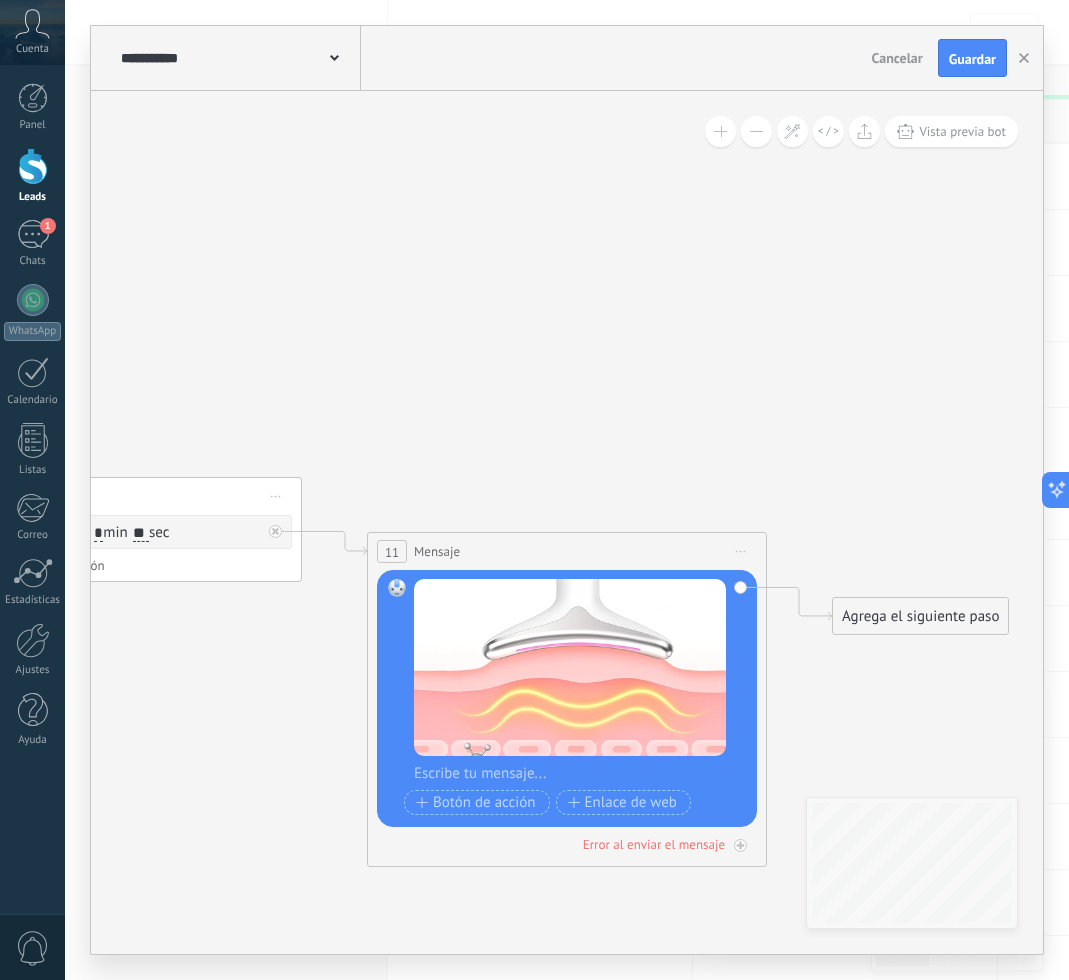 click at bounding box center (580, 774) 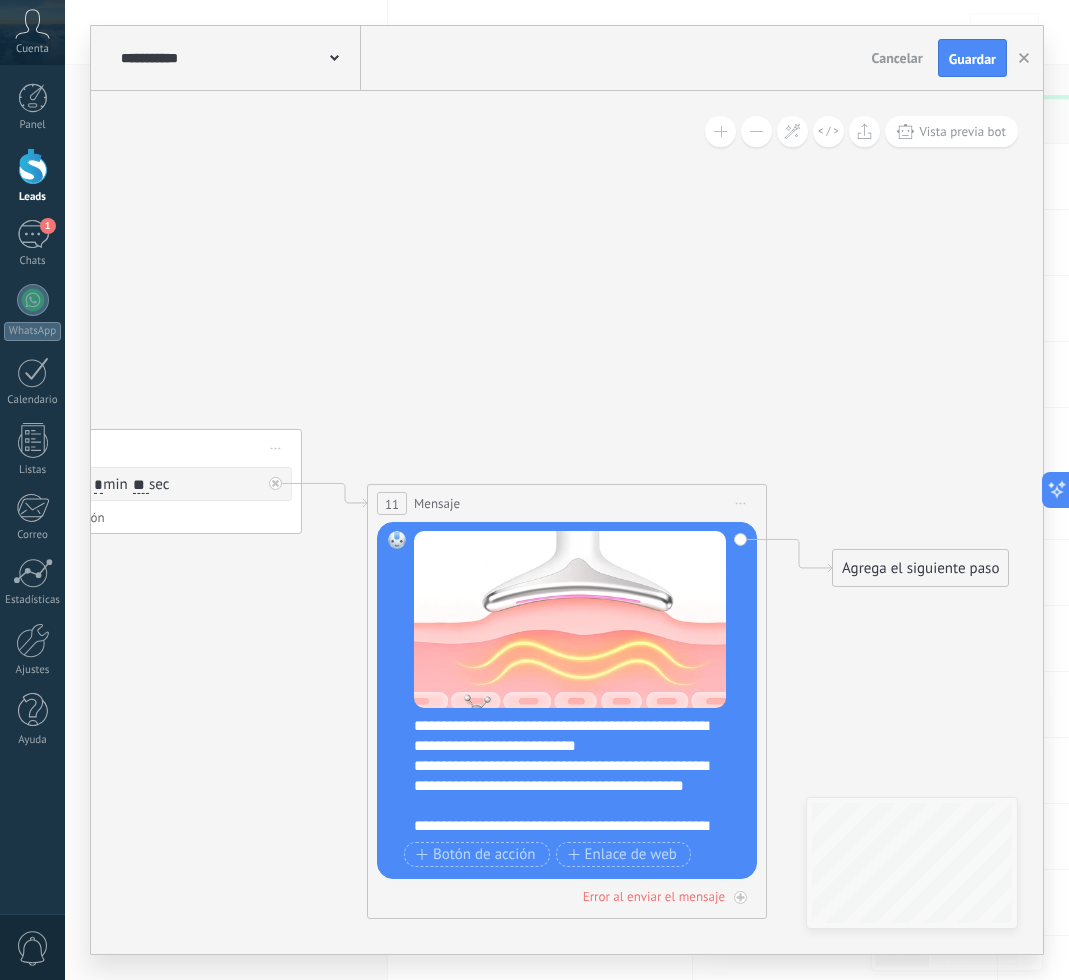click on "**********" at bounding box center [580, 776] 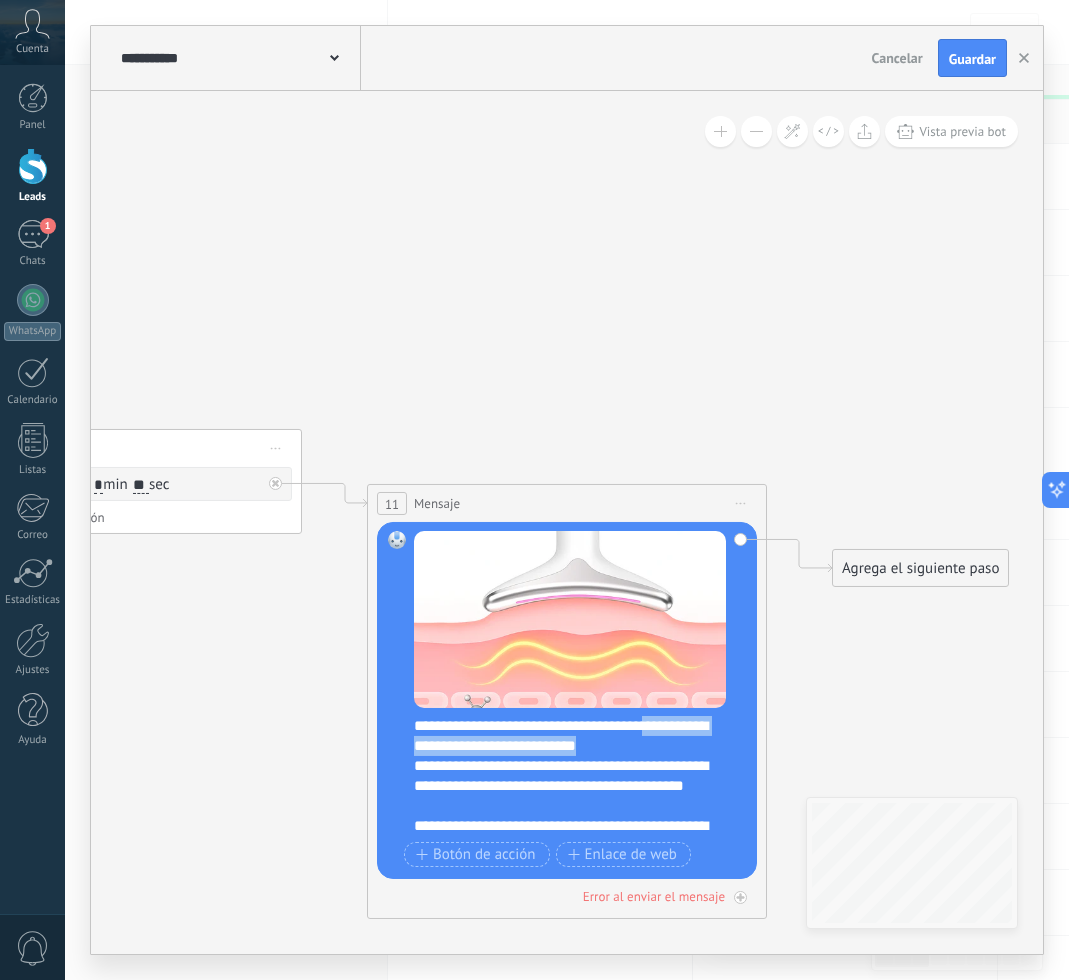 drag, startPoint x: 690, startPoint y: 728, endPoint x: 705, endPoint y: 739, distance: 18.601076 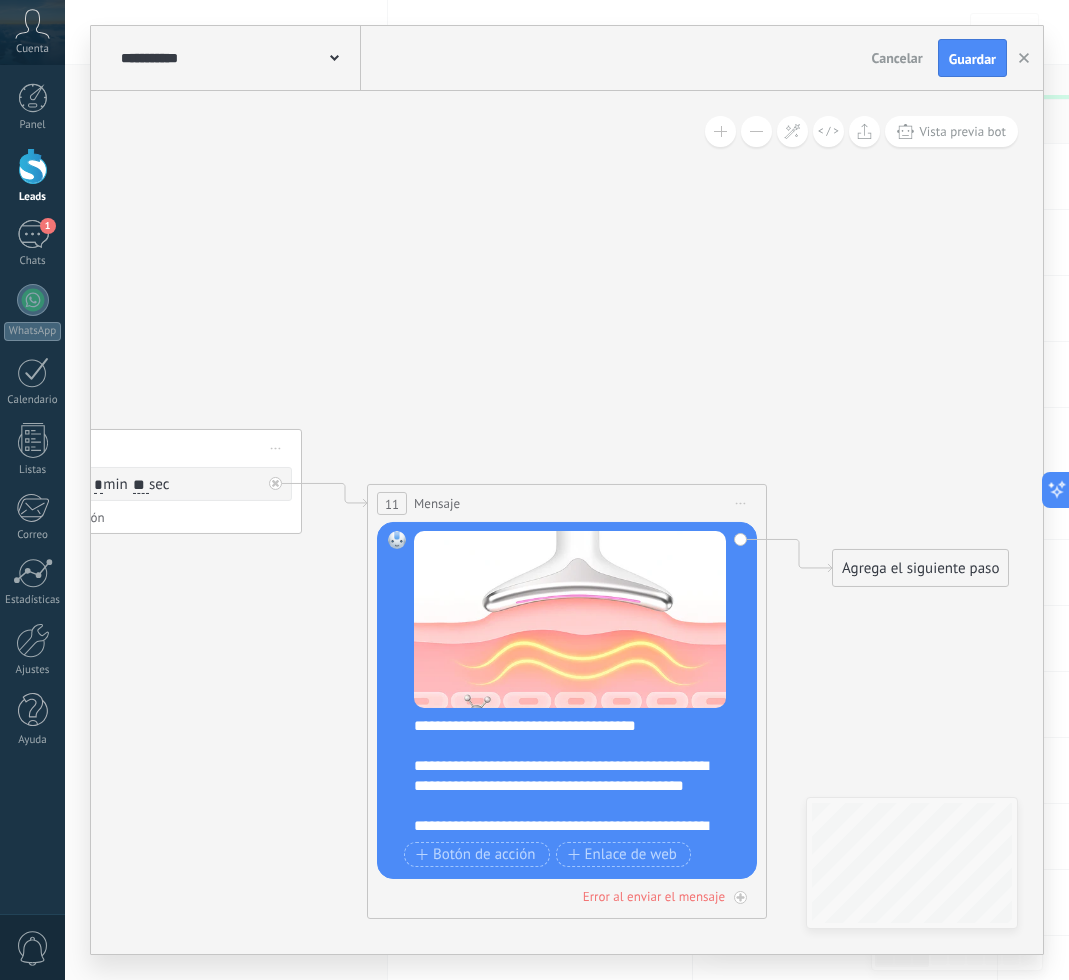 click on "**********" at bounding box center (570, 776) 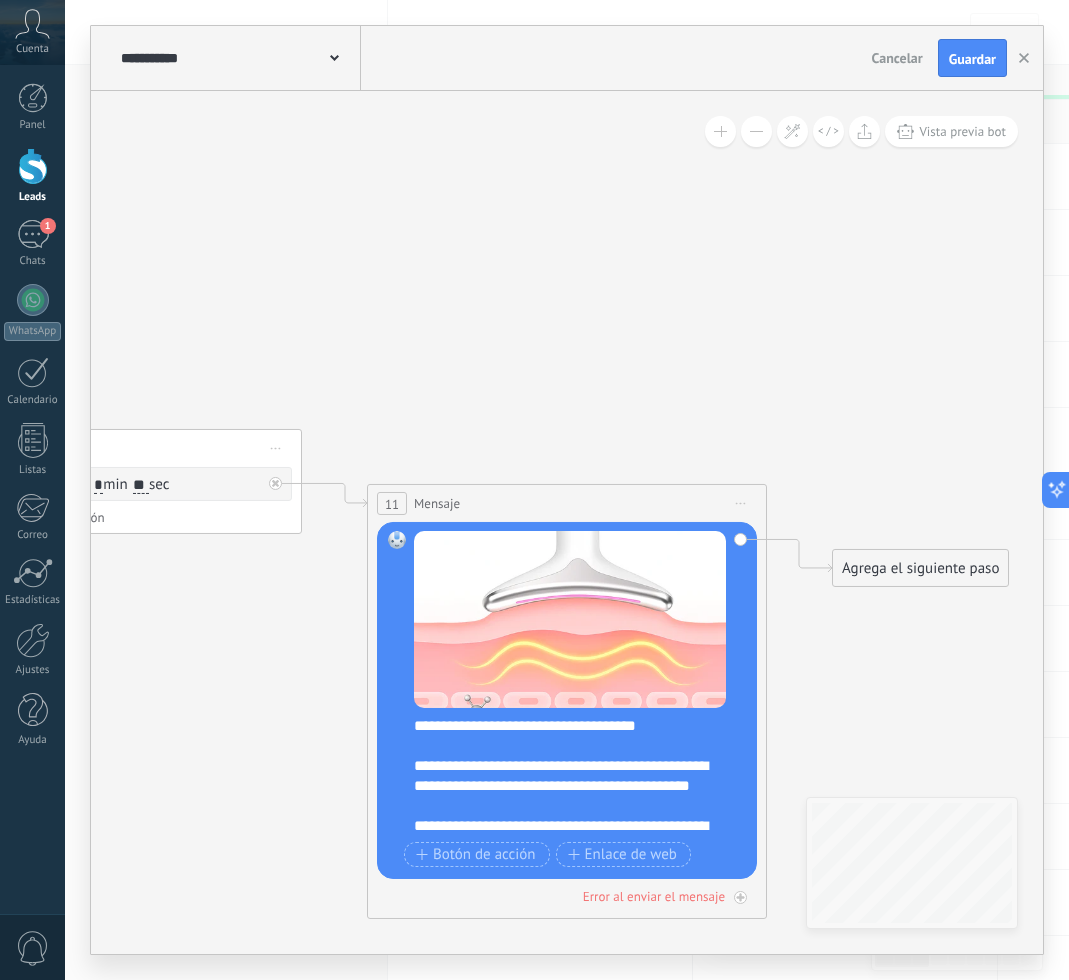 click on "**********" at bounding box center (570, 776) 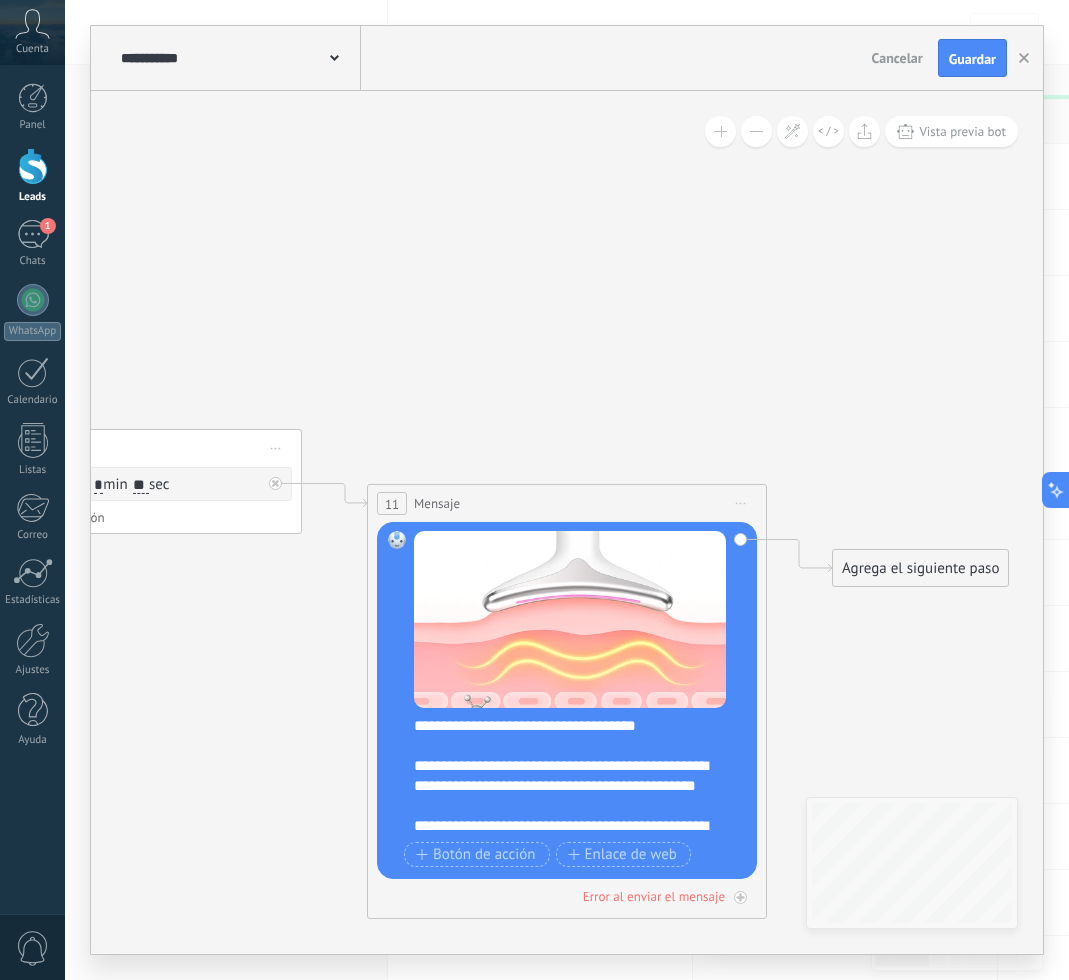 scroll, scrollTop: 35, scrollLeft: 0, axis: vertical 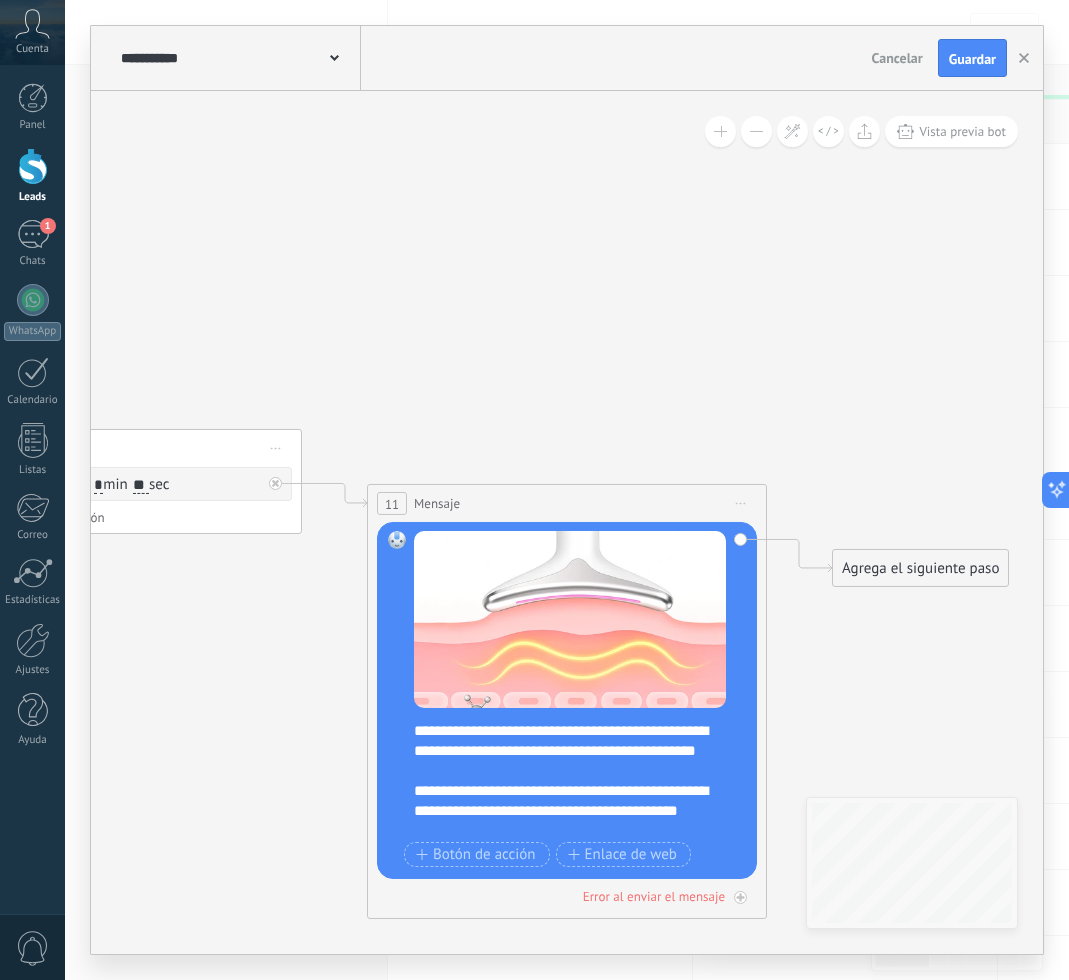 click on "**********" at bounding box center [570, 801] 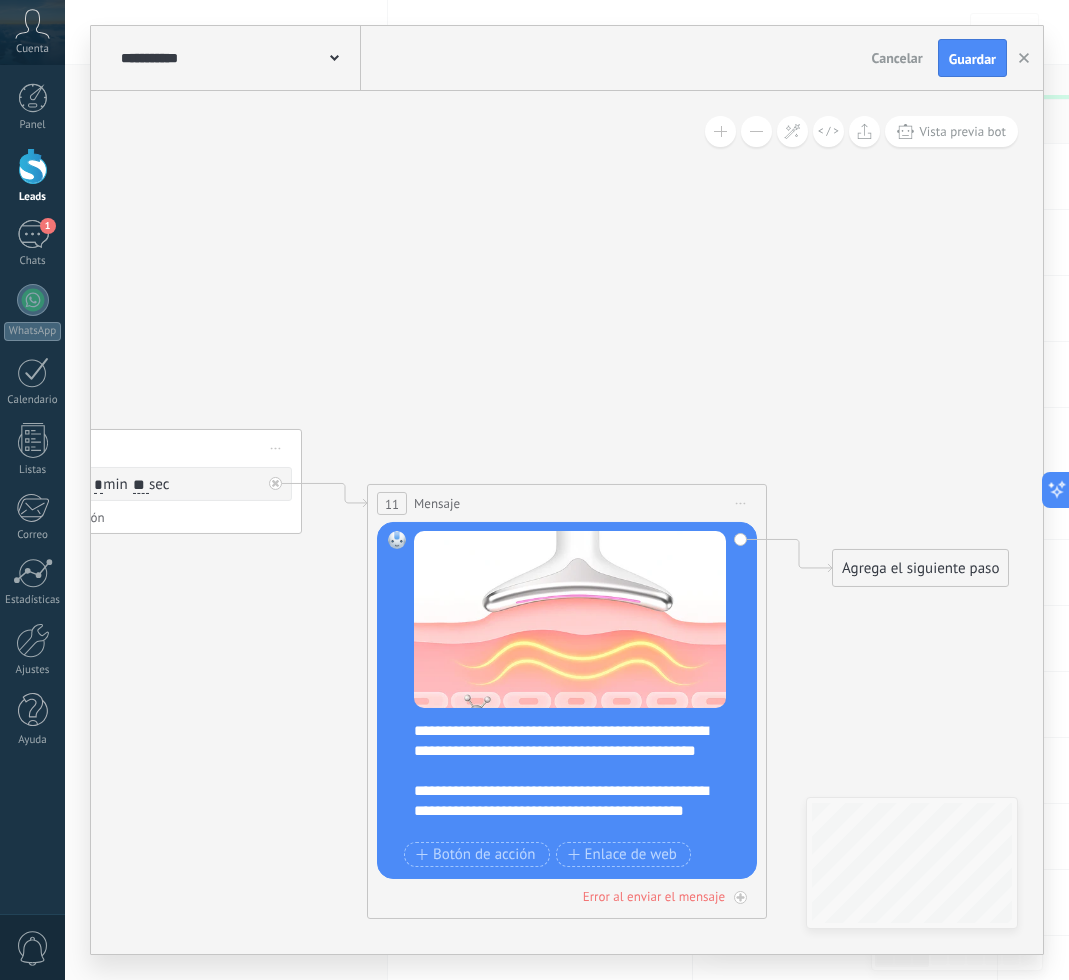 click on "**********" at bounding box center (570, 801) 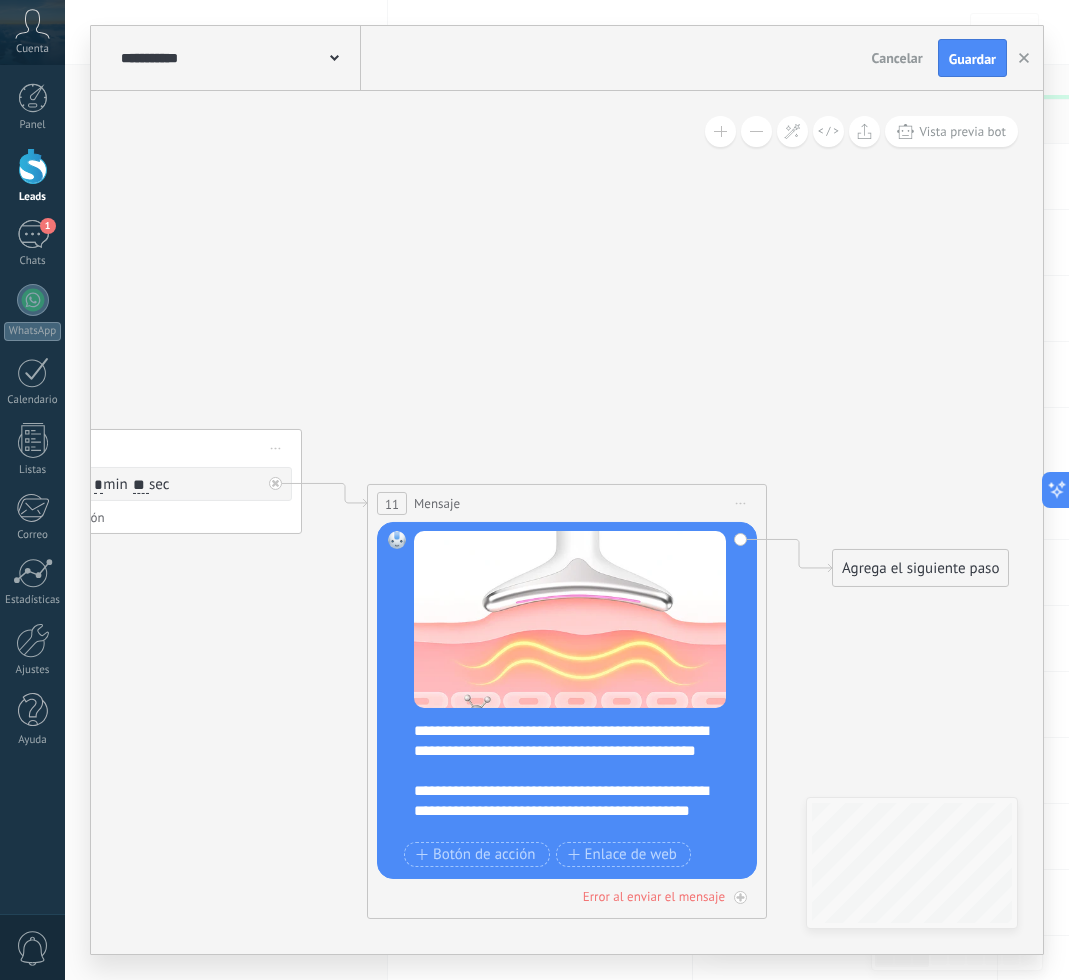 scroll, scrollTop: 61, scrollLeft: 0, axis: vertical 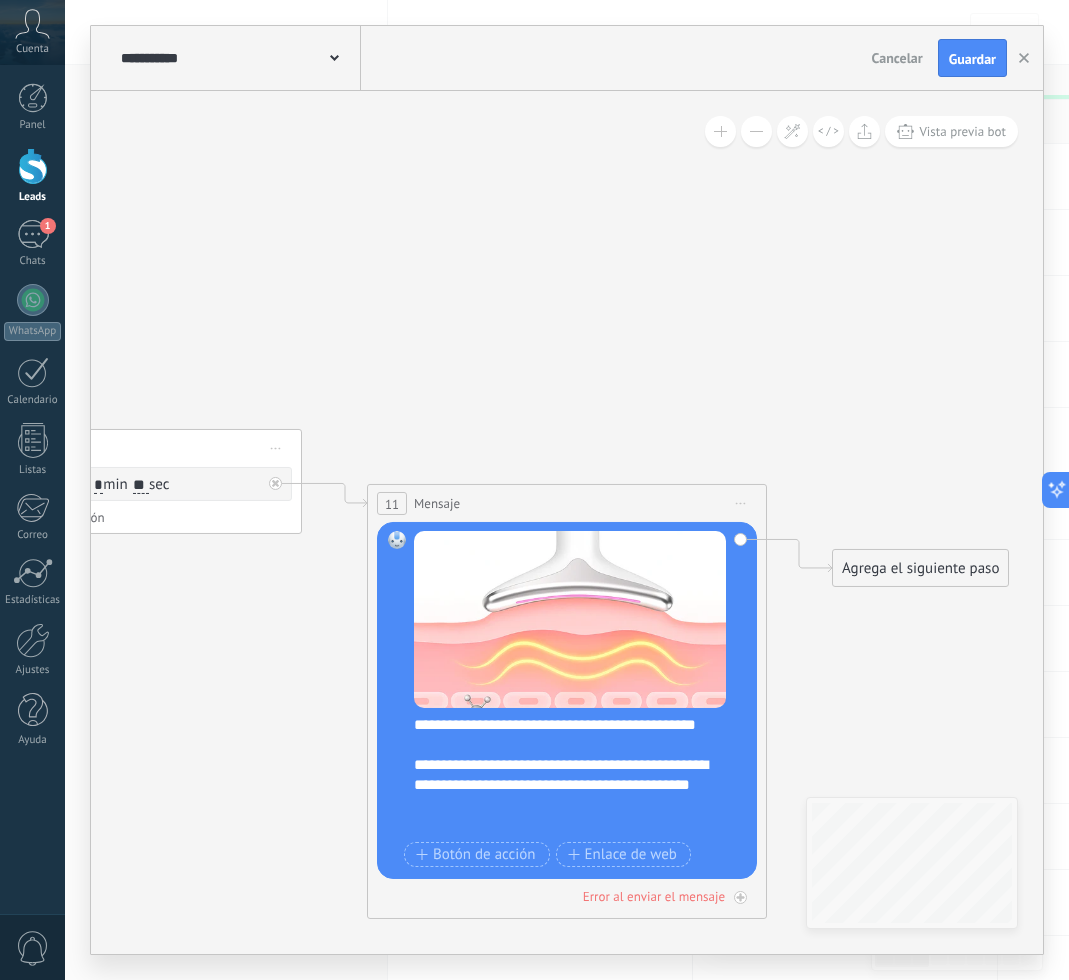 click on "**********" at bounding box center [570, 785] 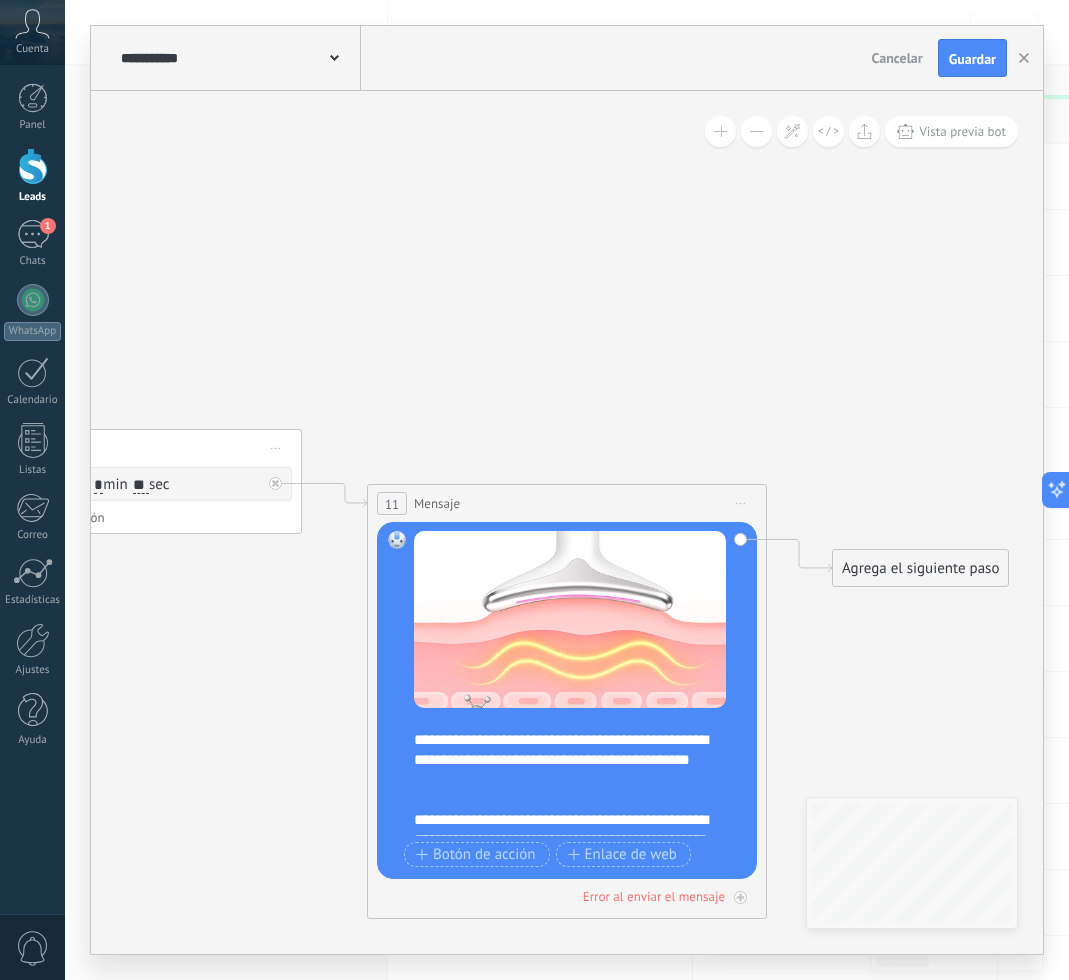 scroll, scrollTop: 108, scrollLeft: 0, axis: vertical 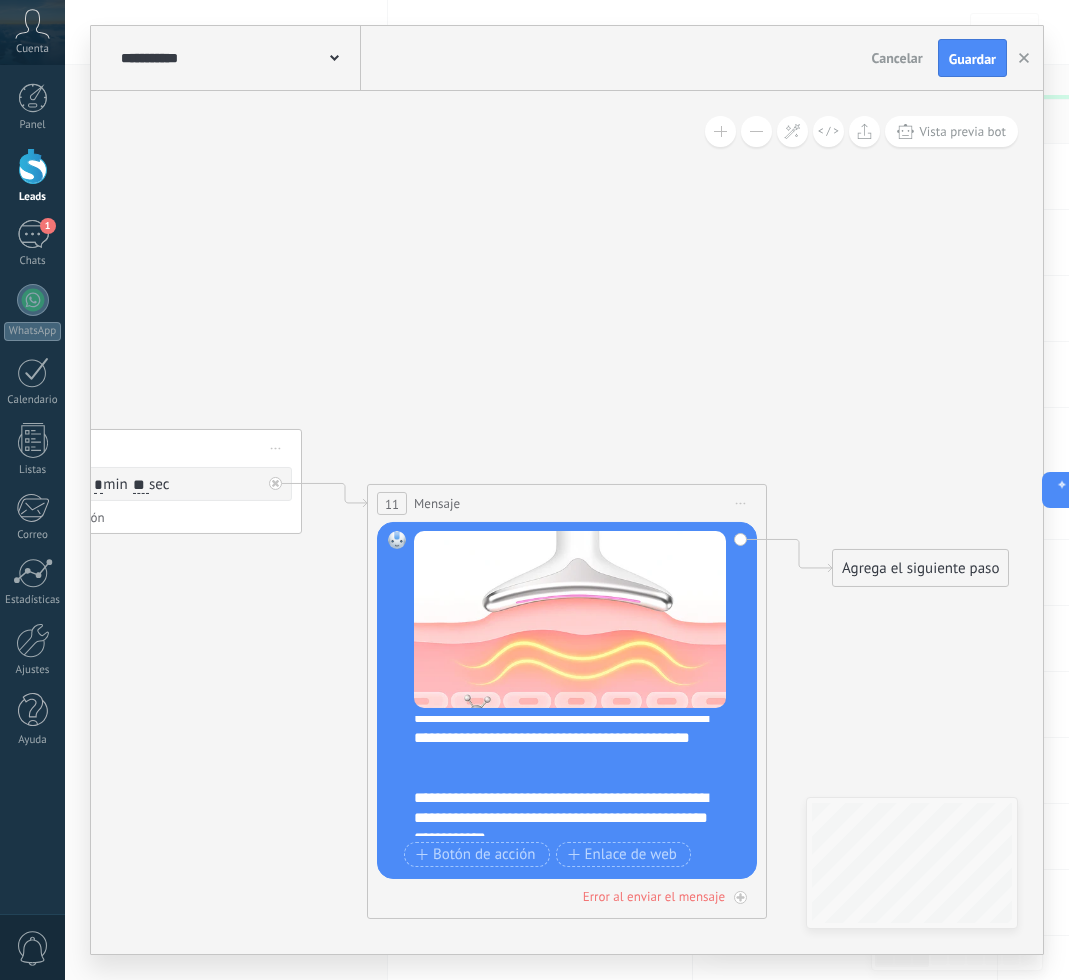 click on "**********" at bounding box center [570, 818] 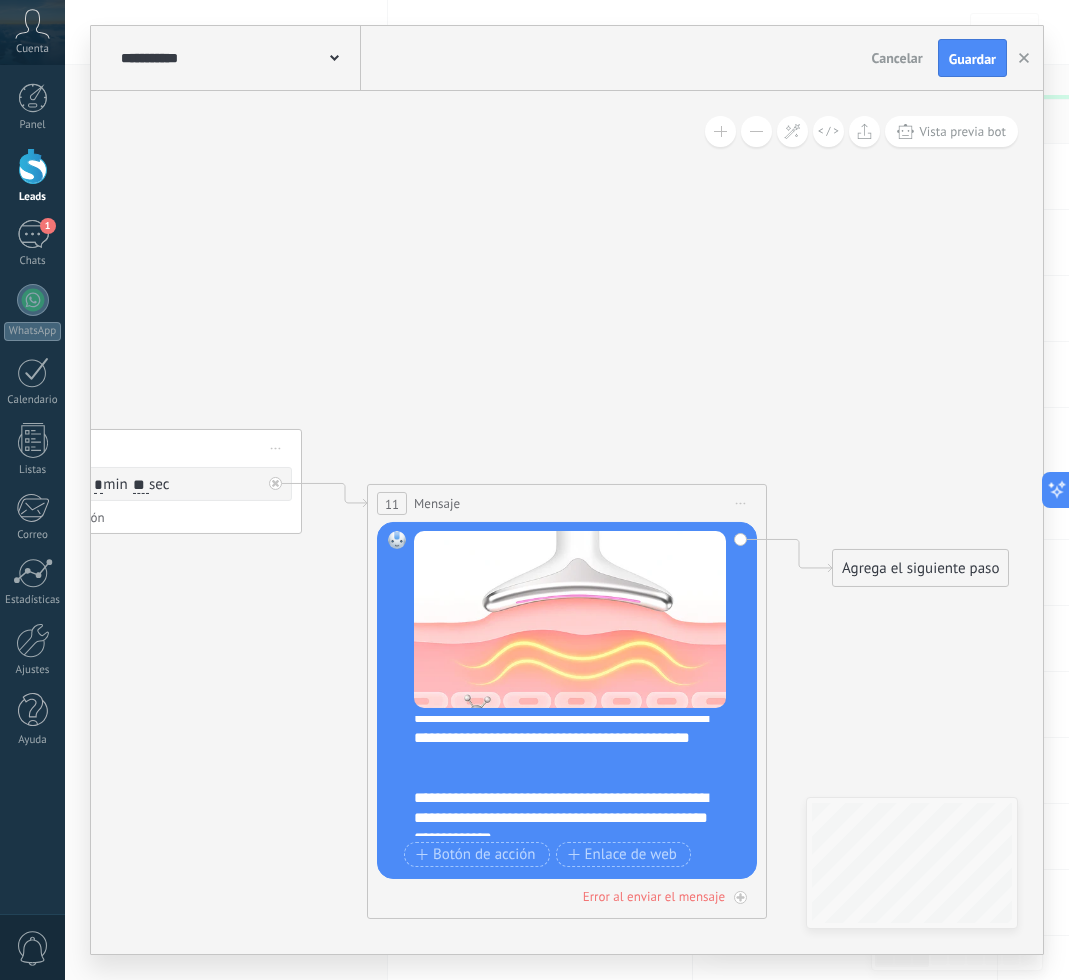 click on "**********" at bounding box center (570, 818) 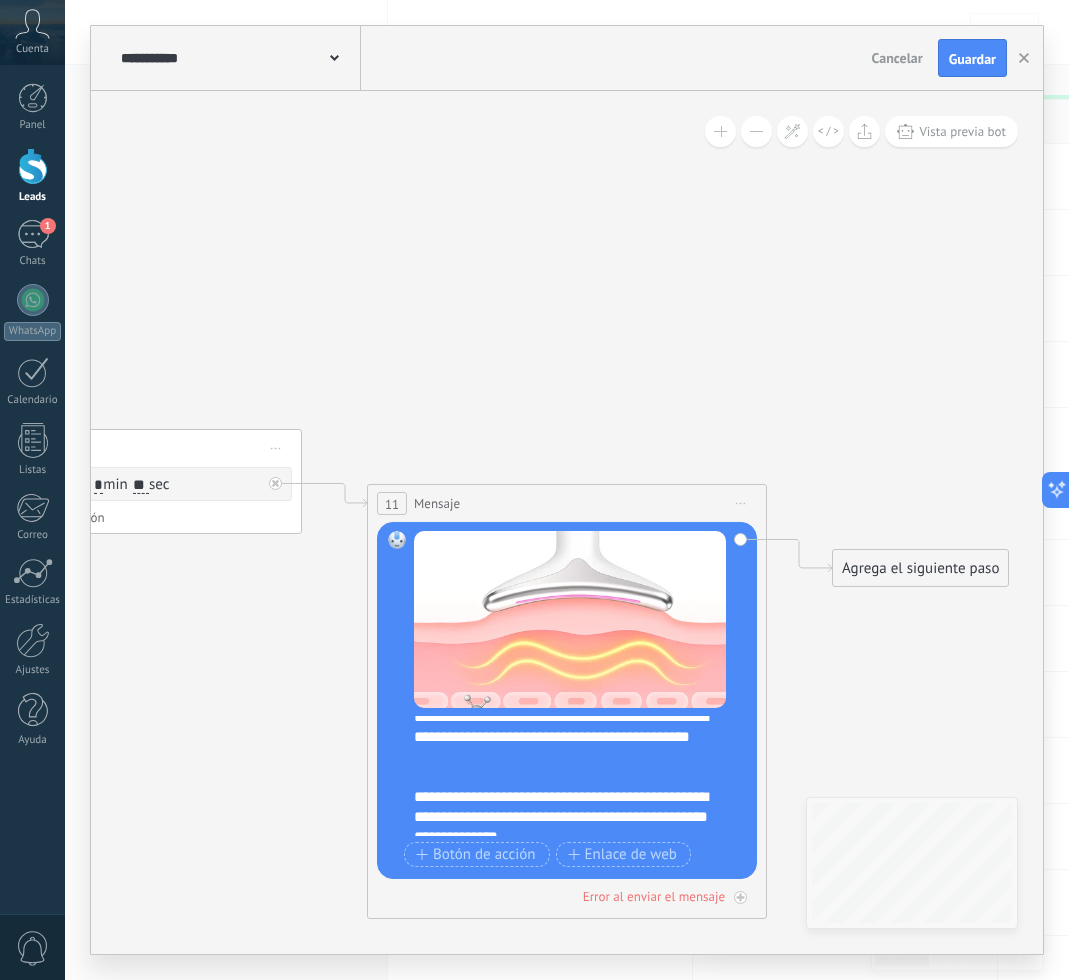 scroll, scrollTop: 140, scrollLeft: 0, axis: vertical 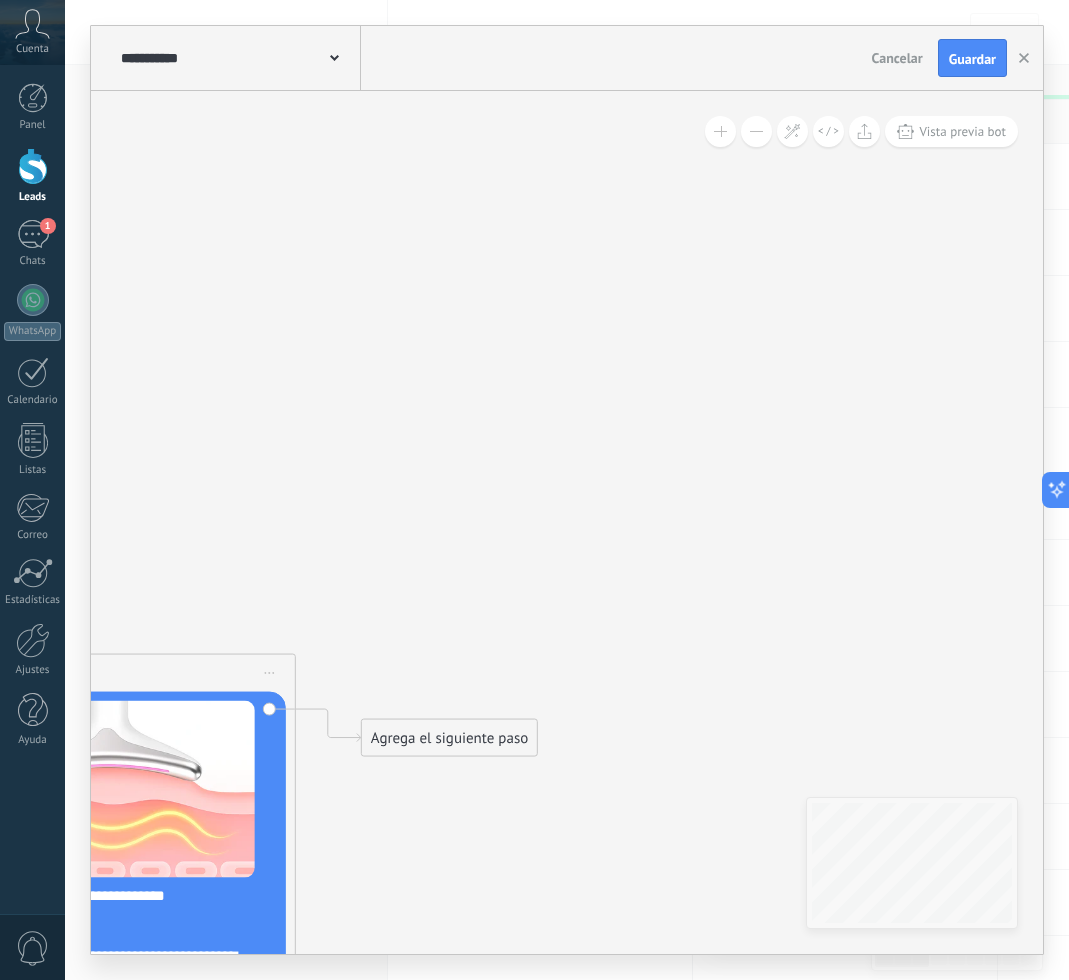 click 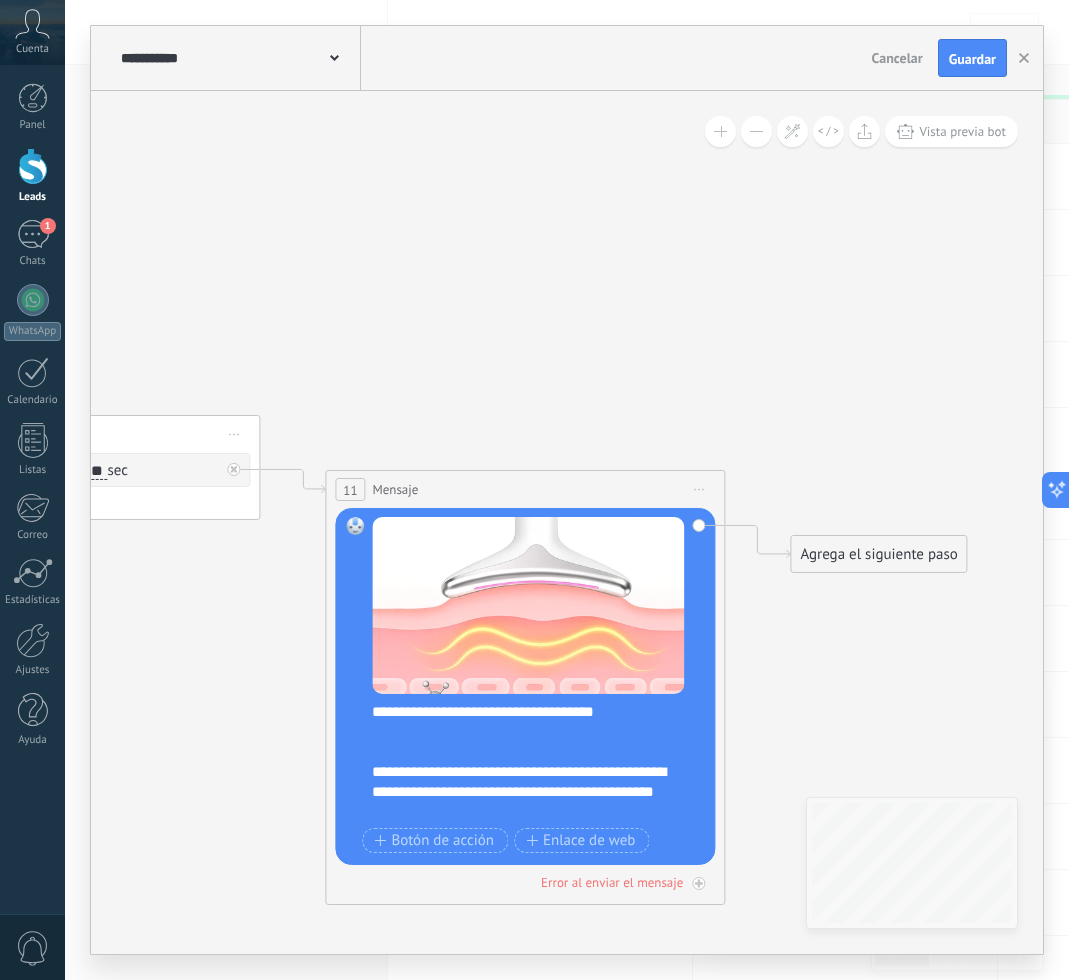 click 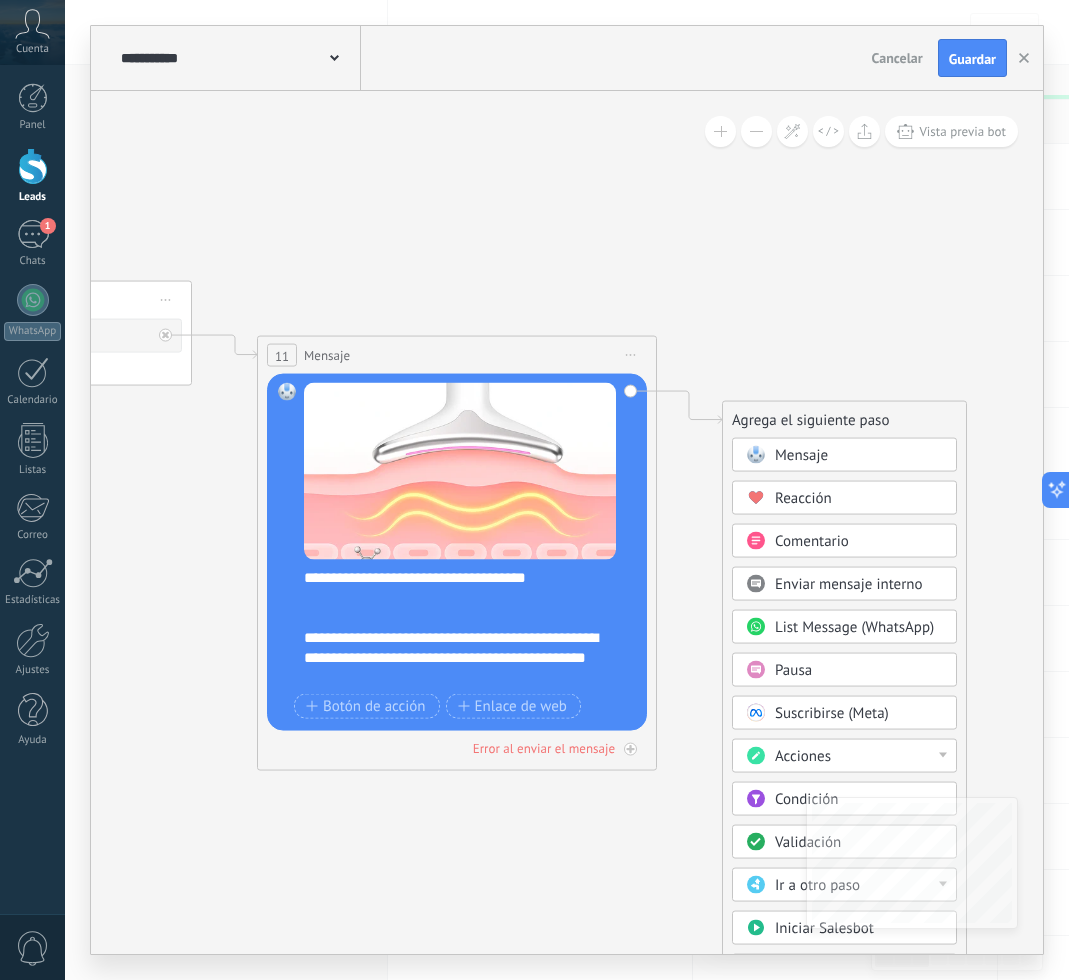 click on "Pausa" at bounding box center [859, 671] 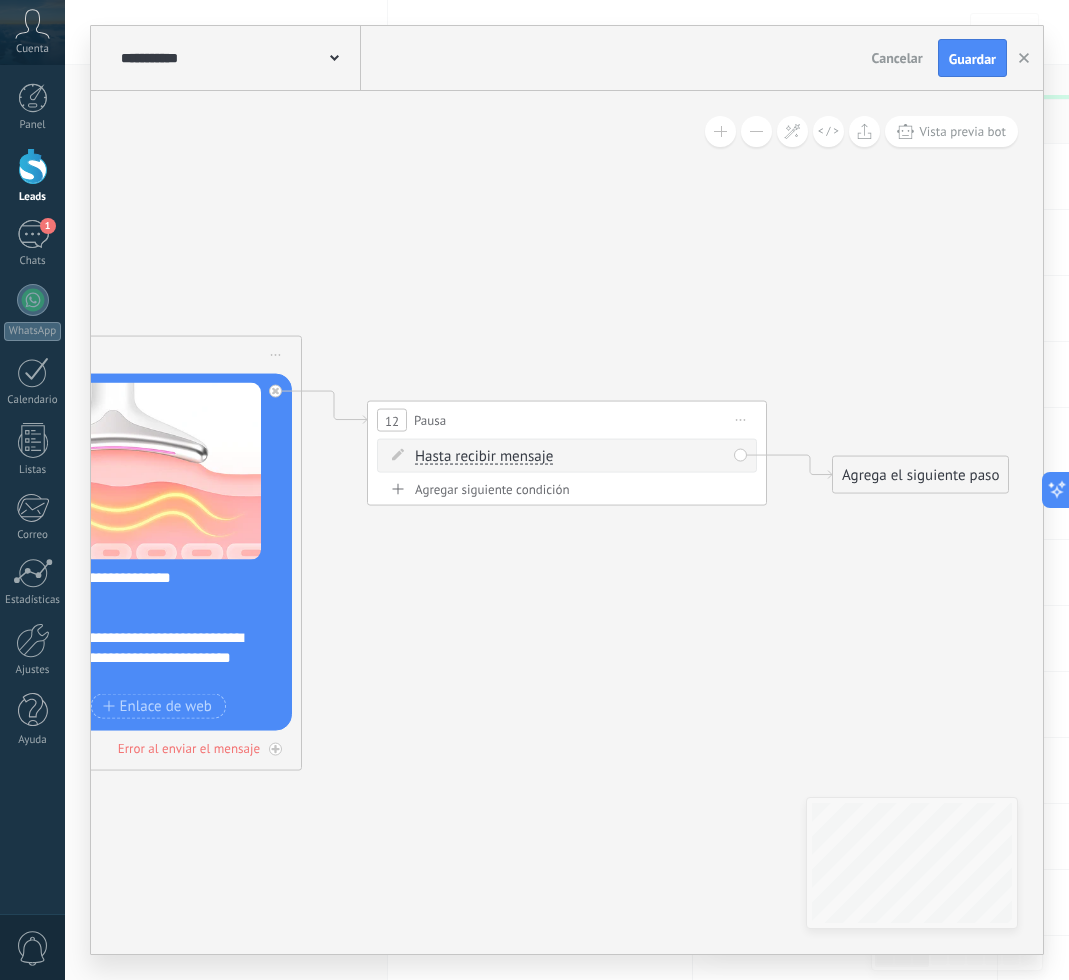 click on "Hasta recibir mensaje" at bounding box center (484, 457) 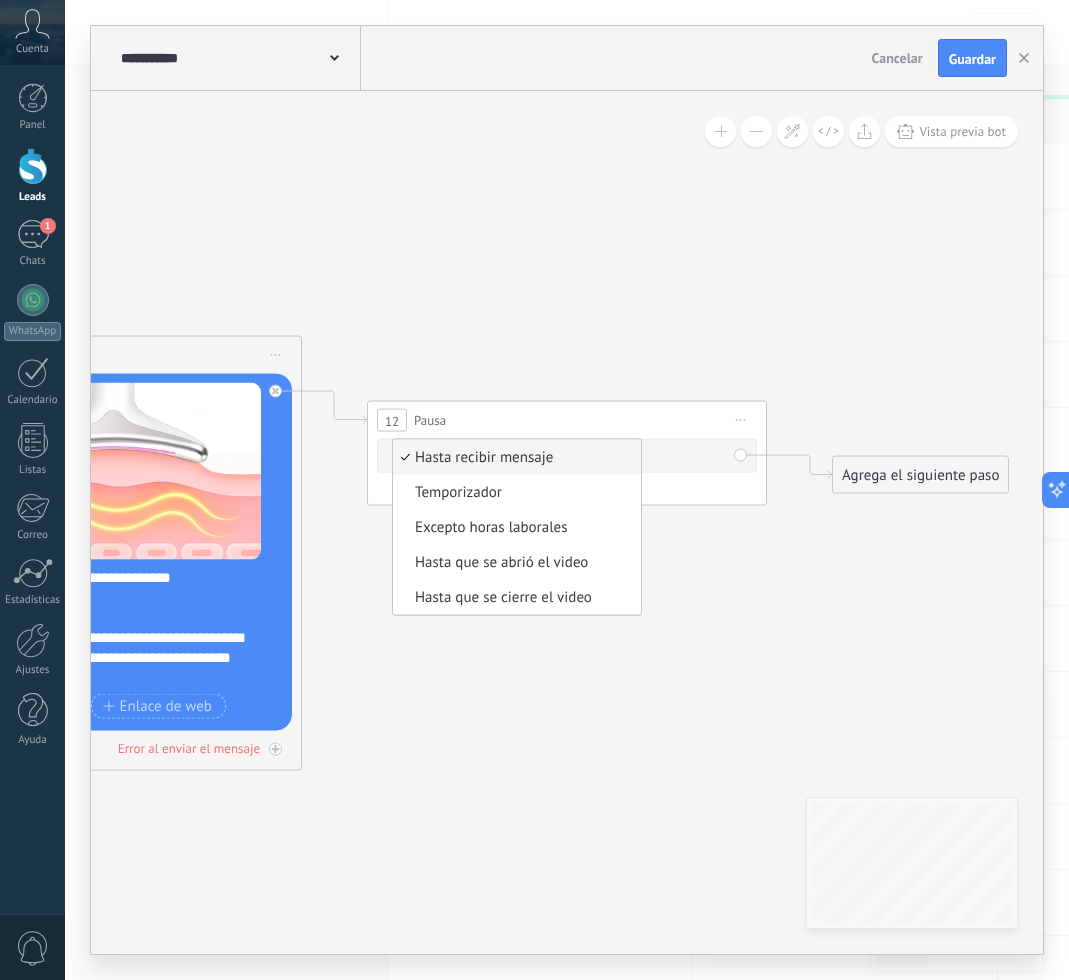 click on "Hasta recibir mensaje" at bounding box center [517, 457] 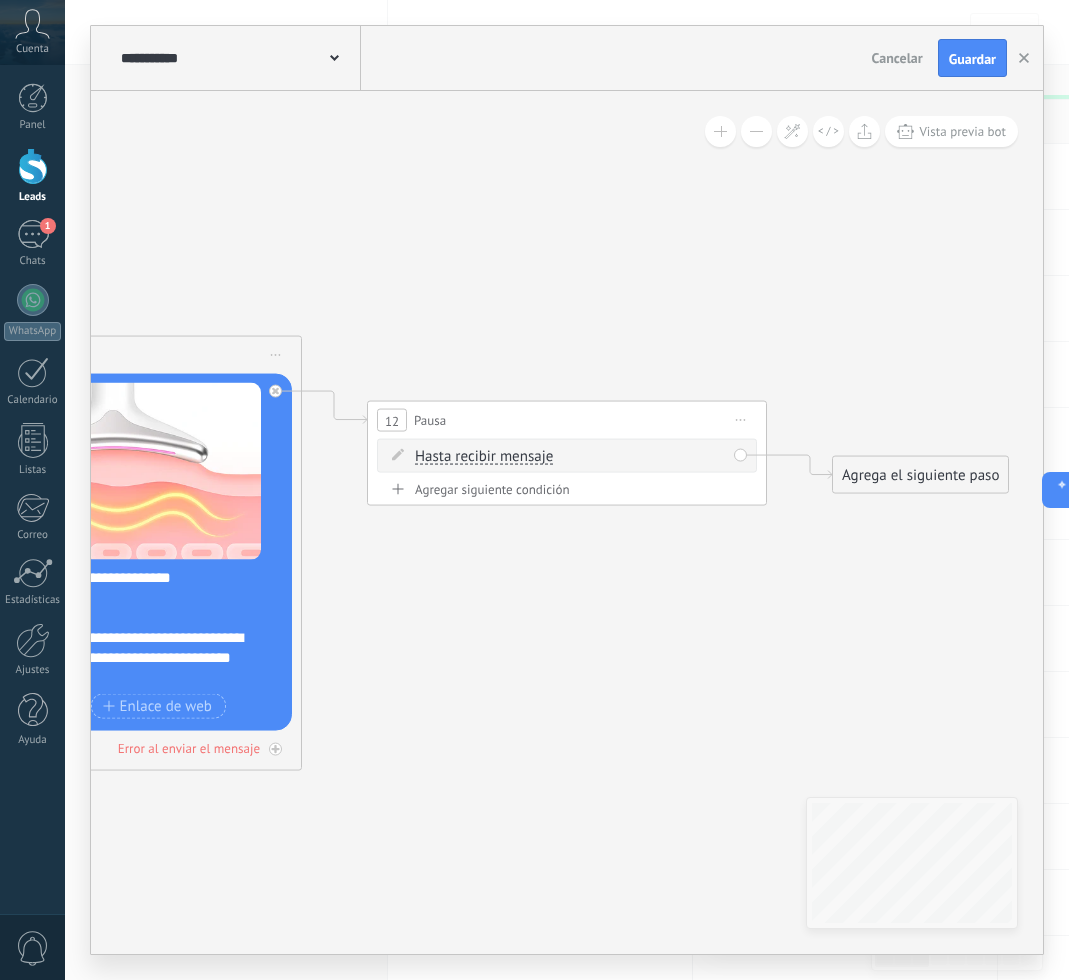 click on "Hasta recibir mensaje" at bounding box center [484, 457] 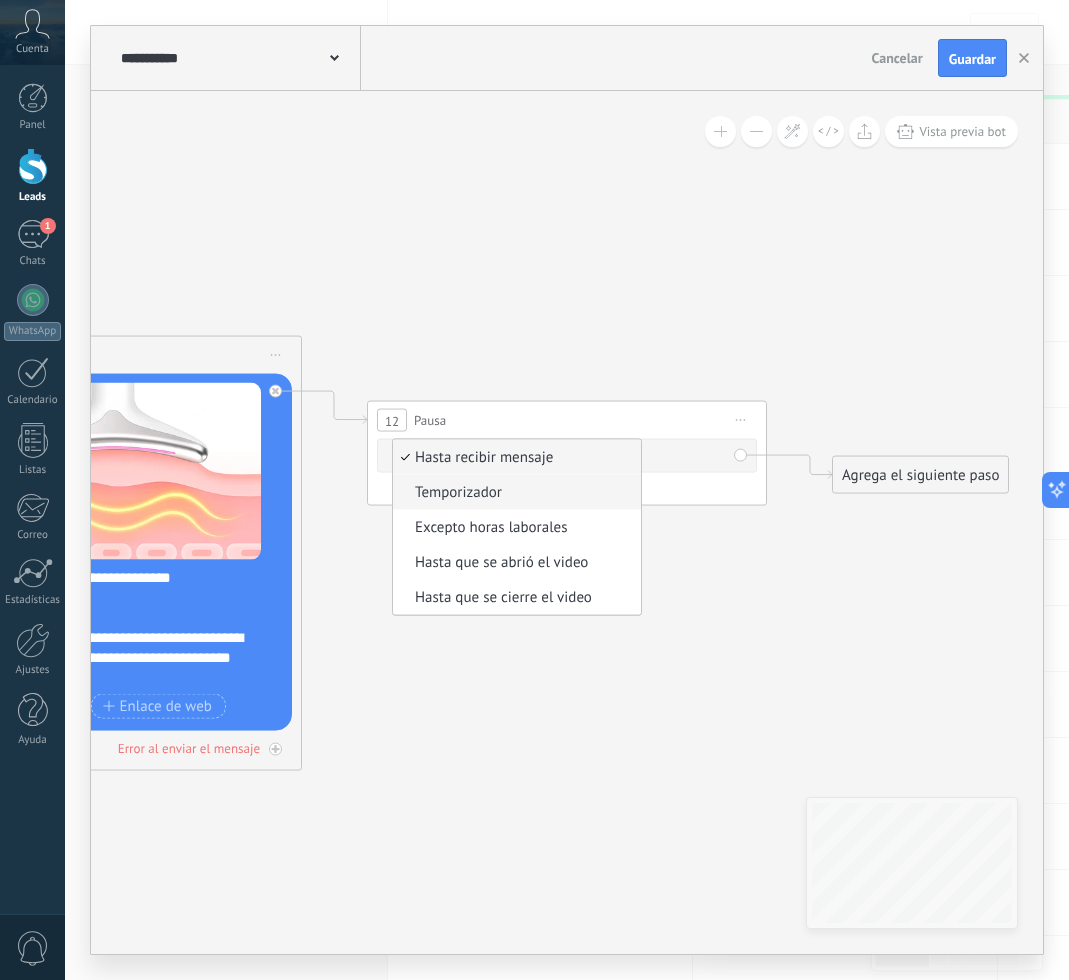 click on "Temporizador" at bounding box center (514, 493) 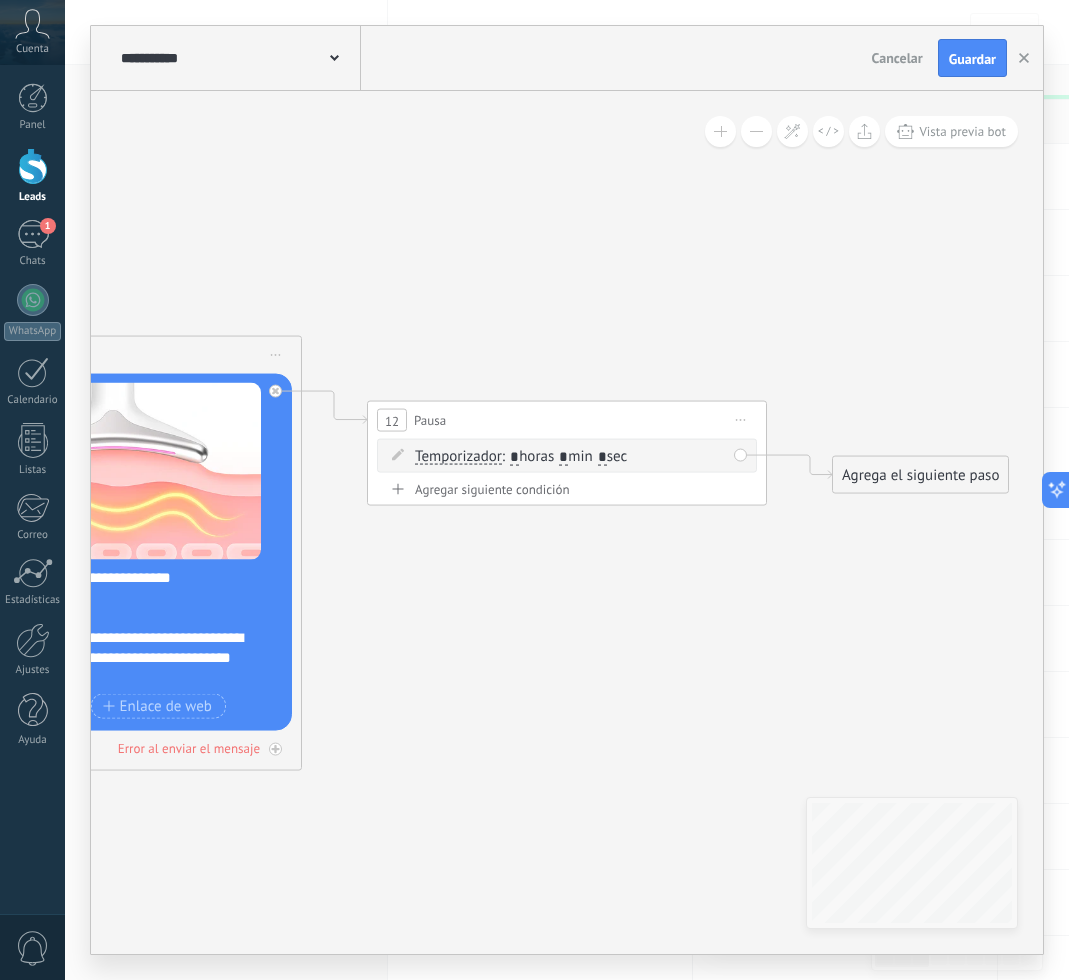 click on ":
*  horas
*  min  *  sec" at bounding box center [564, 456] 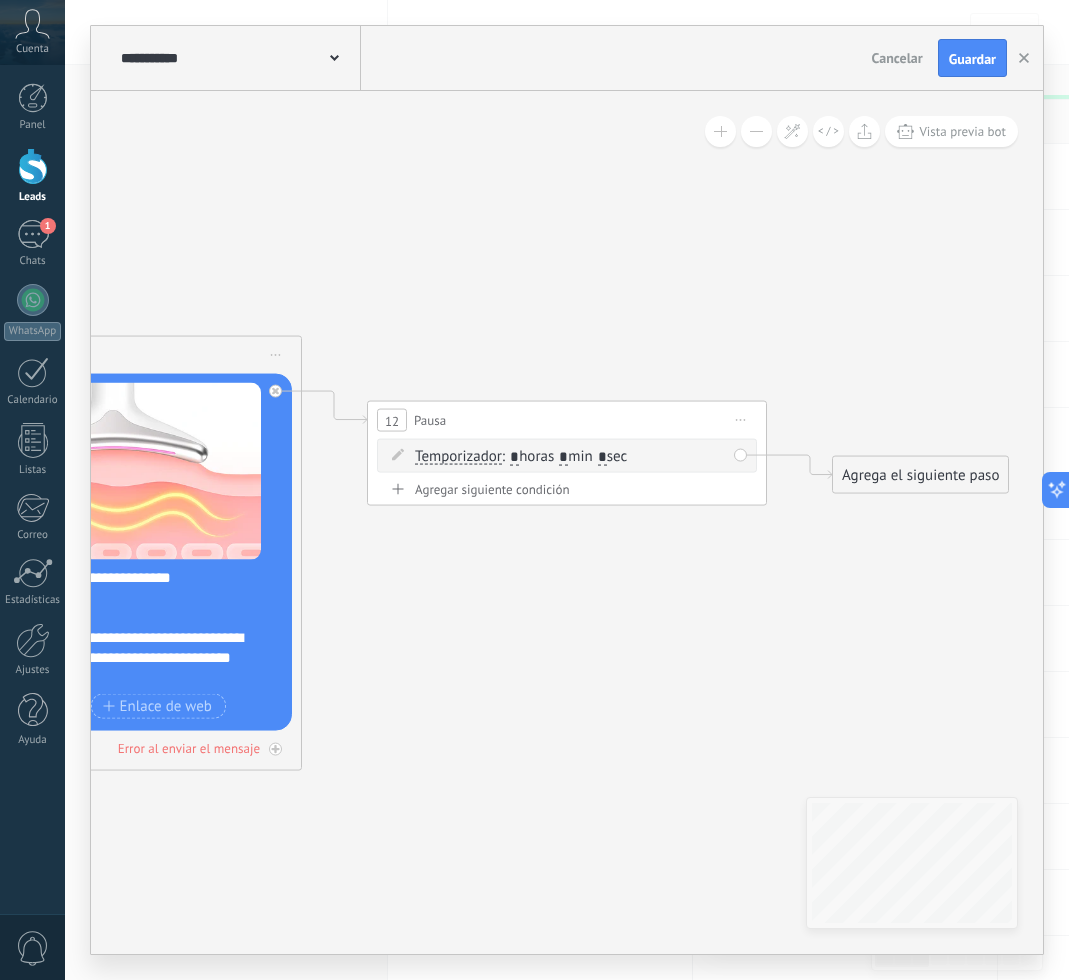 type on "*" 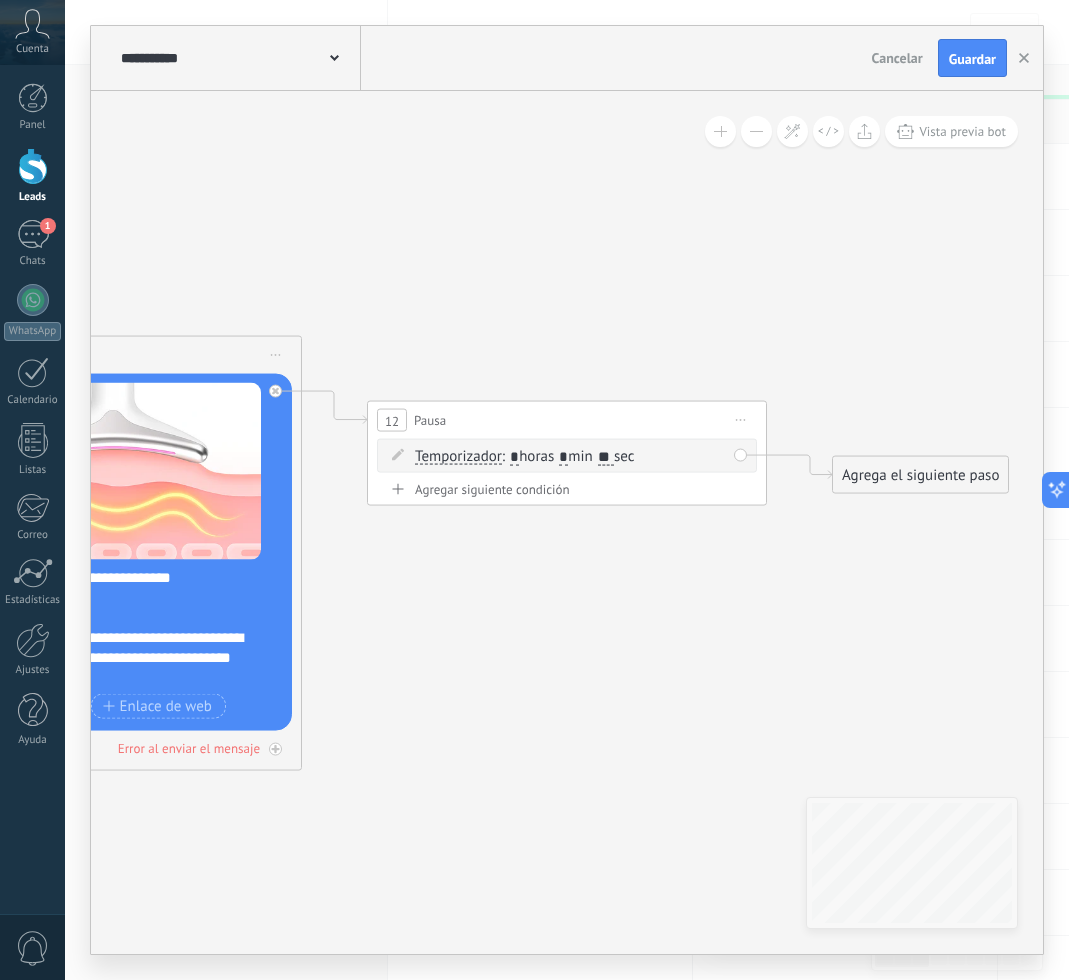 type on "**" 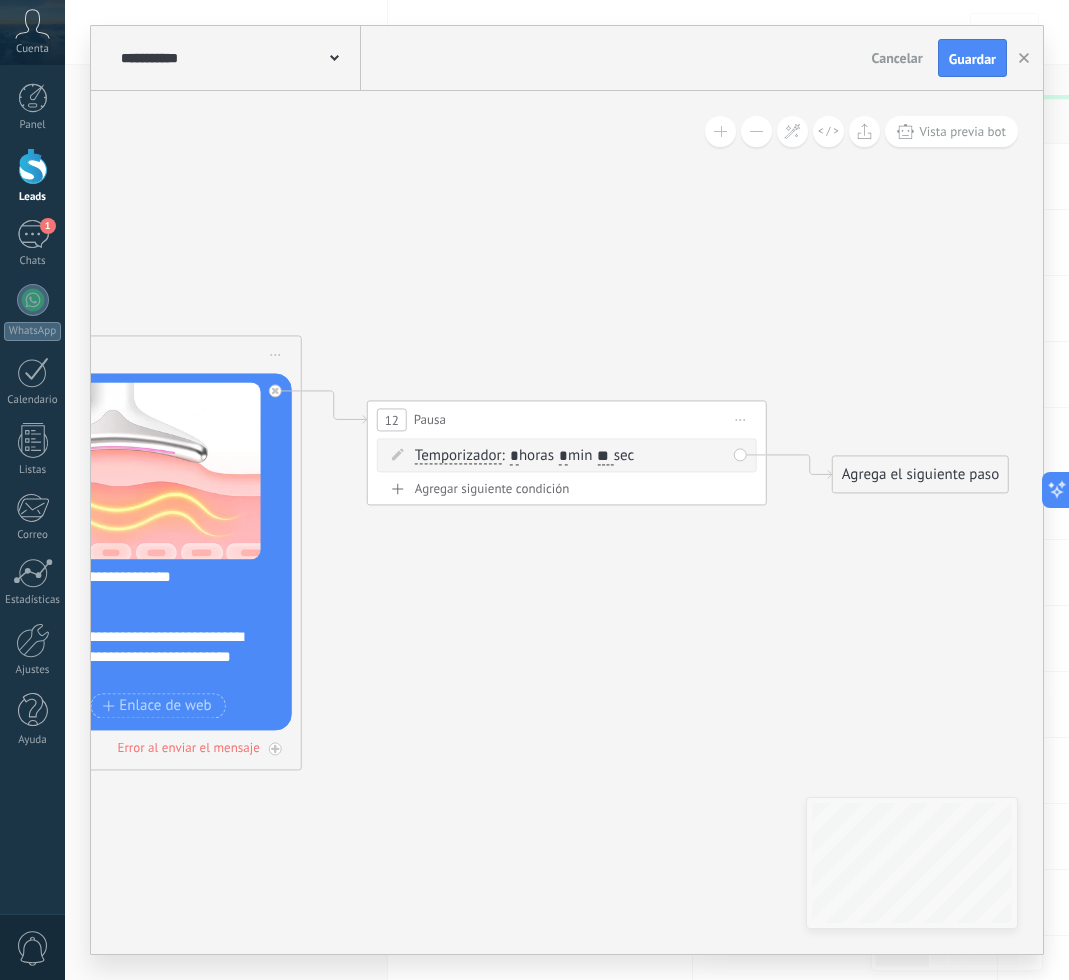 click on "Agrega el siguiente paso" at bounding box center [920, 474] 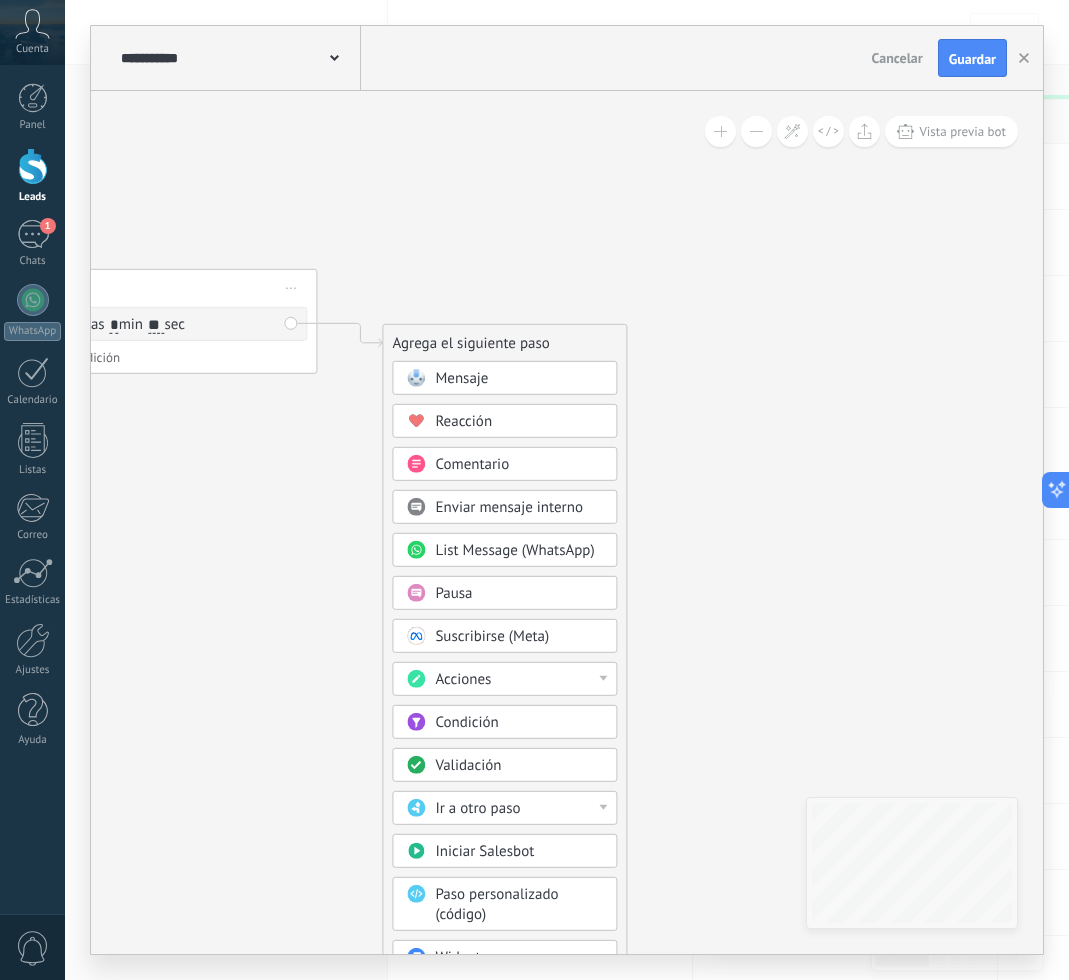 click on "Mensaje" at bounding box center [504, 378] 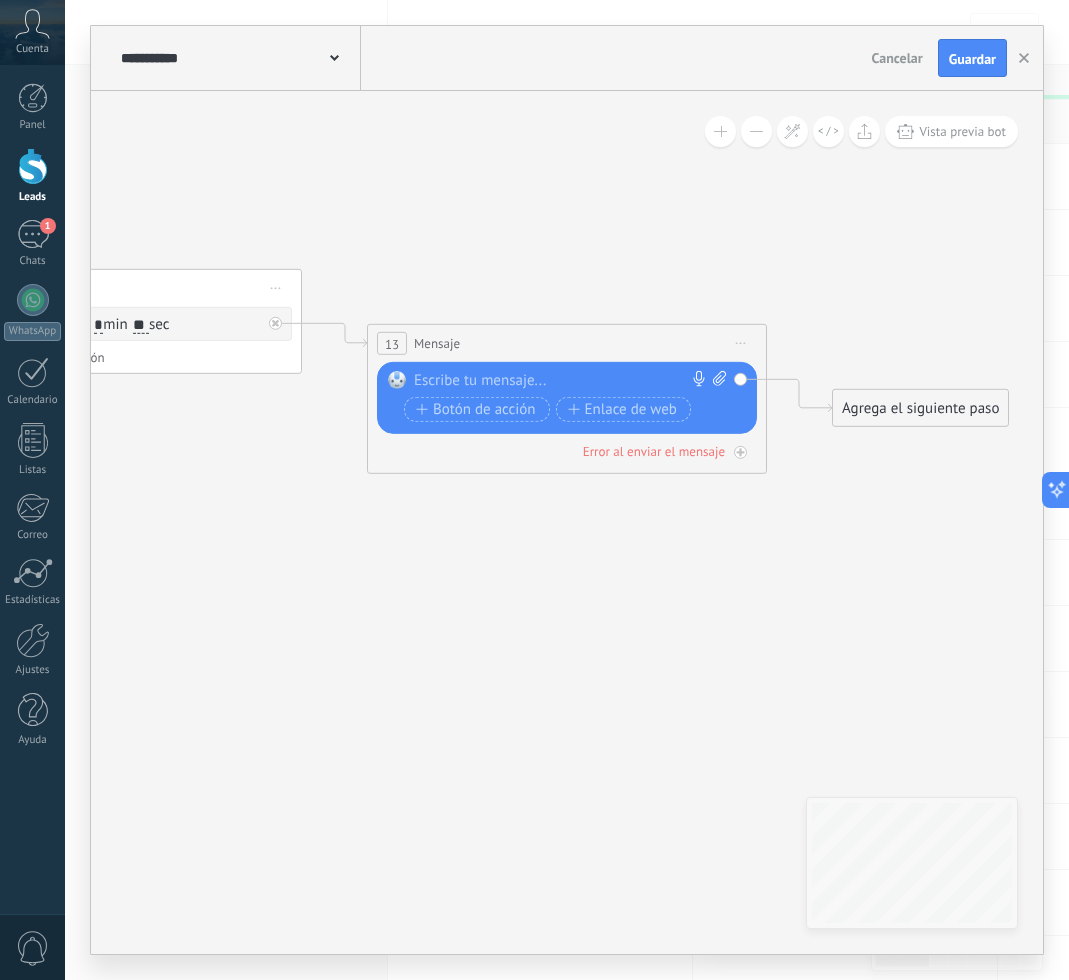 click at bounding box center [562, 381] 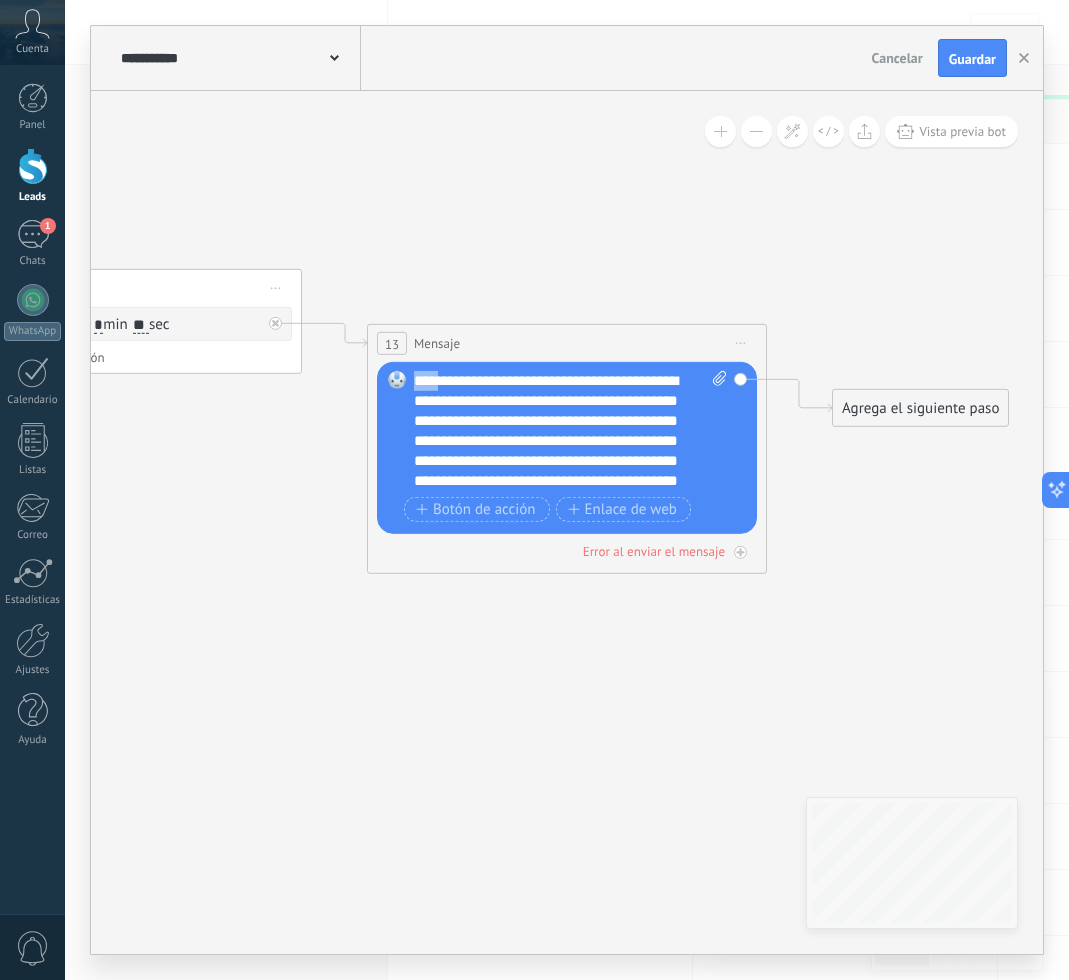drag, startPoint x: 447, startPoint y: 376, endPoint x: 399, endPoint y: 374, distance: 48.04165 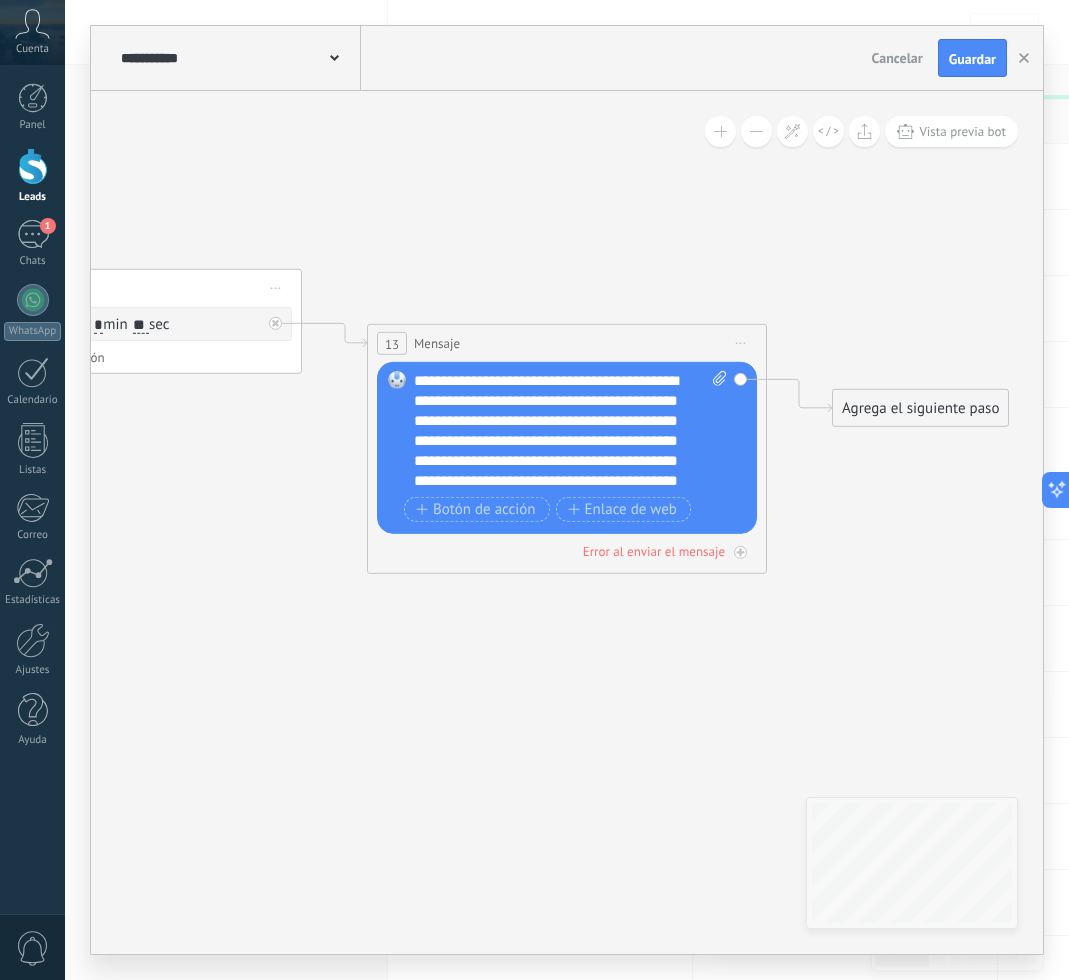 drag, startPoint x: 524, startPoint y: 382, endPoint x: 611, endPoint y: 390, distance: 87.36704 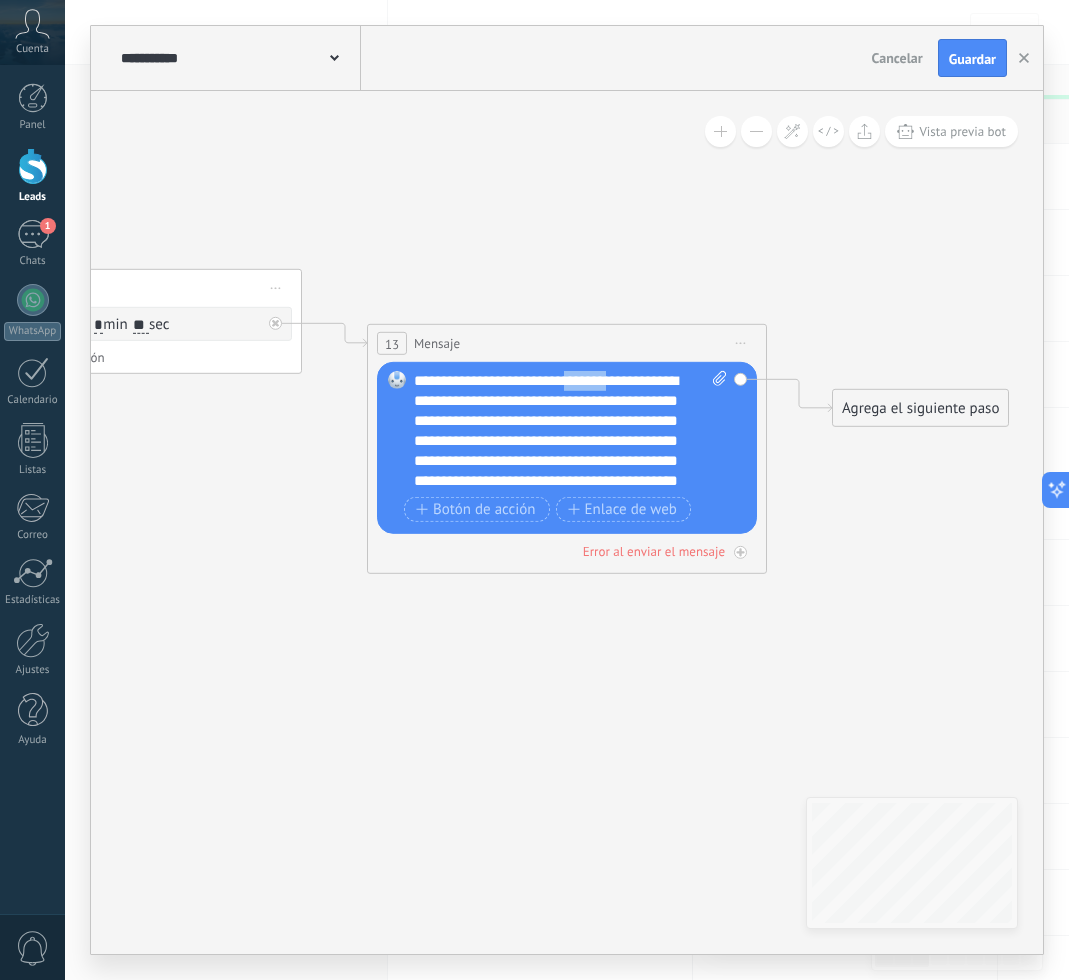drag, startPoint x: 634, startPoint y: 377, endPoint x: 580, endPoint y: 380, distance: 54.08327 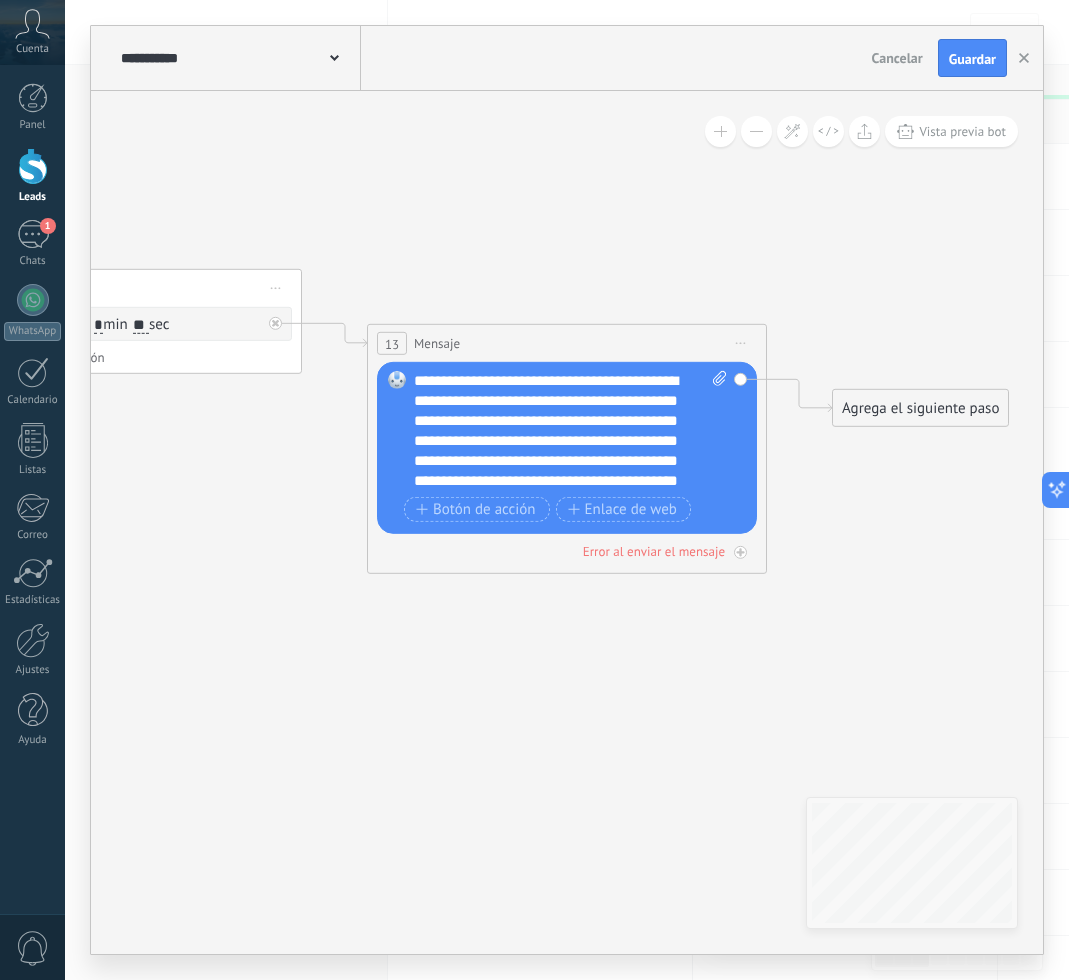 click on "**********" at bounding box center (570, 431) 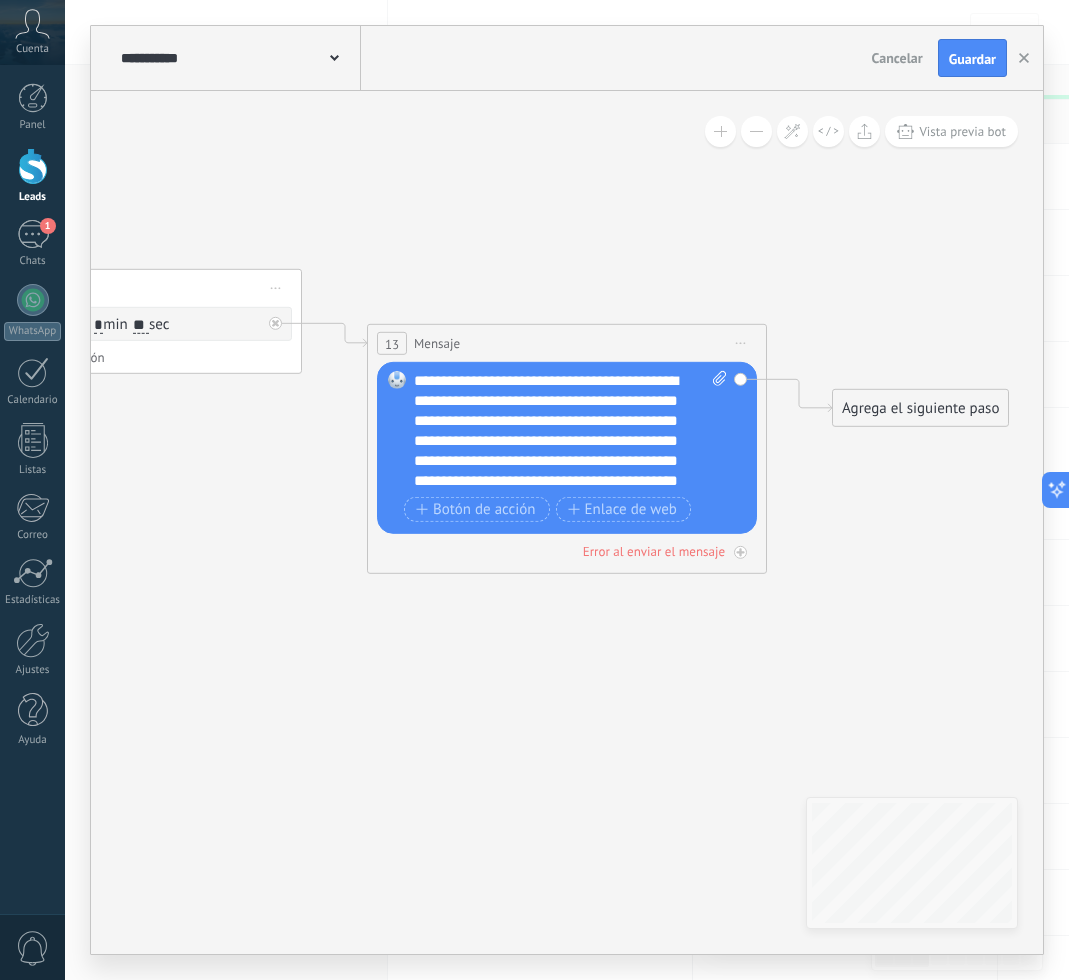 click on "**********" at bounding box center (570, 431) 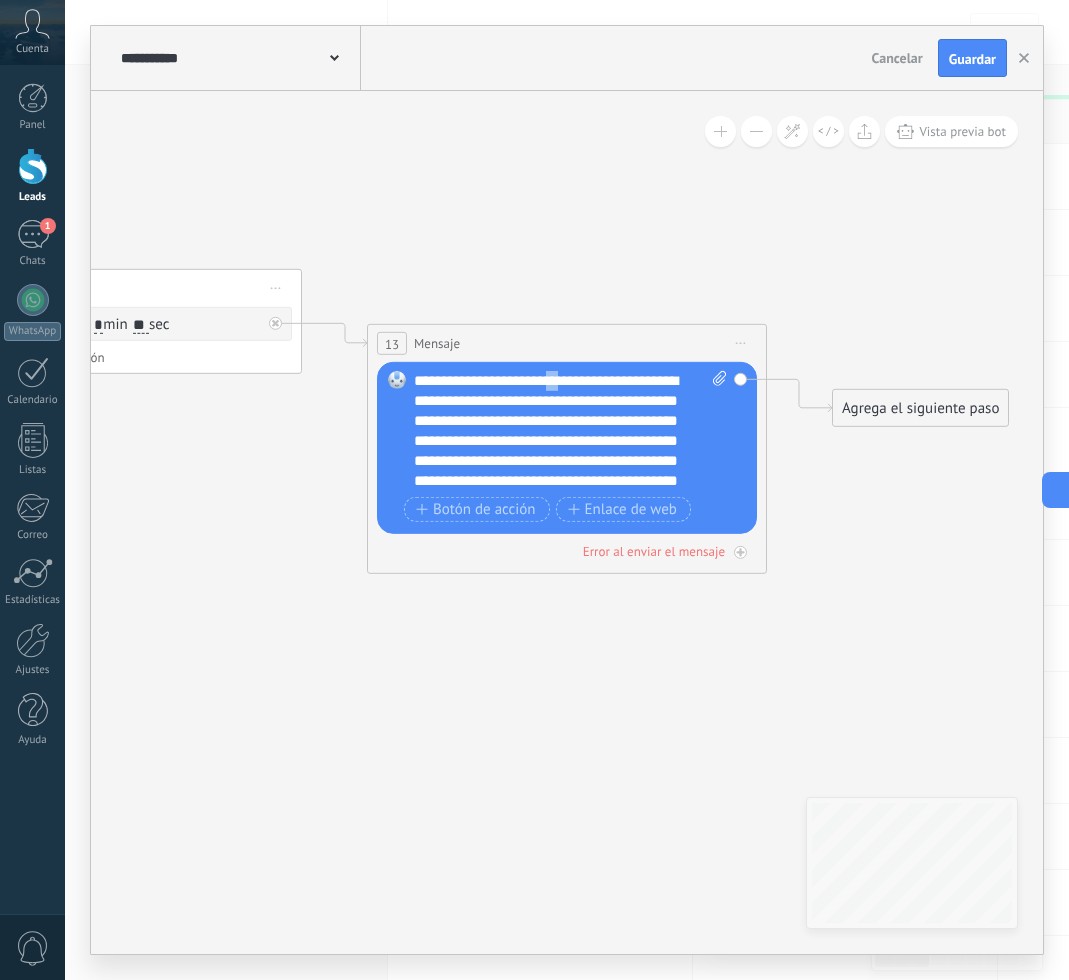 click on "**********" at bounding box center [570, 431] 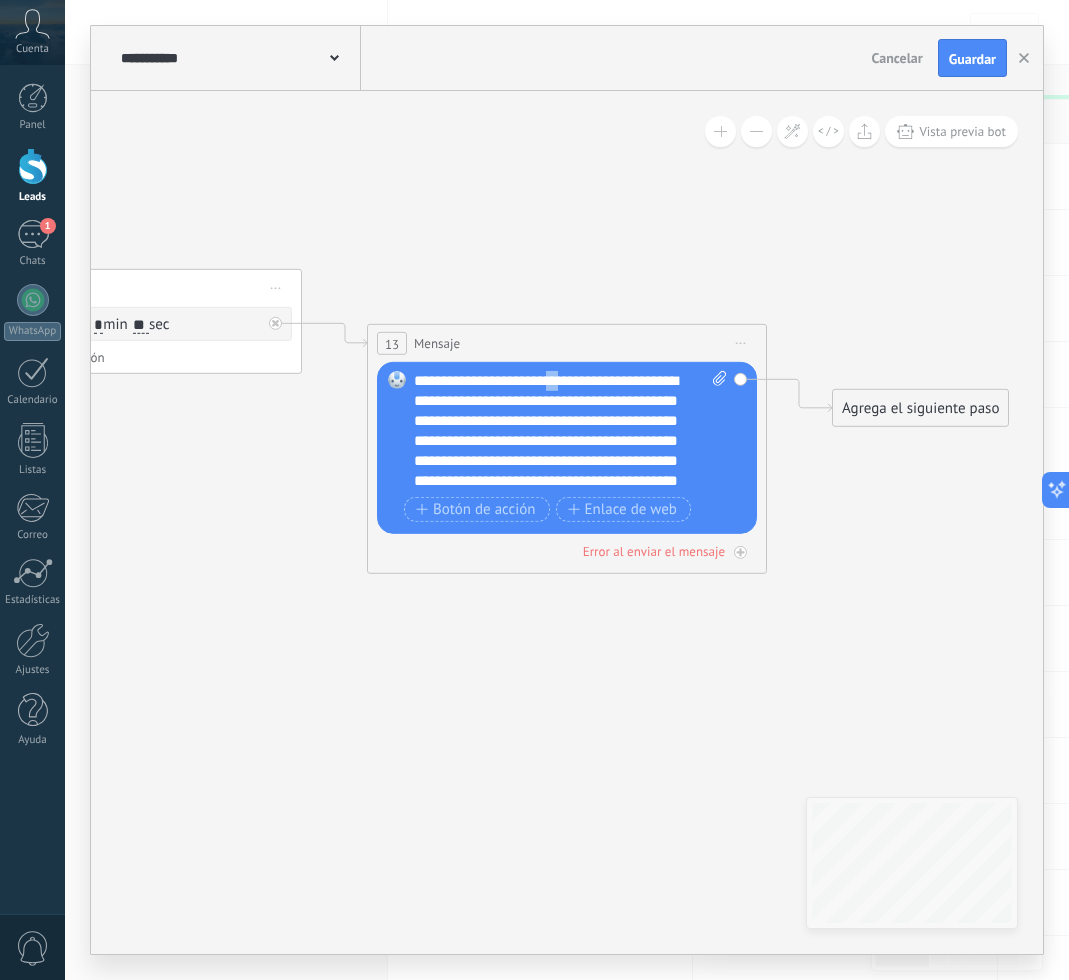 click on "**********" at bounding box center [570, 431] 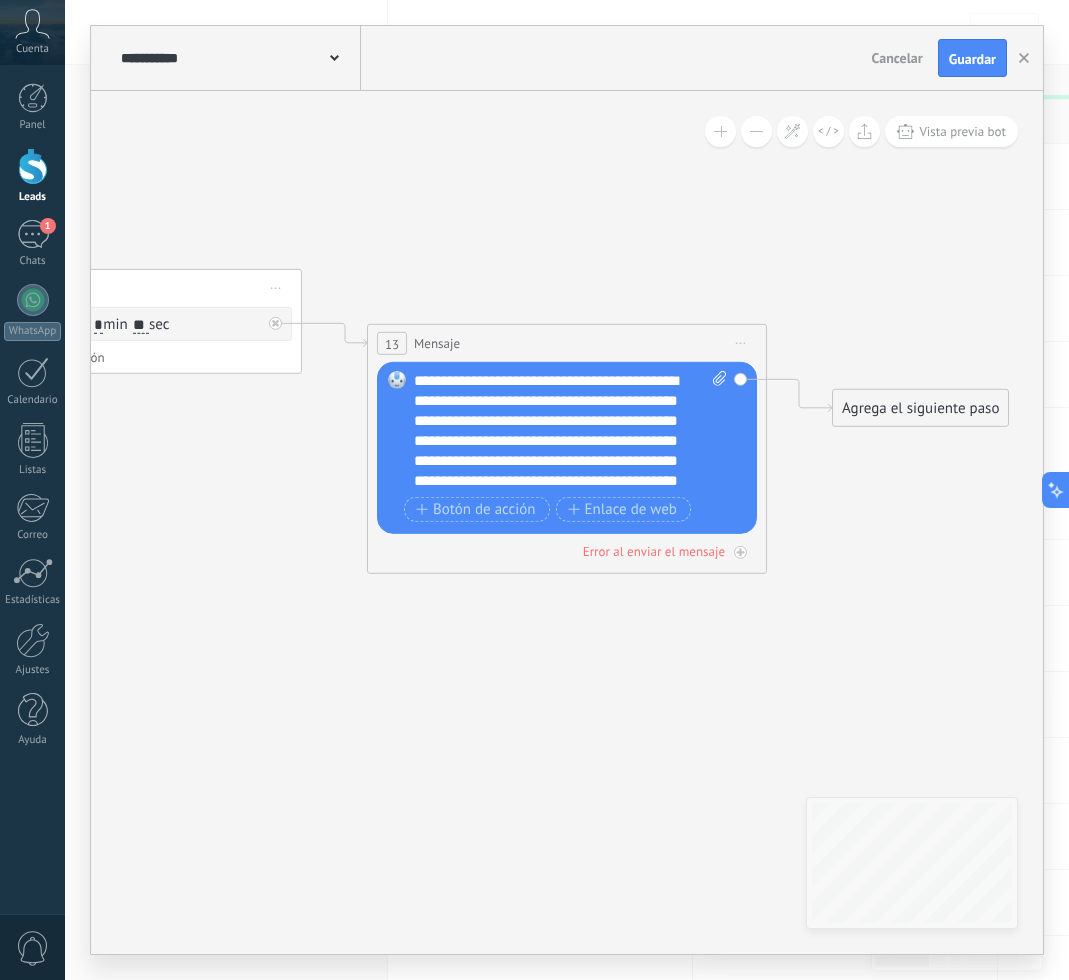click on "**********" at bounding box center [570, 431] 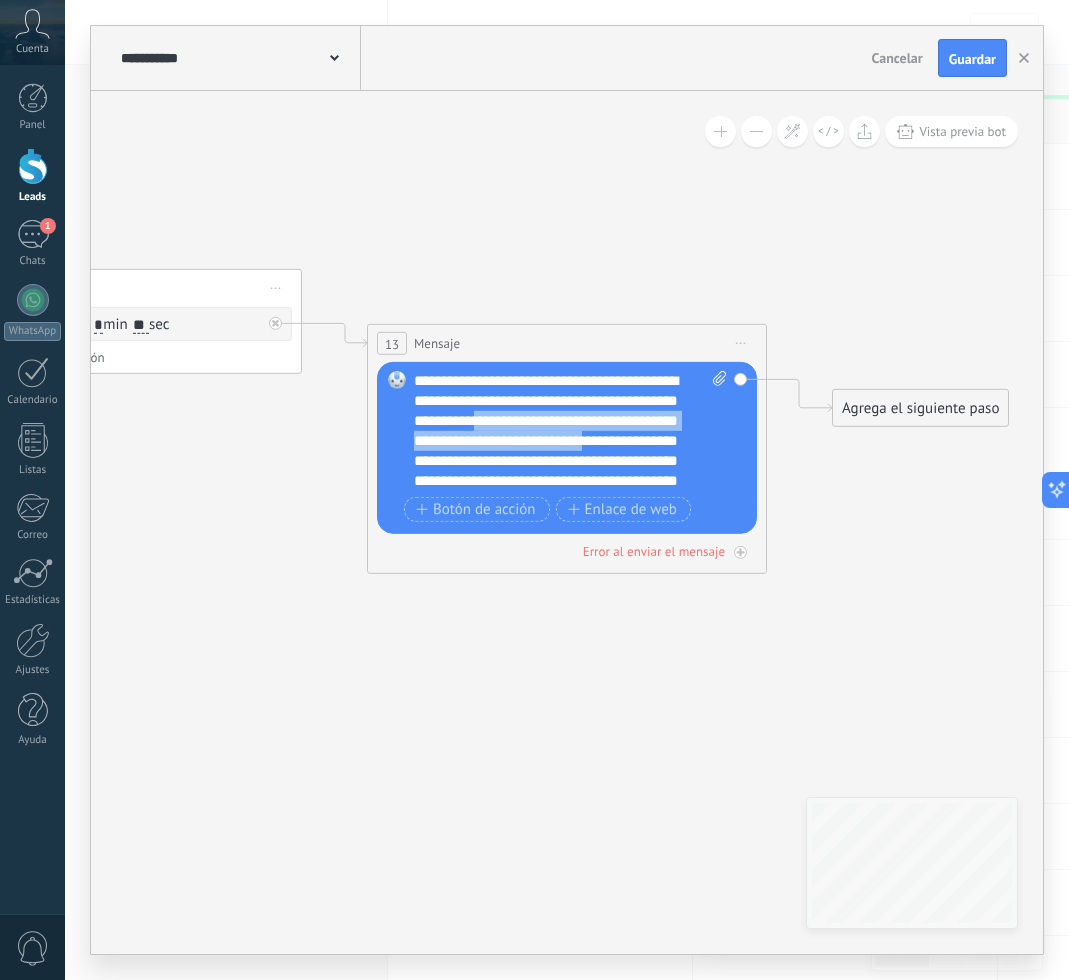 drag, startPoint x: 548, startPoint y: 422, endPoint x: 666, endPoint y: 448, distance: 120.83046 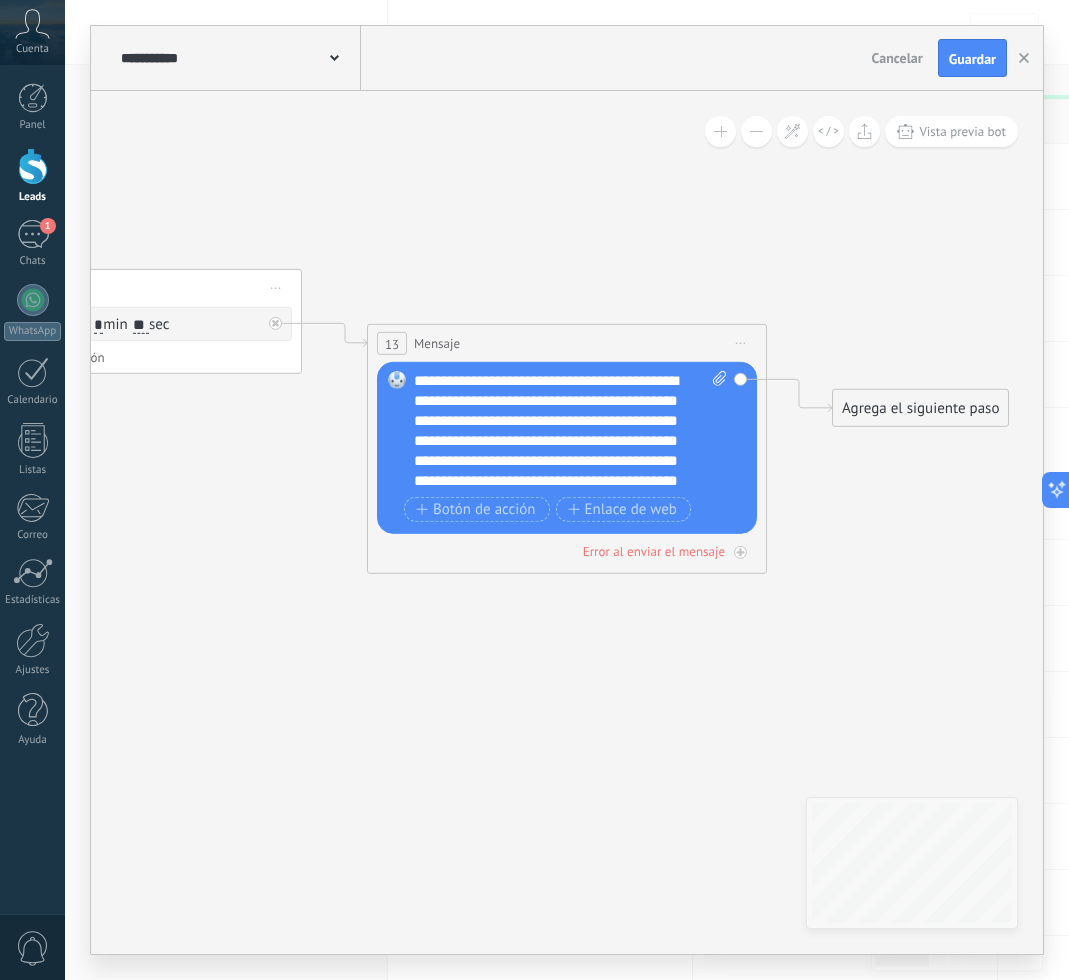 click on "**********" at bounding box center (570, 431) 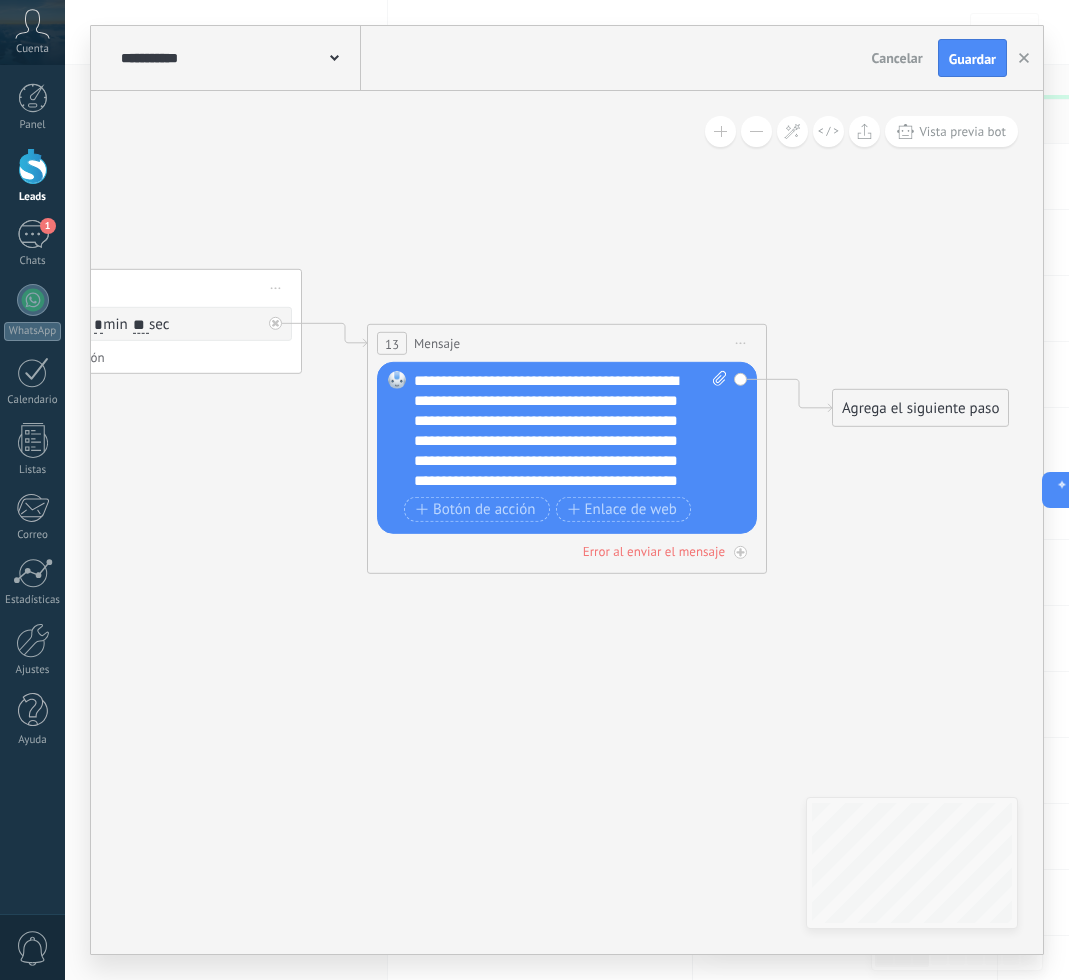 click on "**********" at bounding box center (570, 431) 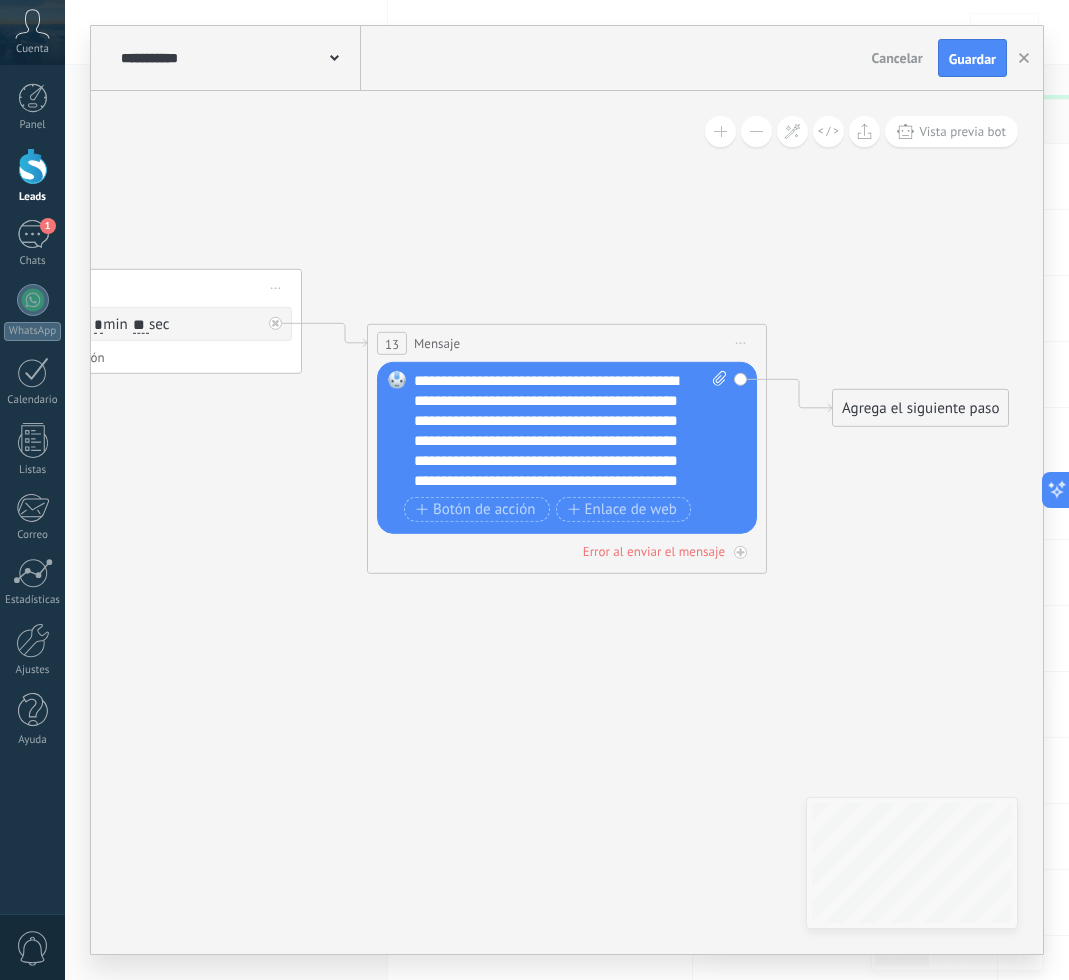 click on "**********" at bounding box center [570, 431] 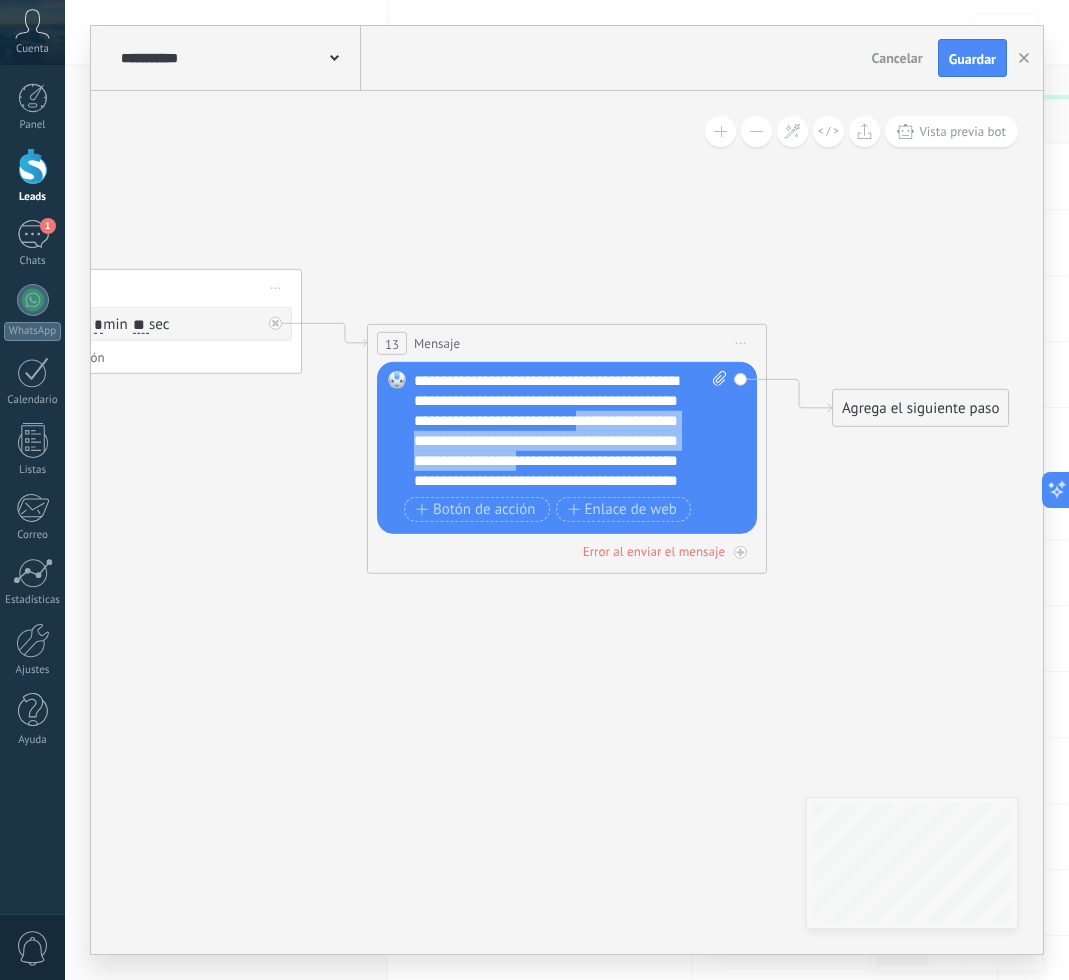 drag, startPoint x: 641, startPoint y: 421, endPoint x: 571, endPoint y: 456, distance: 78.26238 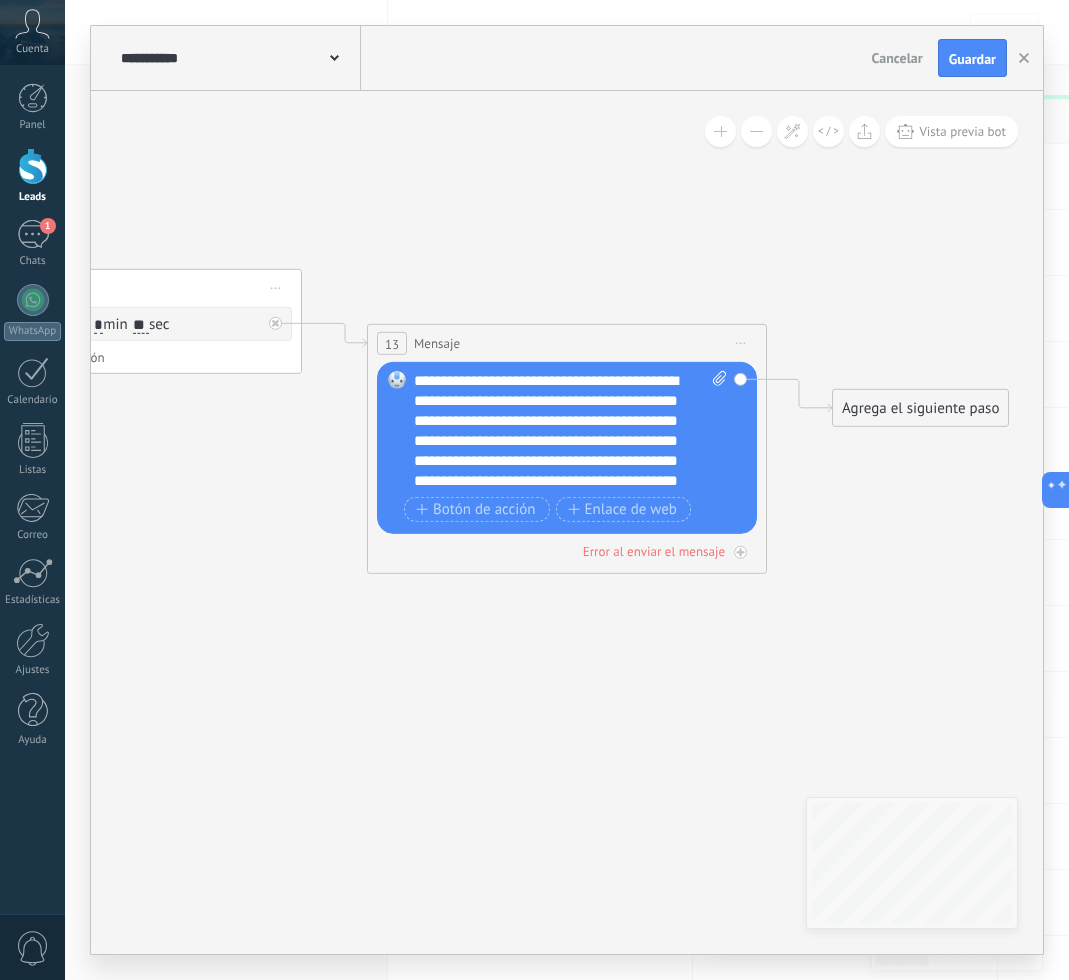 click on "**********" at bounding box center [570, 431] 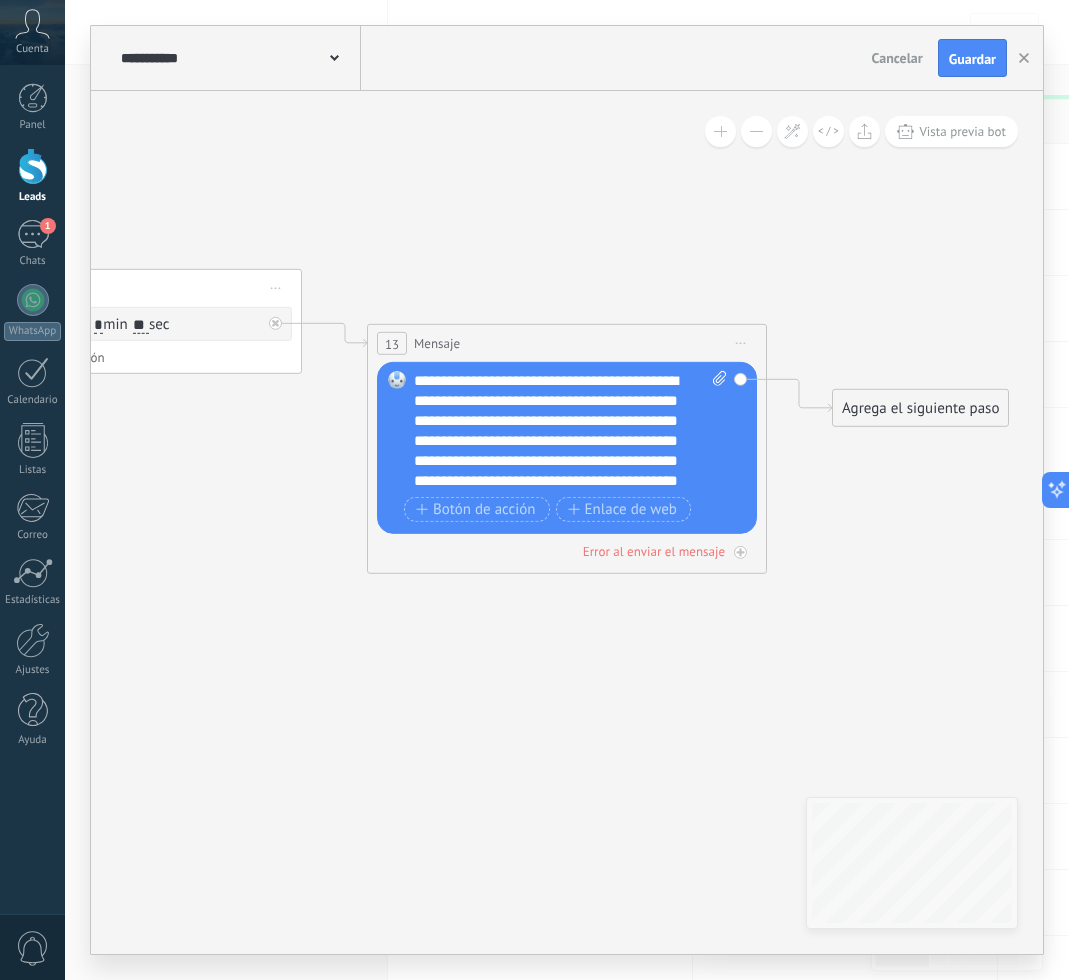 scroll, scrollTop: 60, scrollLeft: 0, axis: vertical 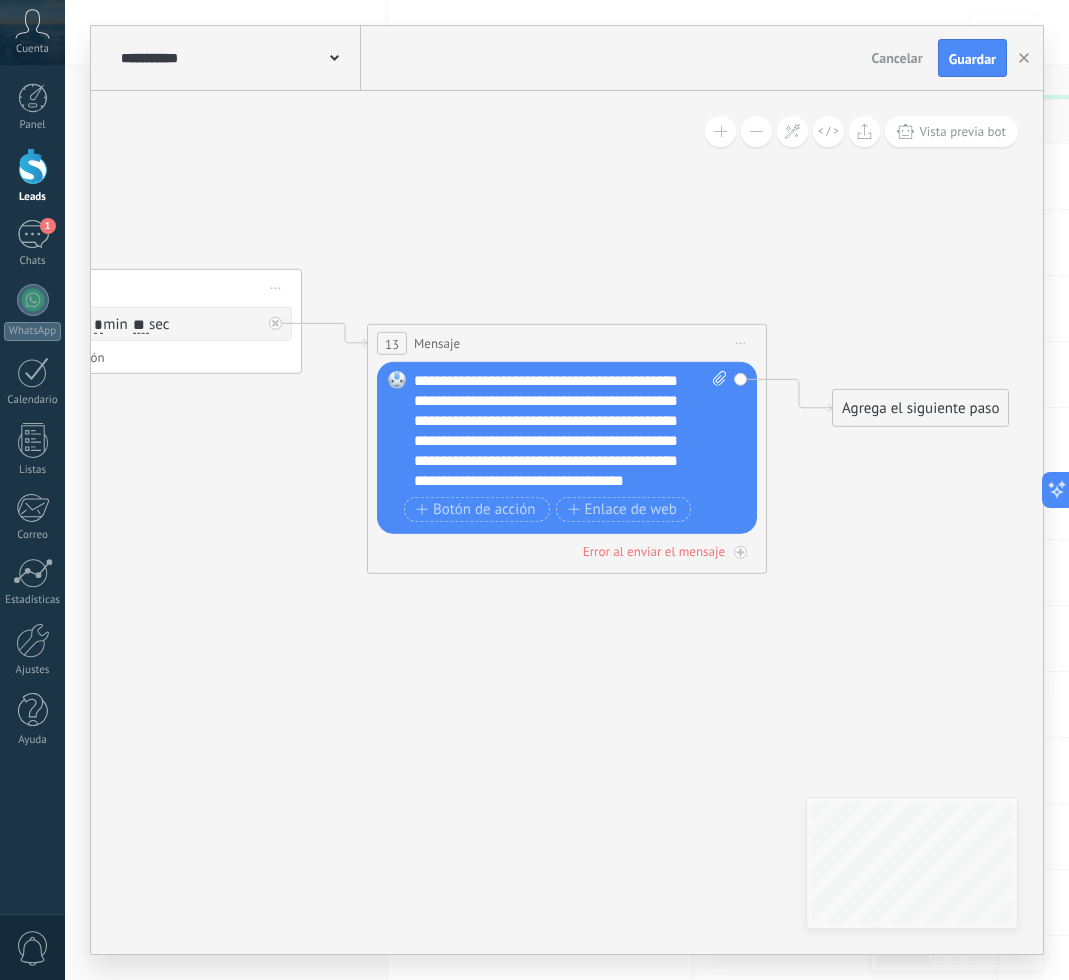 click on "**********" at bounding box center (570, 431) 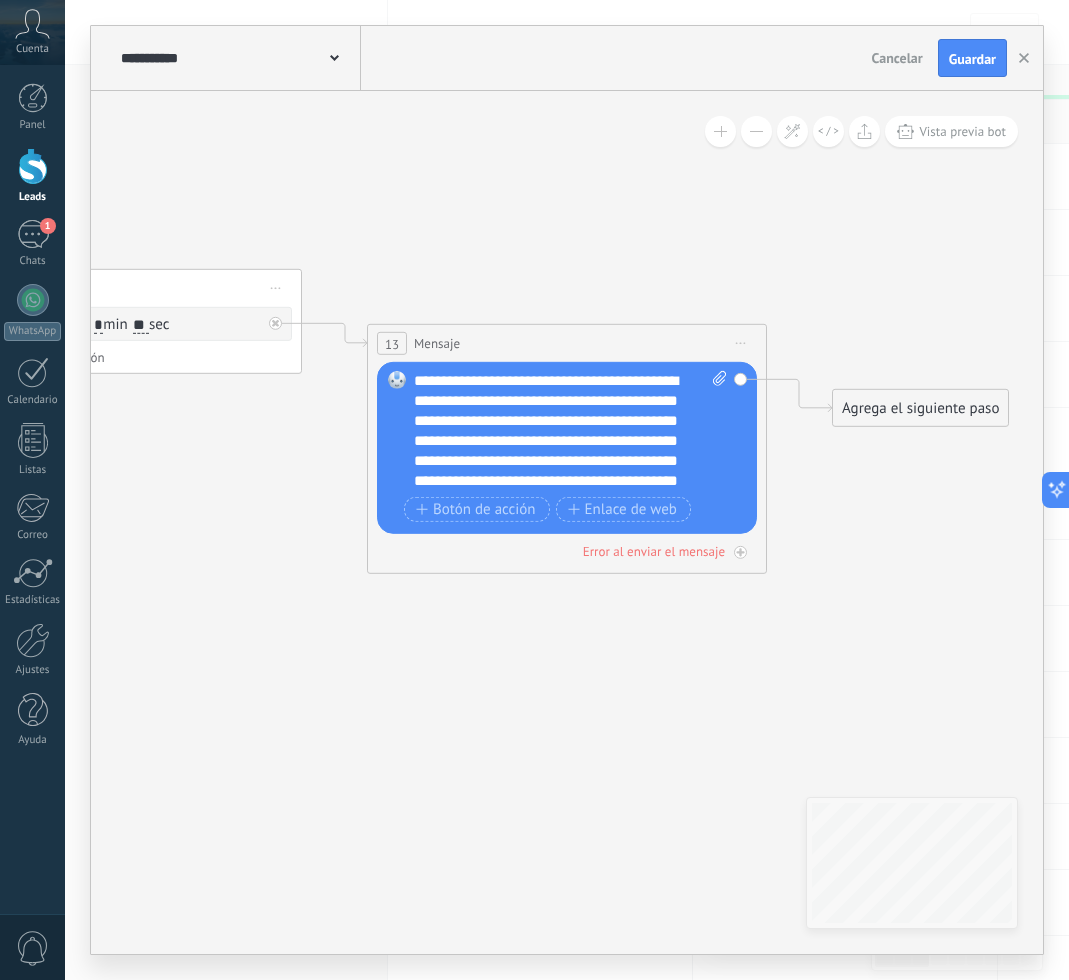 scroll, scrollTop: 3, scrollLeft: 0, axis: vertical 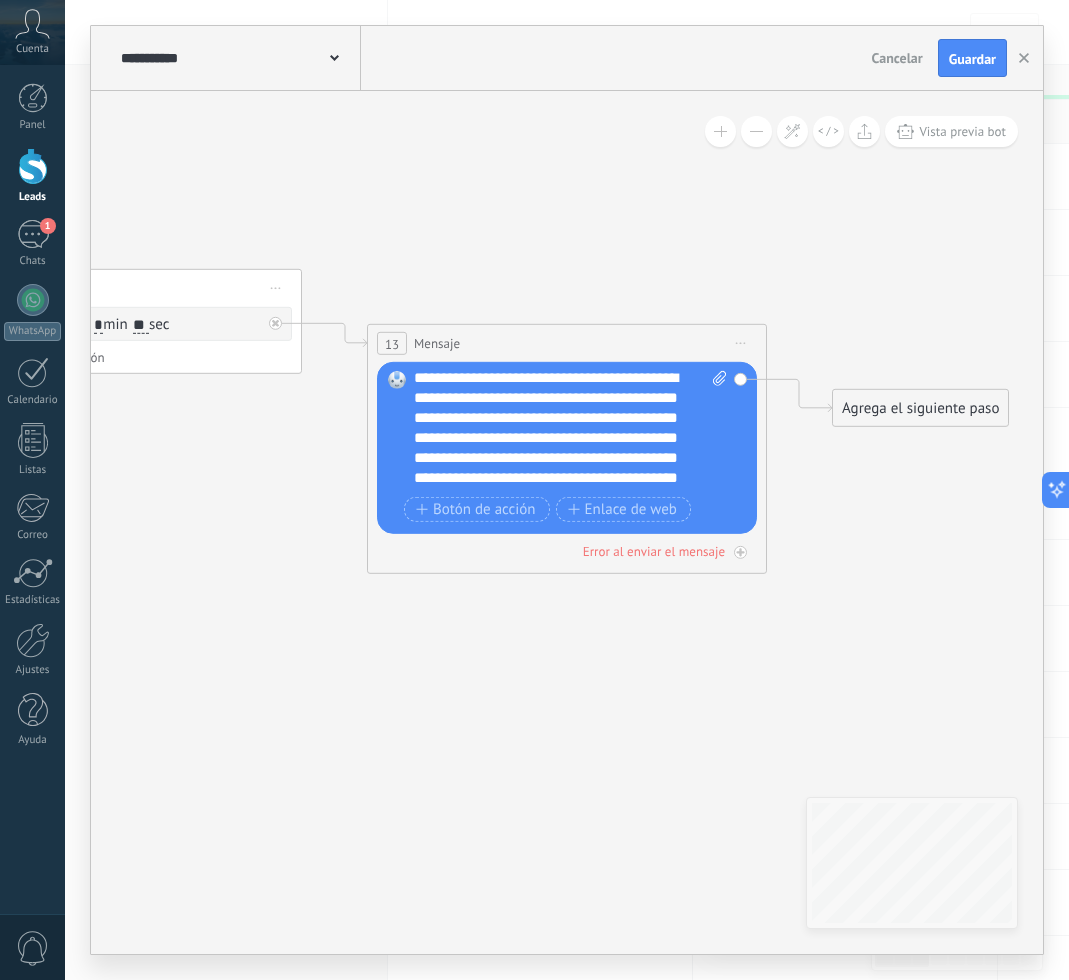 click on "**********" at bounding box center (570, 431) 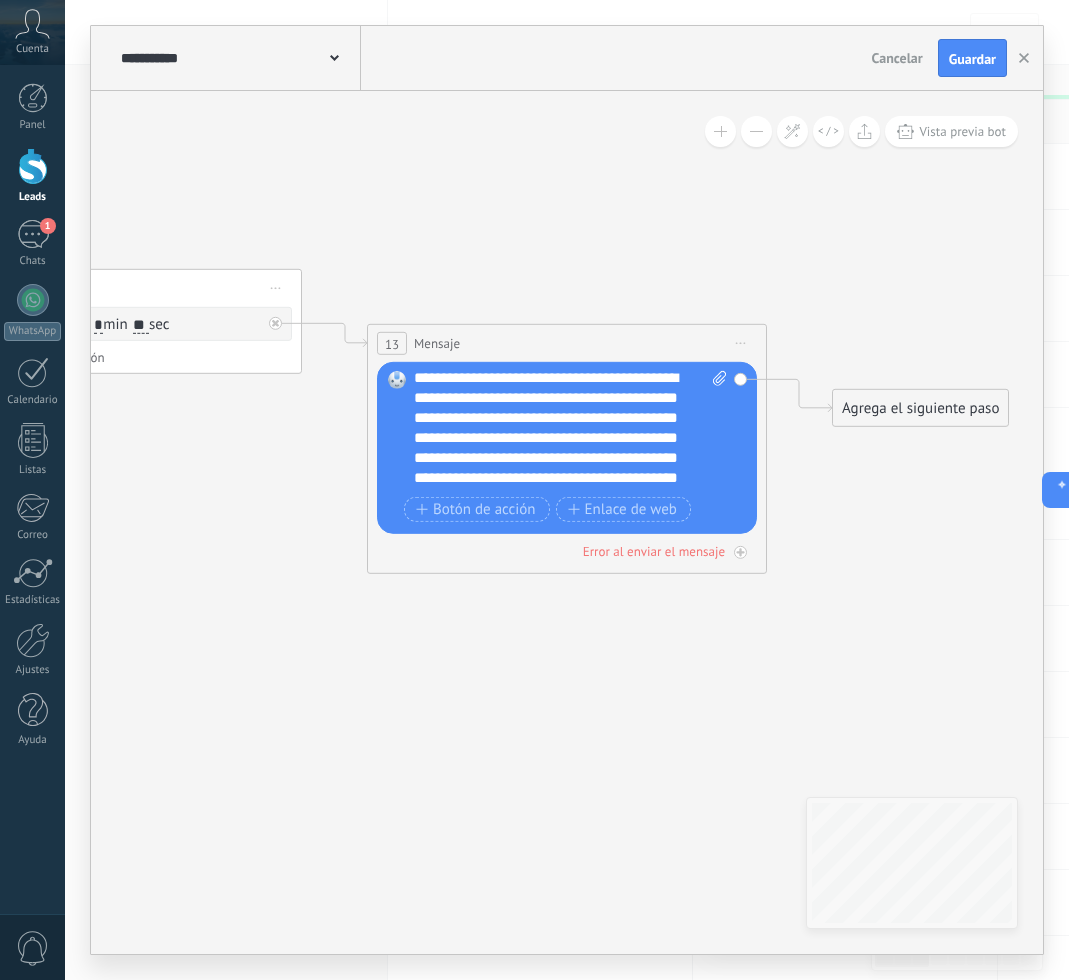 click on "**********" at bounding box center [570, 431] 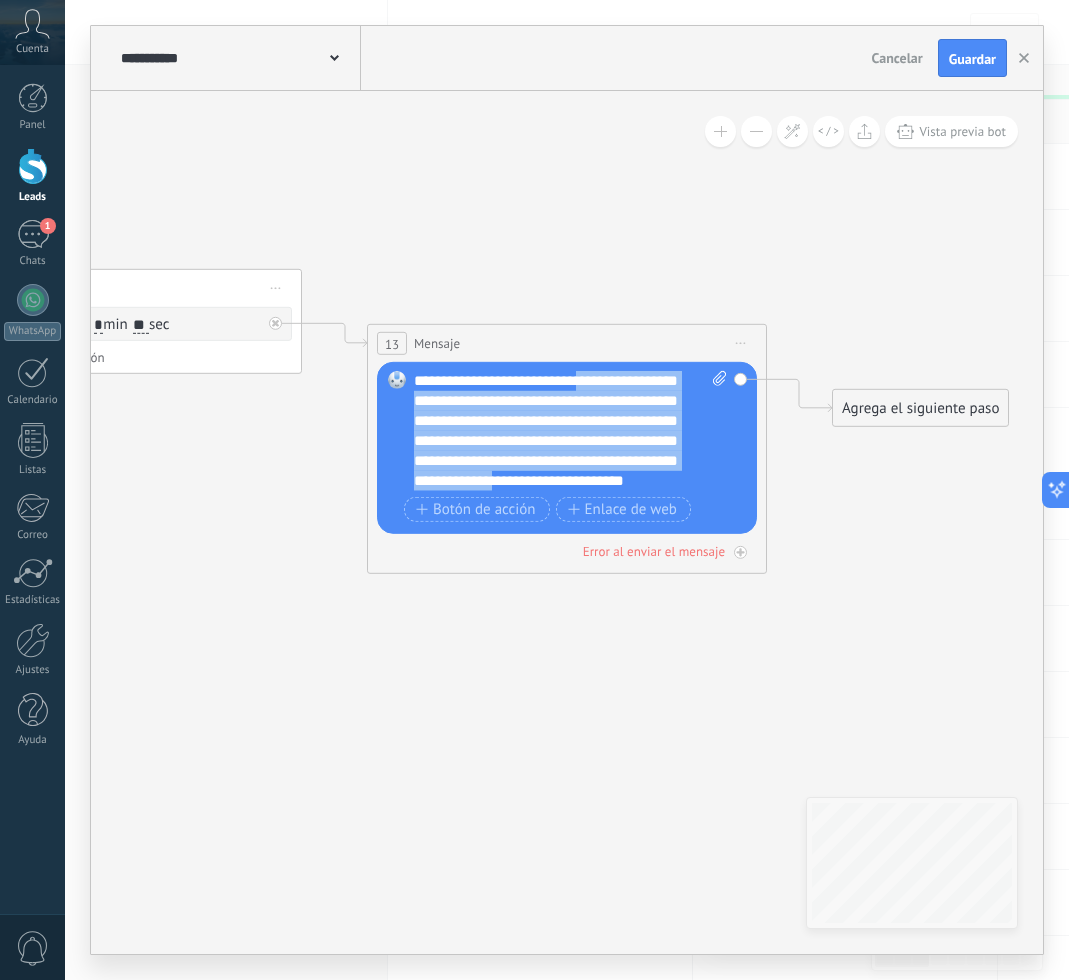 scroll, scrollTop: 60, scrollLeft: 0, axis: vertical 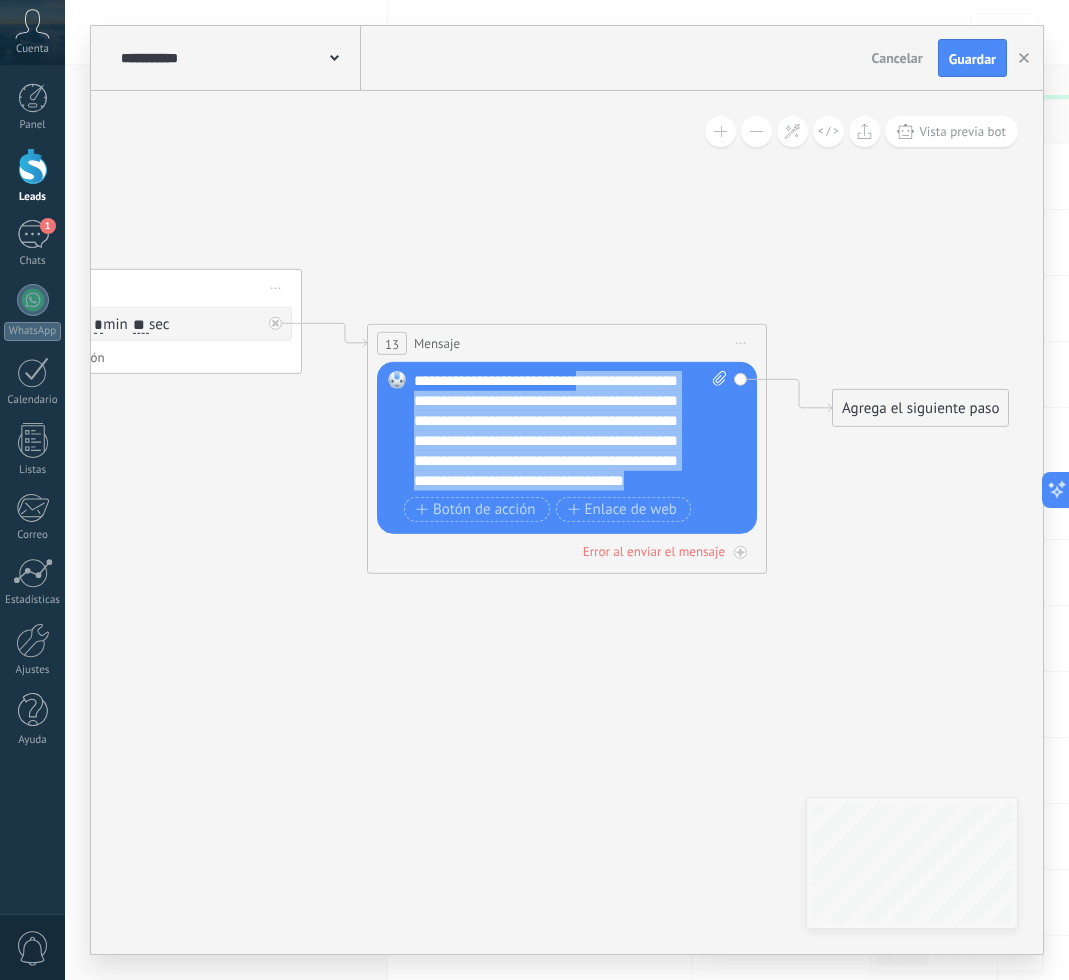 drag, startPoint x: 640, startPoint y: 419, endPoint x: 678, endPoint y: 483, distance: 74.431175 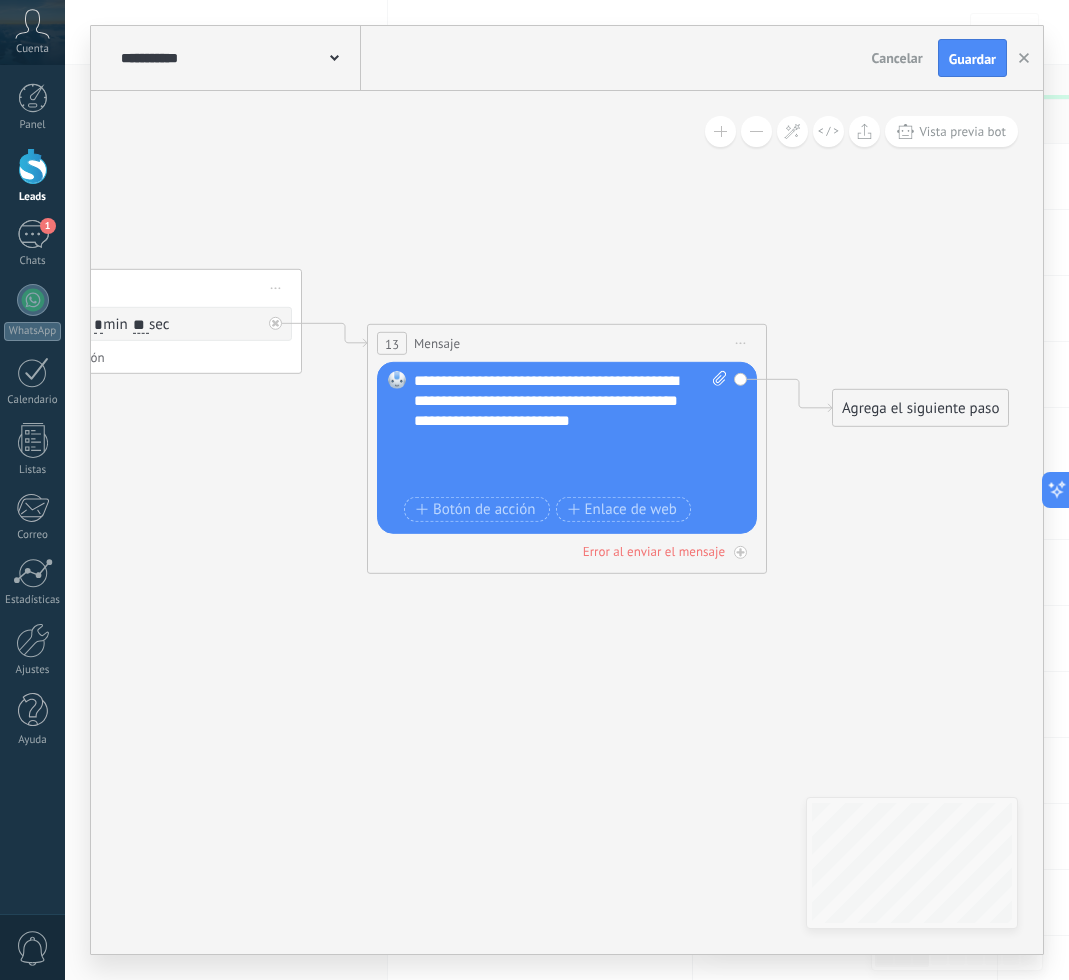 scroll, scrollTop: 0, scrollLeft: 0, axis: both 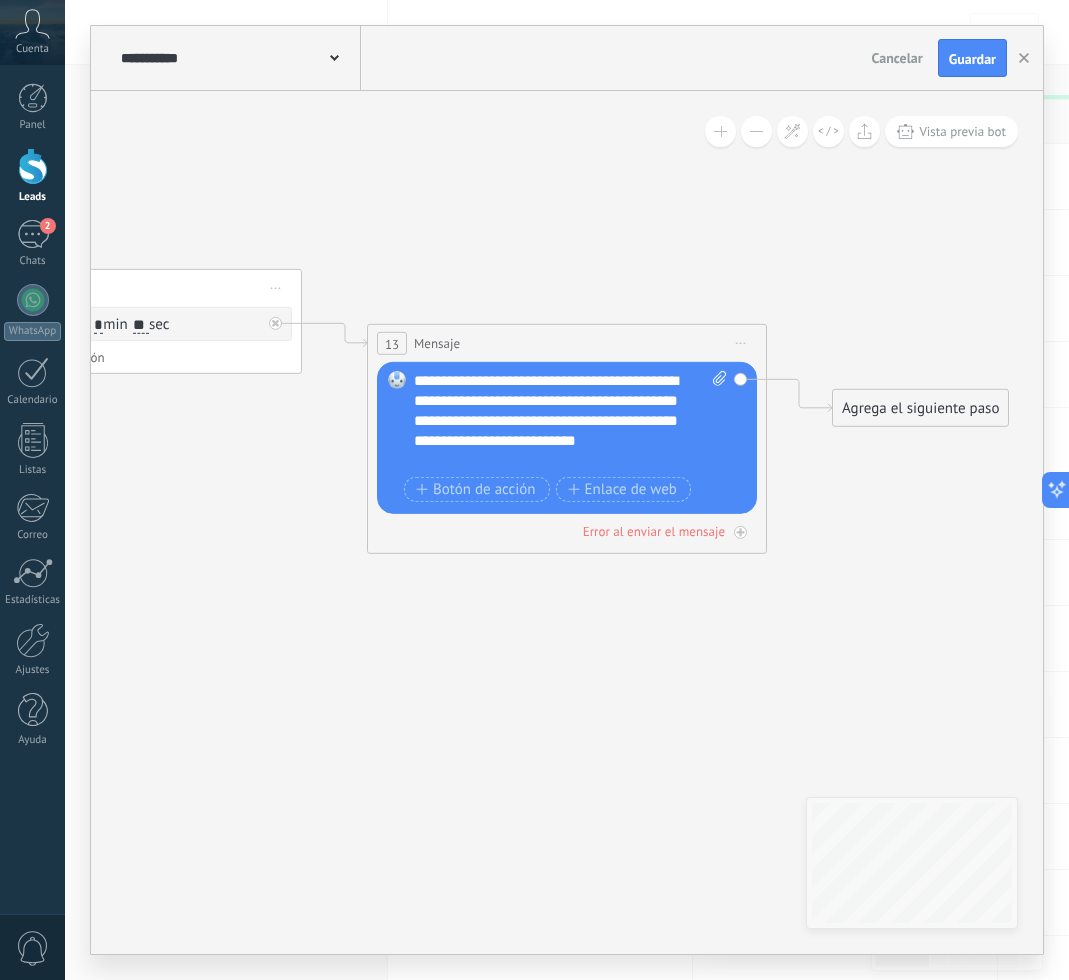 click on "Agrega el siguiente paso" at bounding box center [920, 408] 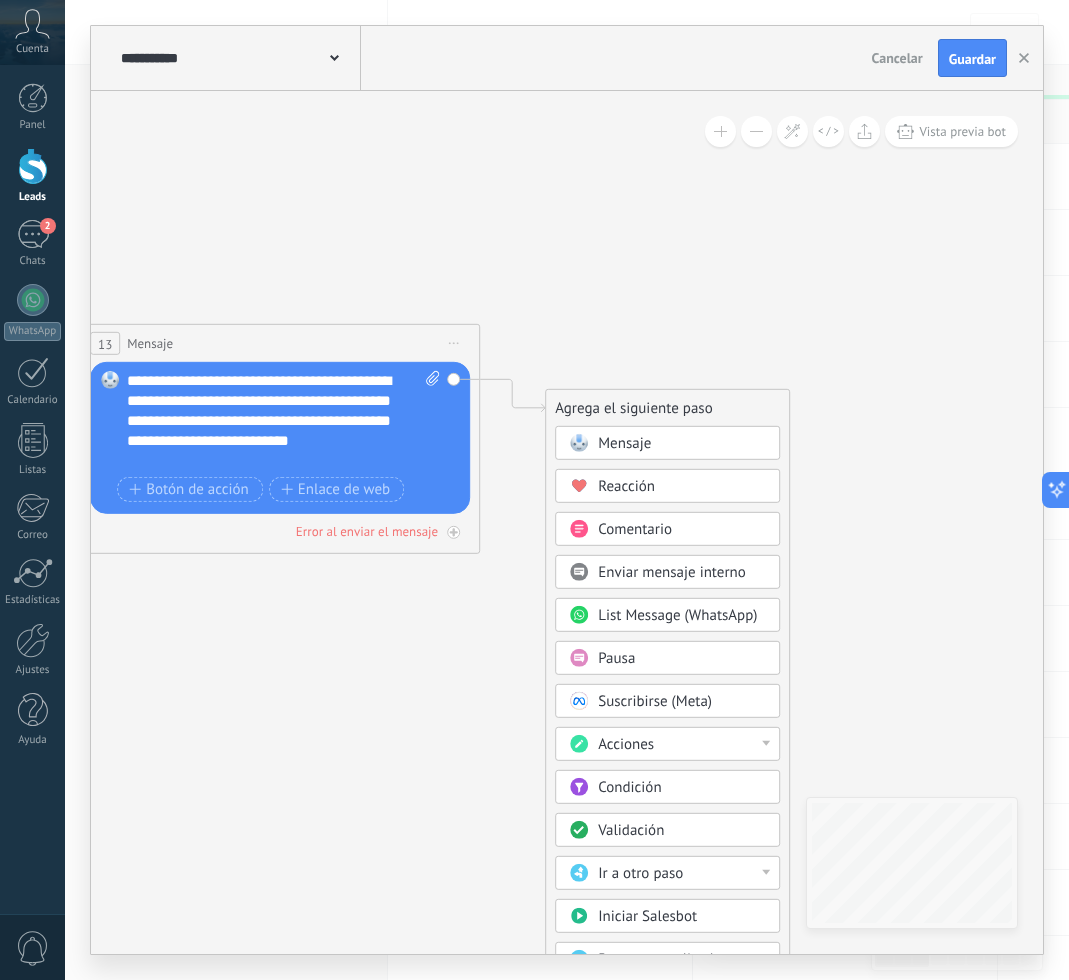 click on "Pausa" at bounding box center (667, 658) 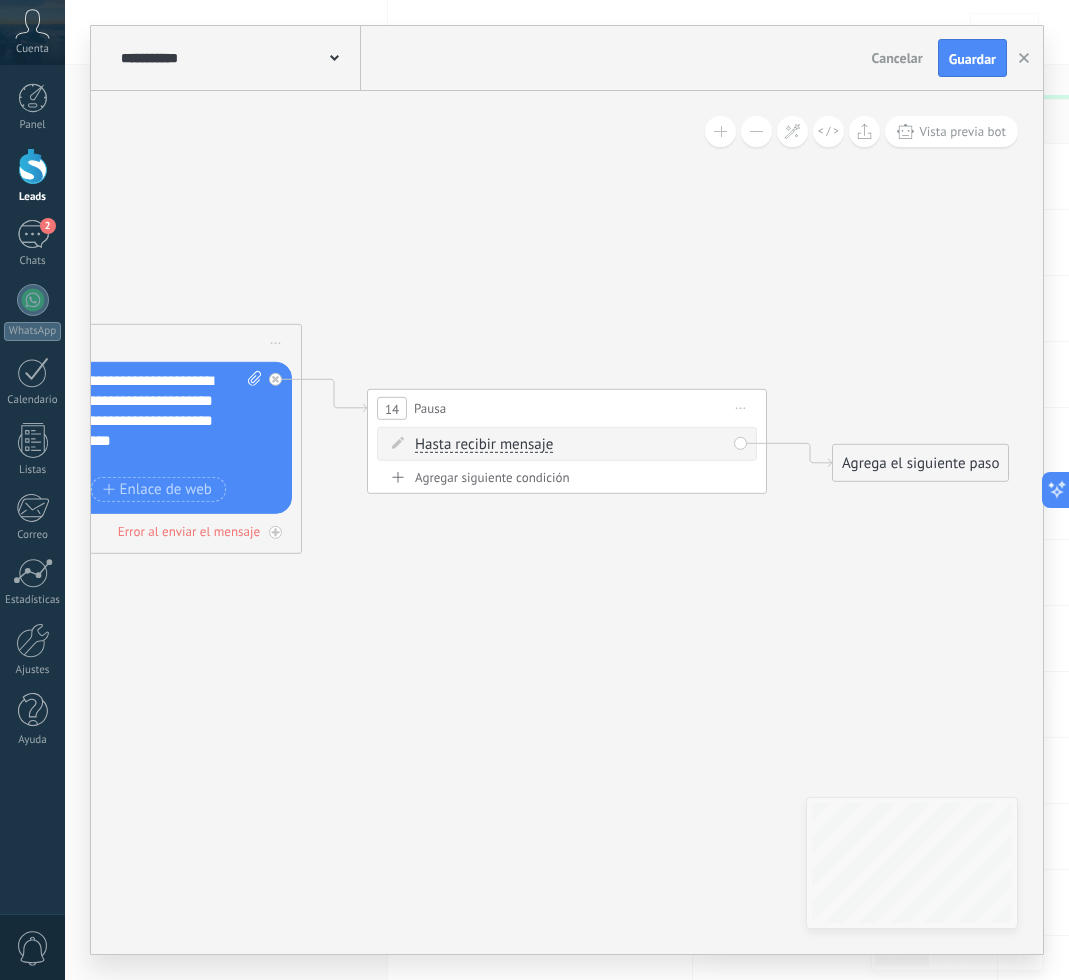 click on "Hasta recibir mensaje
Hasta recibir mensaje
Temporizador
Excepto horas laborales
Hasta que se abrió el video
Hasta que se cierre el video
Hasta recibir mensaje
Hasta recibir mensaje
Temporizador
Excepto horas laborales
* *" at bounding box center [570, 445] 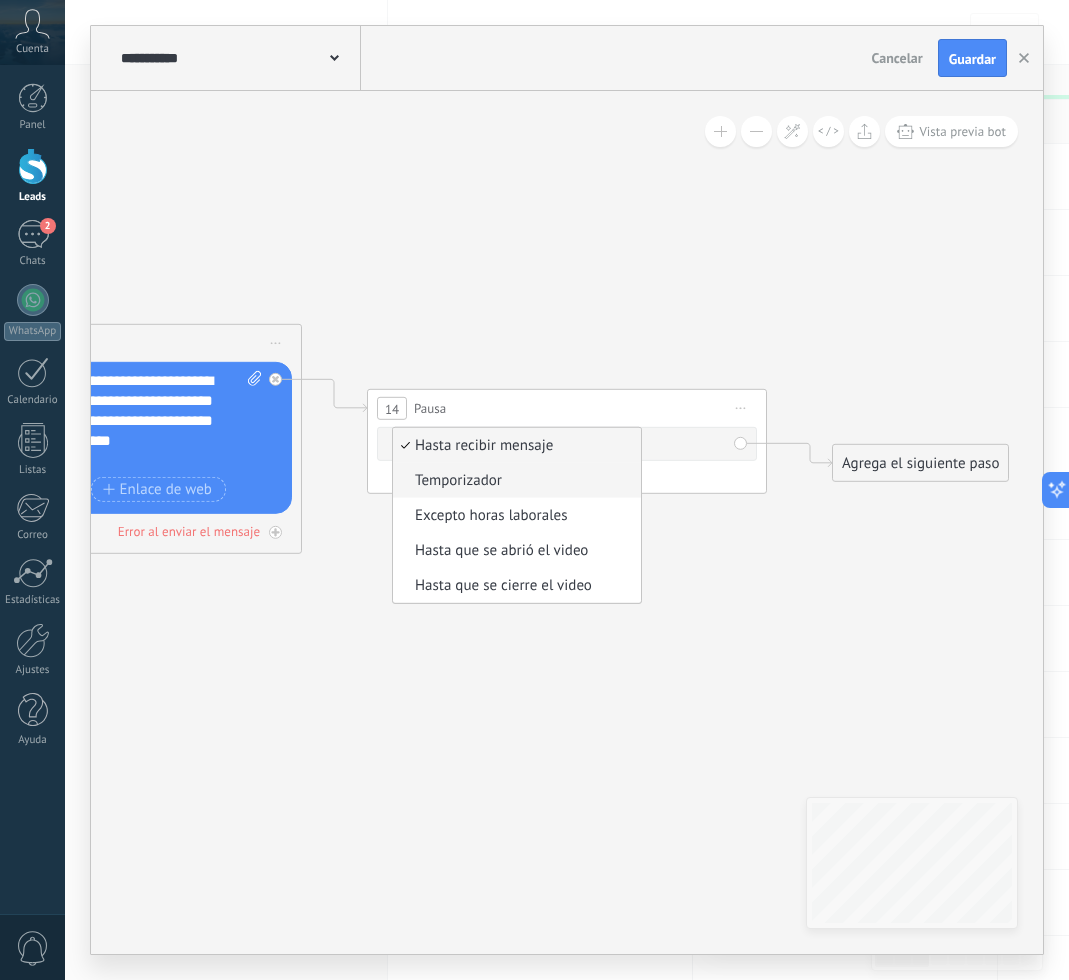 click on "Temporizador" at bounding box center [514, 481] 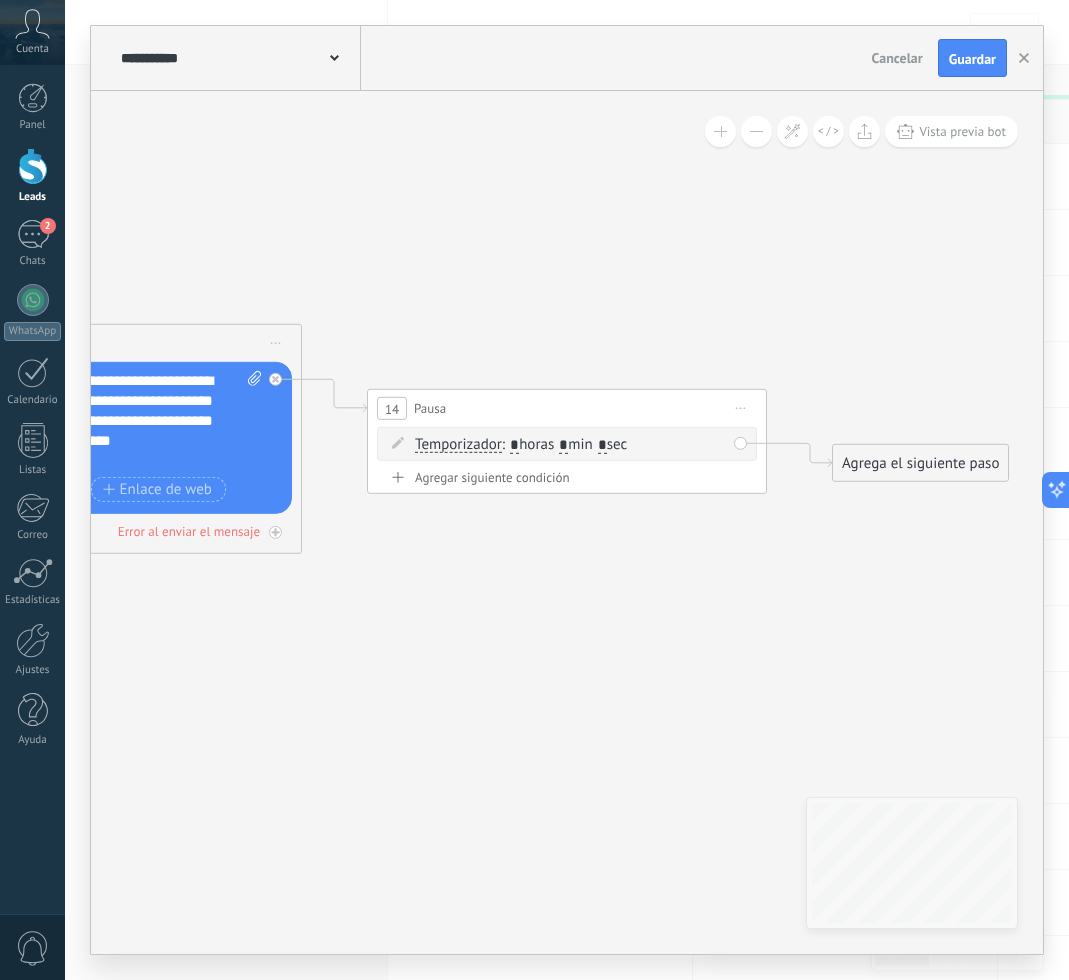 click on "*" at bounding box center (563, 445) 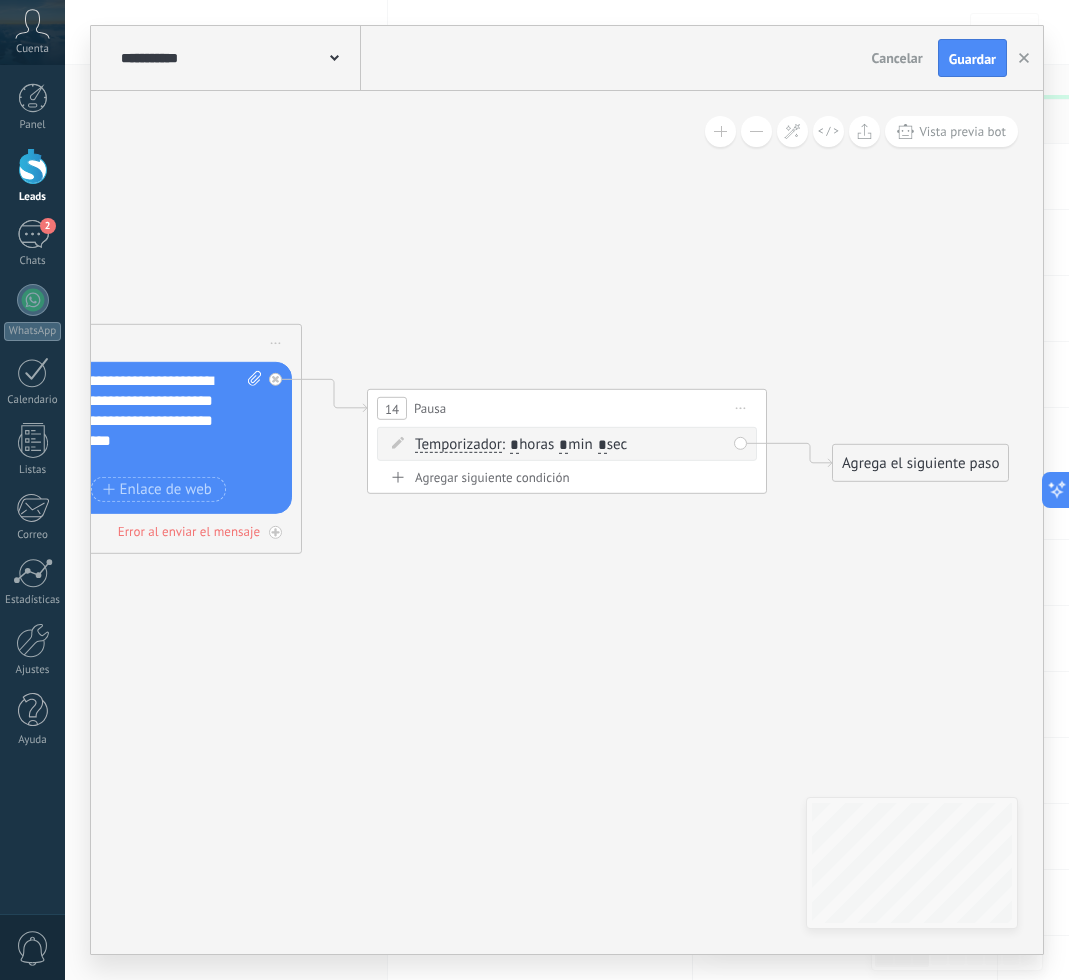 type on "*" 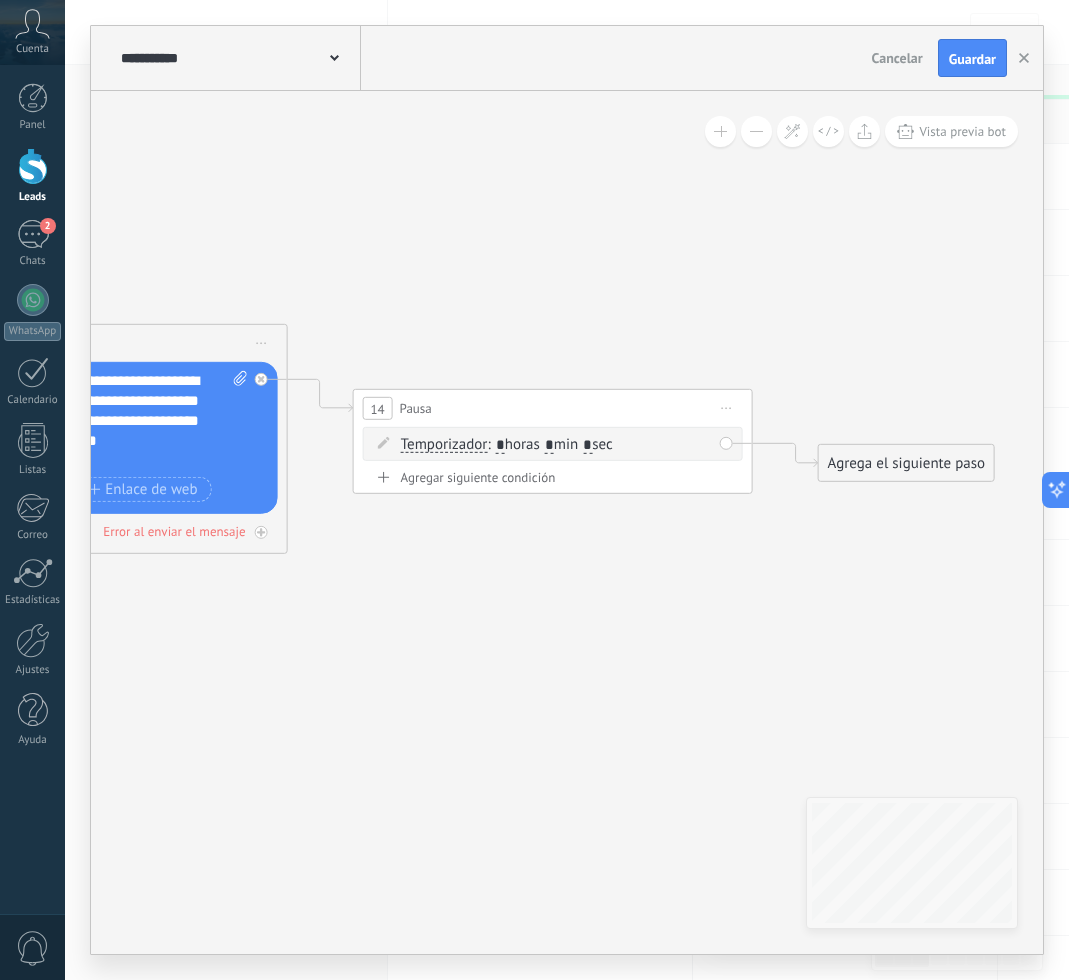 type on "*" 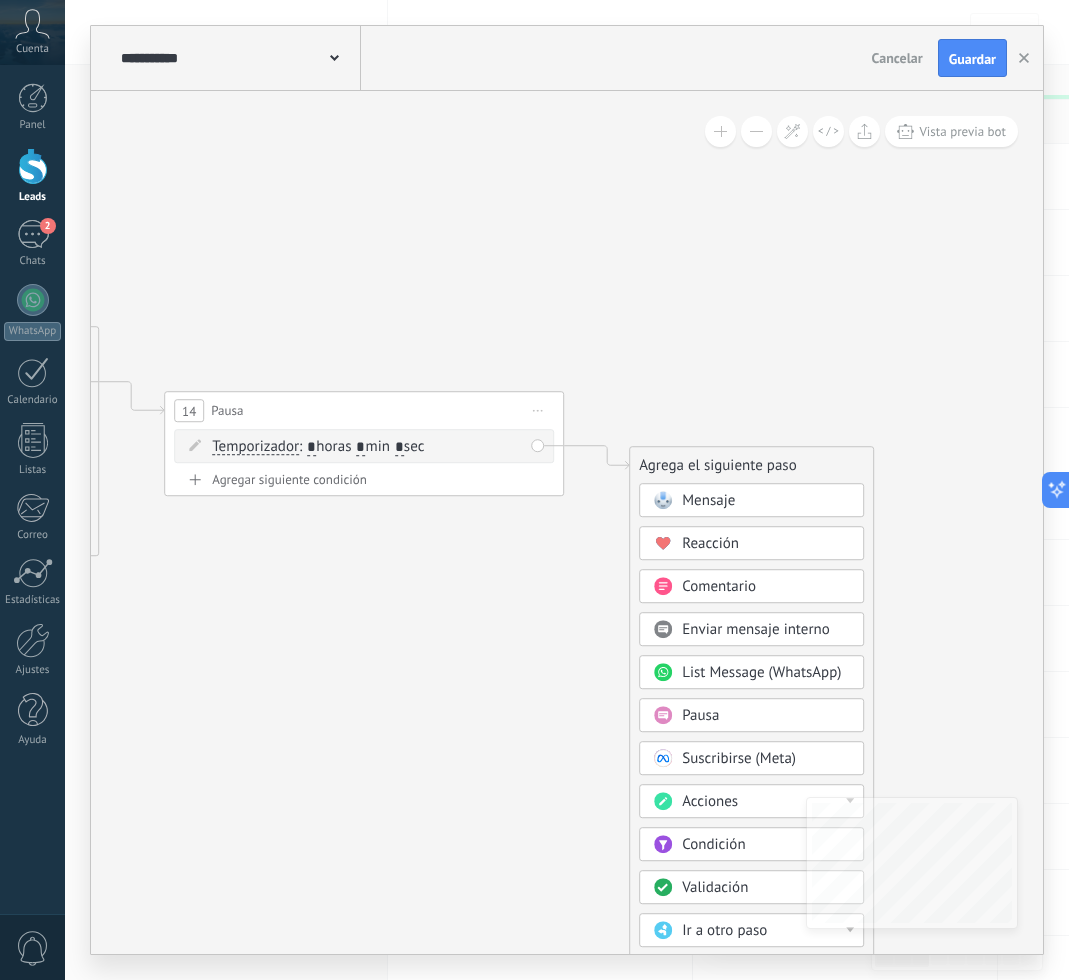 click on "Mensaje" at bounding box center [708, 500] 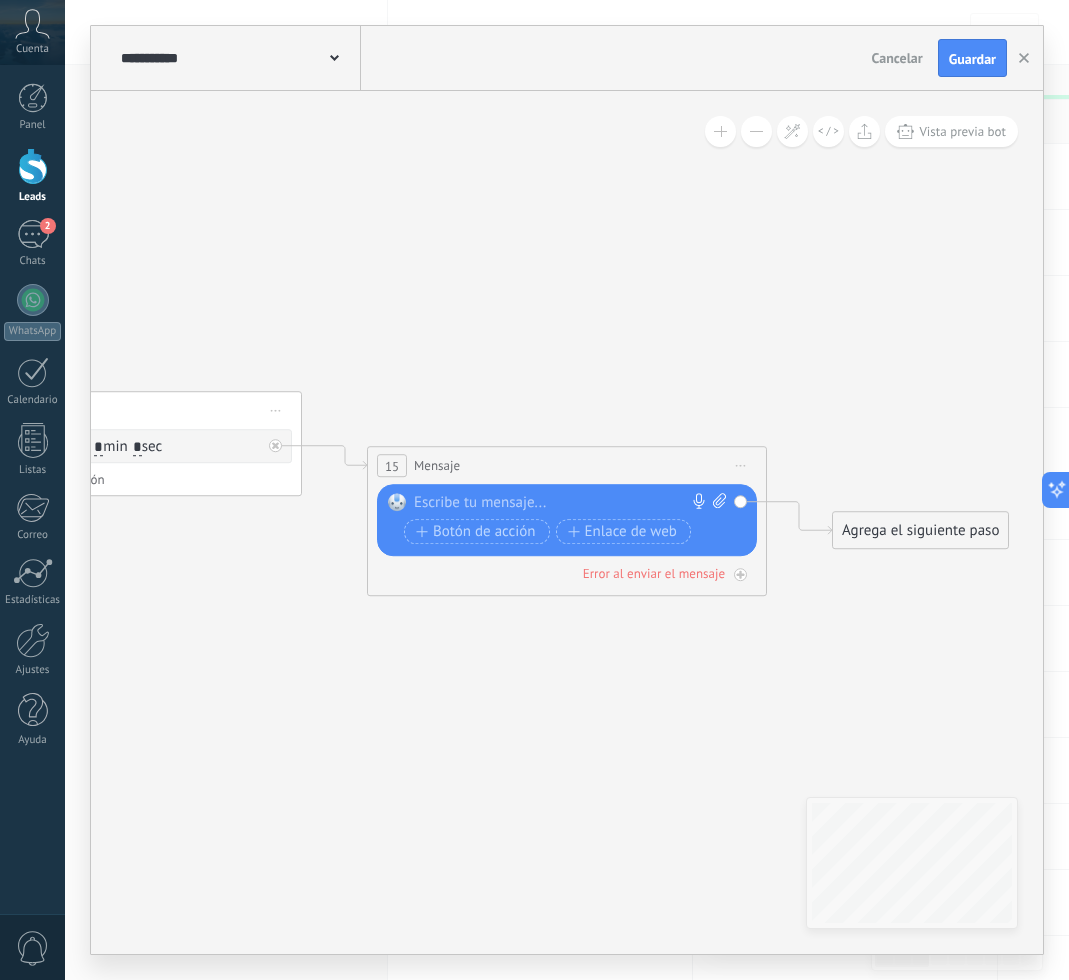 click at bounding box center (562, 503) 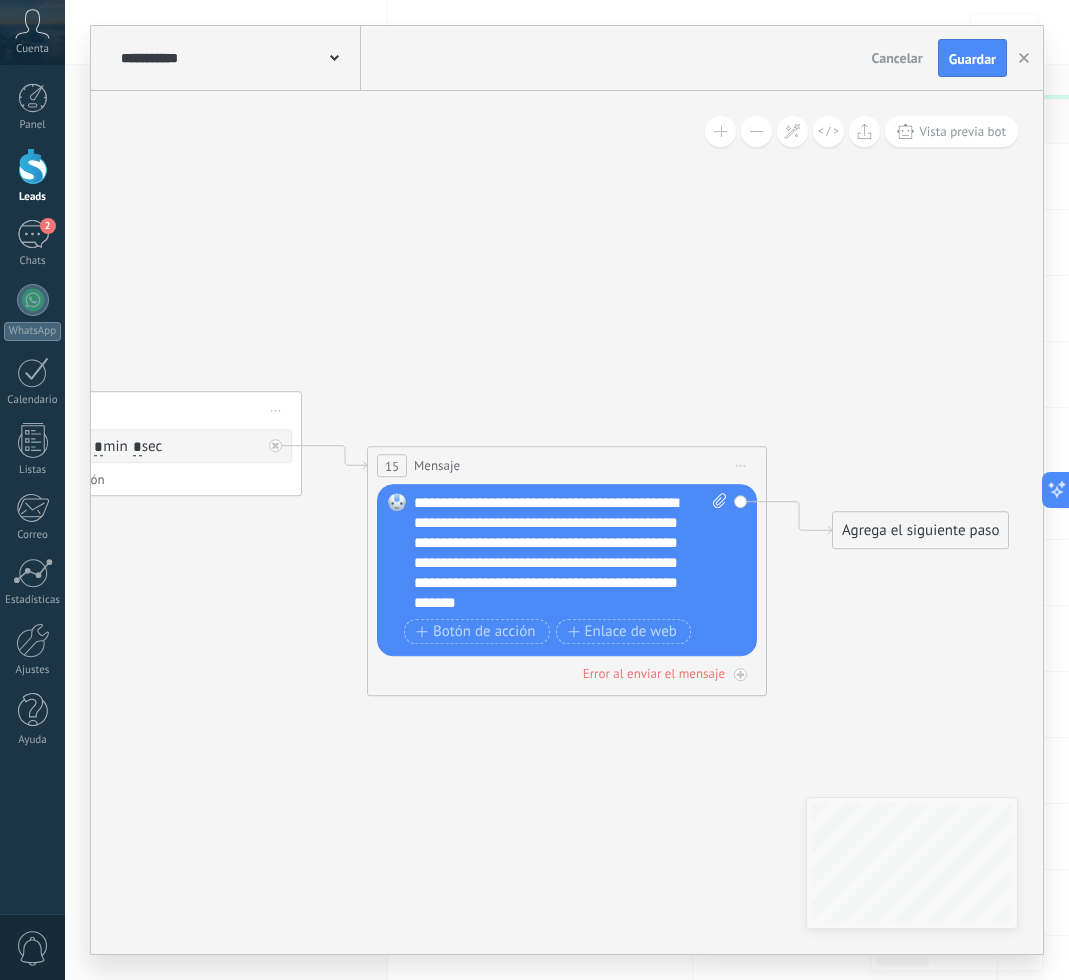 click on "**********" at bounding box center (570, 553) 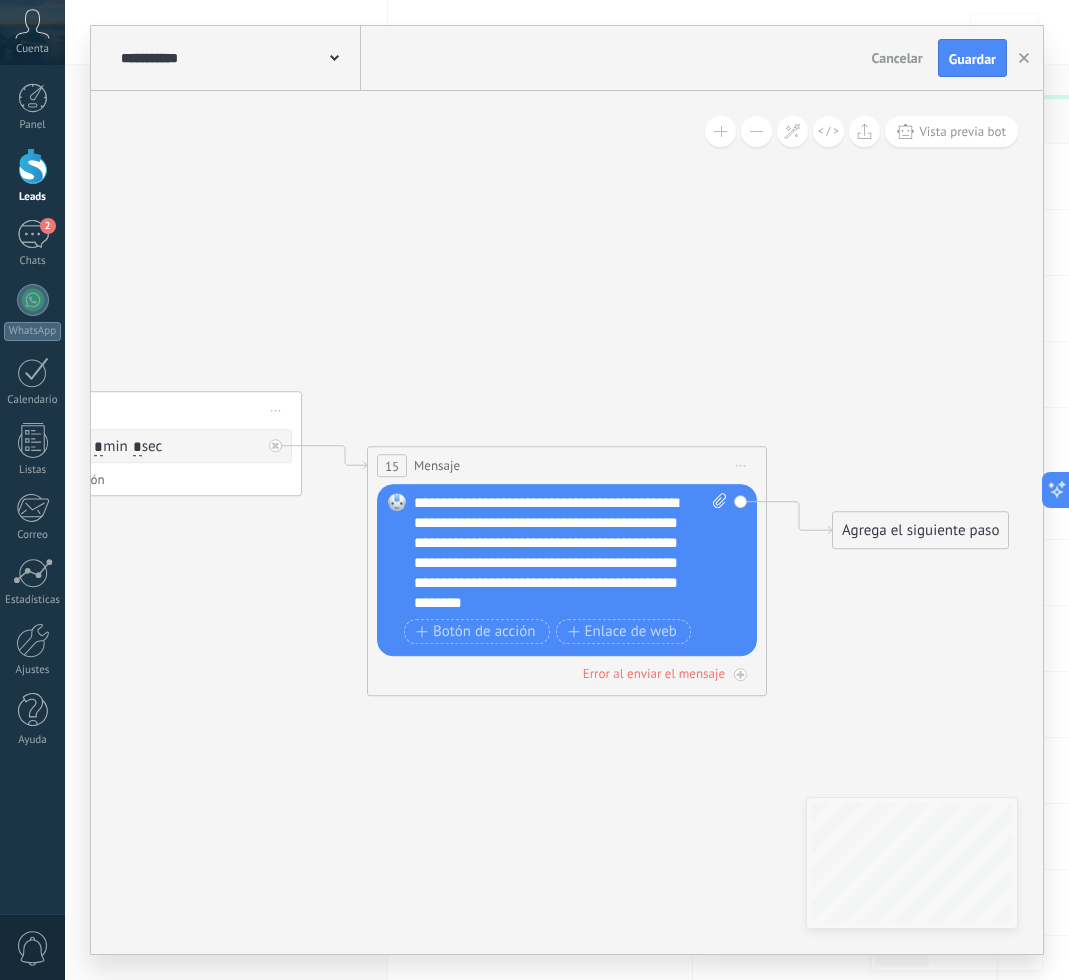 click on "**********" at bounding box center [570, 553] 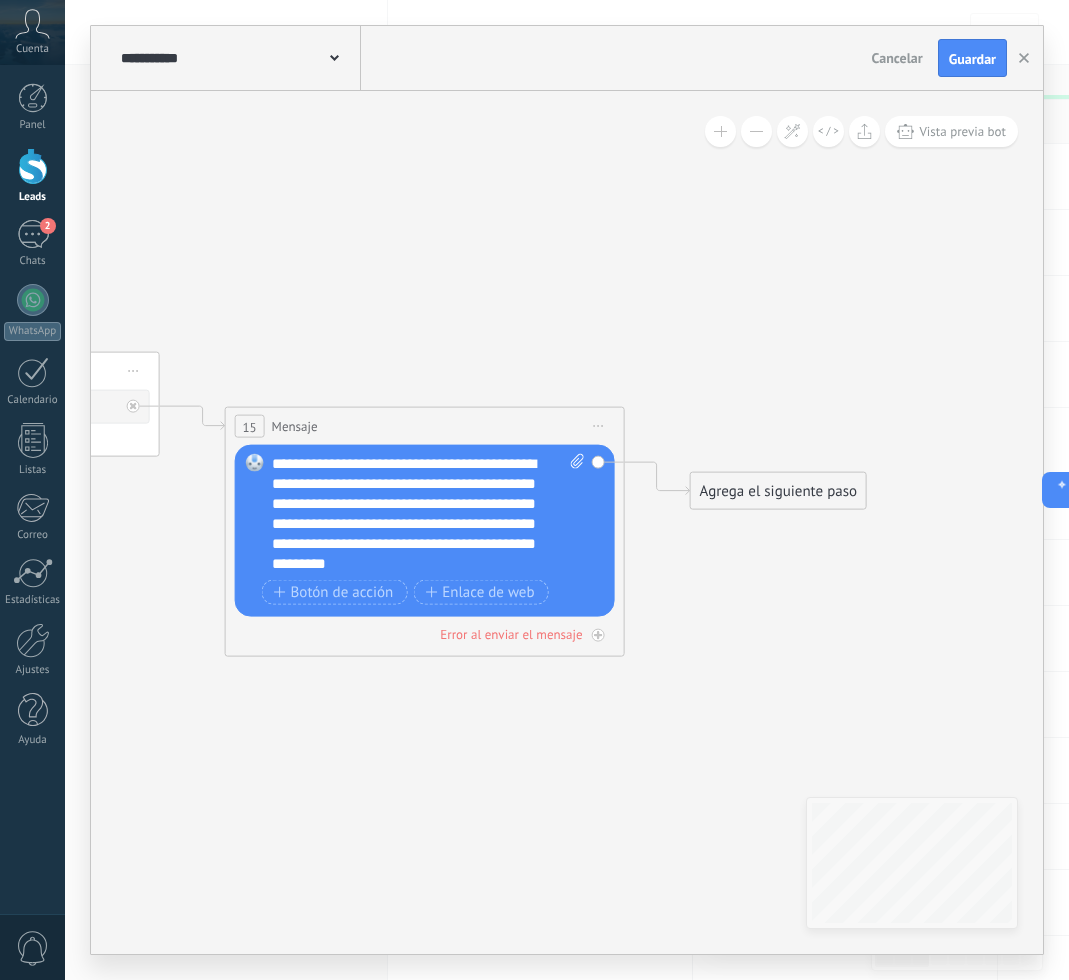 click on "**********" at bounding box center [428, 514] 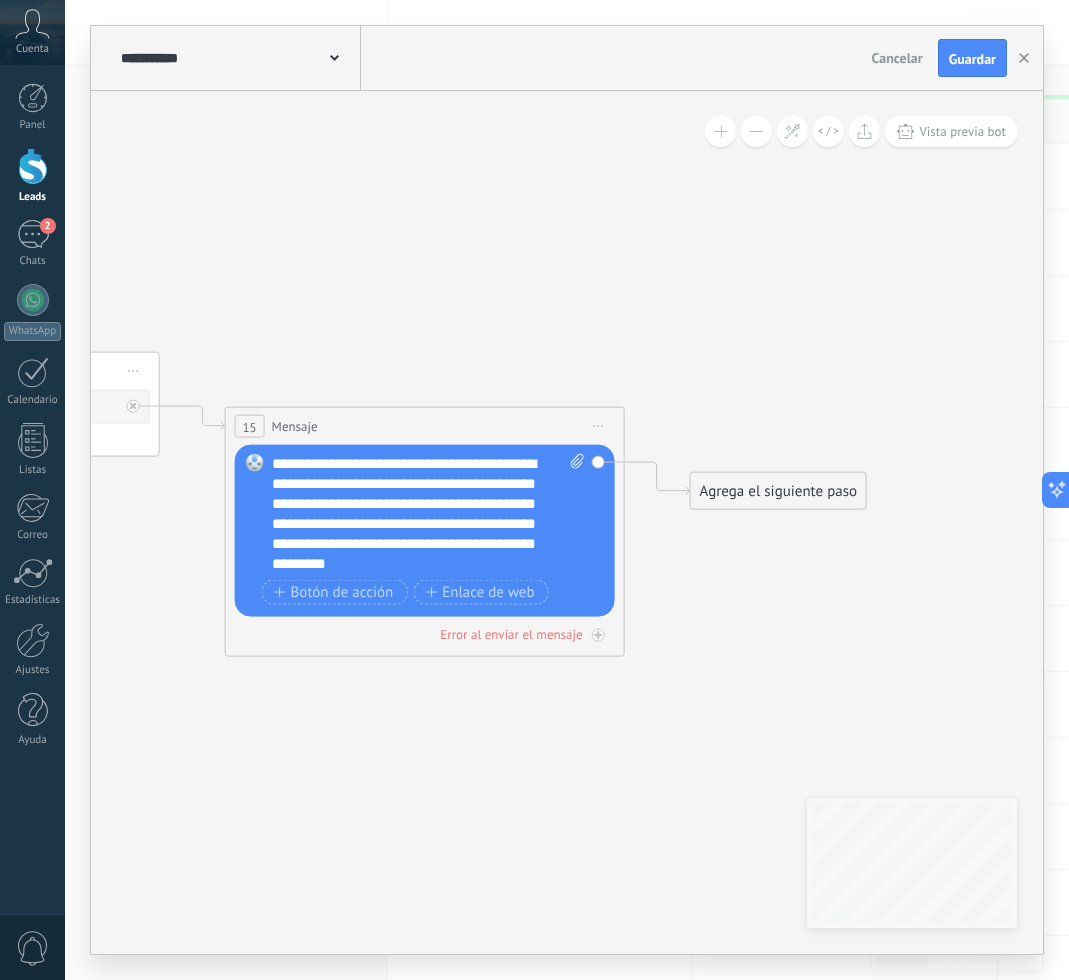 scroll, scrollTop: 19, scrollLeft: 0, axis: vertical 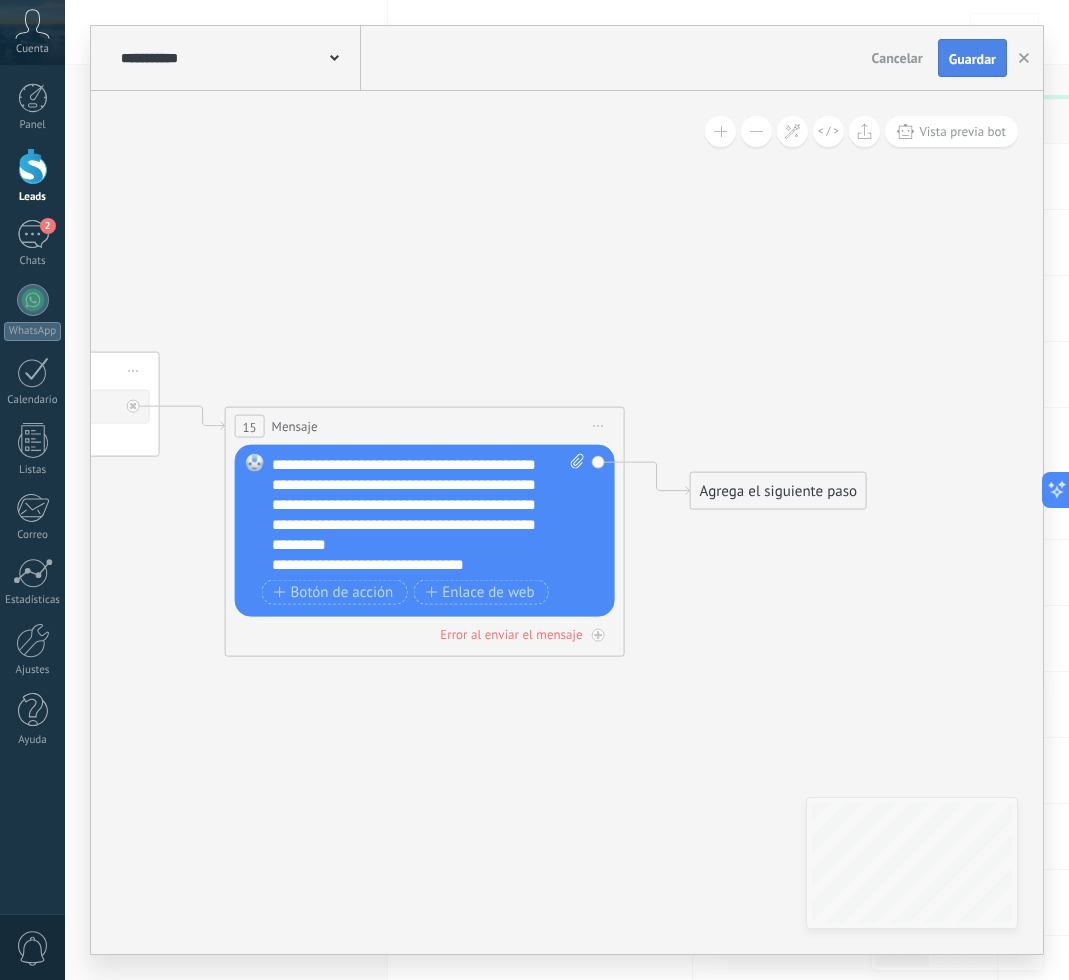 click on "Guardar" at bounding box center [972, 58] 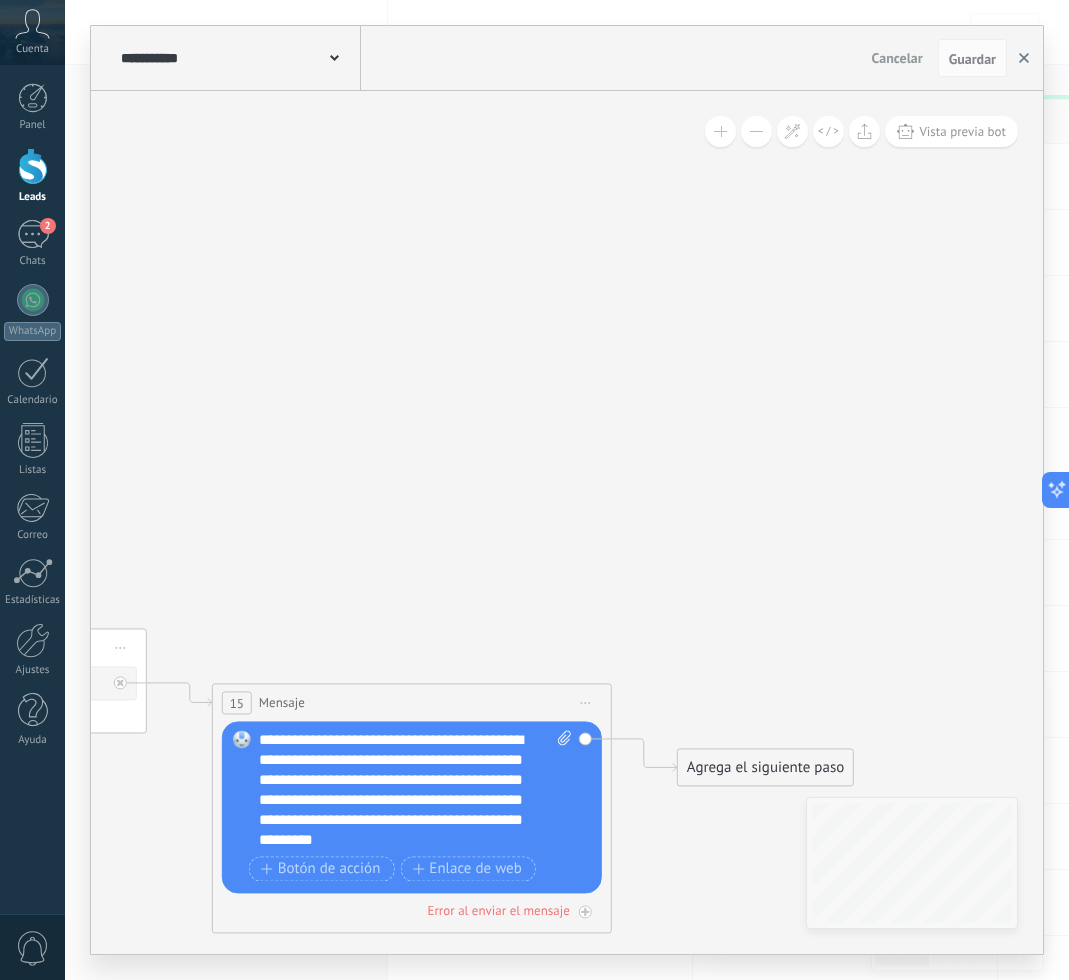 click at bounding box center (1024, 58) 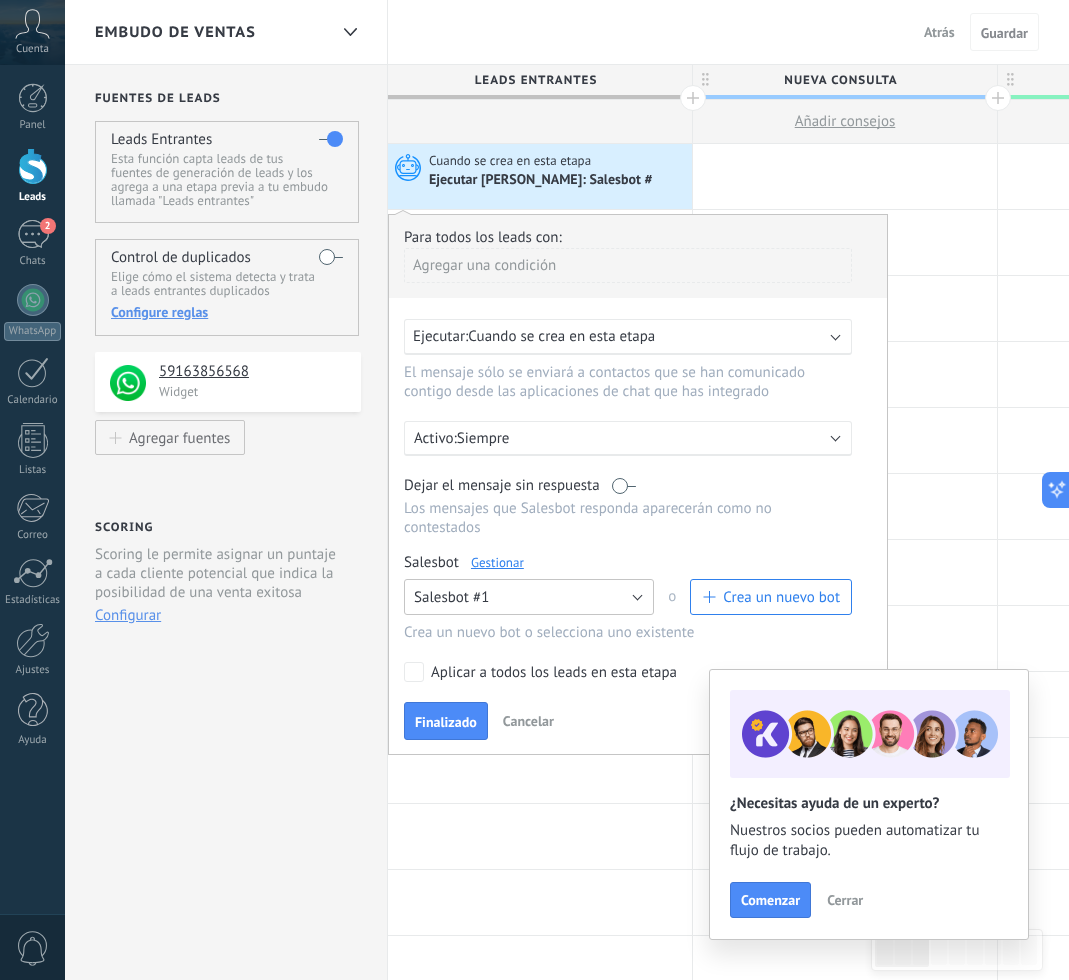 click on "Salesbot #1" at bounding box center [451, 597] 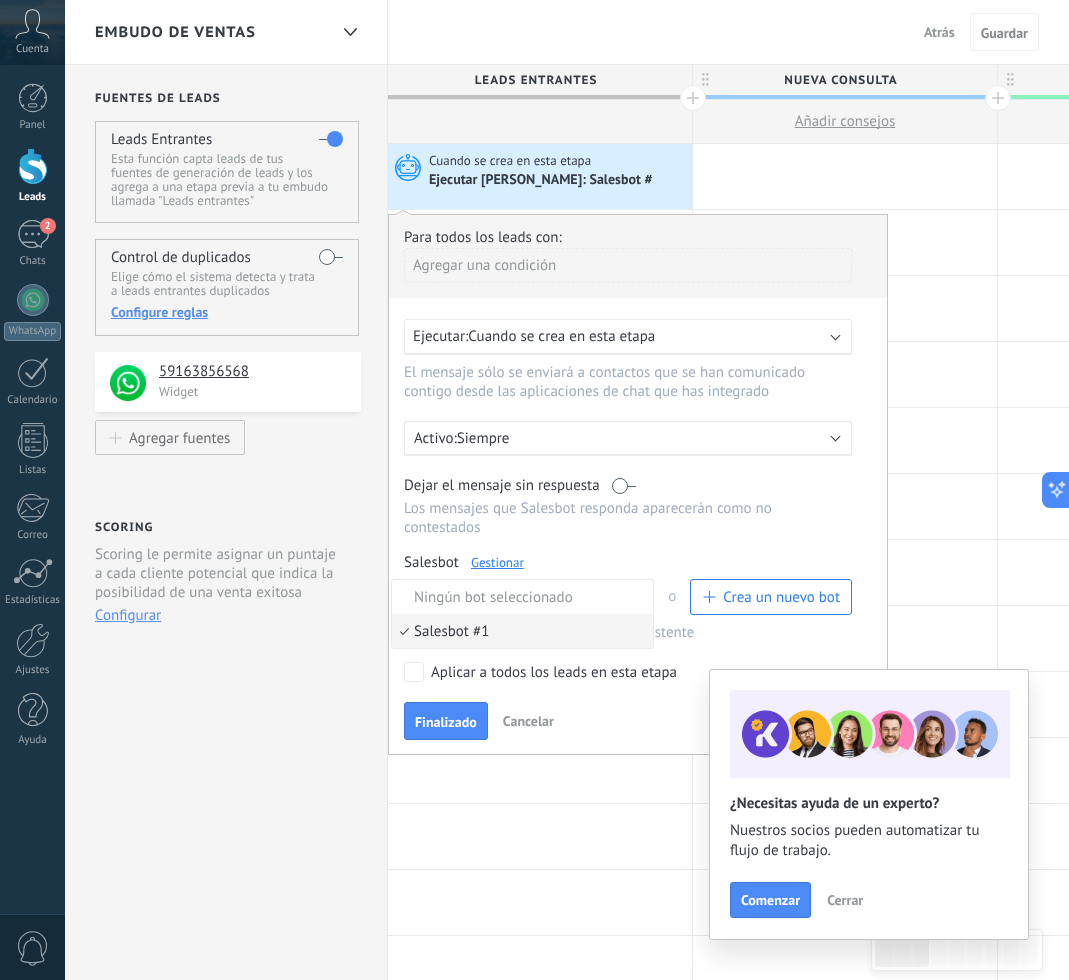 drag, startPoint x: 480, startPoint y: 620, endPoint x: 491, endPoint y: 613, distance: 13.038404 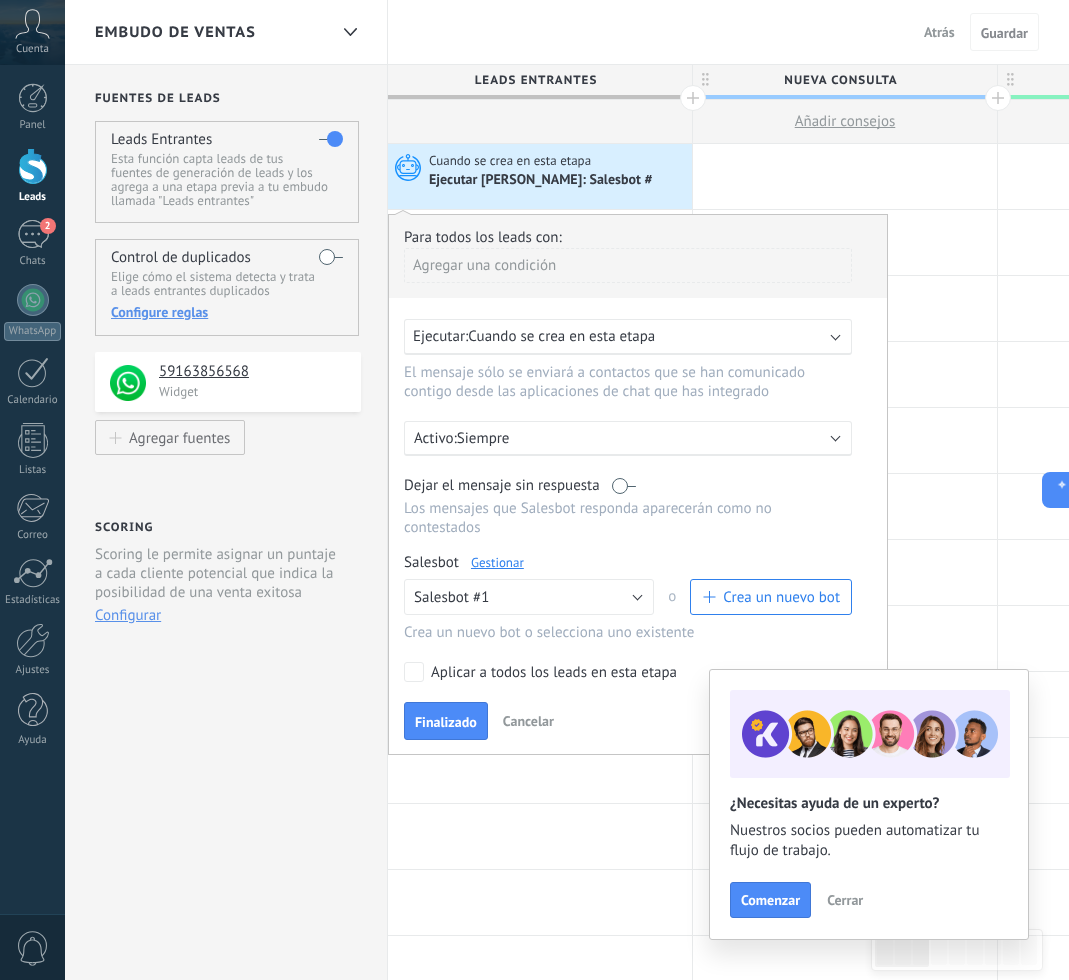click on "Cuando se crea en esta etapa" at bounding box center [561, 336] 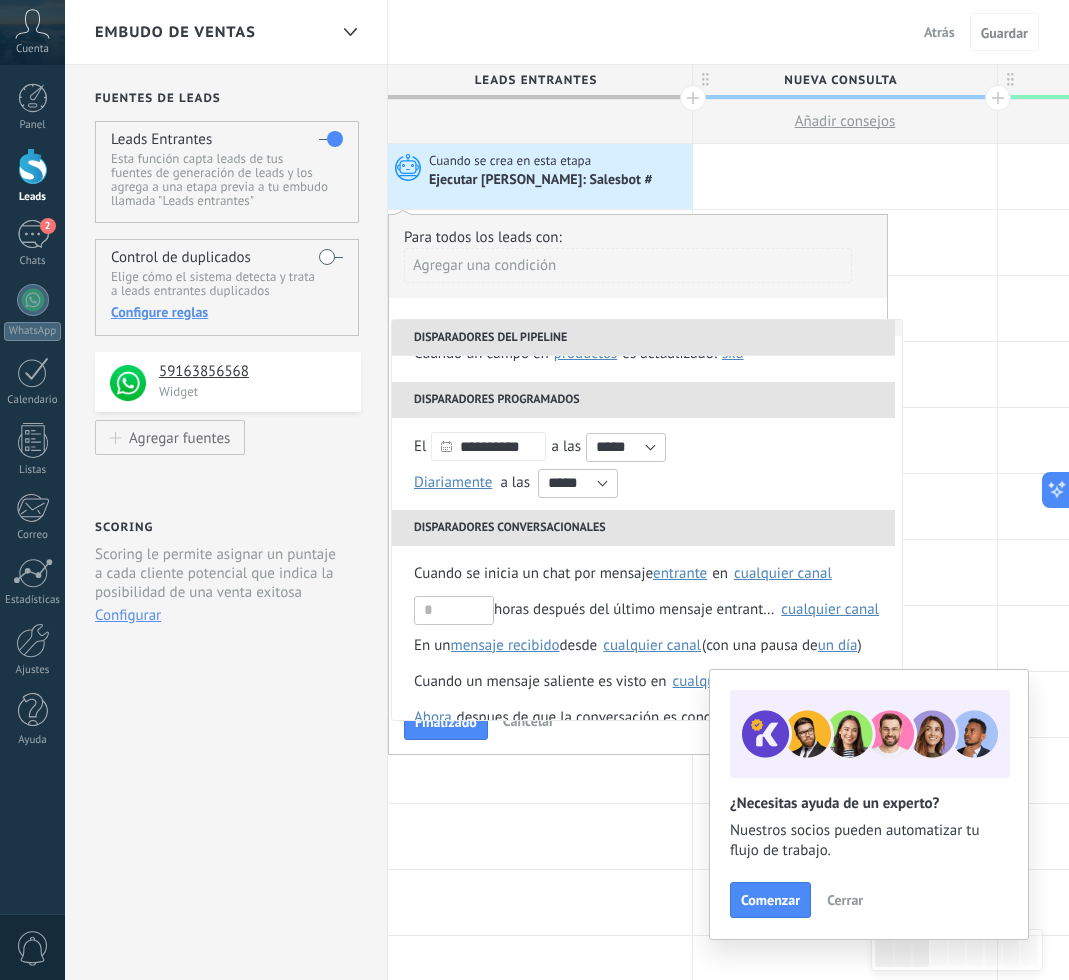 scroll, scrollTop: 129, scrollLeft: 0, axis: vertical 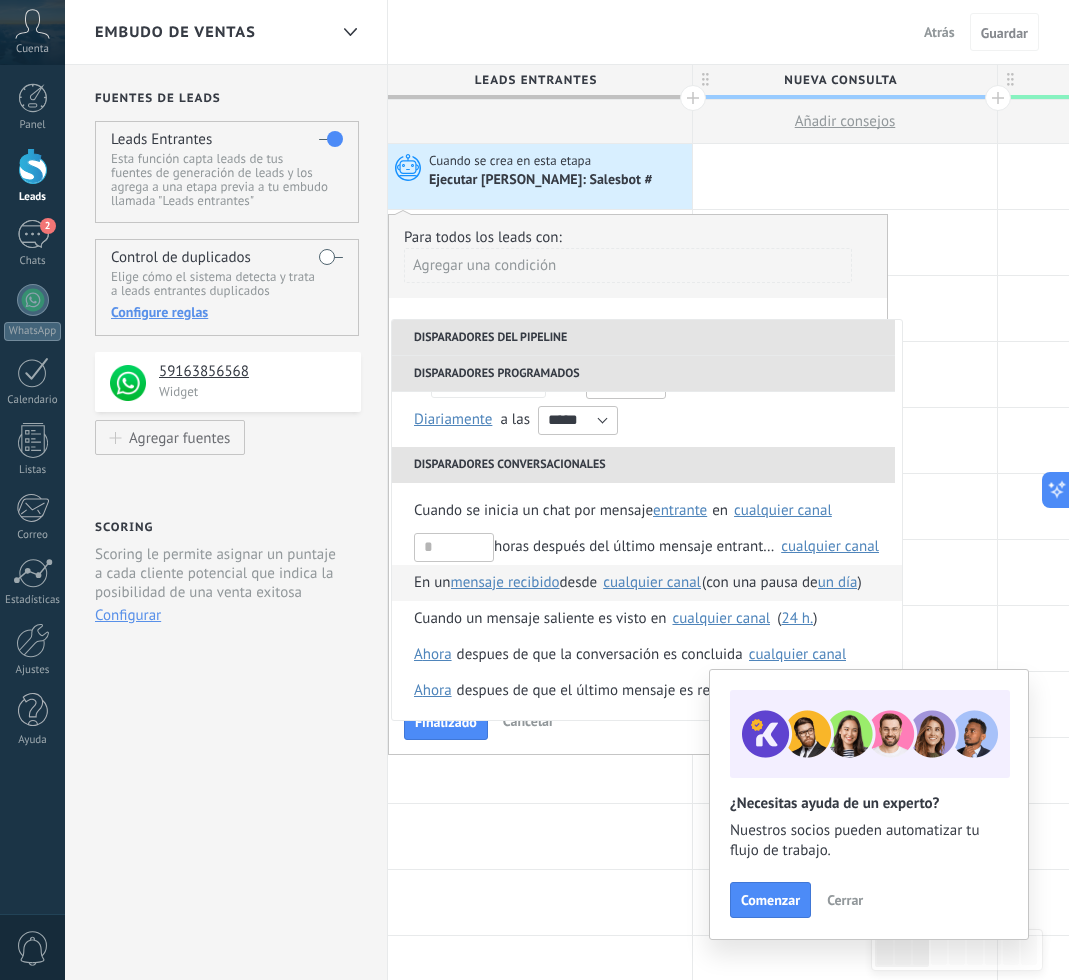 click on "cualquier canal" at bounding box center [652, 582] 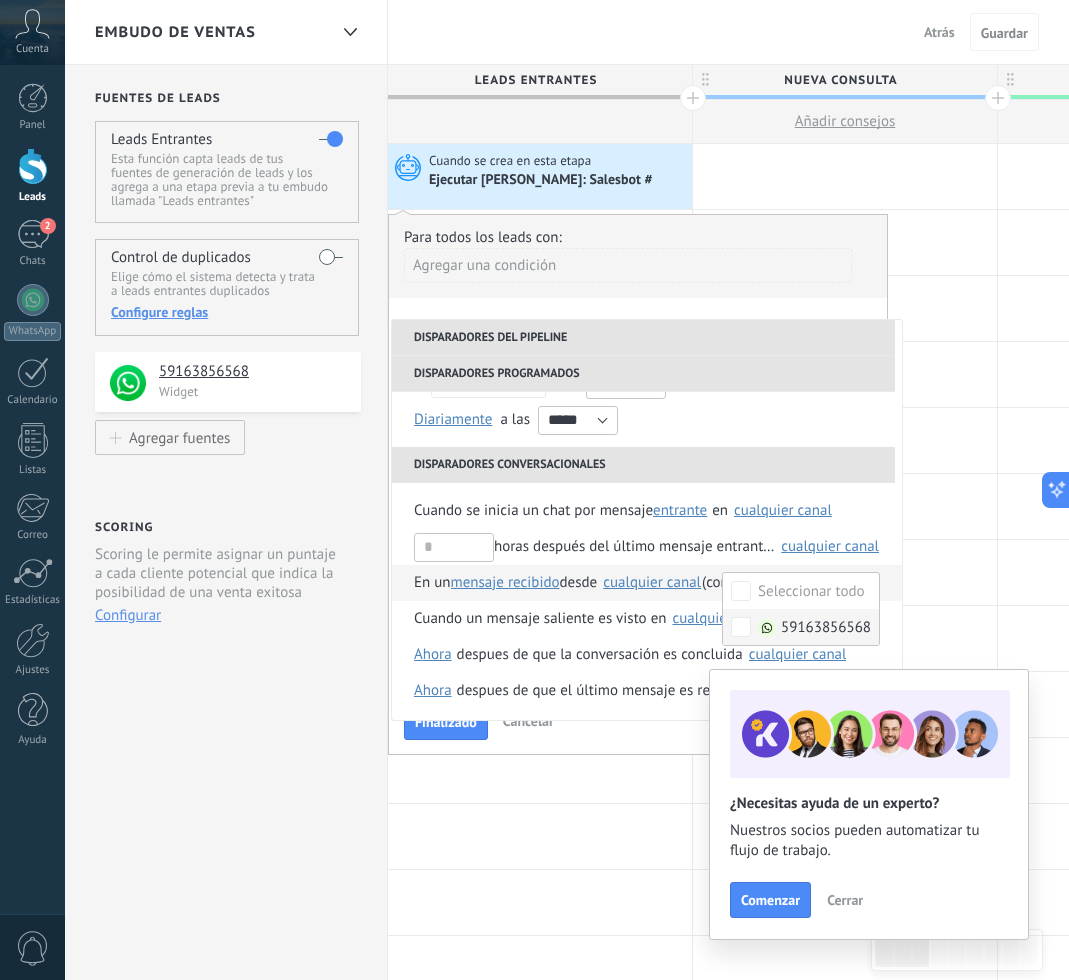 click on "59163856568" at bounding box center [801, 627] 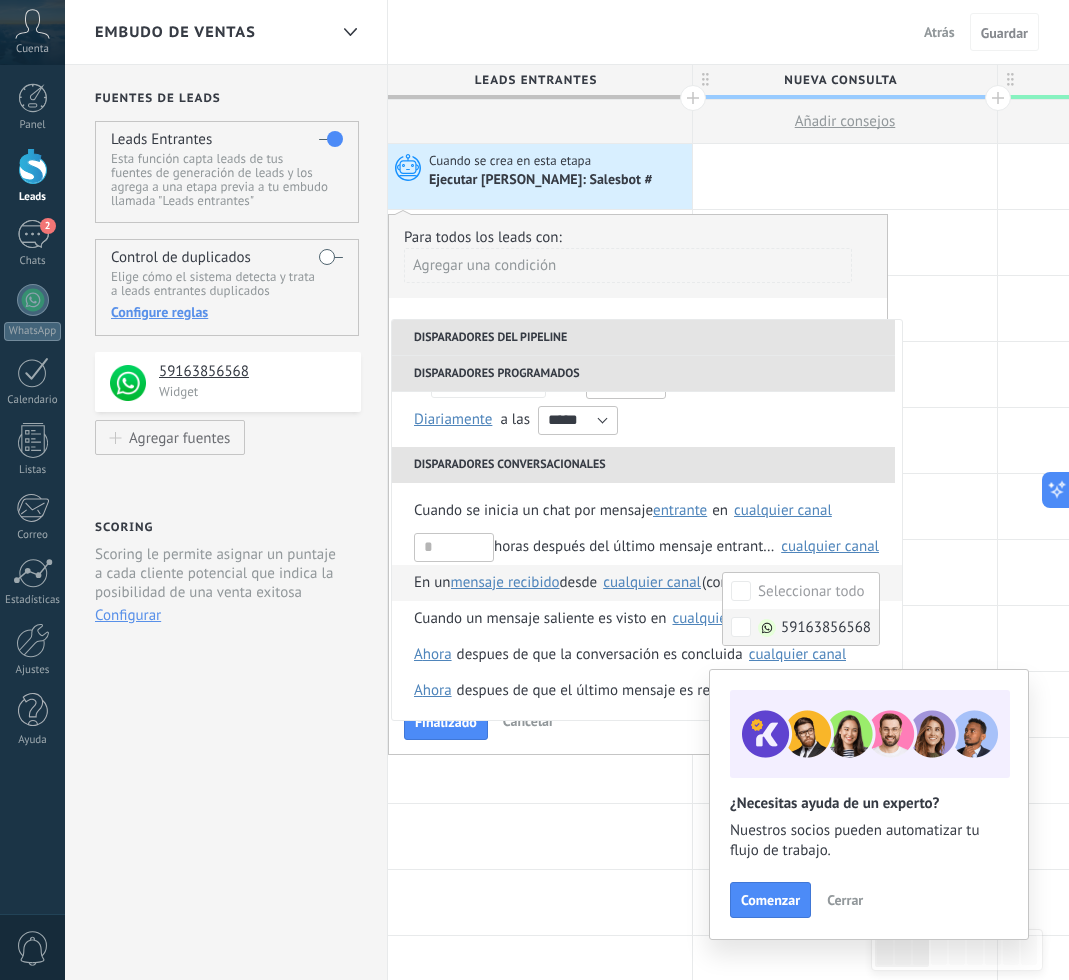 scroll, scrollTop: 128, scrollLeft: 0, axis: vertical 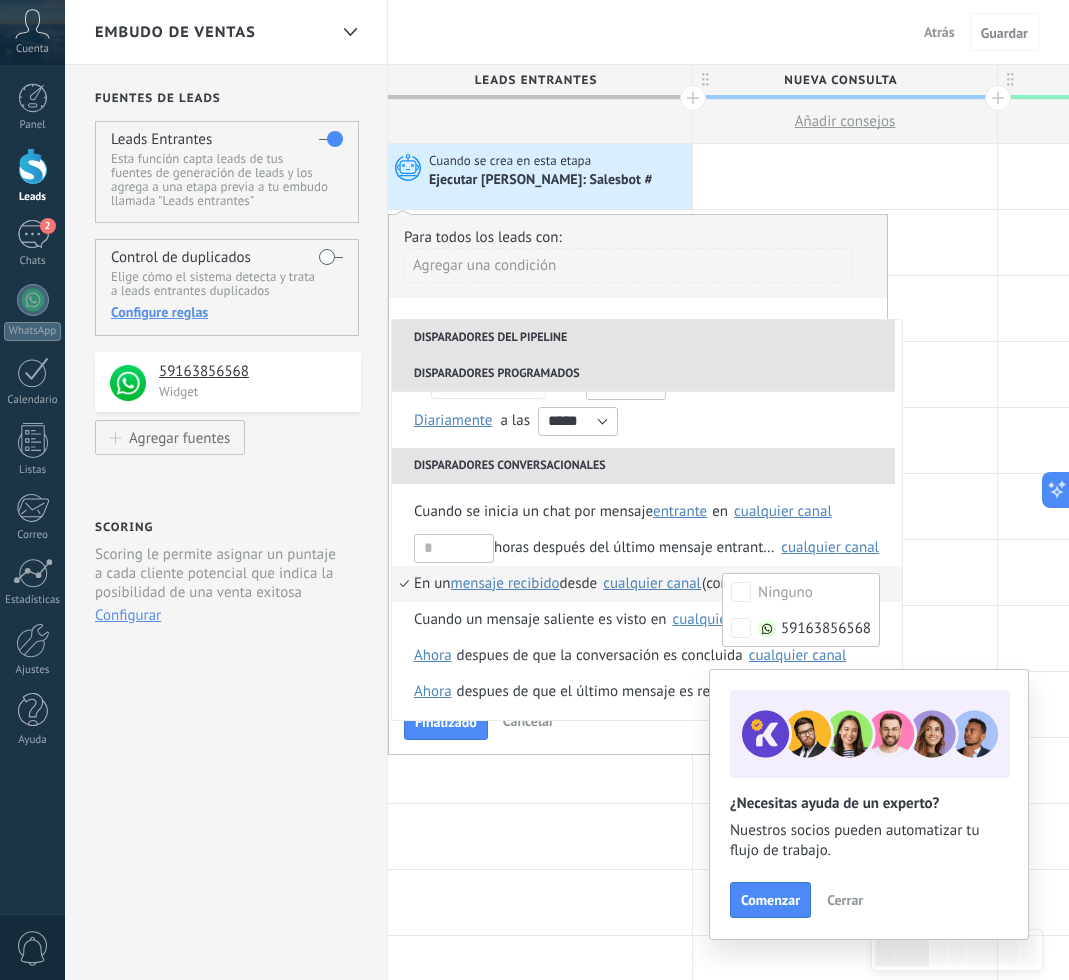 click on "Cuando se inicia un chat por mensaje  entrante saliente cualquiera entrante en Seleccionar todo 59163856568 cualquier canal  horas después del último mensaje entrante en Seleccionar todo 59163856568 cualquier canal En un  mensaje recibido mensaje enviado mensaje recibido  desde [GEOGRAPHIC_DATA] 59163856568 cualquier canal  (con una pausa de  un día 10 min. 5 min. Seleccionar un intervalo un día ) Cuando un mensaje saliente es visto en Seleccionar todo 59163856568 cualquier canal ( 24 h. 10 min. 5 min. Seleccionar un intervalo 24 h. ) despues de que la conversación es concluida Seleccionar todo 59163856568 cualquier canal Ahora Después de 5 minutos Después de 10 minutos Un día Seleccionar un intervalo Ahora despues de que el último mensaje es recibido en Seleccionar todo 59163856568 cualquier canal Ahora Después de 5 minutos Después de 10 minutos Un día Seleccionar un intervalo Ahora Cuando una emoción negativa es detectada en una conversación" at bounding box center (647, 620) 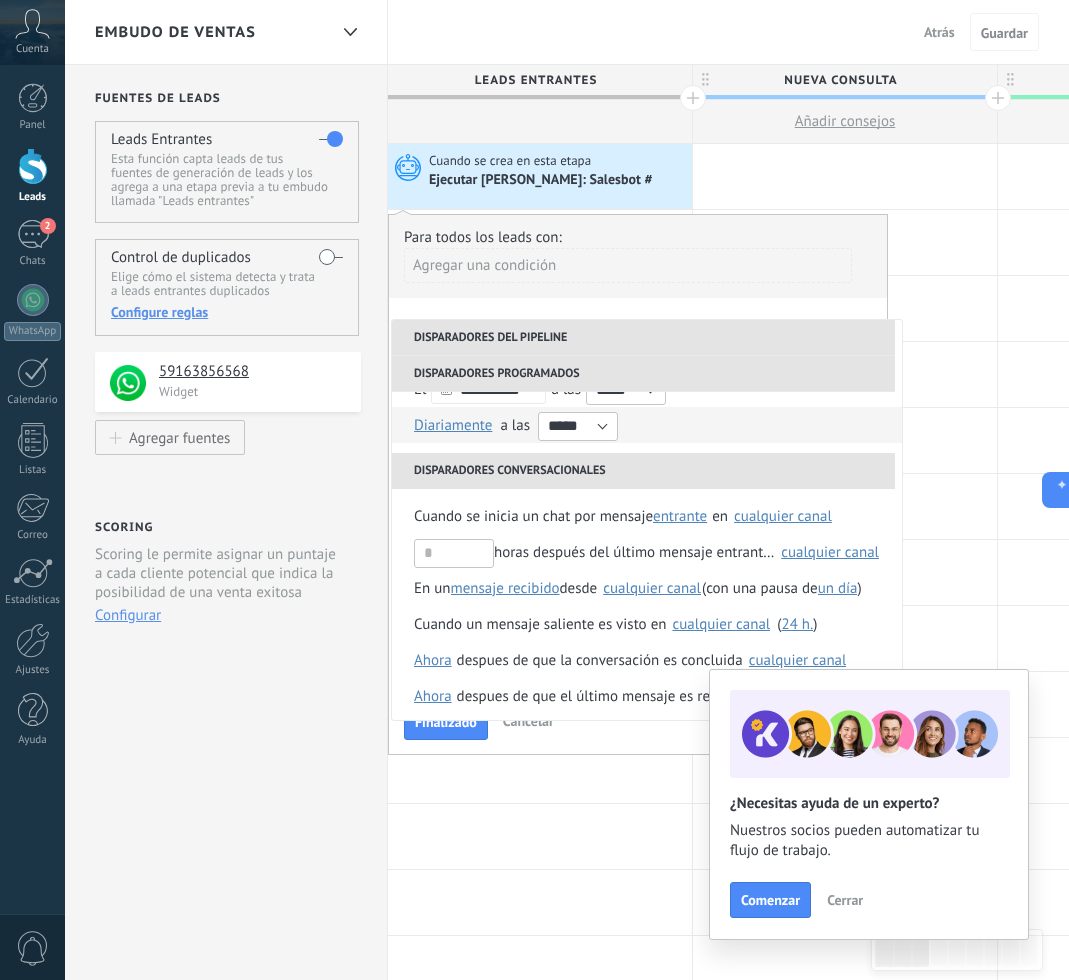 scroll, scrollTop: 130, scrollLeft: 0, axis: vertical 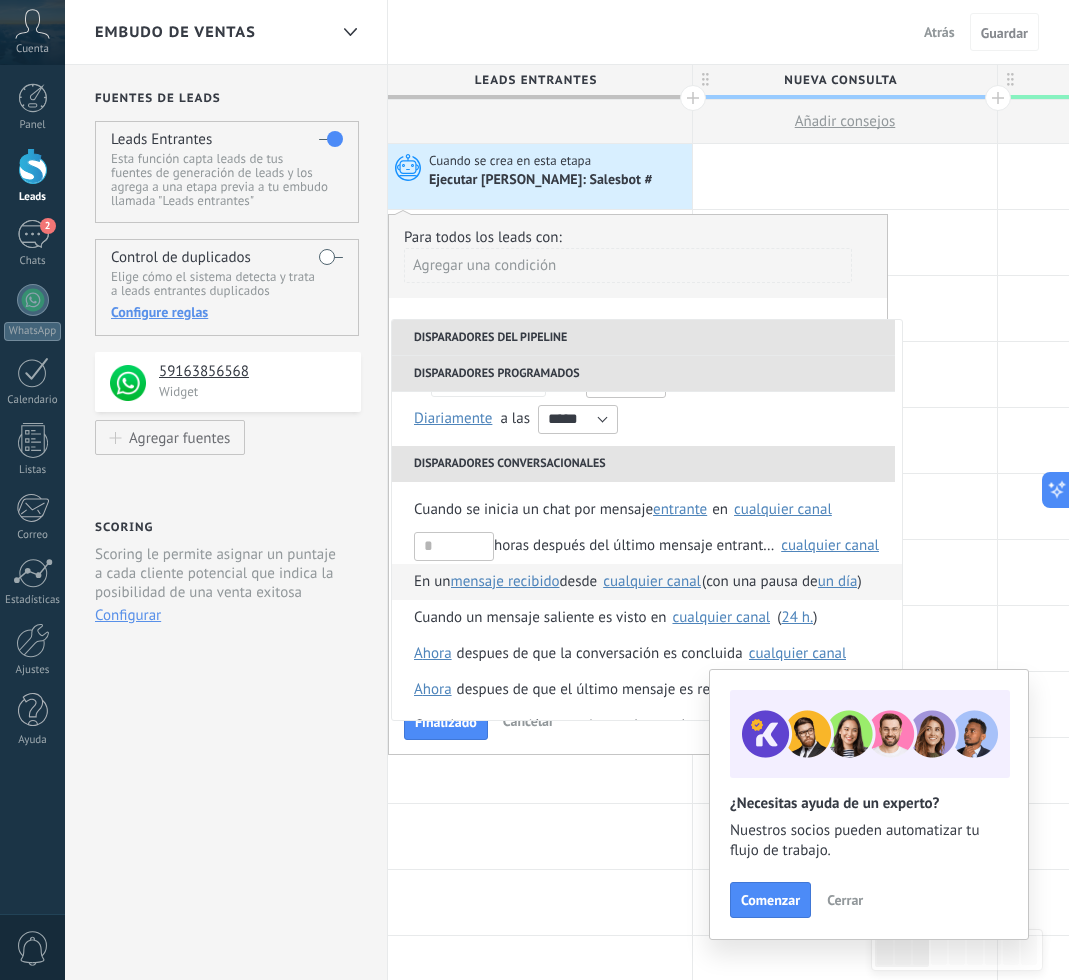 click on "cualquier canal" at bounding box center [652, 581] 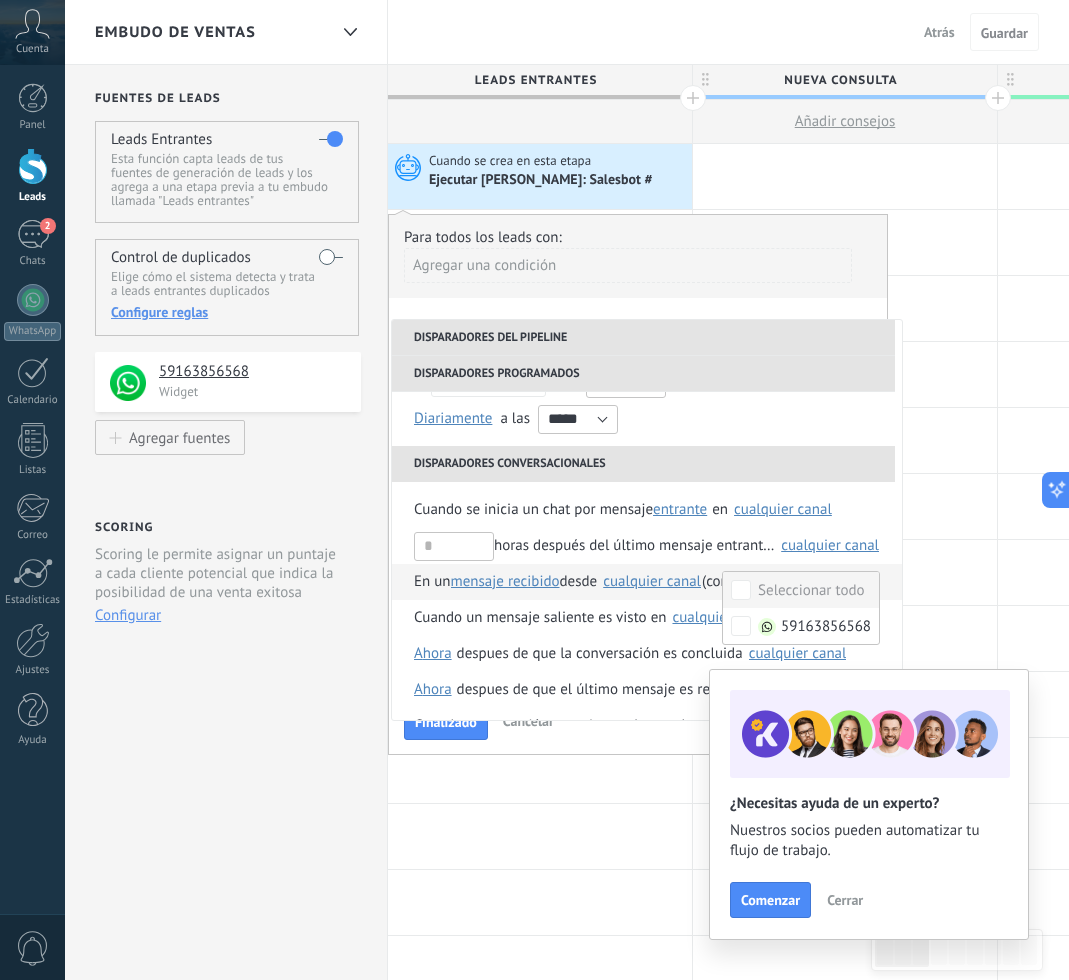 click on "Seleccionar todo" at bounding box center [801, 590] 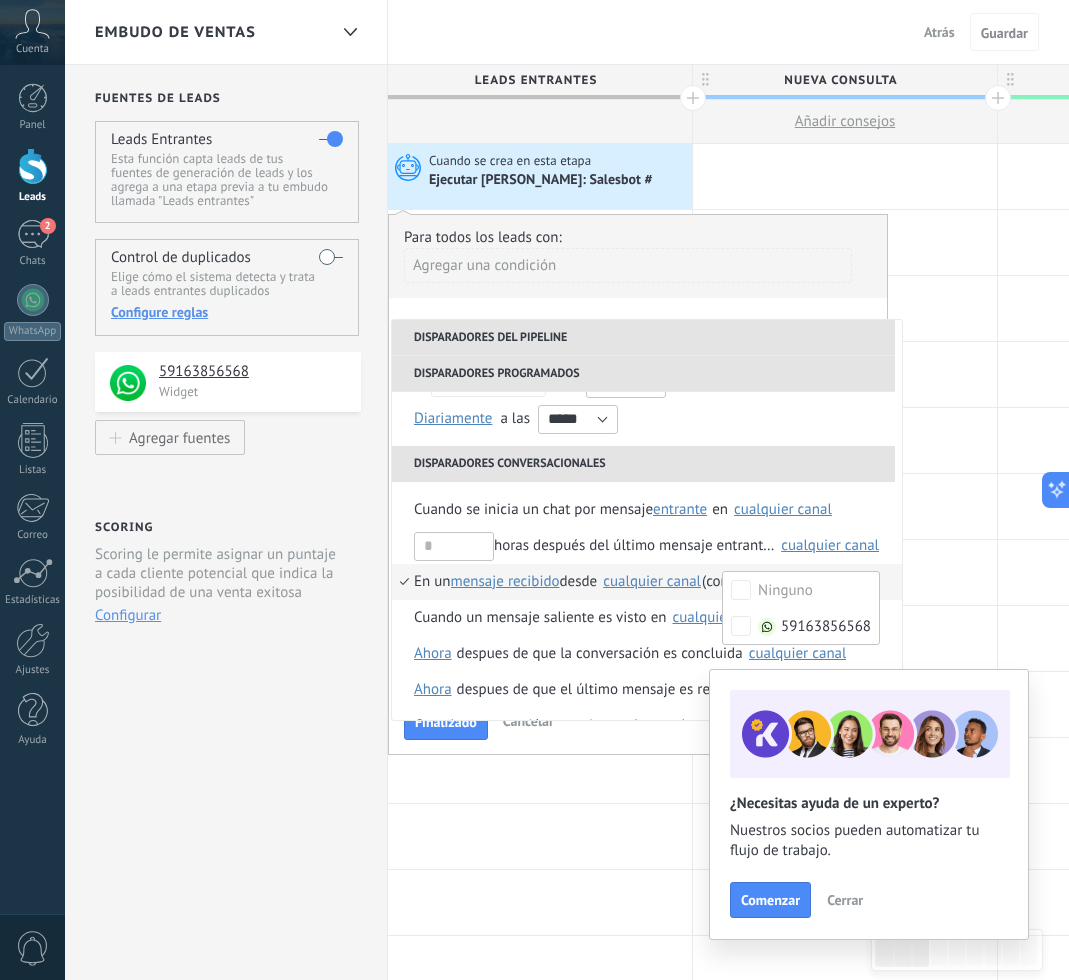click on "En un" at bounding box center (432, 582) 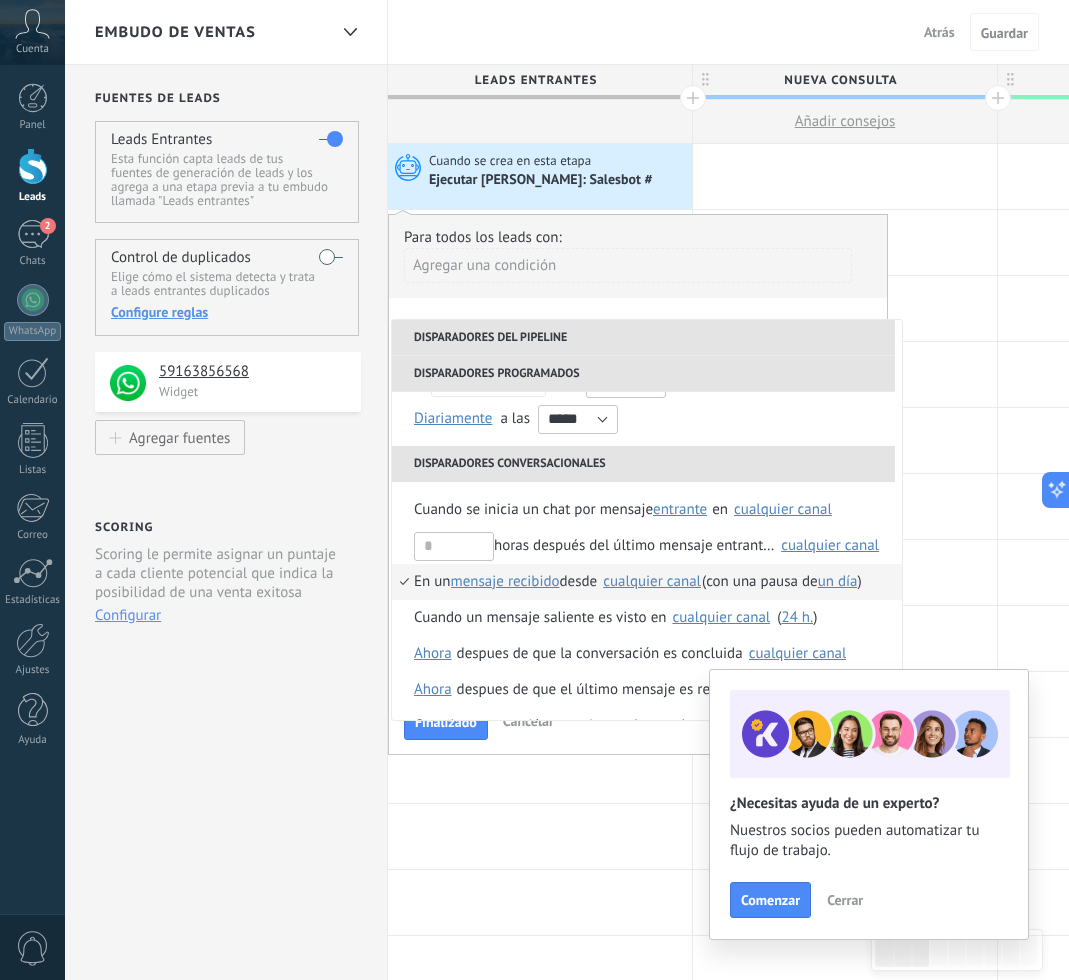 click on "**********" at bounding box center (638, 484) 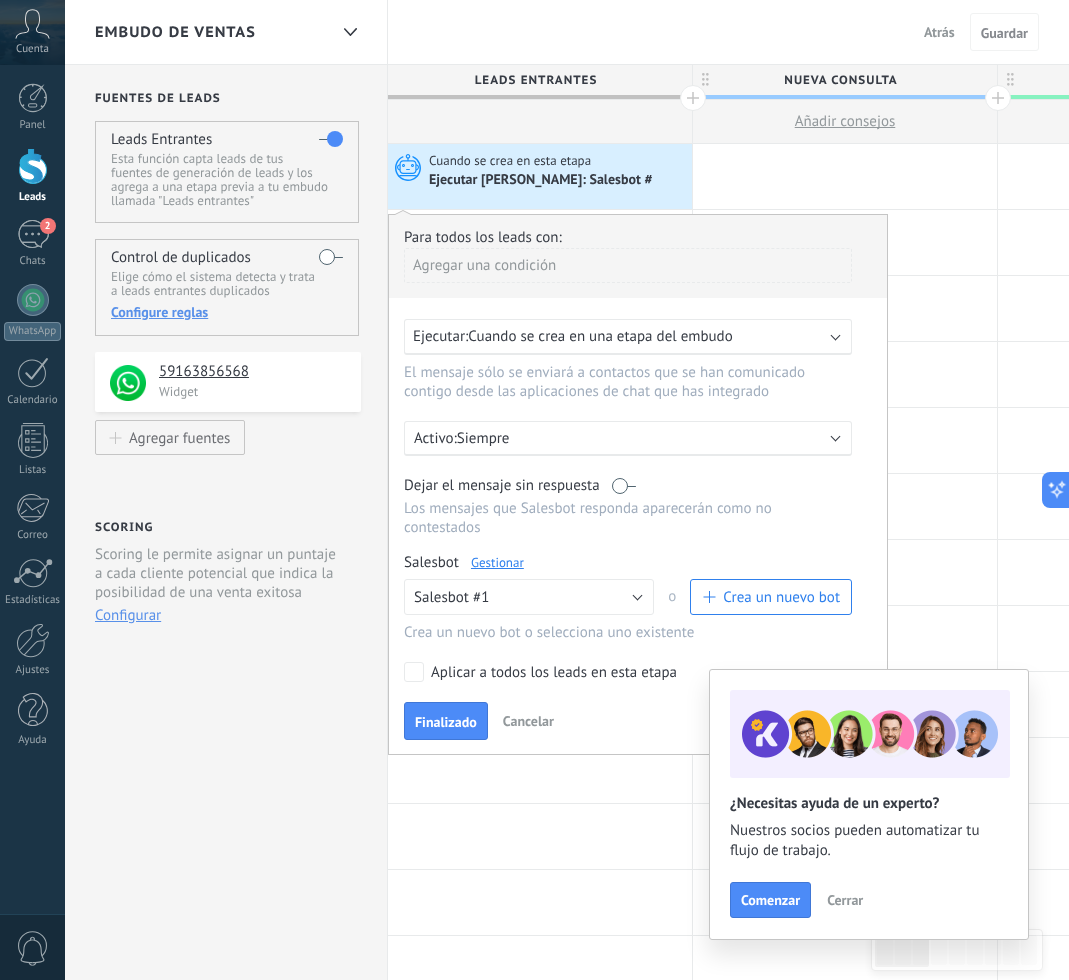 click on "Cuando se crea en una etapa del embudo" at bounding box center [600, 336] 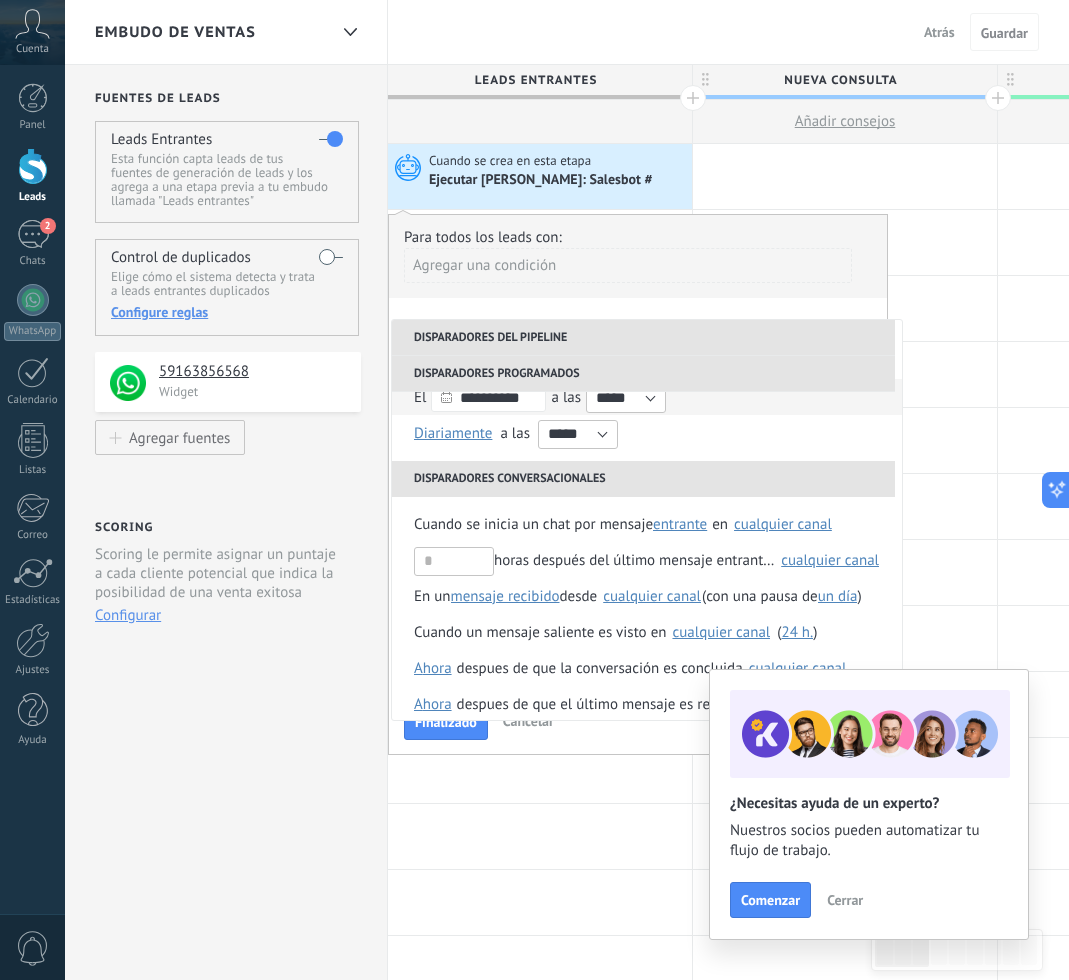 scroll, scrollTop: 118, scrollLeft: 0, axis: vertical 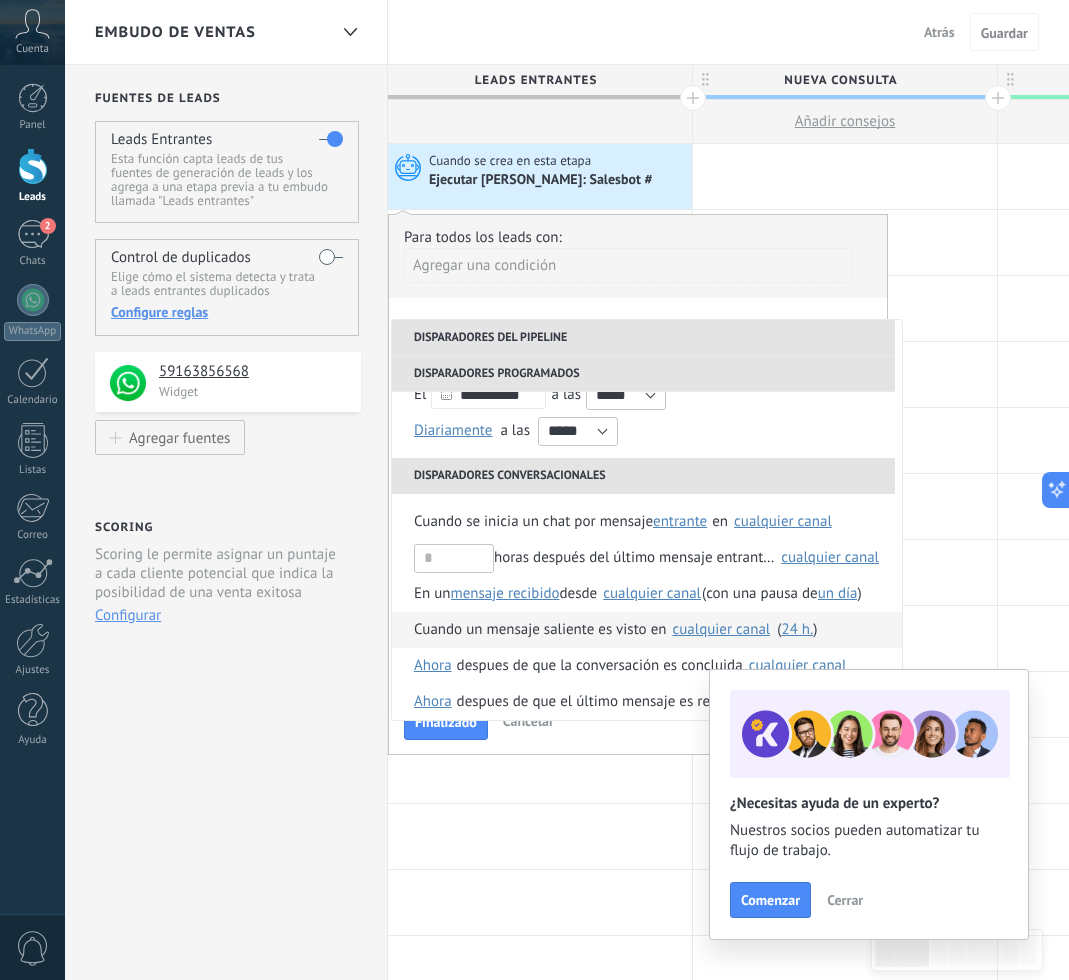 click on "Cuando un mensaje saliente es visto en" at bounding box center [540, 630] 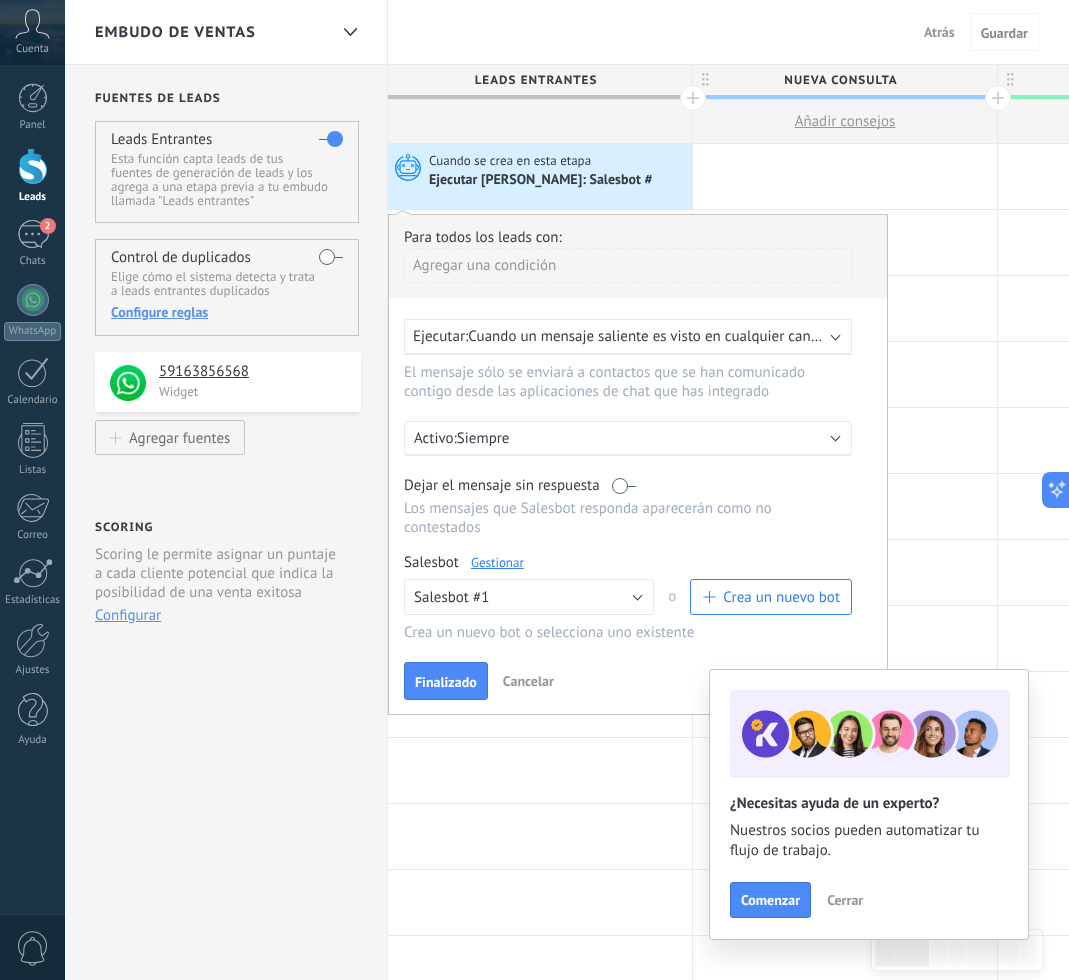 click on "Ejecutar:  Cuando un mensaje saliente es visto en cualquier canal (undefined)" at bounding box center [628, 337] 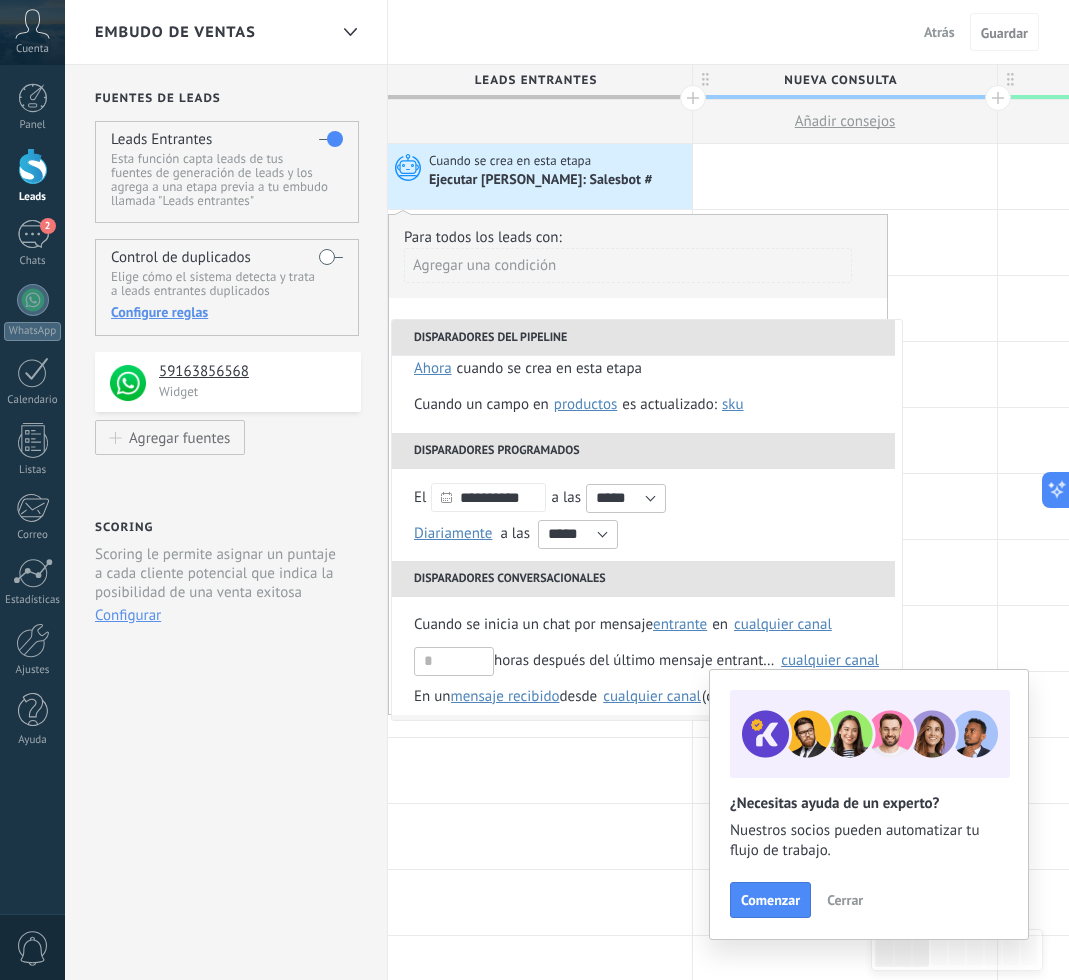 scroll, scrollTop: 97, scrollLeft: 0, axis: vertical 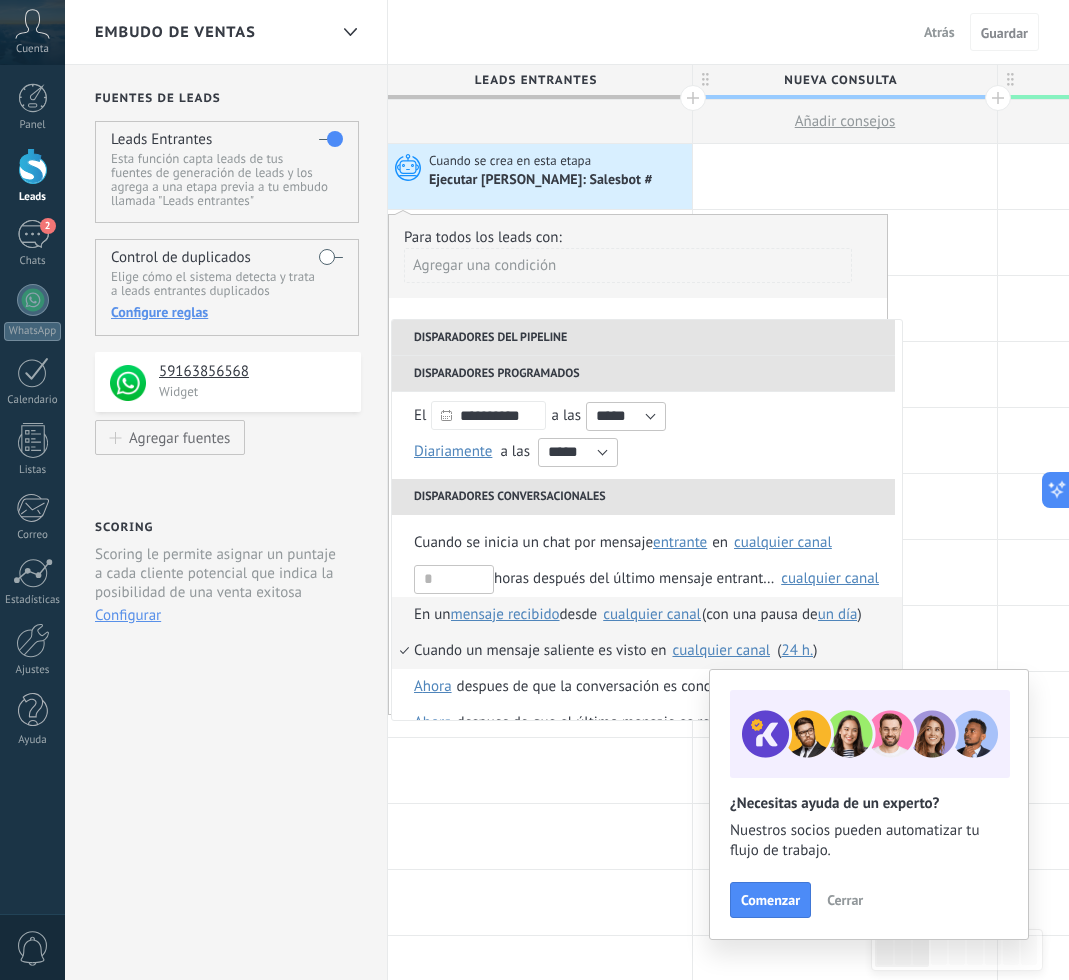 click on "desde" at bounding box center [579, 615] 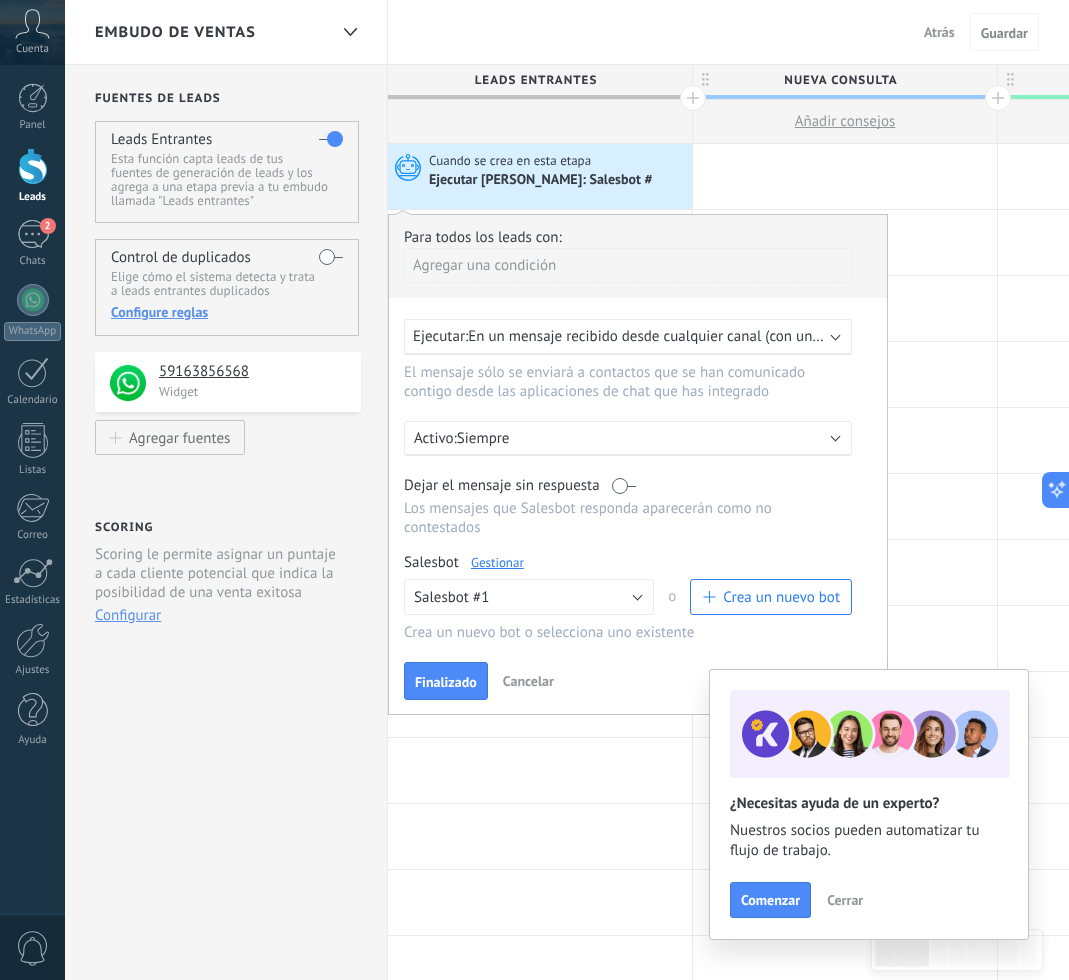 click on "En un mensaje recibido desde cualquier canal (con una pausa de Un día)" at bounding box center (699, 336) 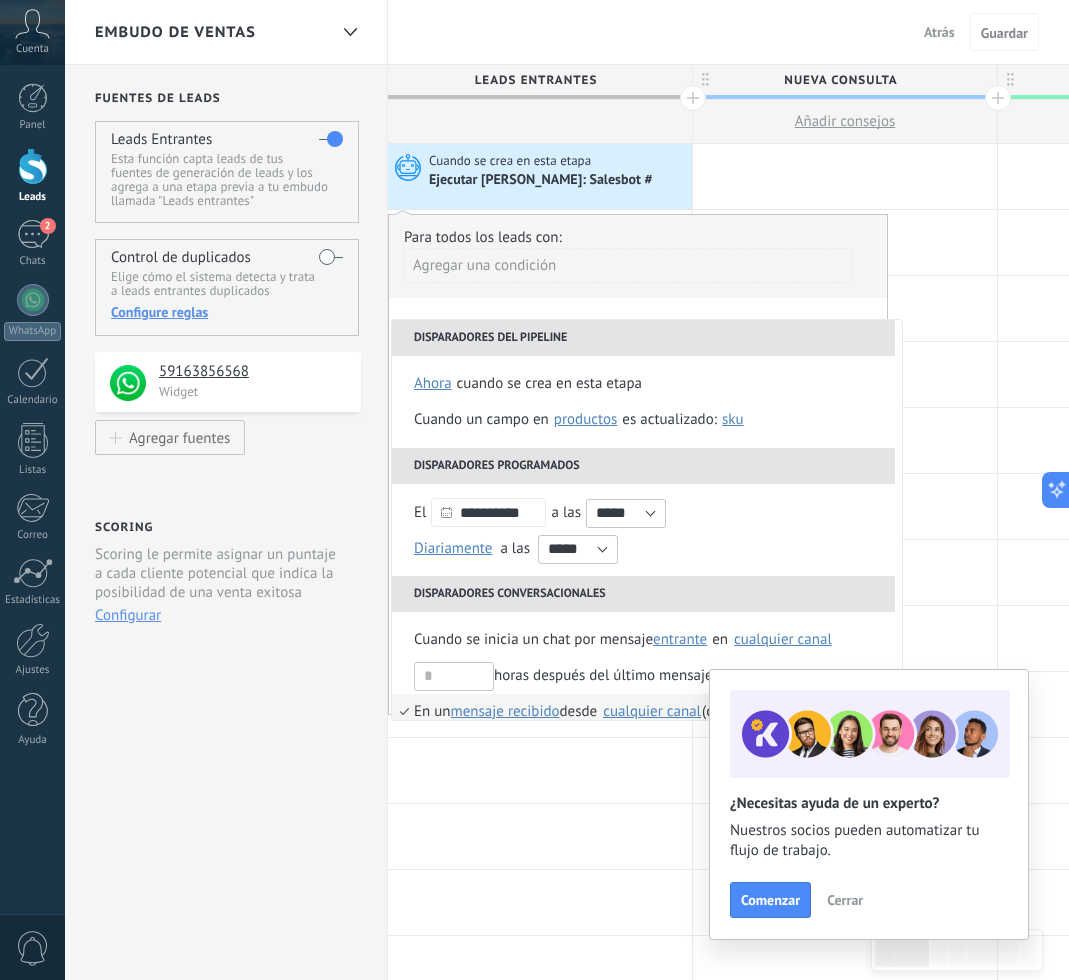 scroll, scrollTop: 104, scrollLeft: 0, axis: vertical 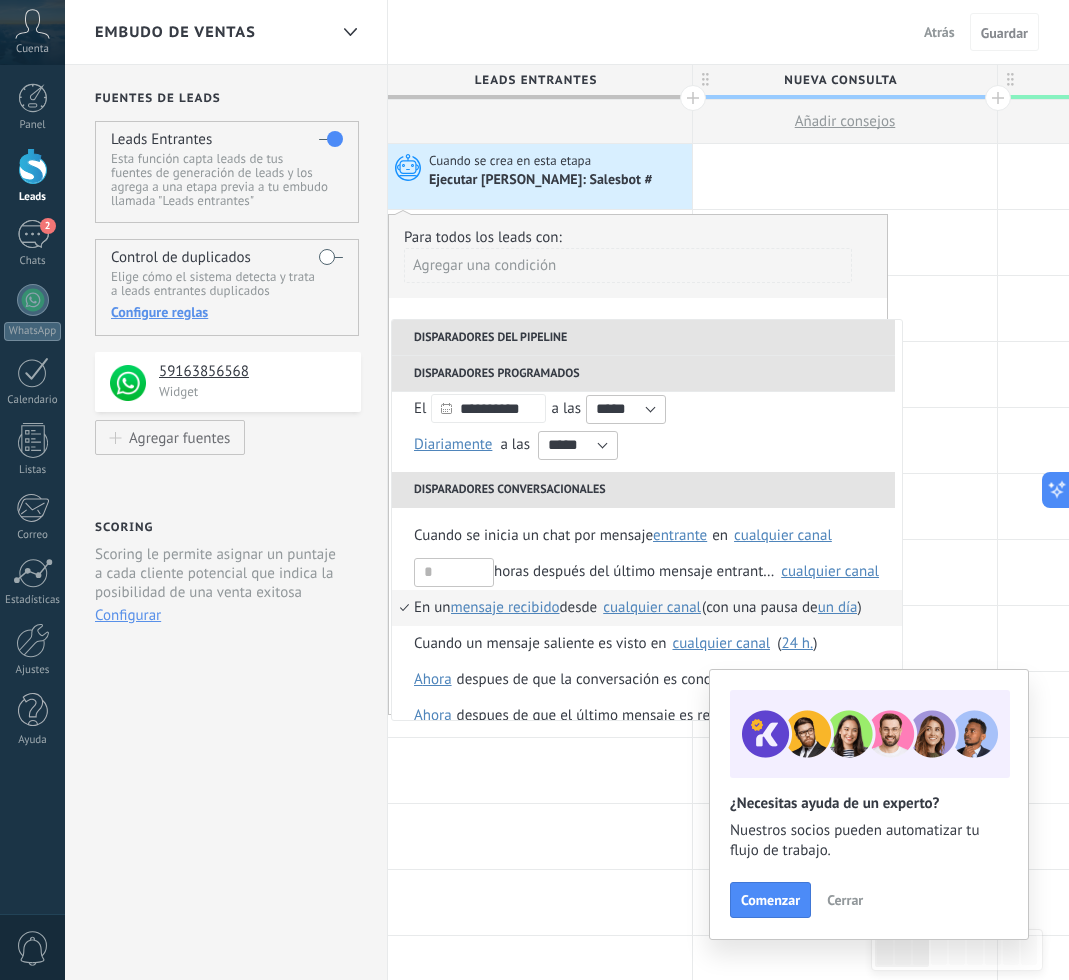 click on "cualquier canal" at bounding box center (652, 607) 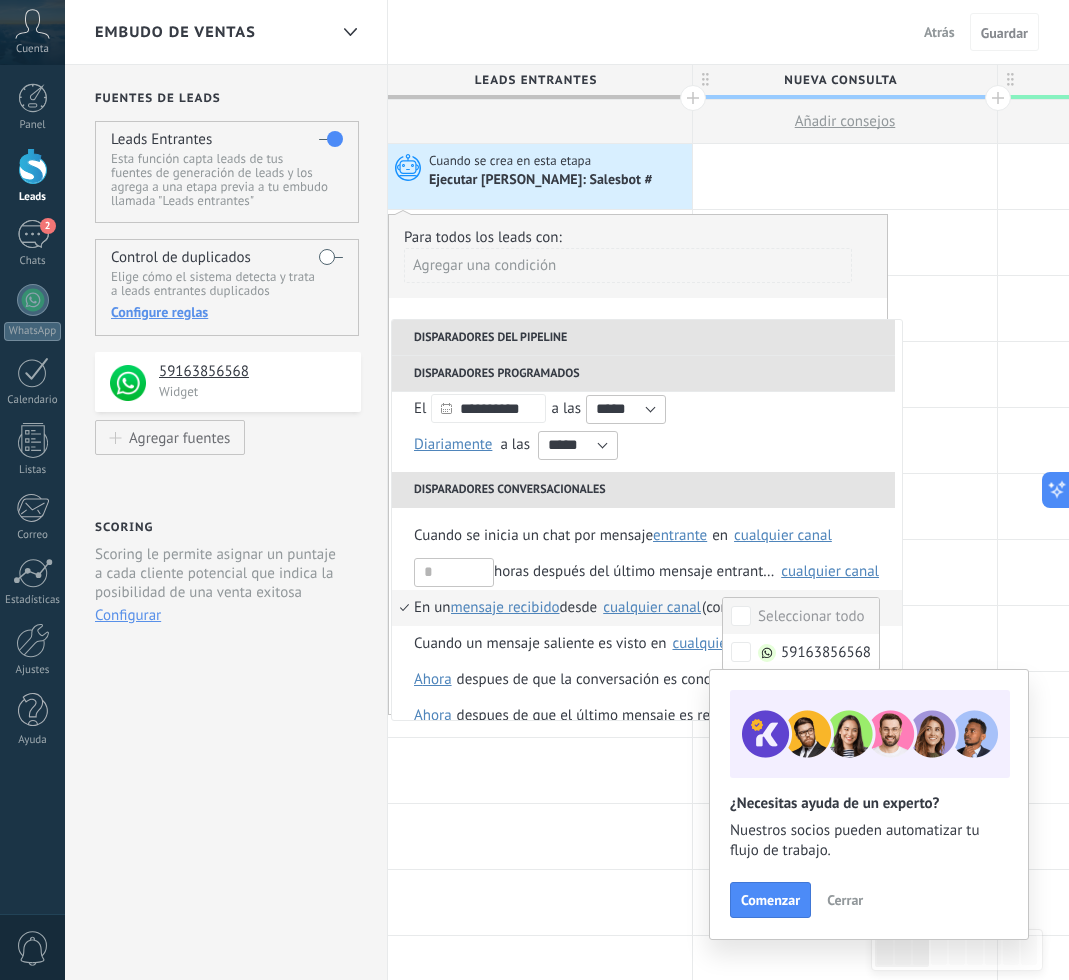 click on "Seleccionar todo" at bounding box center (801, 616) 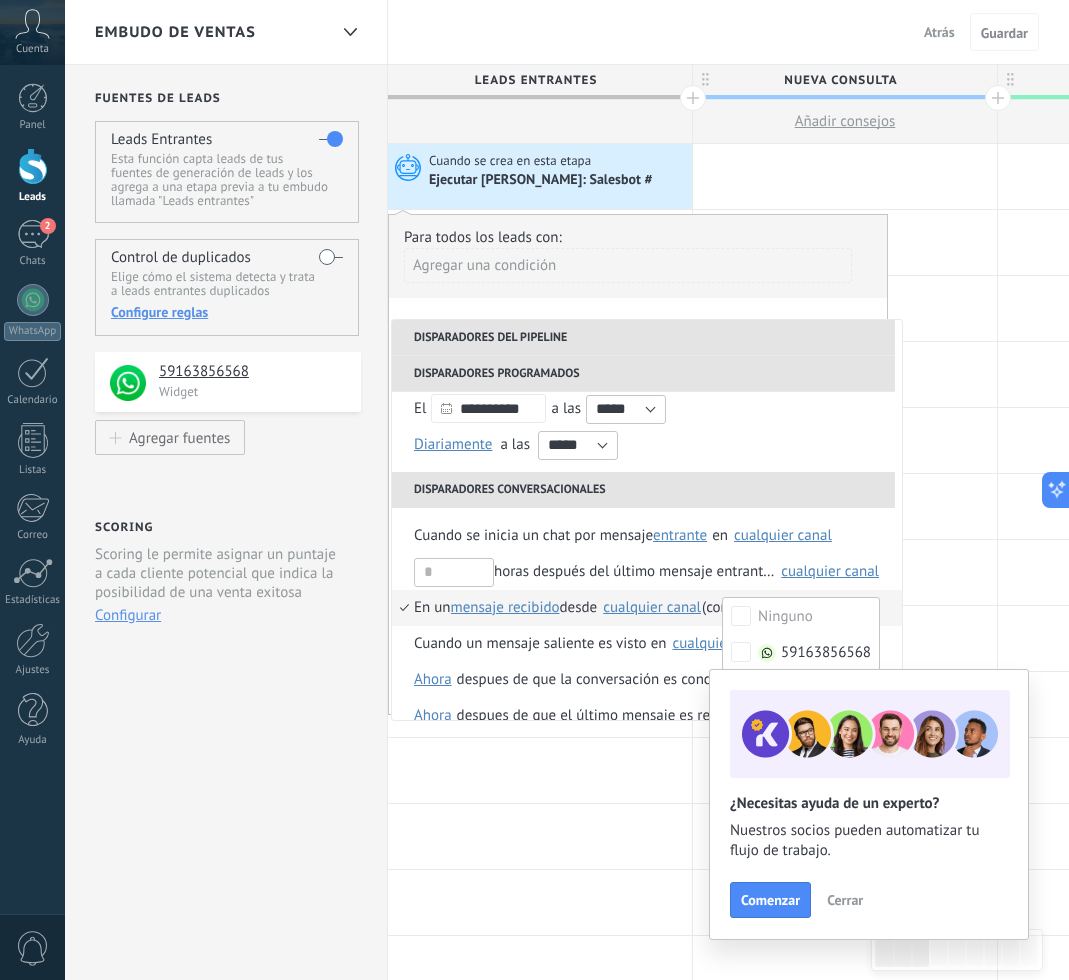 click on "**********" at bounding box center (638, 464) 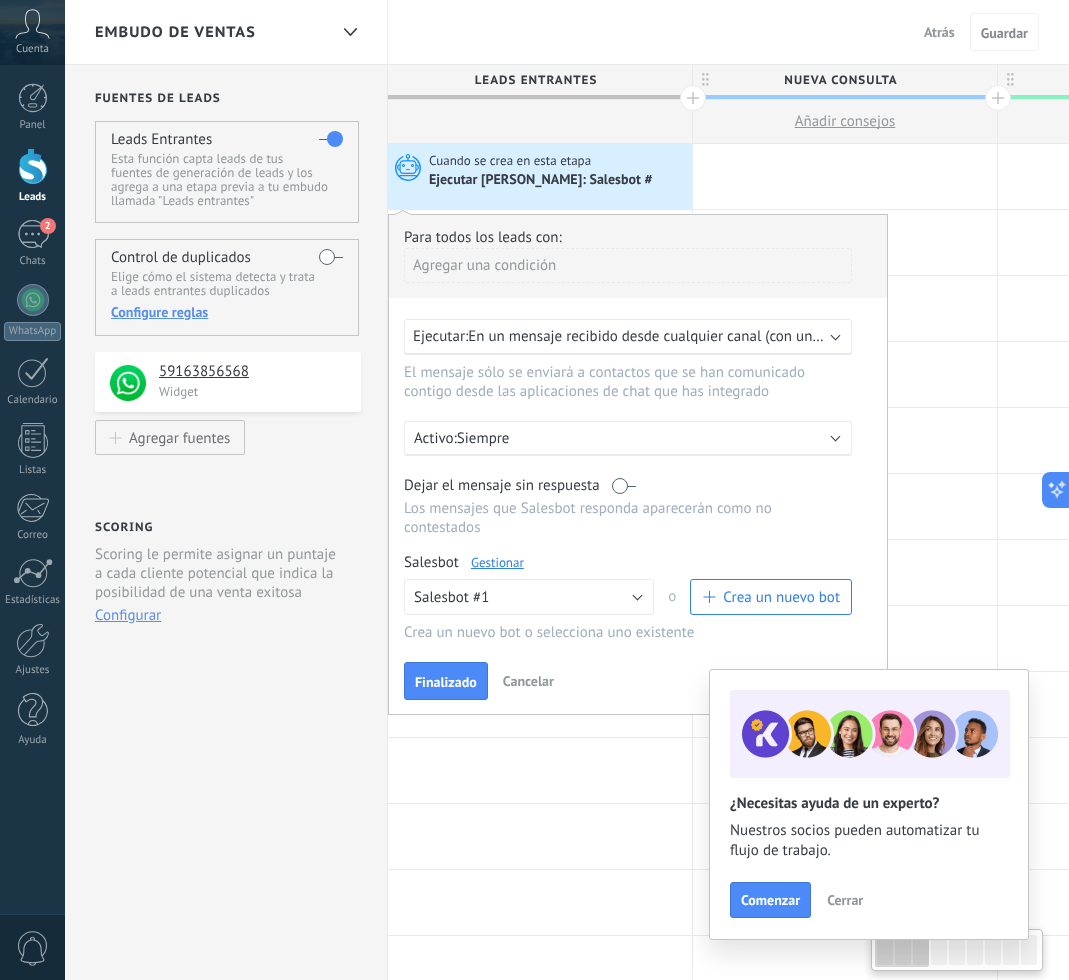 scroll, scrollTop: 0, scrollLeft: 1, axis: horizontal 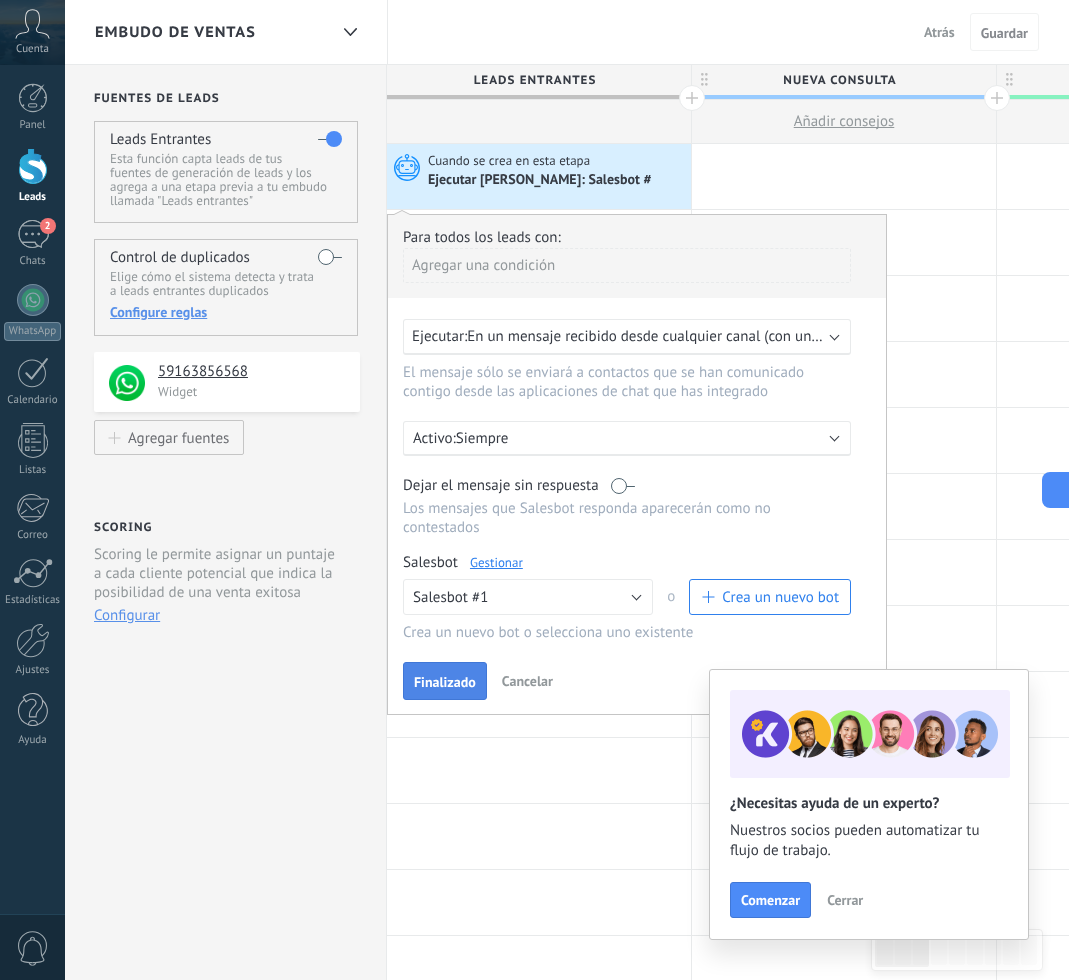 click on "Finalizado" at bounding box center (445, 681) 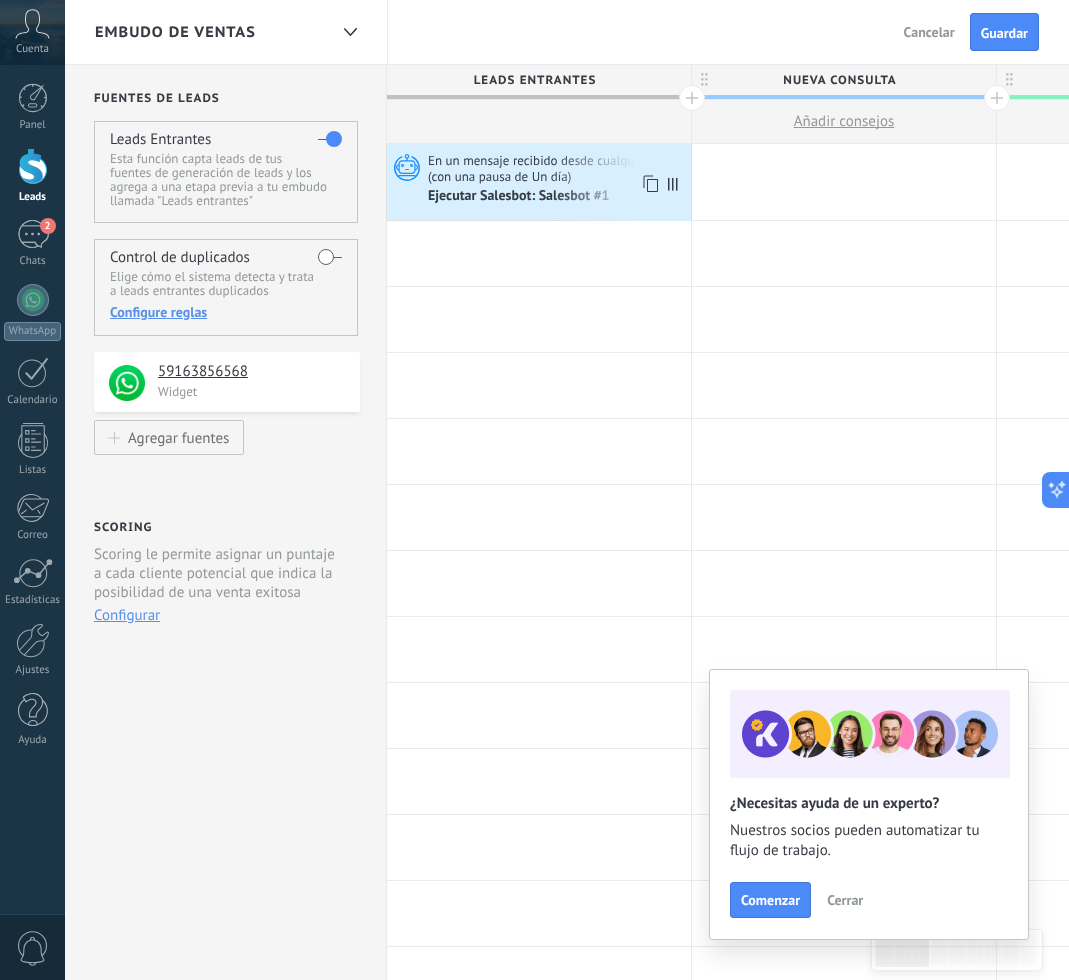 click on "En un mensaje recibido desde cualquier canal (con una pausa de Un día)" at bounding box center [557, 168] 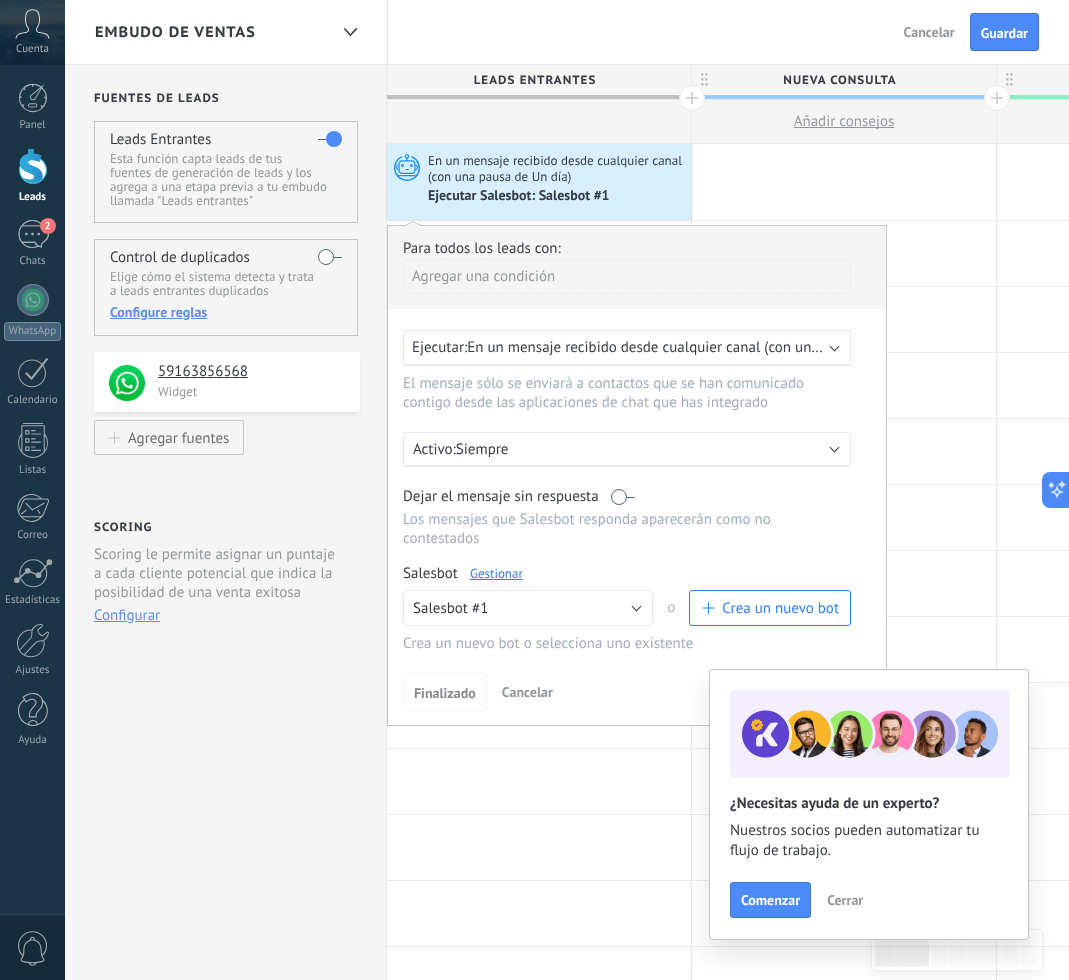 click on "En un mensaje recibido desde cualquier canal (con una pausa de un día)" at bounding box center (697, 347) 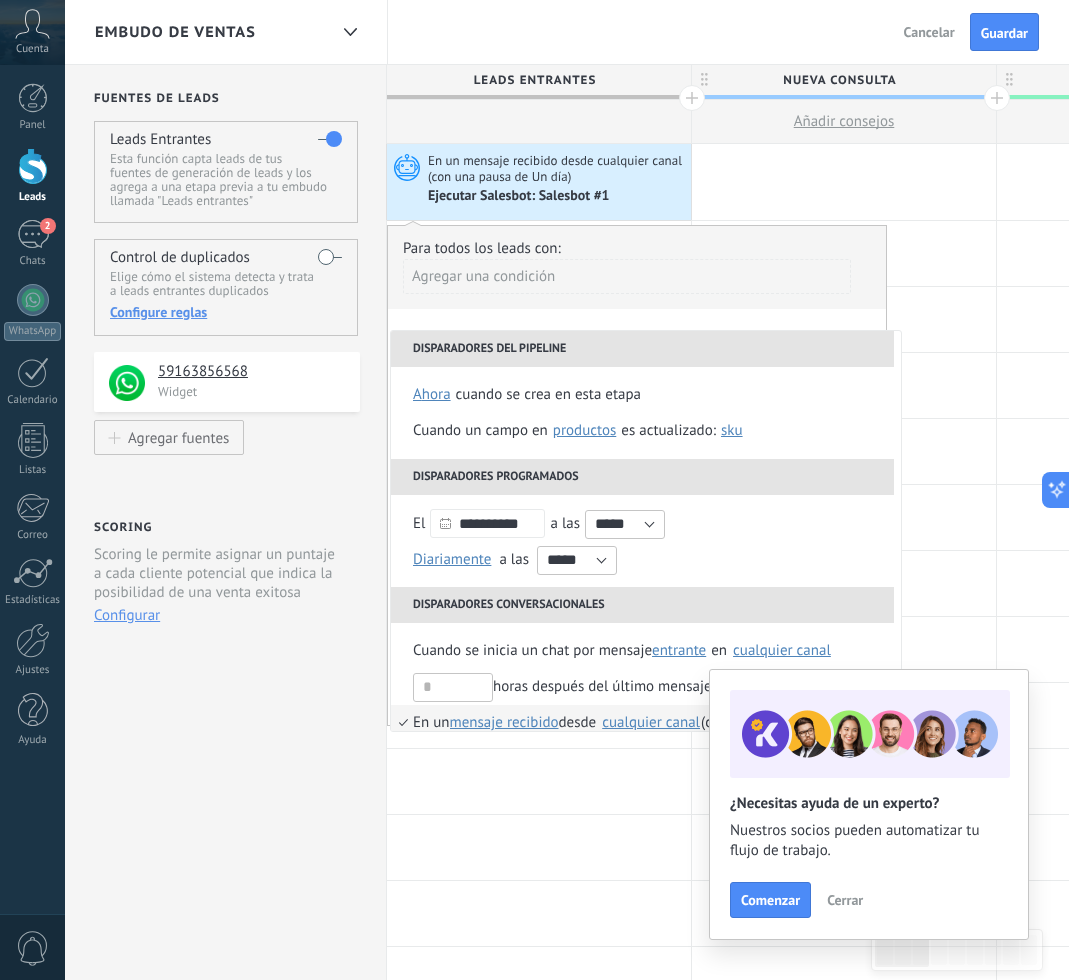scroll, scrollTop: 164, scrollLeft: 0, axis: vertical 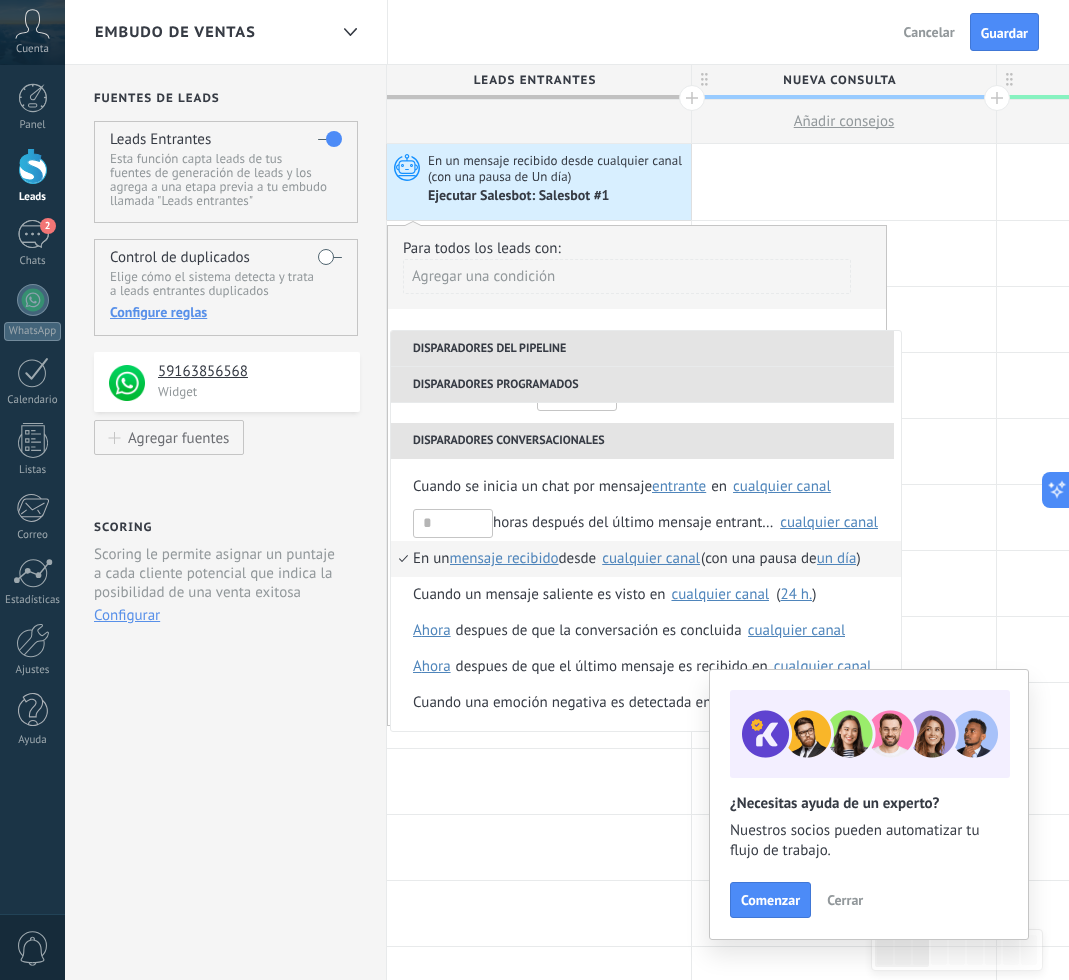 click on "cualquier canal" at bounding box center (651, 559) 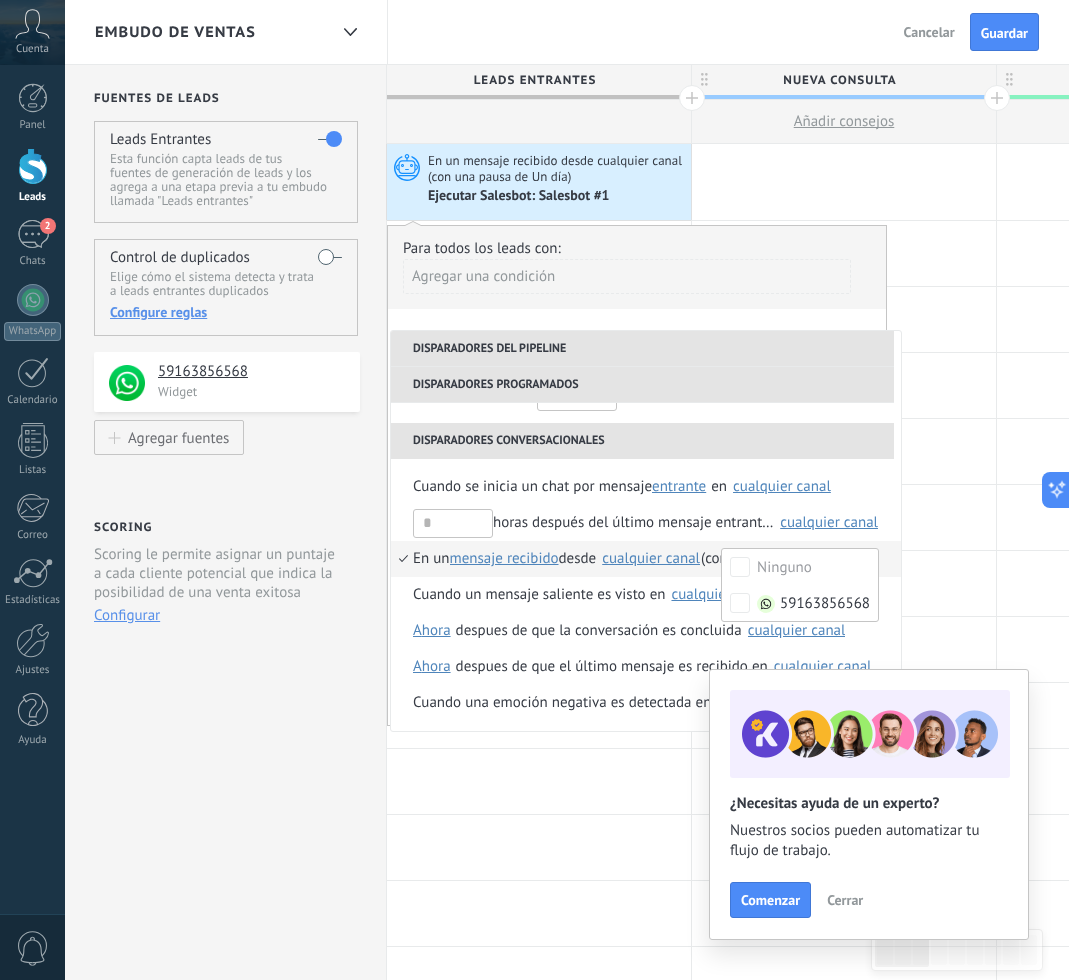 click on "cualquier canal" at bounding box center [651, 558] 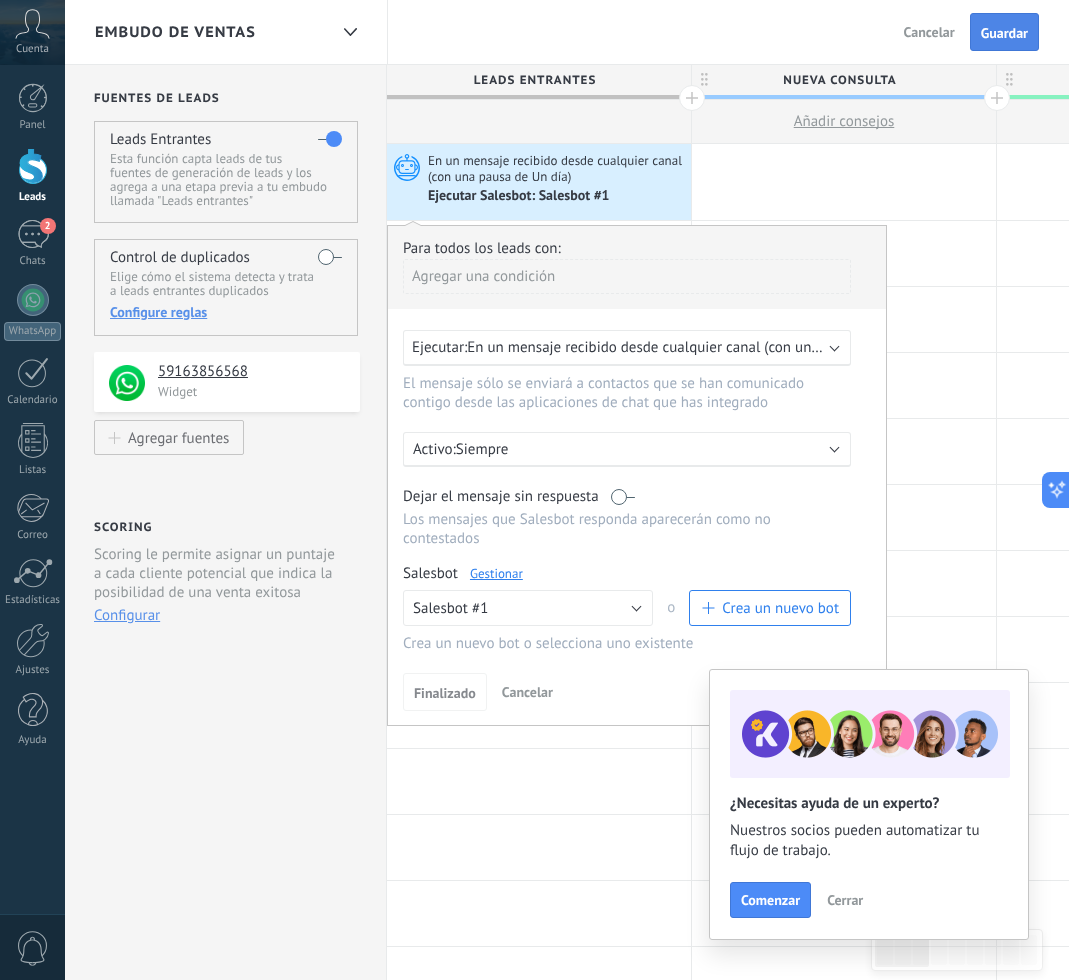 click on "Guardar" at bounding box center [1004, 32] 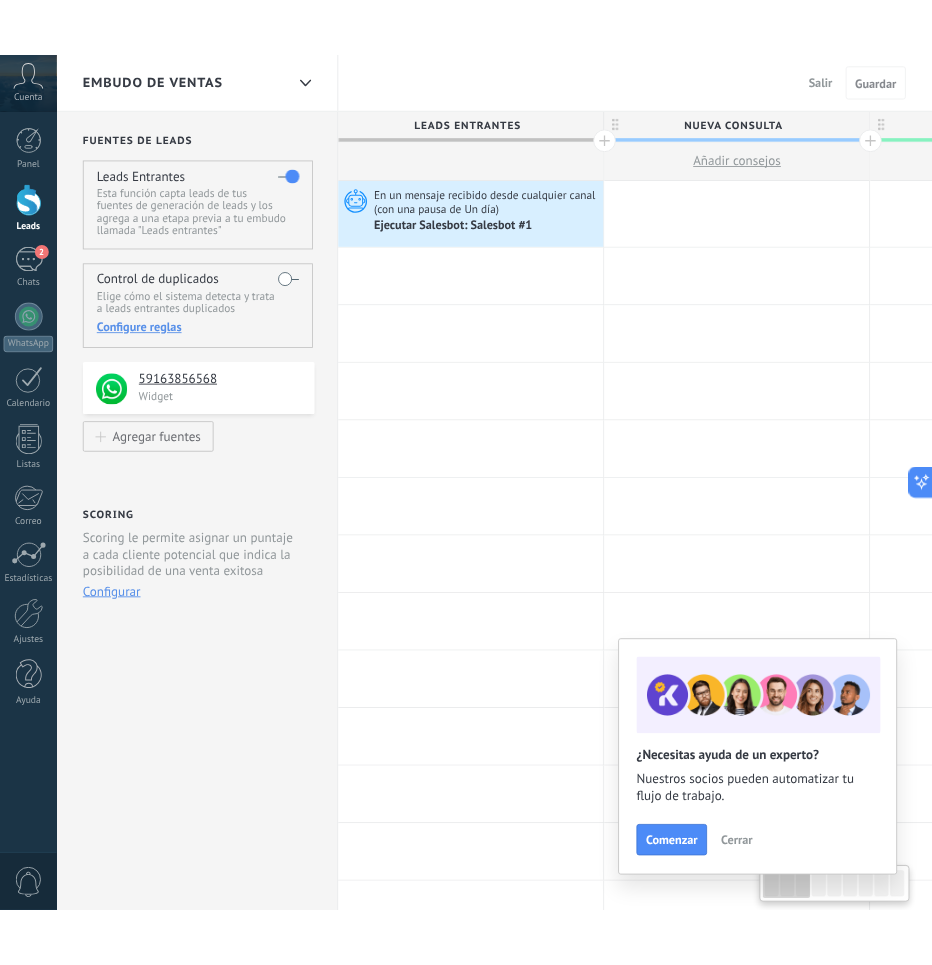 scroll, scrollTop: 0, scrollLeft: 1, axis: horizontal 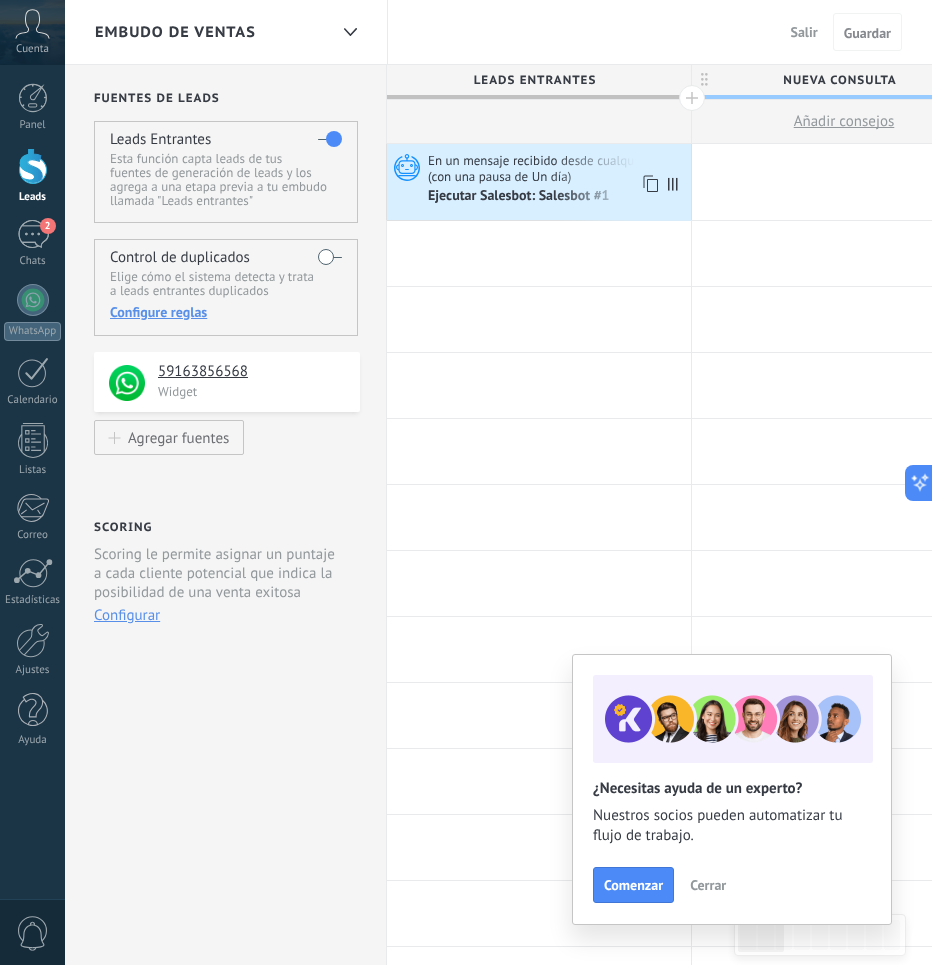 click on "En un mensaje recibido desde cualquier canal (con una pausa de Un día)" at bounding box center (557, 168) 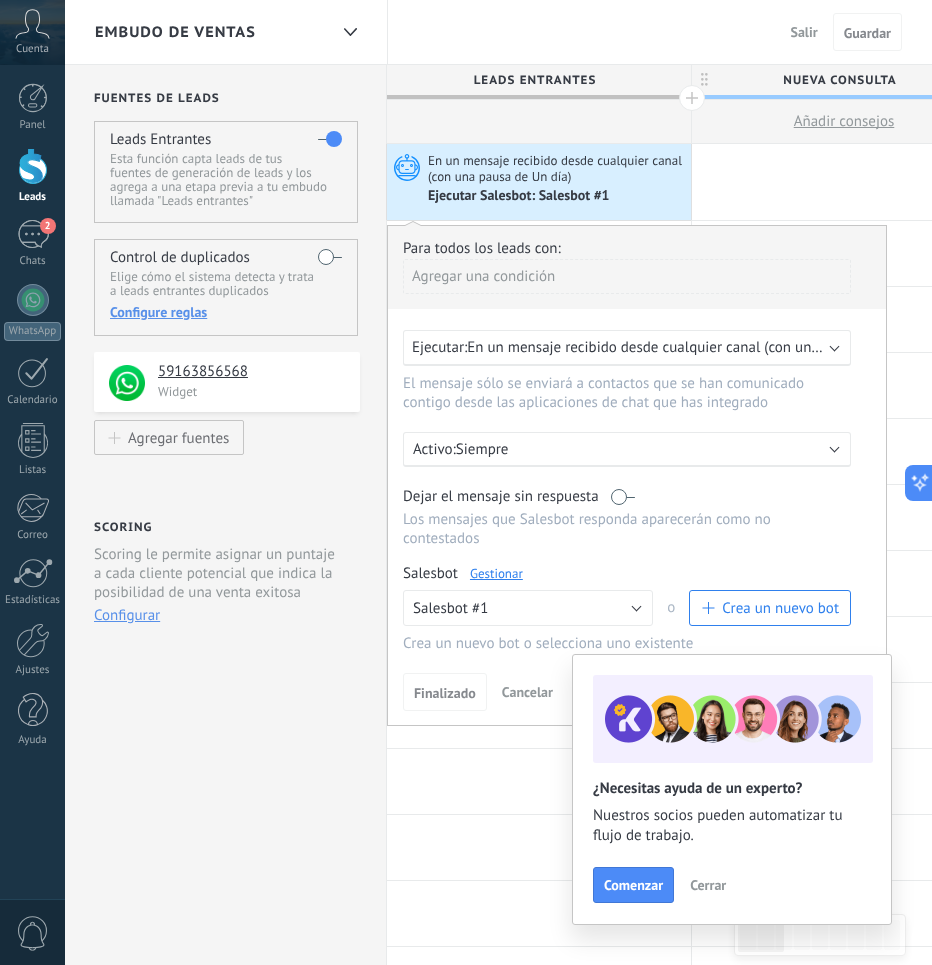 click on "Gestionar" at bounding box center [496, 573] 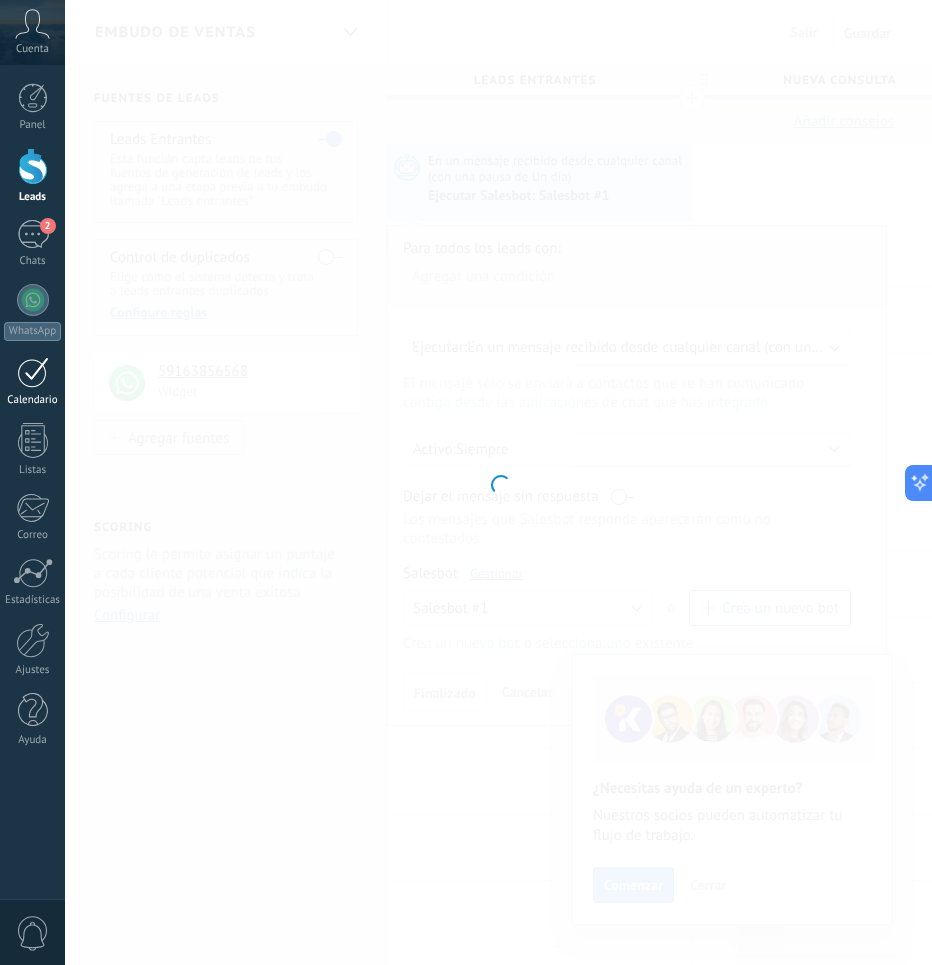 type on "**********" 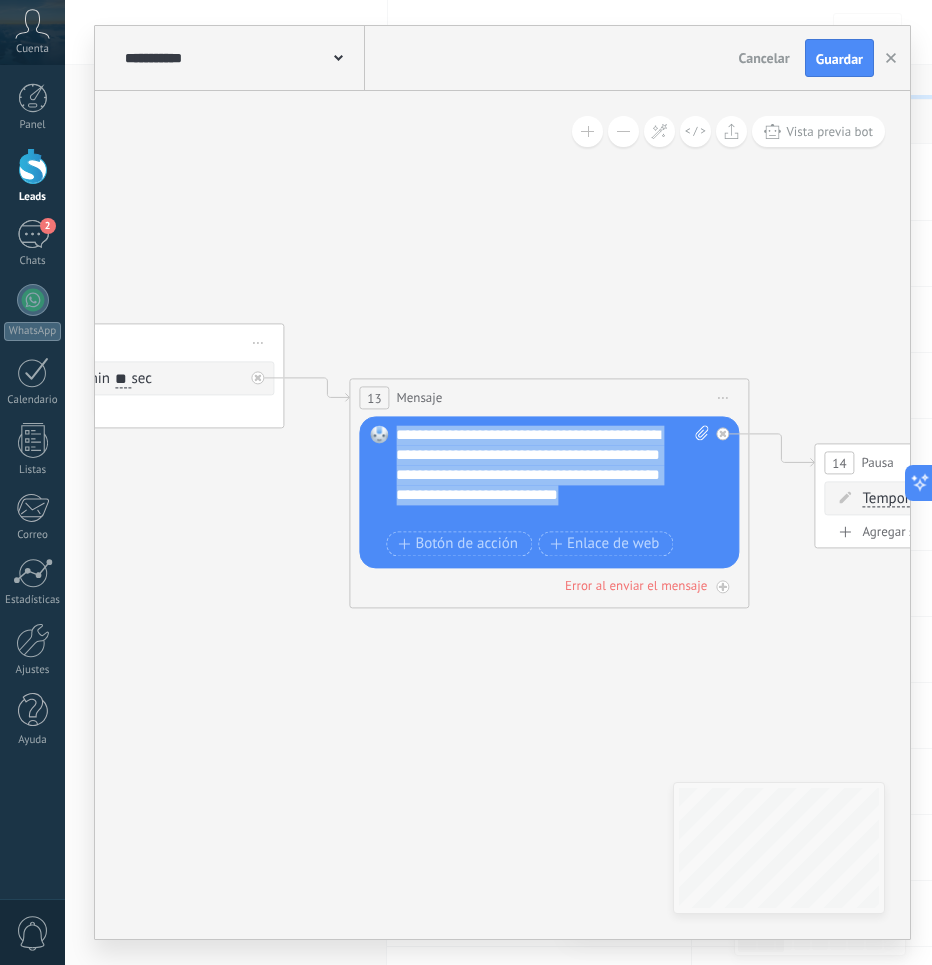 drag, startPoint x: 467, startPoint y: 514, endPoint x: 392, endPoint y: 440, distance: 105.36128 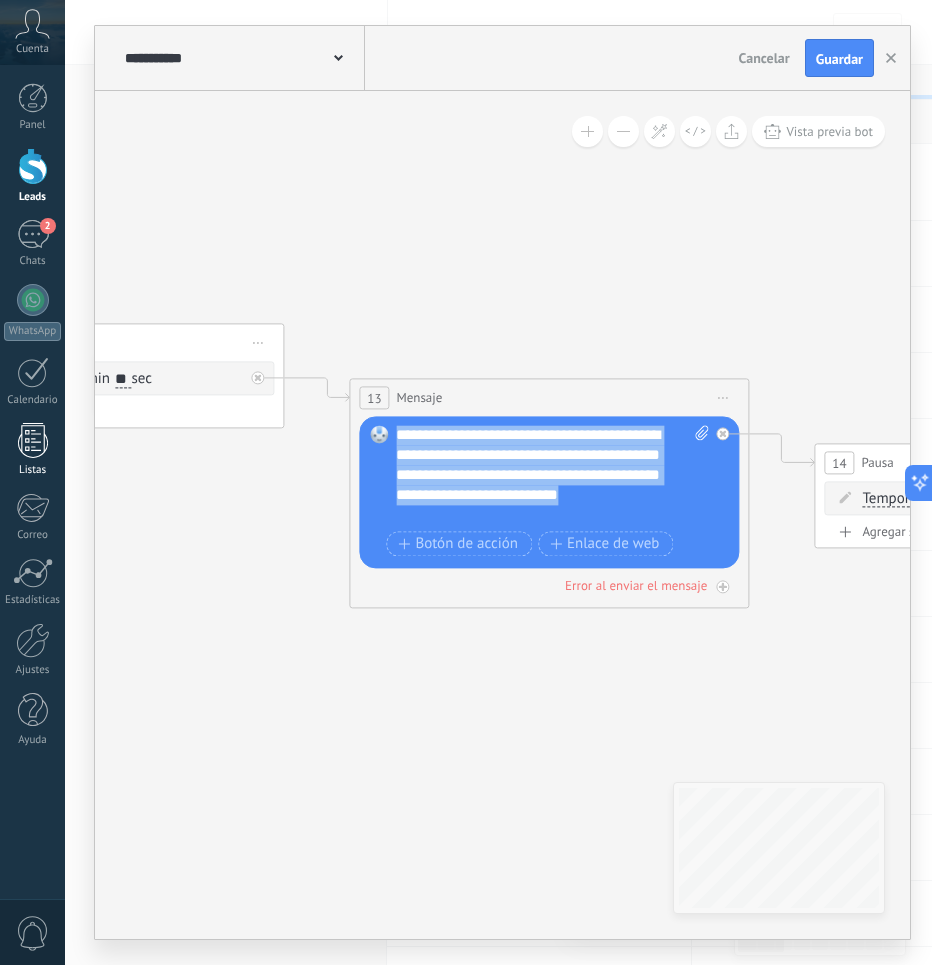 copy on "**********" 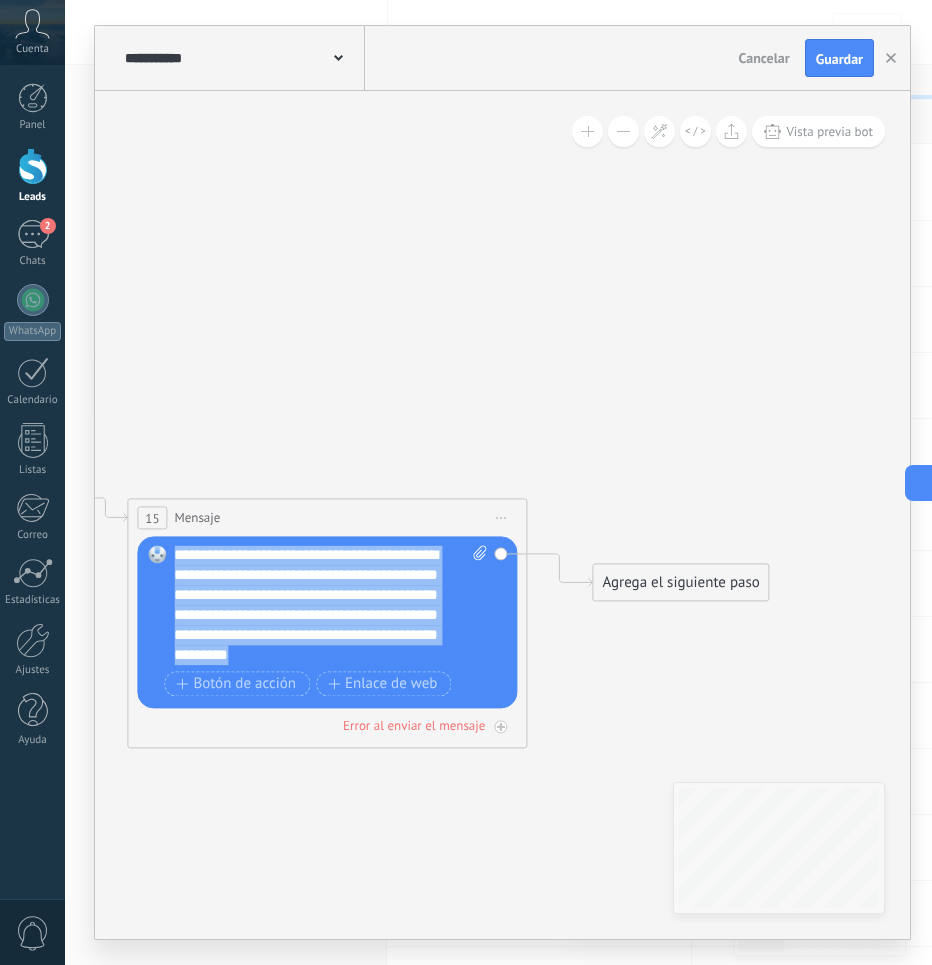drag, startPoint x: 320, startPoint y: 652, endPoint x: 172, endPoint y: 555, distance: 176.9548 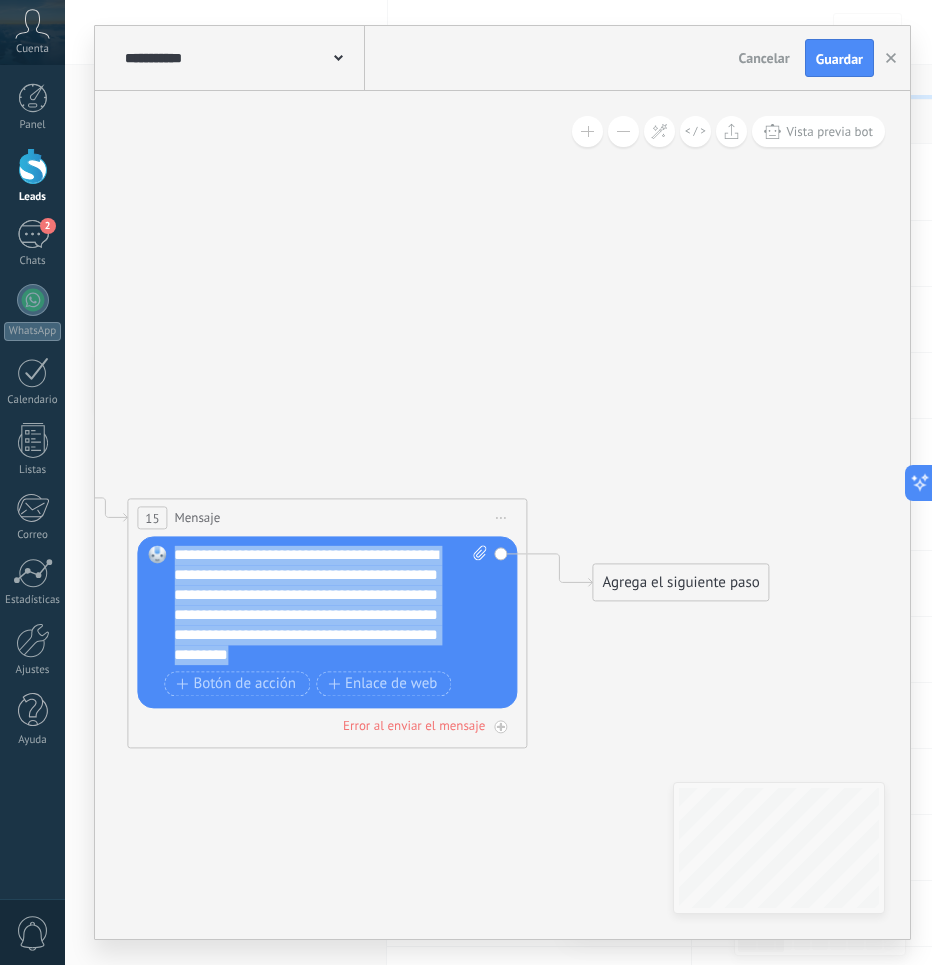 copy on "**********" 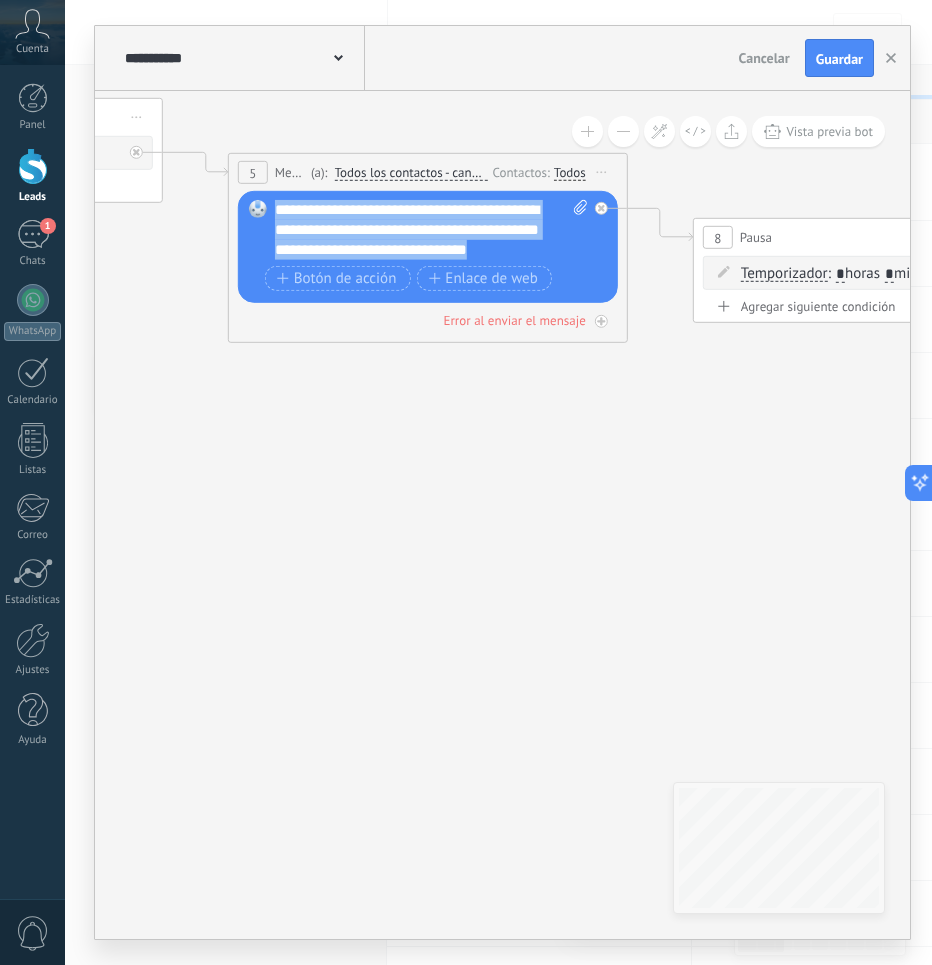 drag, startPoint x: 530, startPoint y: 249, endPoint x: 273, endPoint y: 210, distance: 259.9423 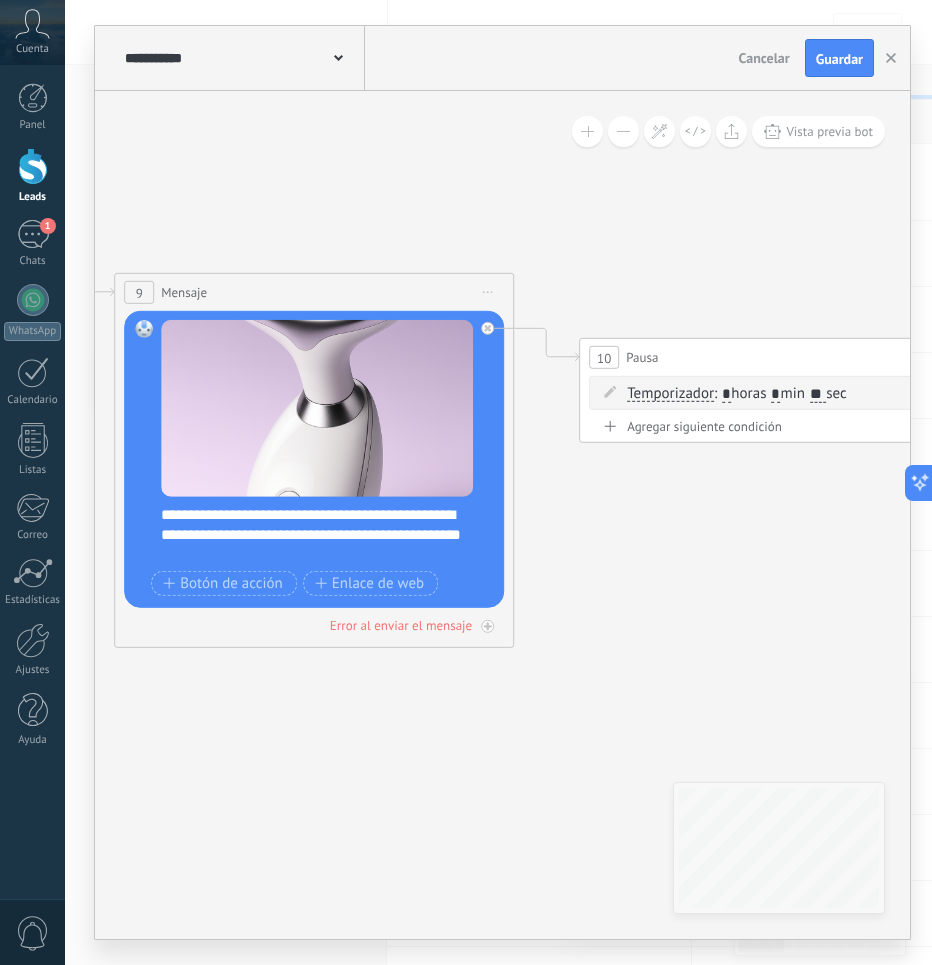 click on "**********" at bounding box center (327, 535) 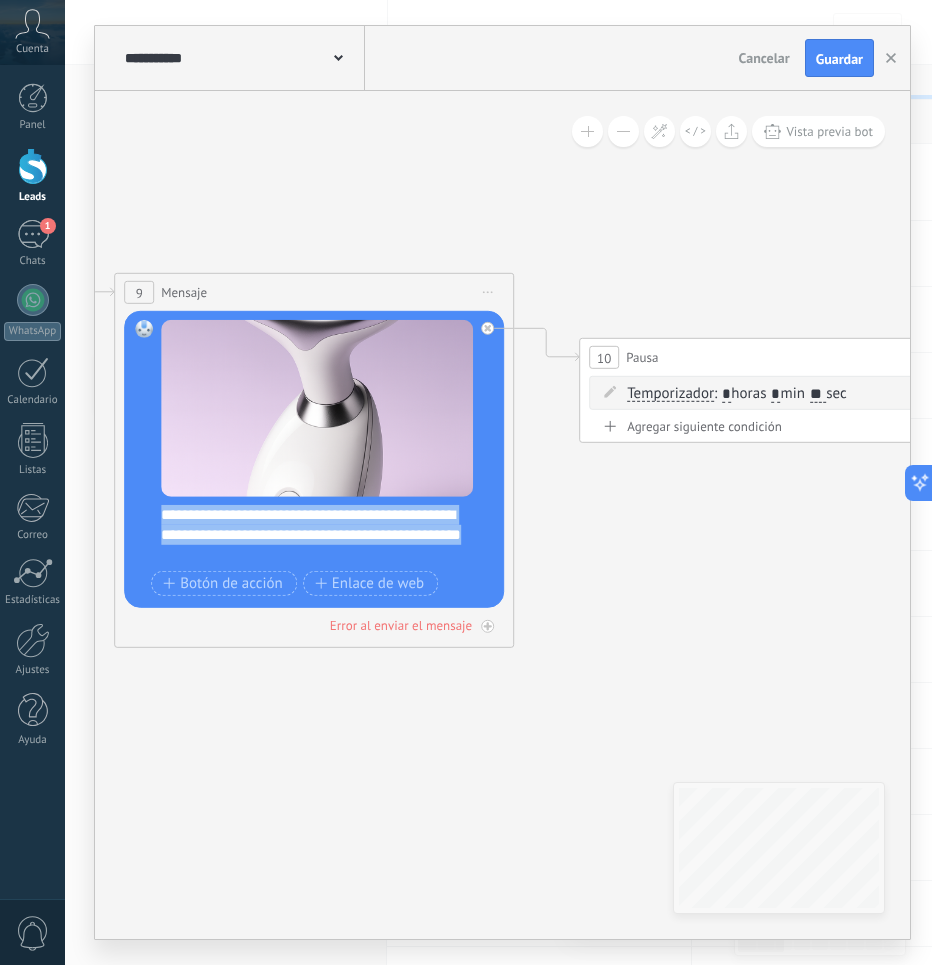 drag, startPoint x: 269, startPoint y: 544, endPoint x: 161, endPoint y: 509, distance: 113.52973 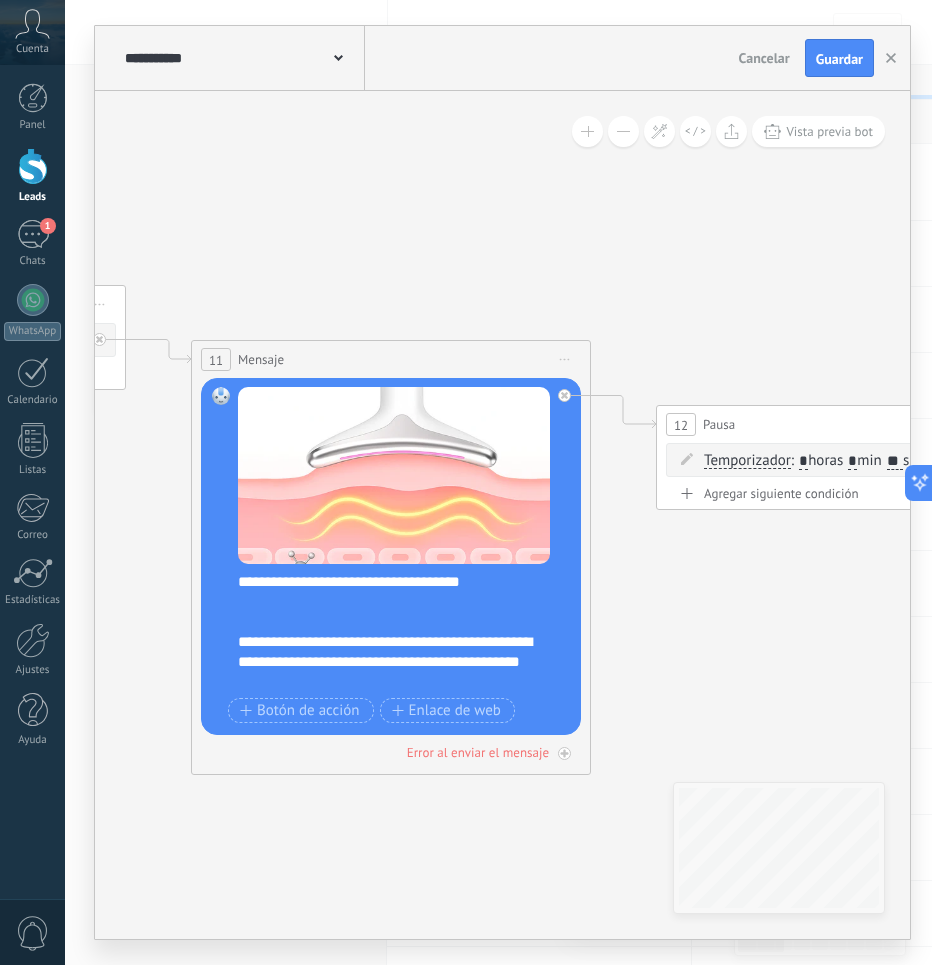 click on "**********" at bounding box center [404, 632] 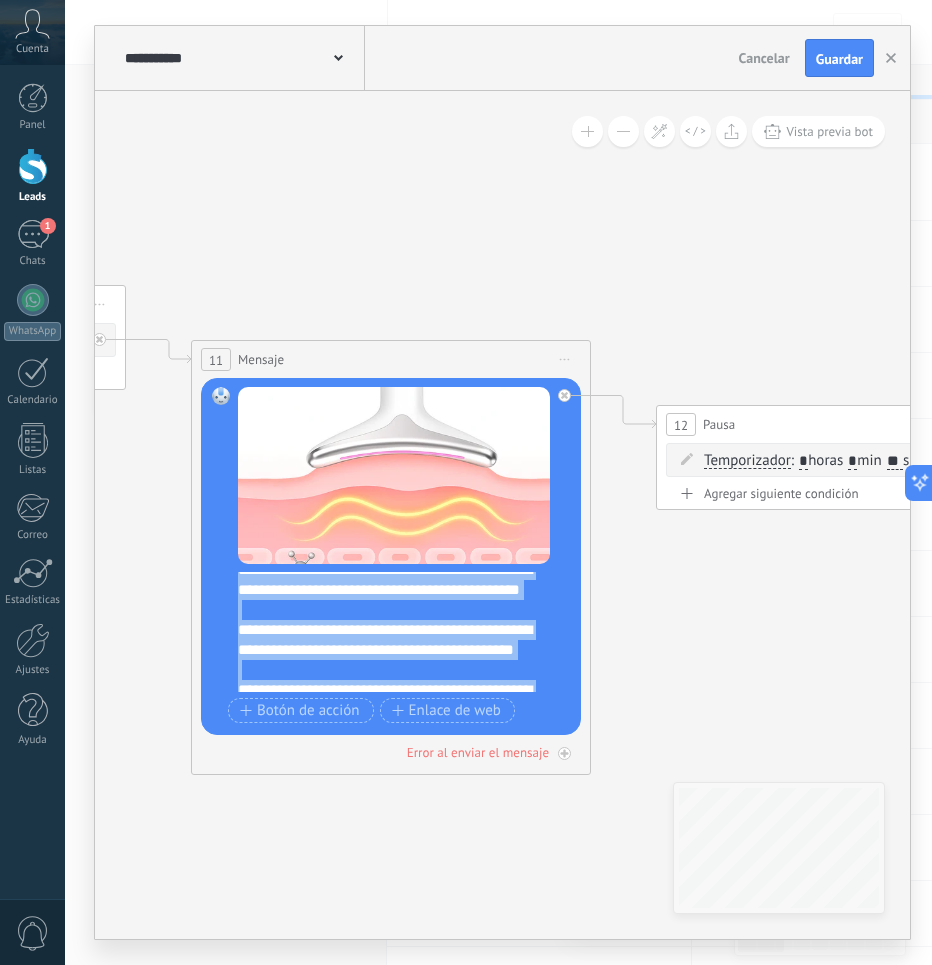scroll, scrollTop: 140, scrollLeft: 0, axis: vertical 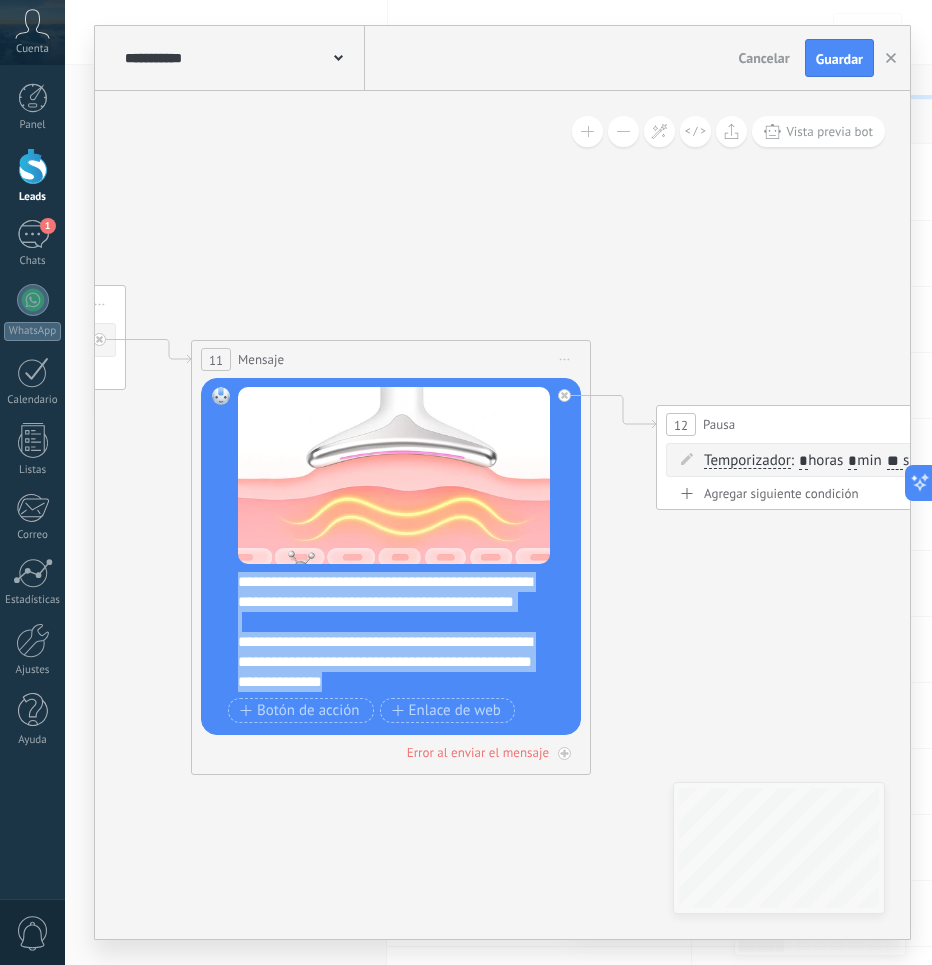 drag, startPoint x: 242, startPoint y: 583, endPoint x: 372, endPoint y: 692, distance: 169.64964 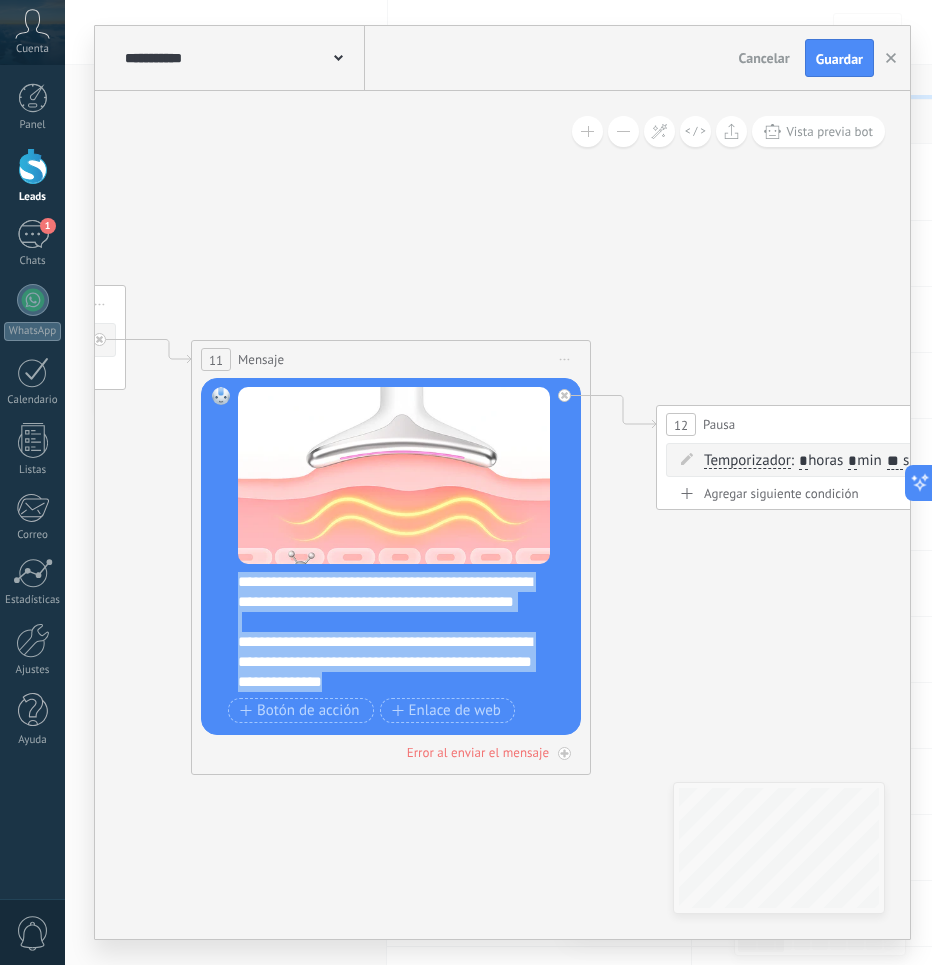 click on "**********" at bounding box center [404, 632] 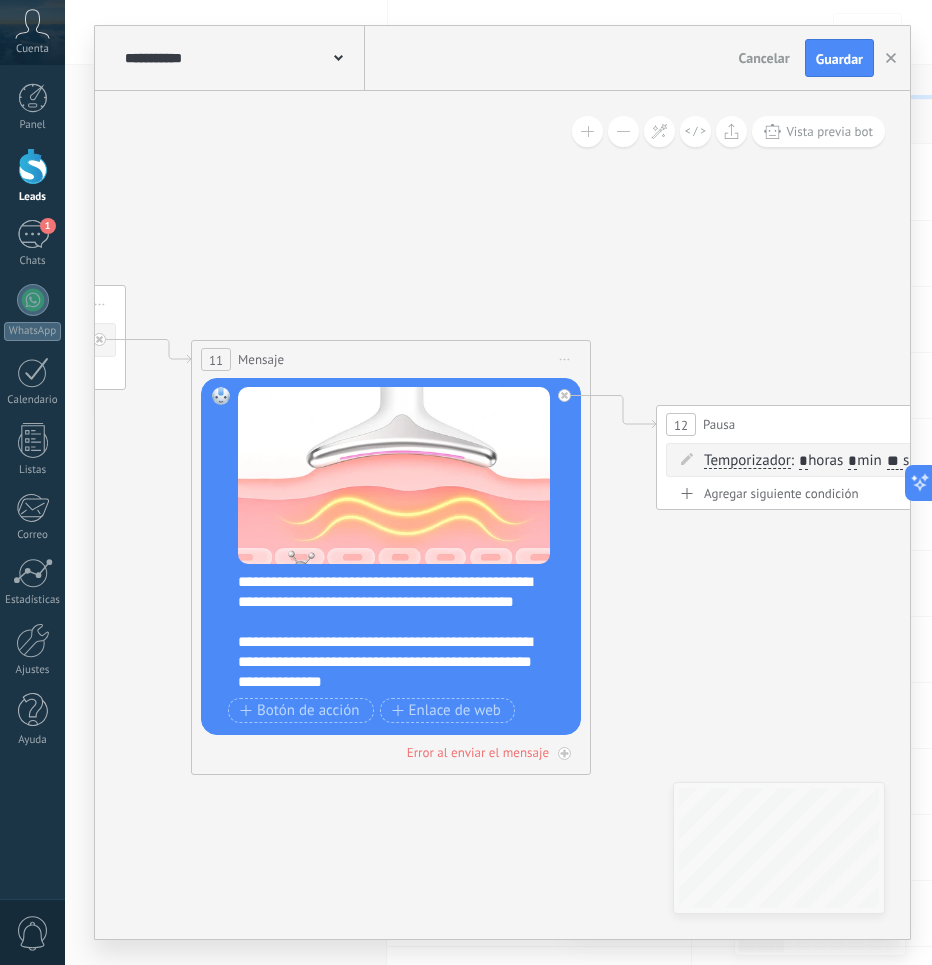 drag, startPoint x: 234, startPoint y: 583, endPoint x: 360, endPoint y: 676, distance: 156.6046 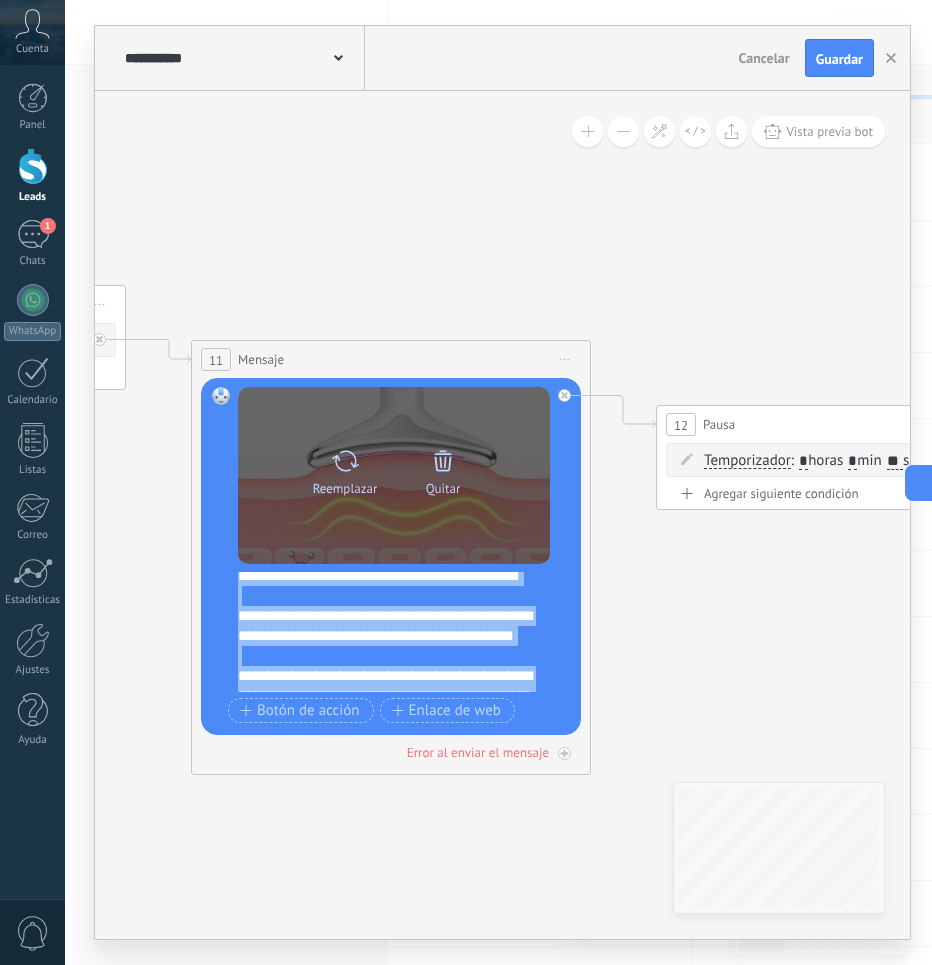 scroll, scrollTop: 0, scrollLeft: 0, axis: both 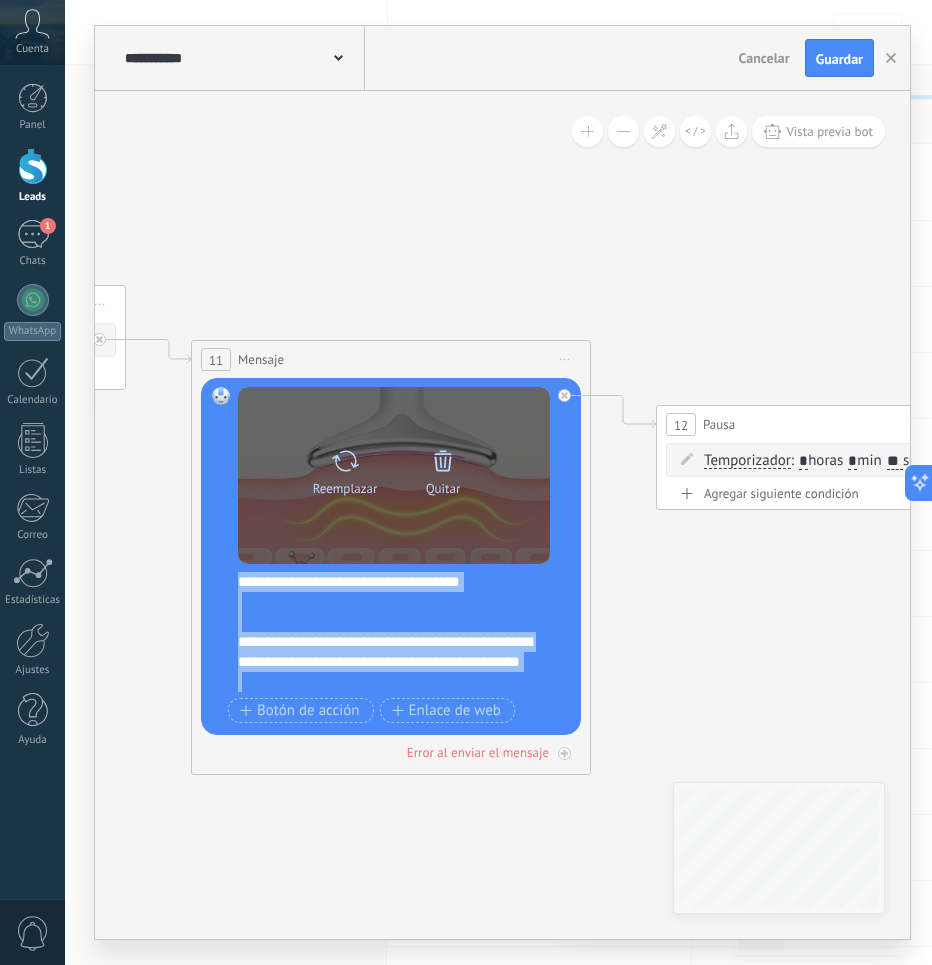 drag, startPoint x: 322, startPoint y: 612, endPoint x: 255, endPoint y: 557, distance: 86.683334 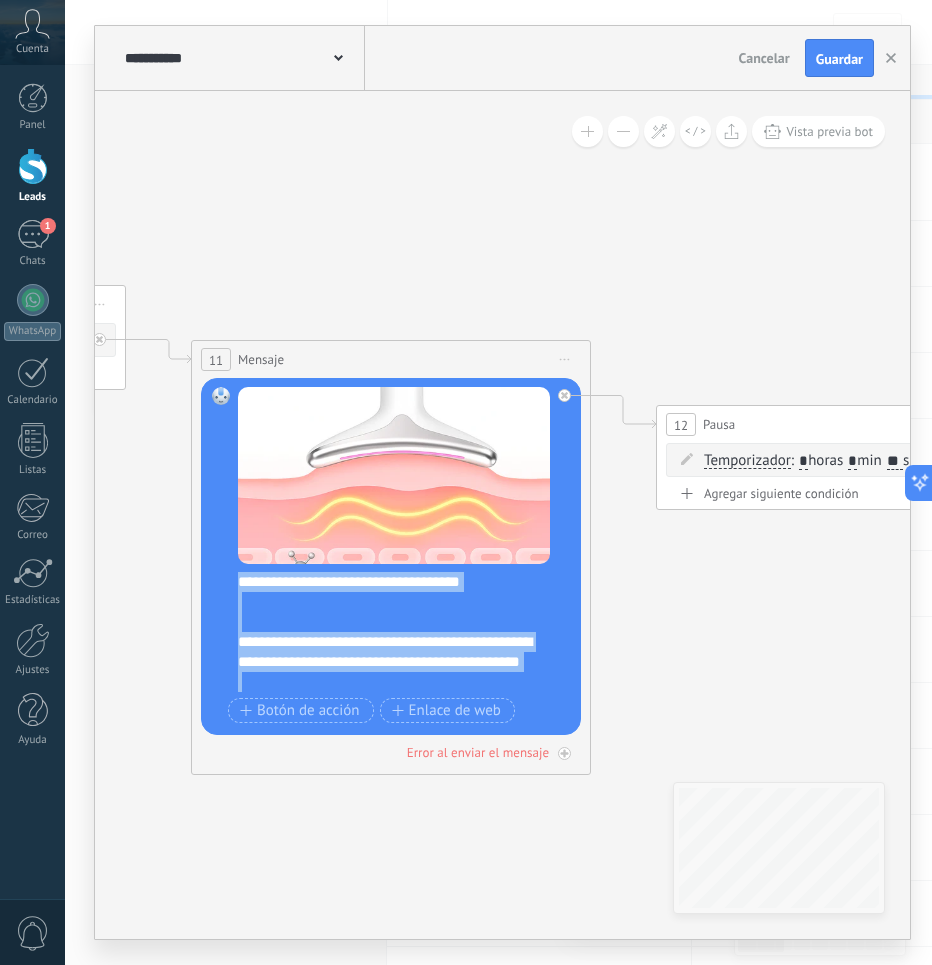 click on "**********" at bounding box center [404, 632] 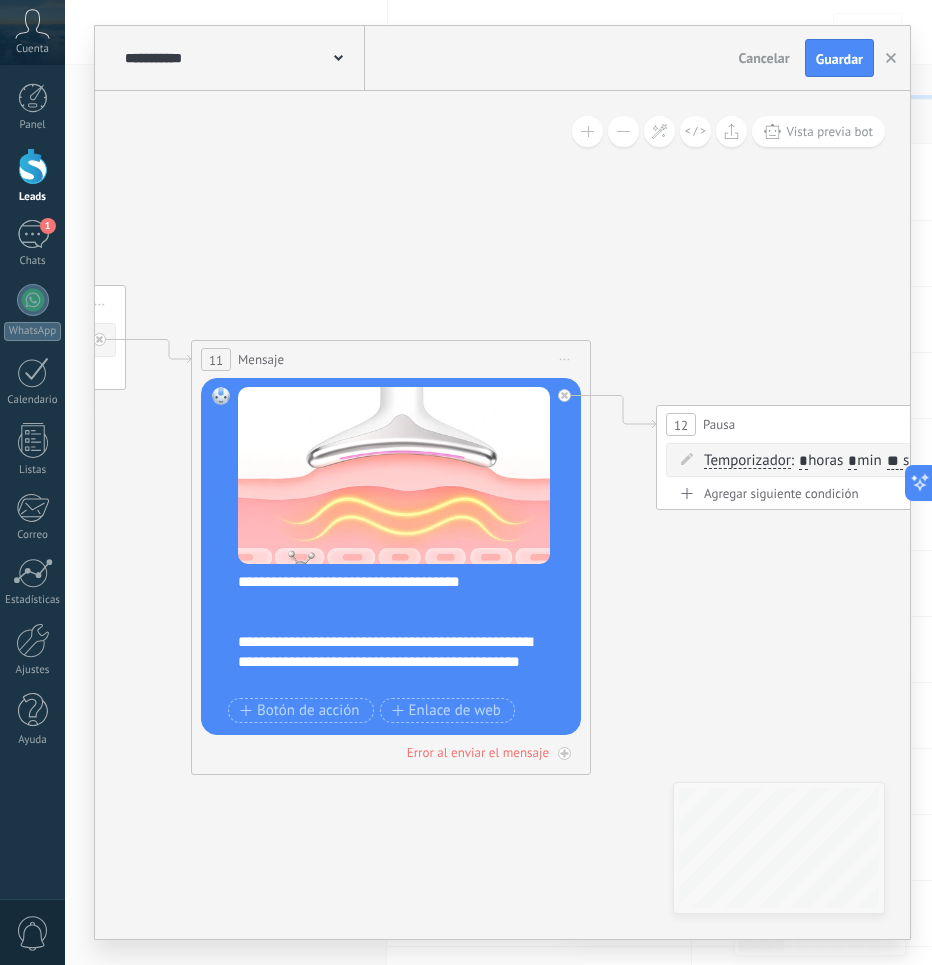 type 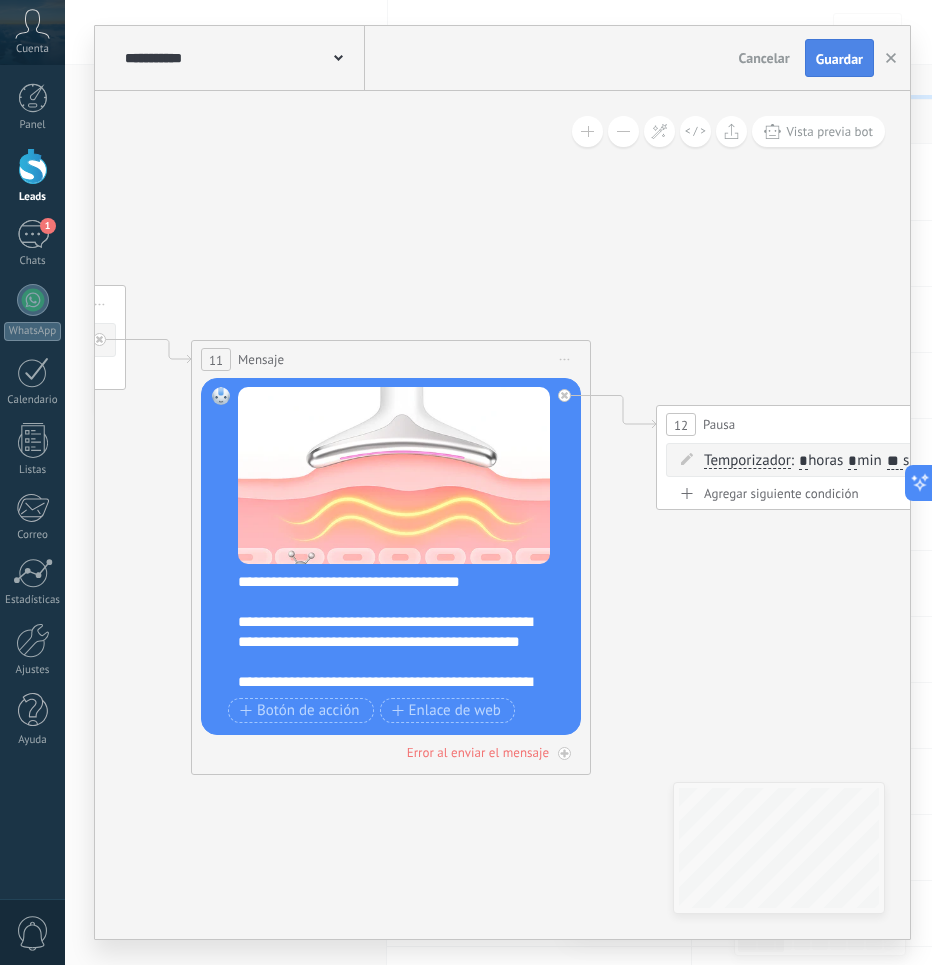 click on "Guardar" at bounding box center [839, 59] 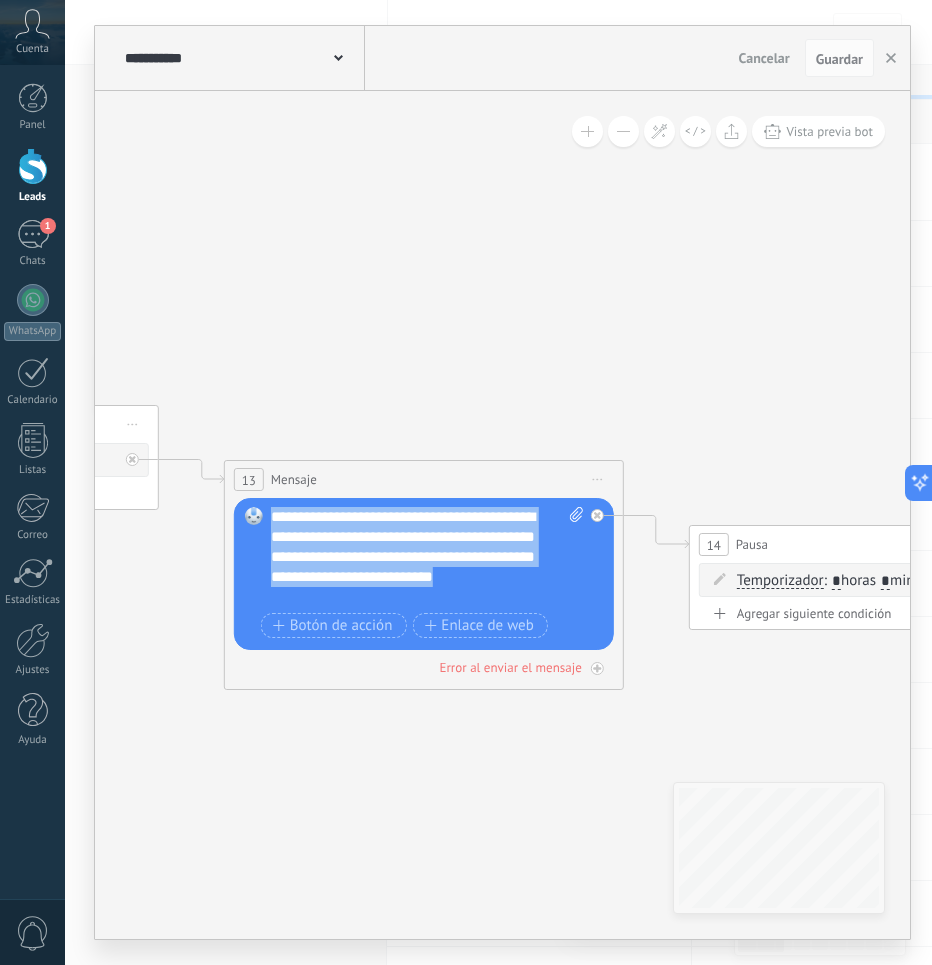 drag, startPoint x: 346, startPoint y: 596, endPoint x: 248, endPoint y: 521, distance: 123.40584 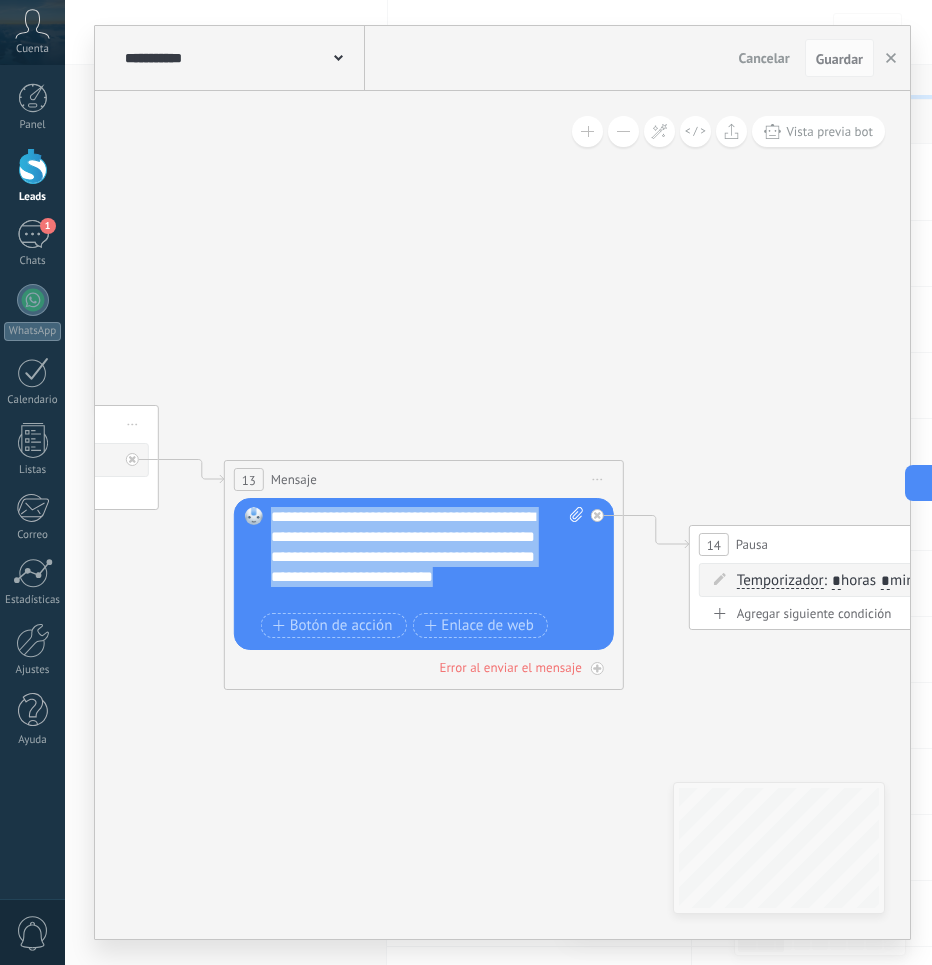 copy on "**********" 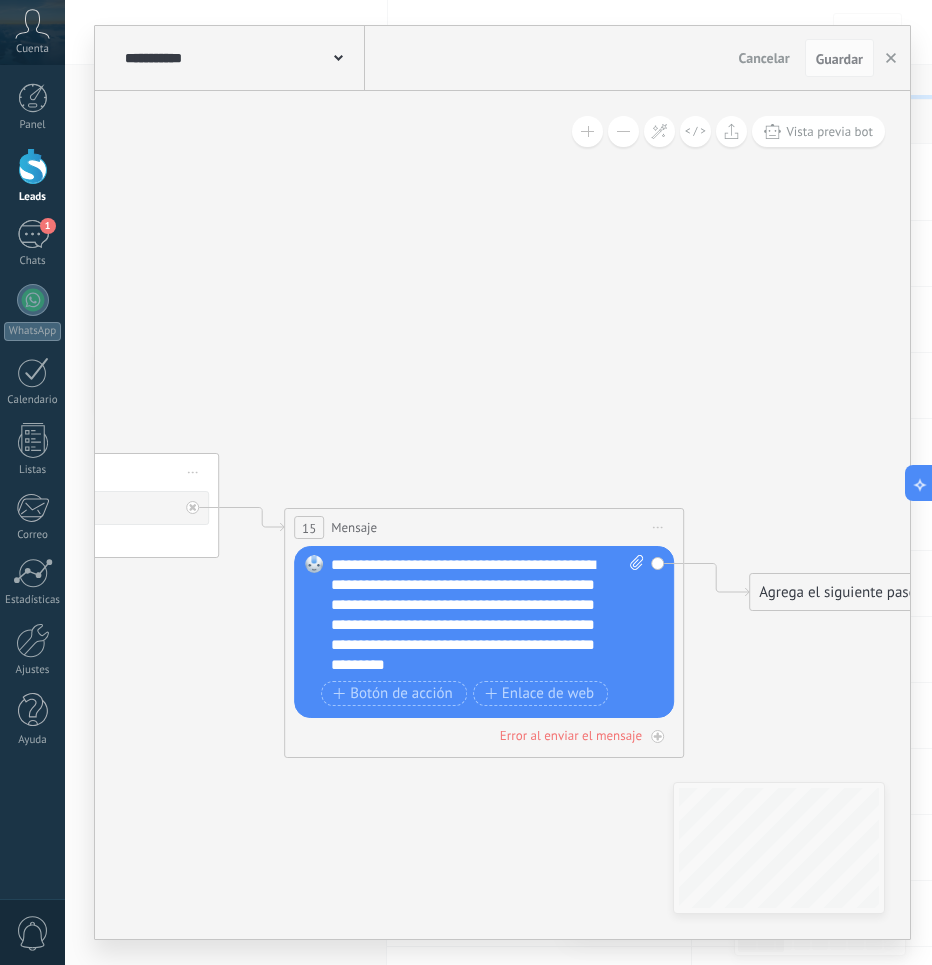click on "**********" at bounding box center [487, 615] 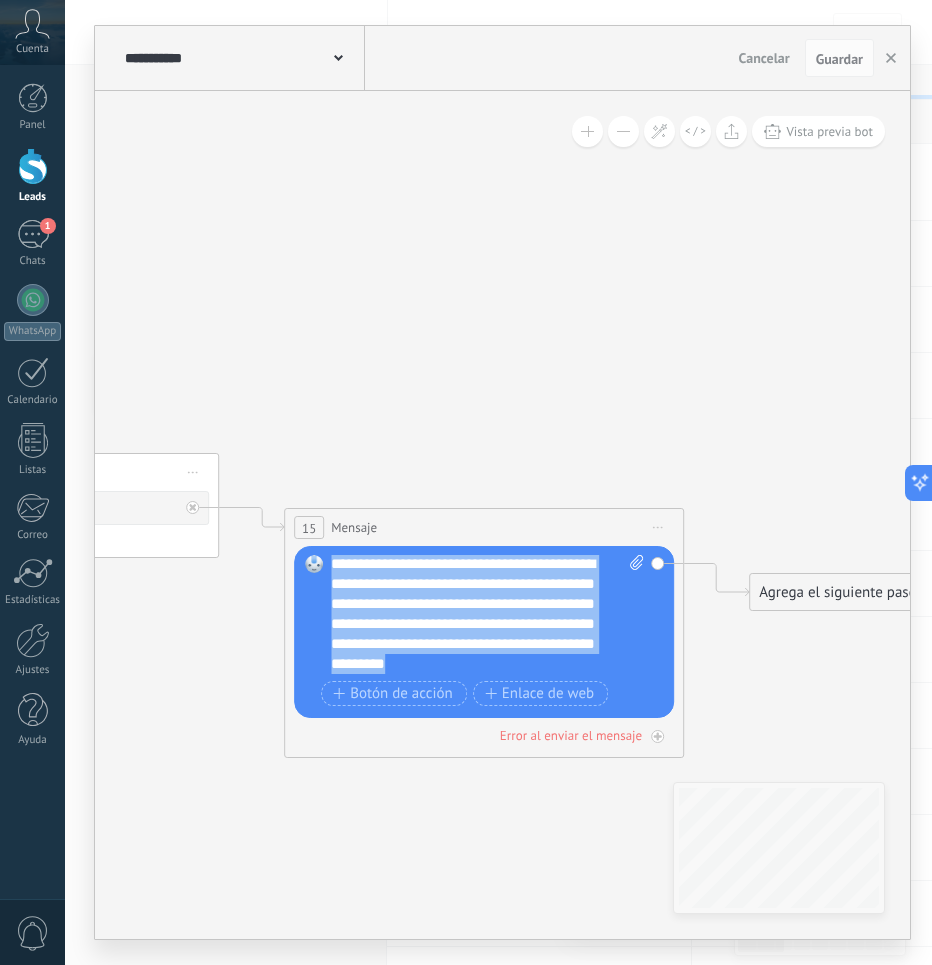 scroll, scrollTop: 0, scrollLeft: 0, axis: both 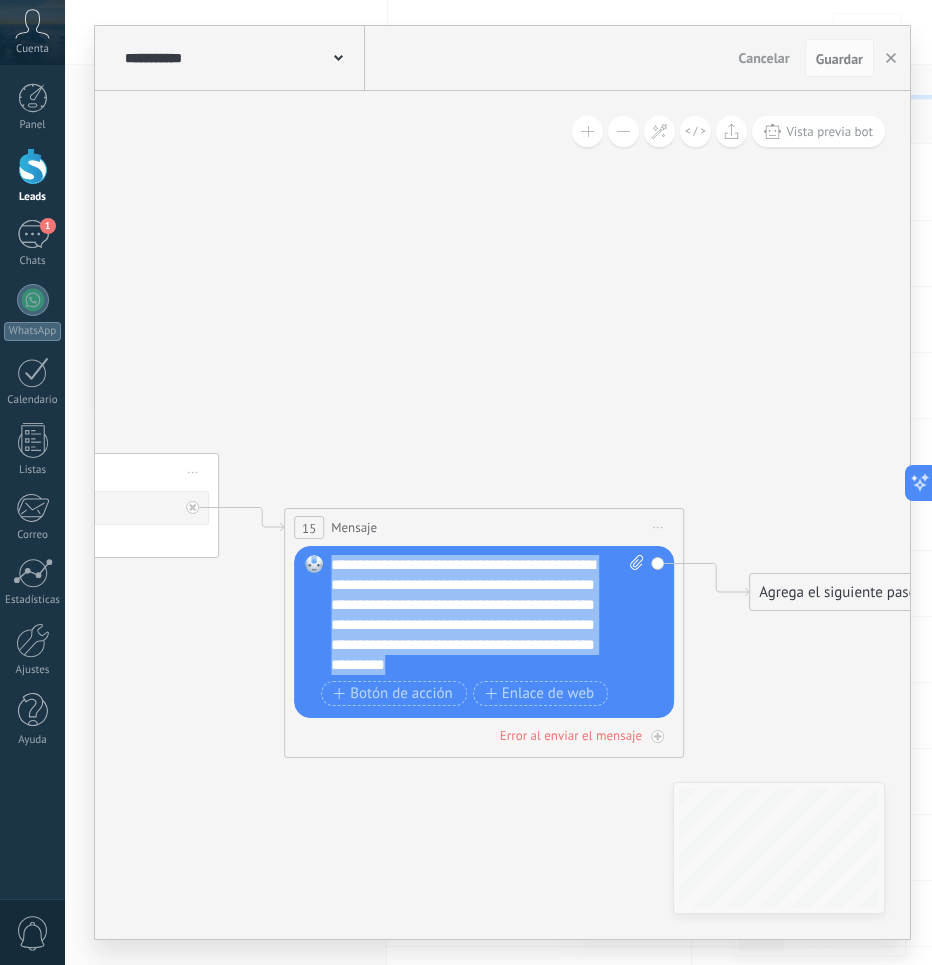 drag, startPoint x: 477, startPoint y: 664, endPoint x: 331, endPoint y: 571, distance: 173.10402 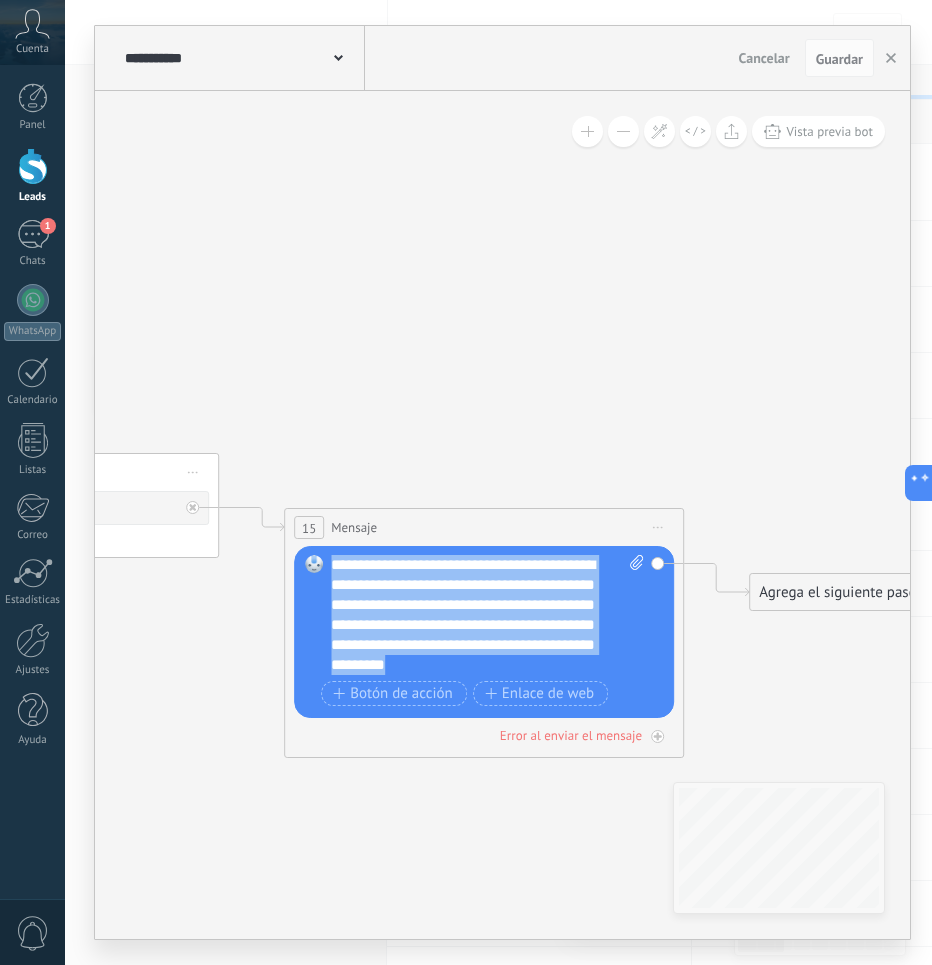 click on "**********" at bounding box center (487, 615) 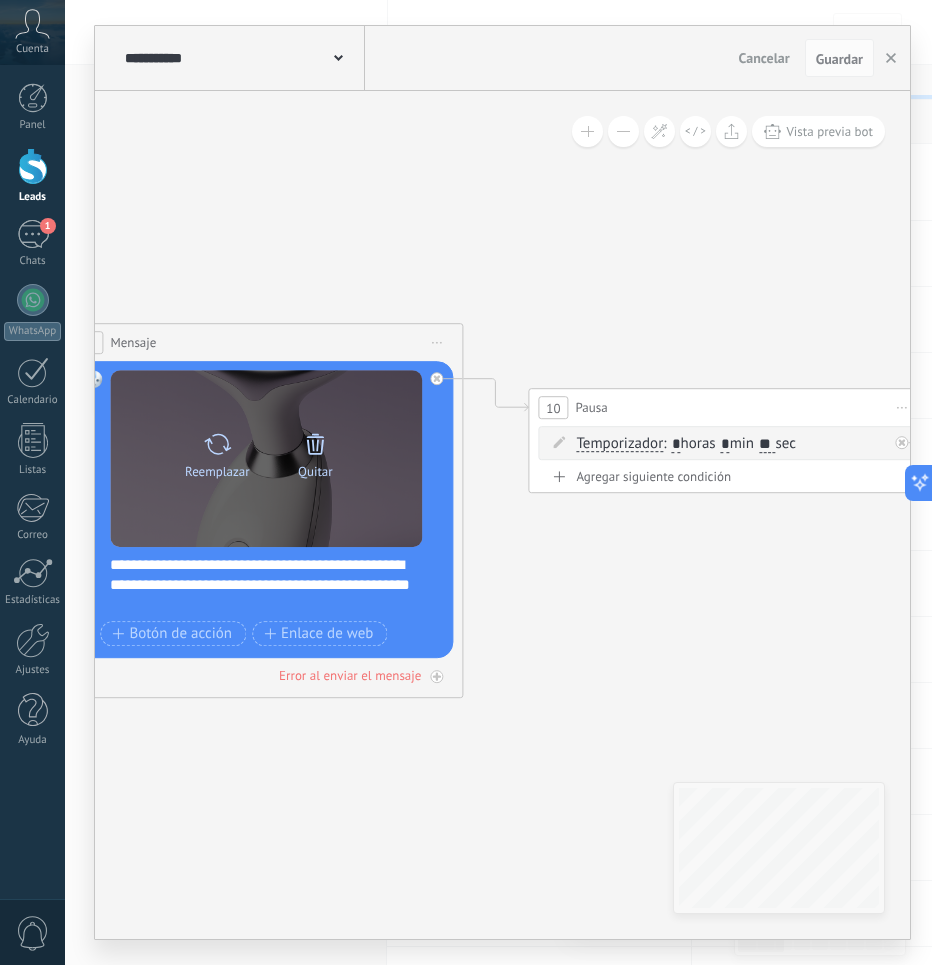 click on "Reemplazar
Quitar
Convertir a mensaje de voz" at bounding box center [266, 459] 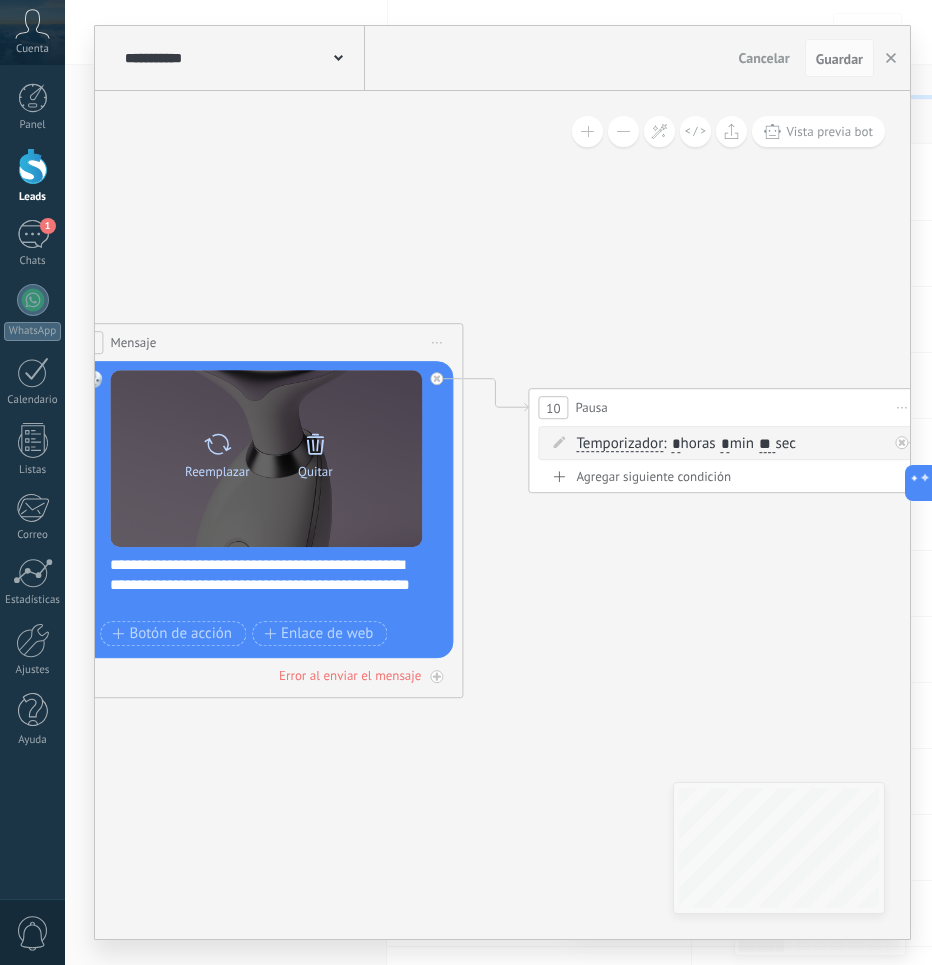 click at bounding box center [315, 444] 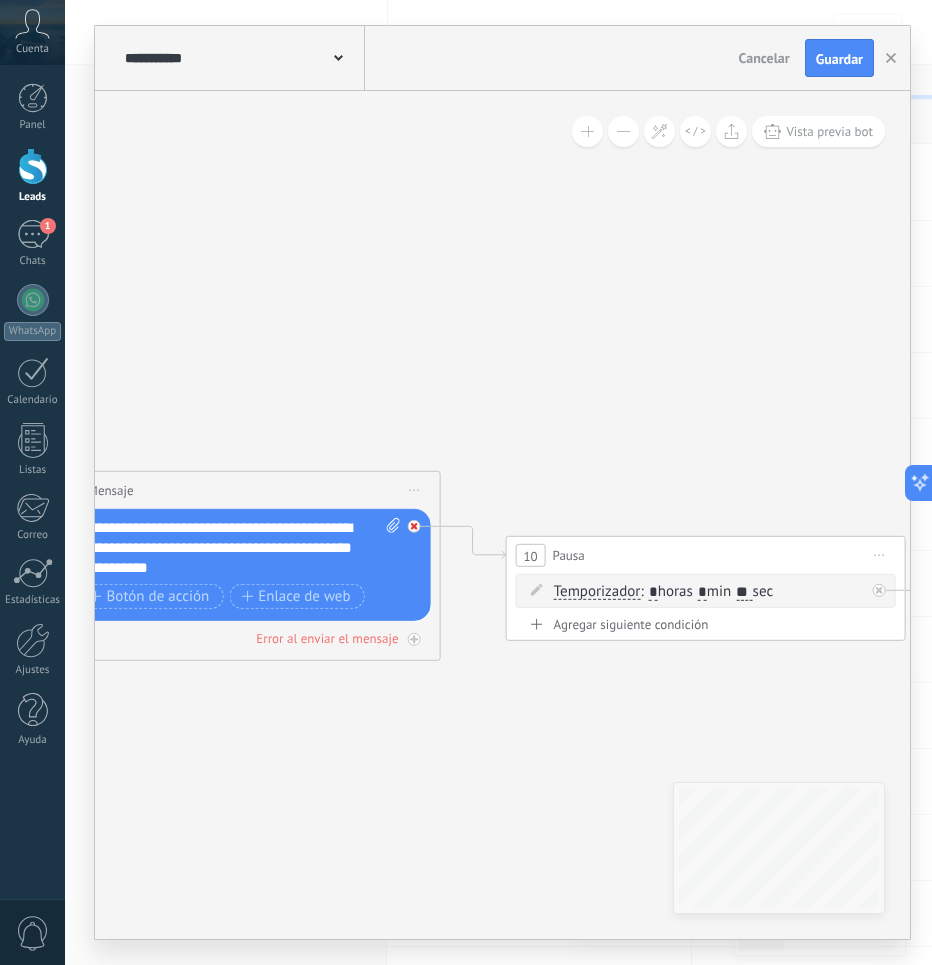 click 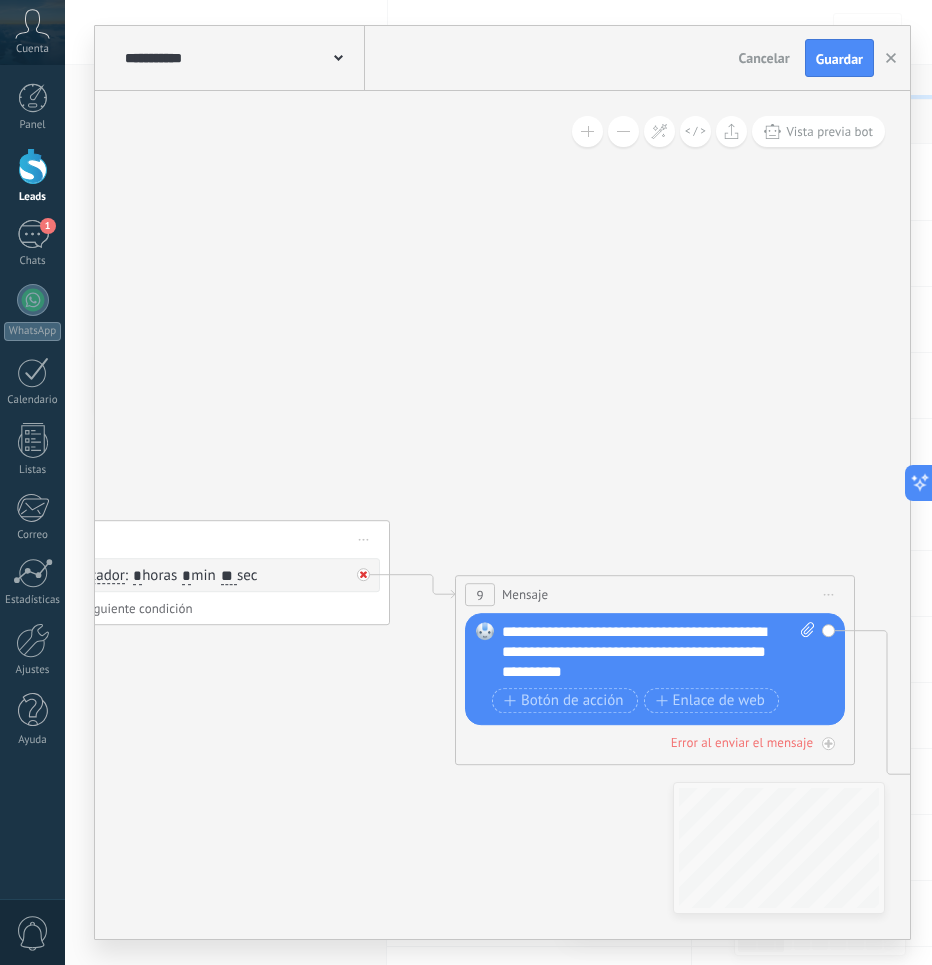 click at bounding box center [363, 574] 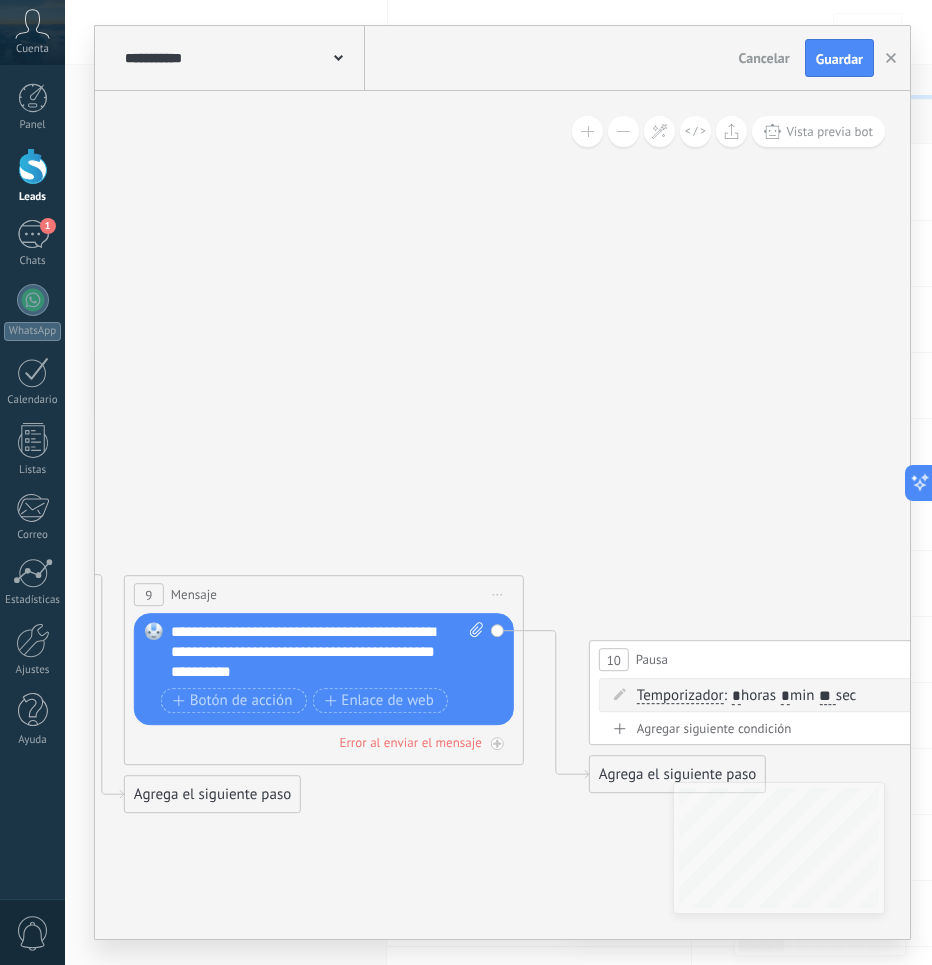 click on "Iniciar vista previa aquí
Cambiar nombre
Duplicar
[GEOGRAPHIC_DATA]" at bounding box center [498, 594] 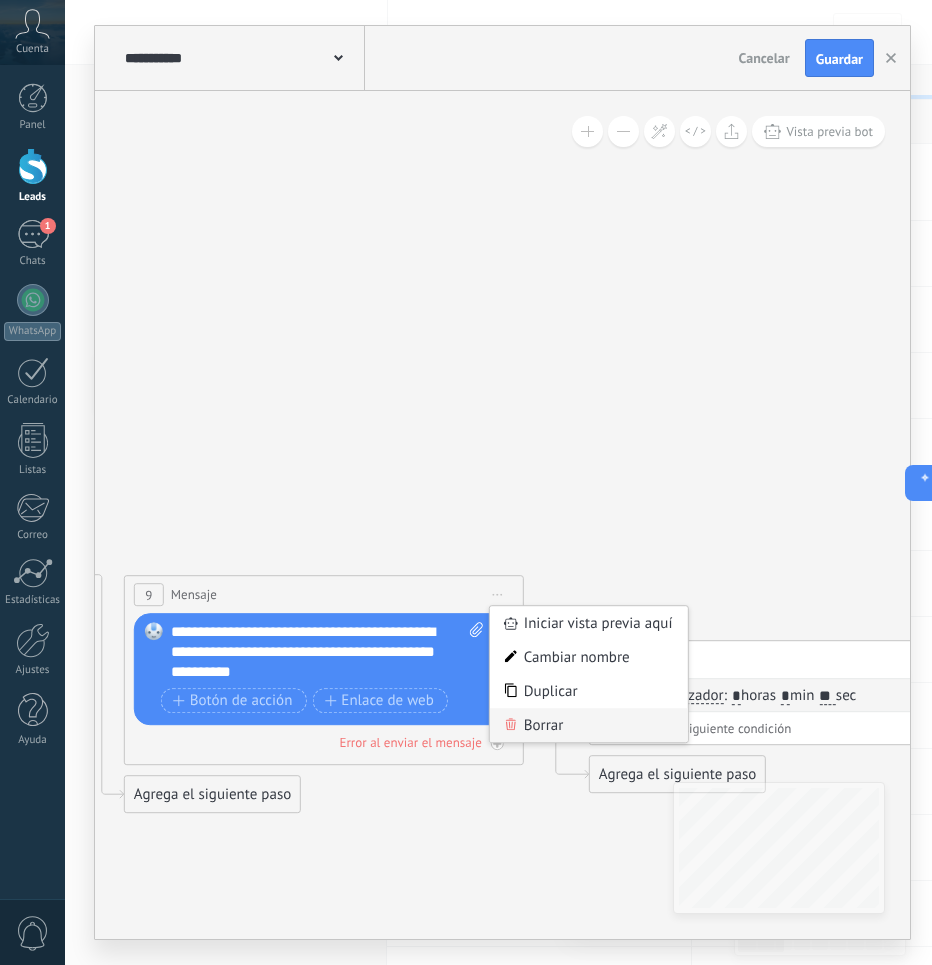 click on "Borrar" at bounding box center (589, 725) 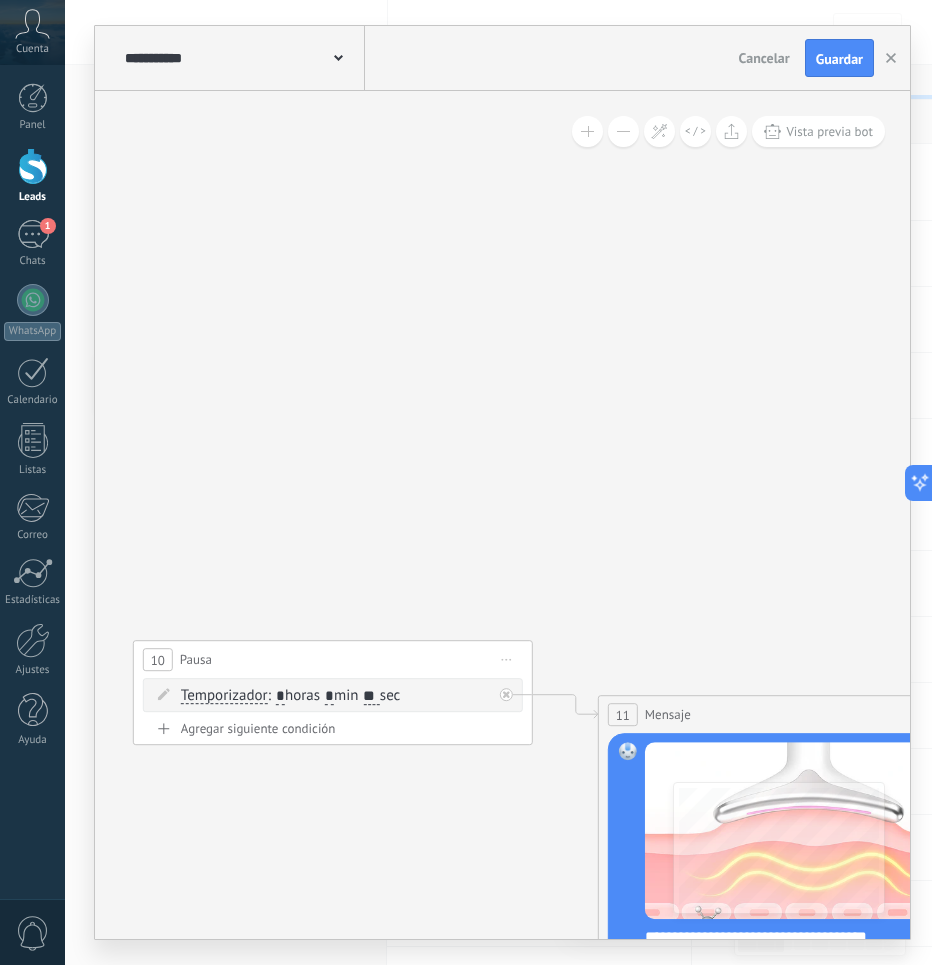 click on "Iniciar vista previa aquí
Cambiar nombre
Duplicar
[GEOGRAPHIC_DATA]" at bounding box center [507, 659] 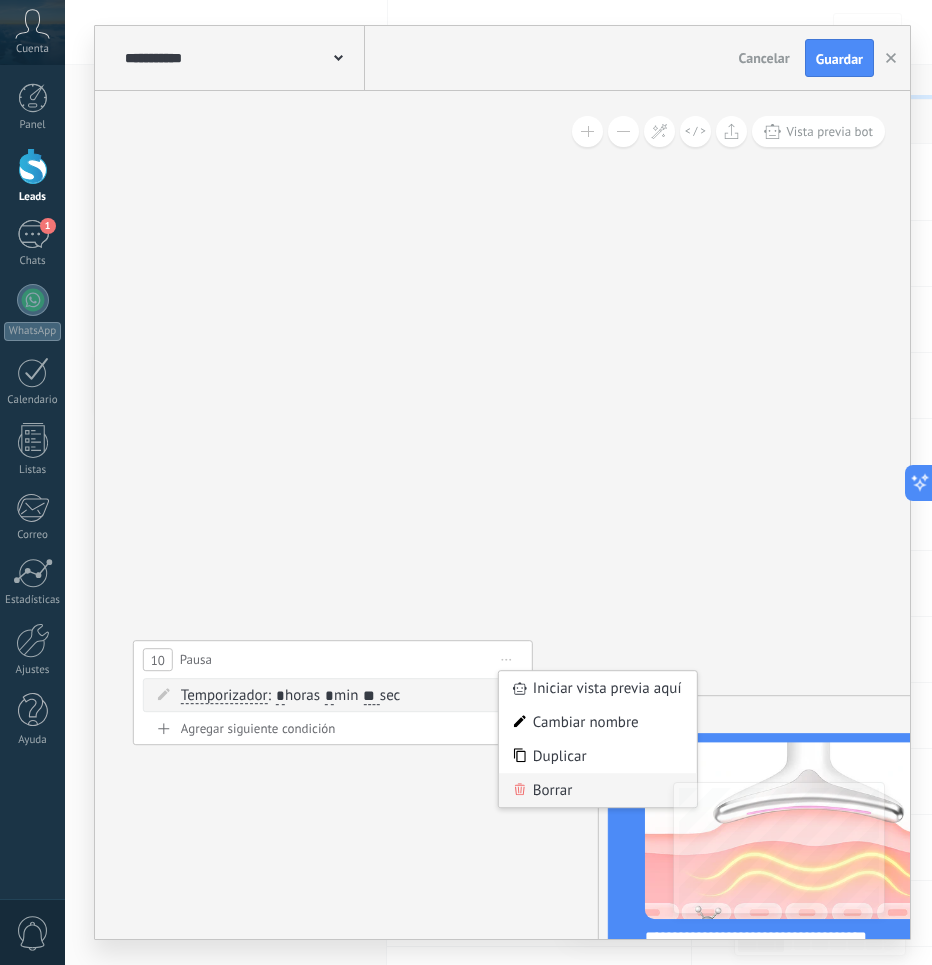 click on "Borrar" at bounding box center (598, 790) 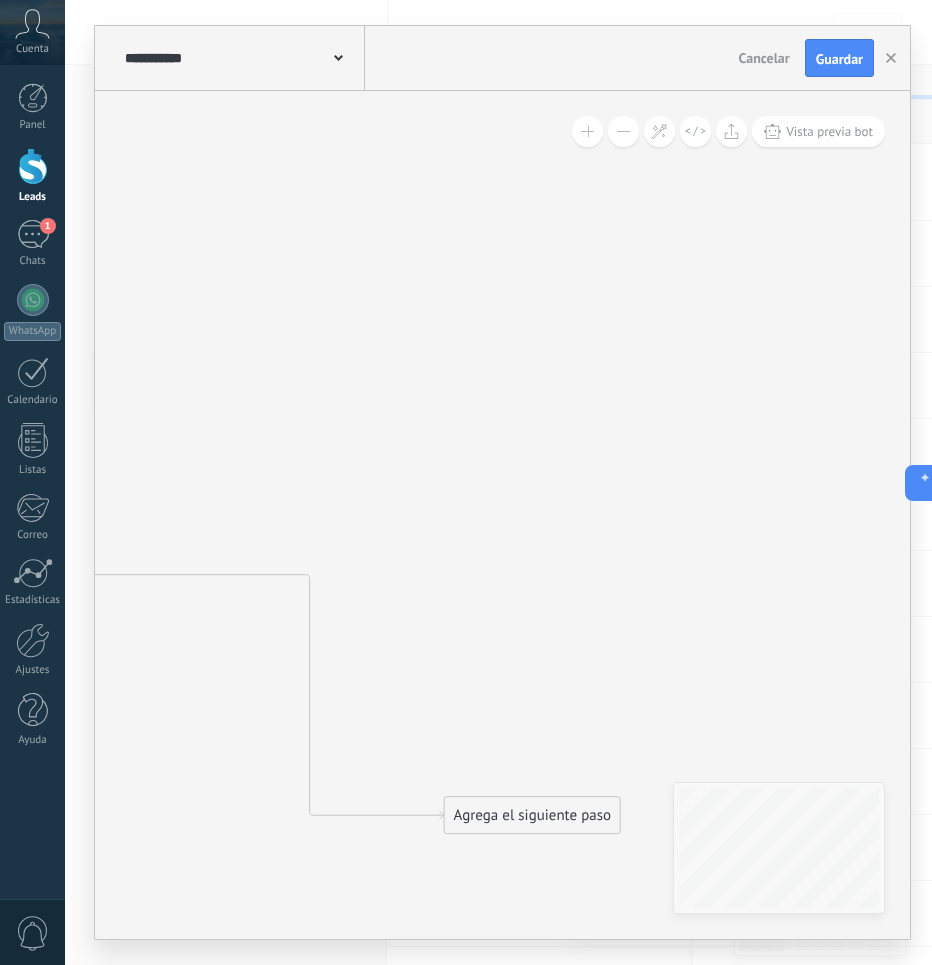 drag, startPoint x: 259, startPoint y: 789, endPoint x: 594, endPoint y: 811, distance: 335.72162 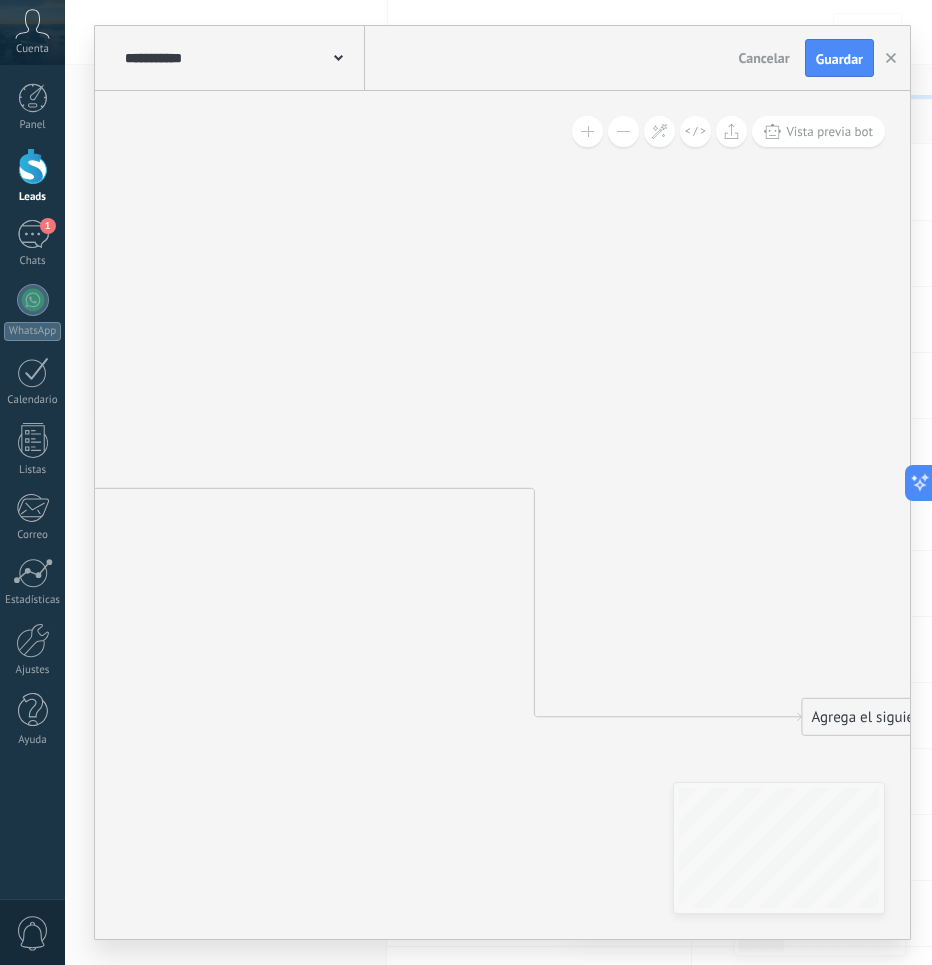 drag, startPoint x: 624, startPoint y: 729, endPoint x: 924, endPoint y: 724, distance: 300.04166 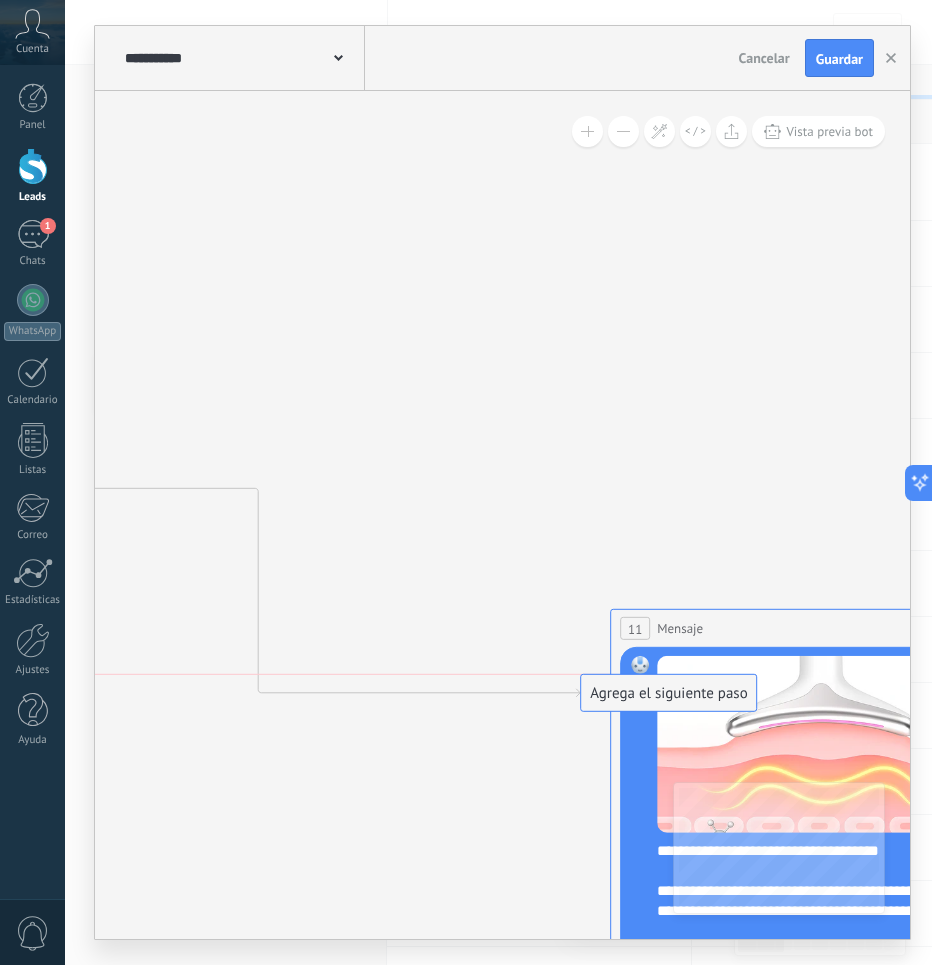 drag, startPoint x: 528, startPoint y: 725, endPoint x: 694, endPoint y: 695, distance: 168.68906 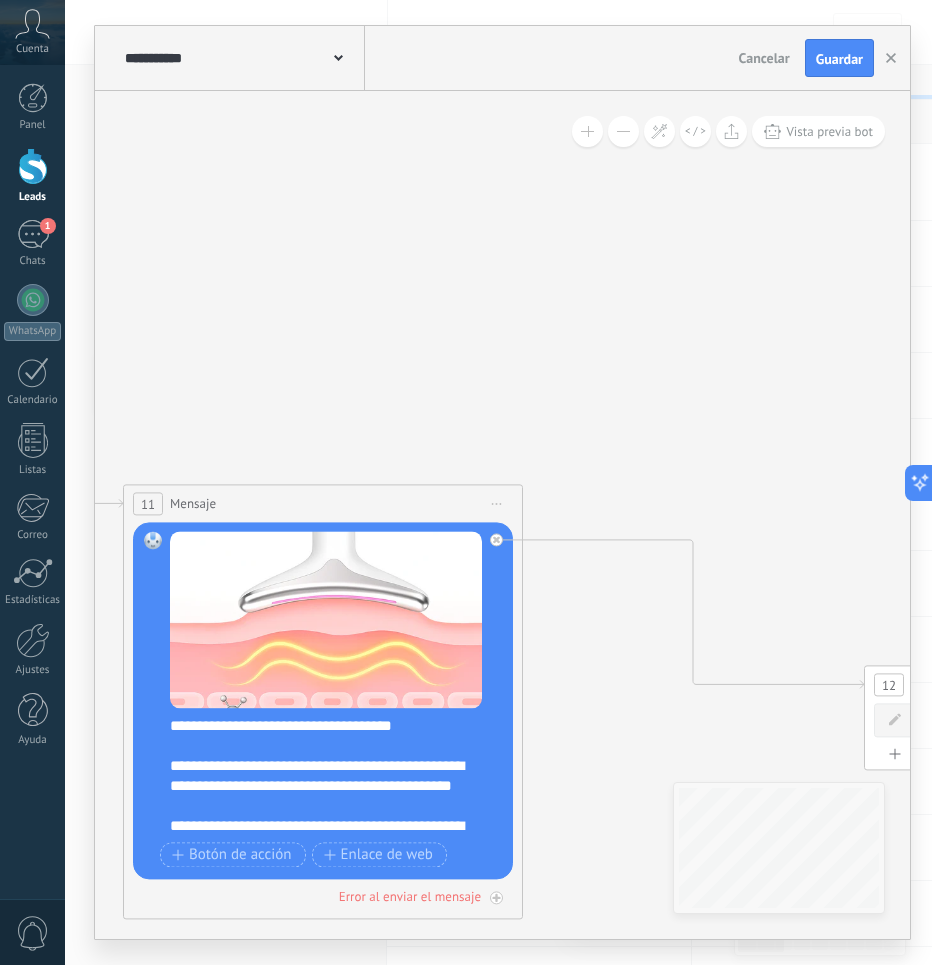 drag, startPoint x: 565, startPoint y: 609, endPoint x: 280, endPoint y: 492, distance: 308.08115 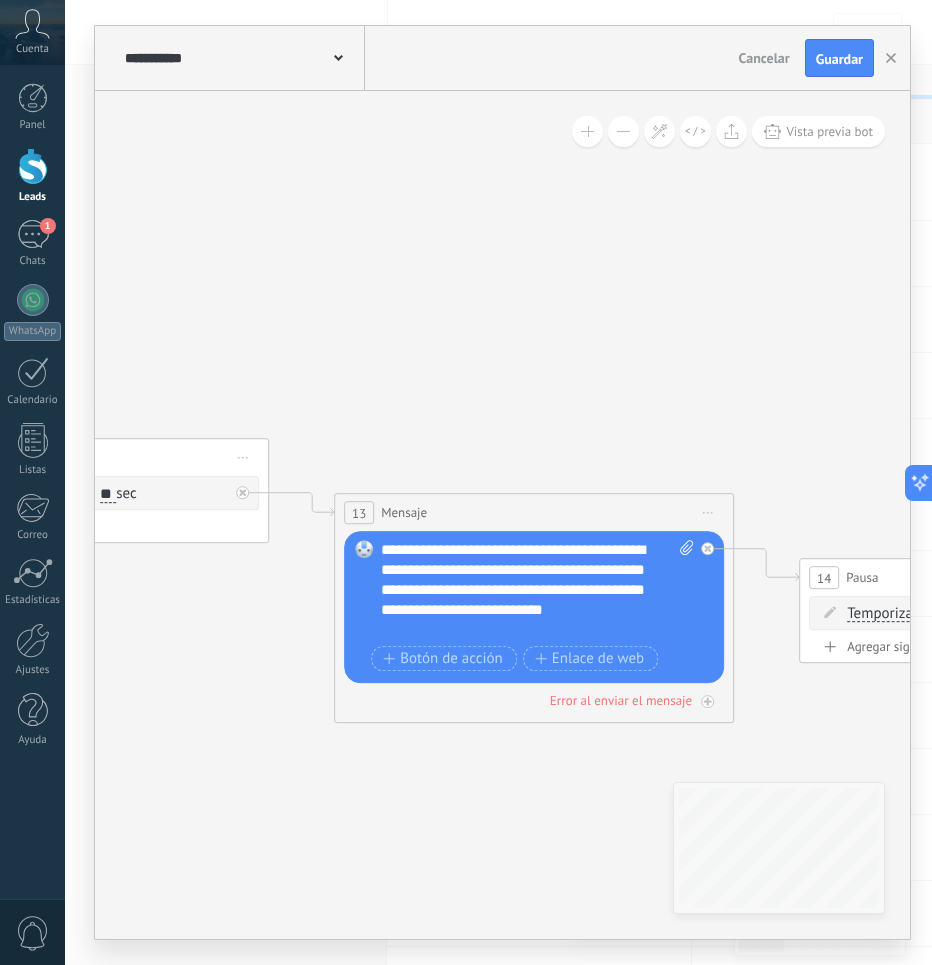 click 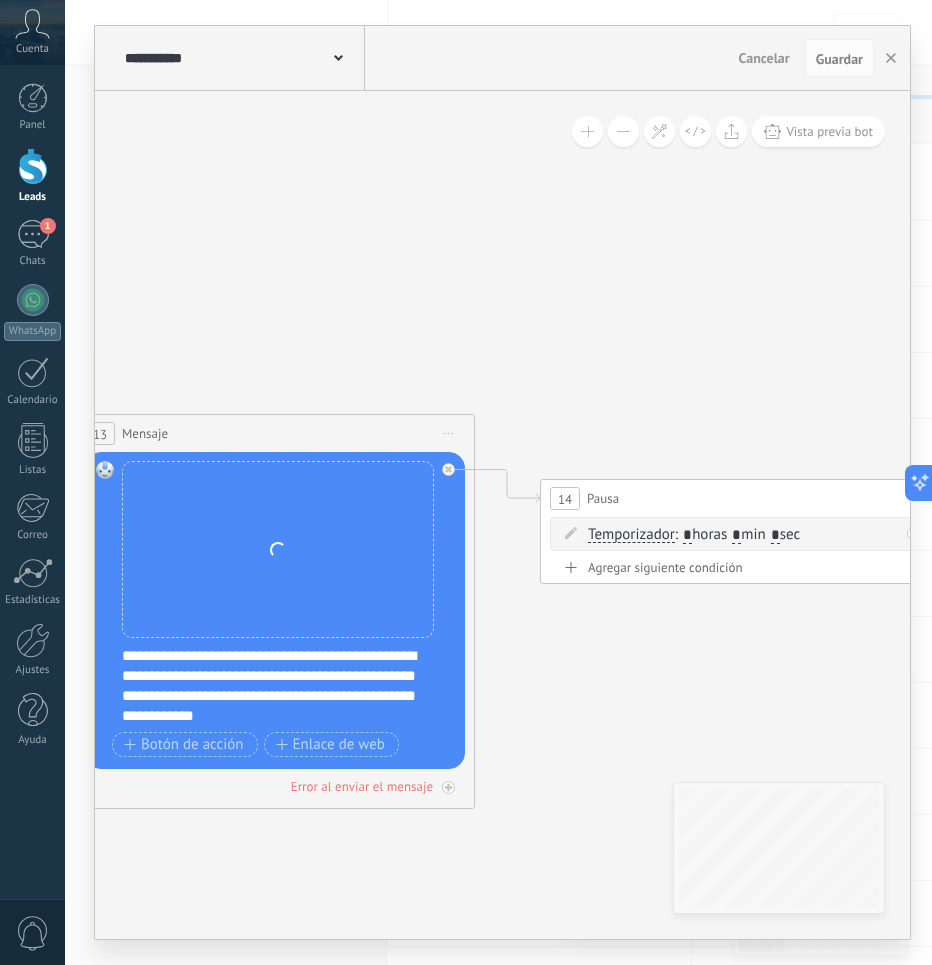 click 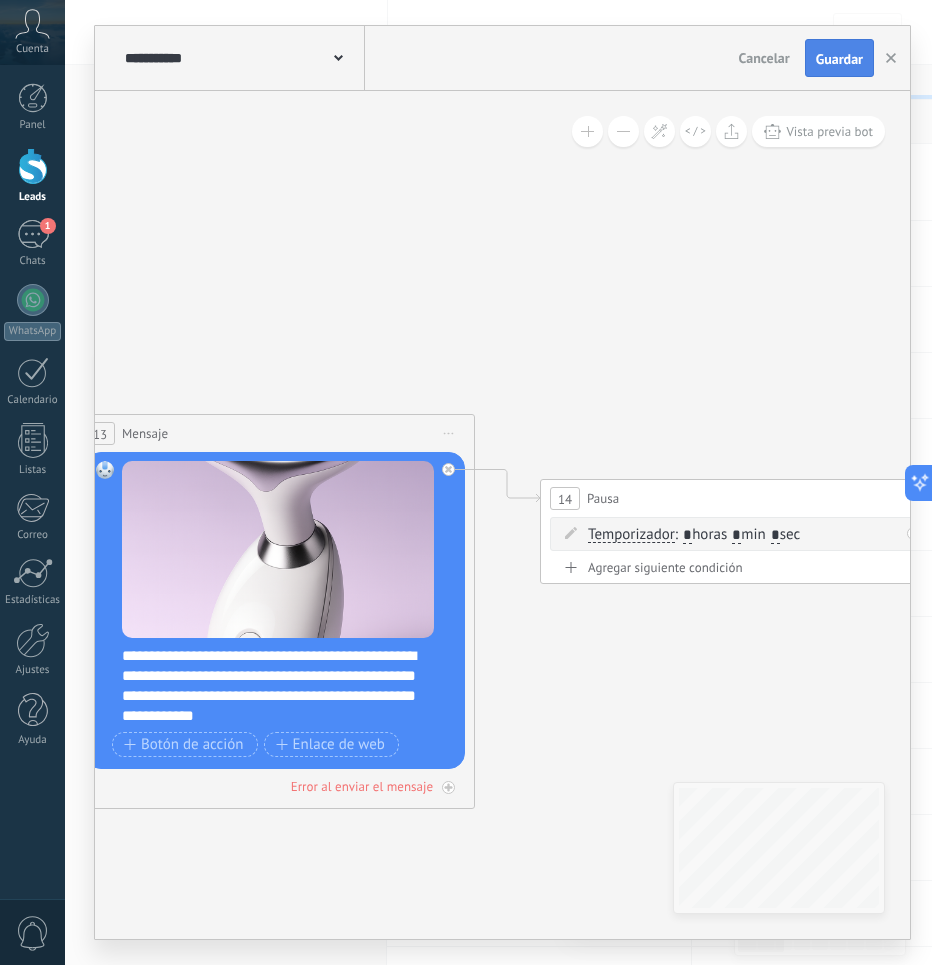click on "Guardar" at bounding box center (839, 59) 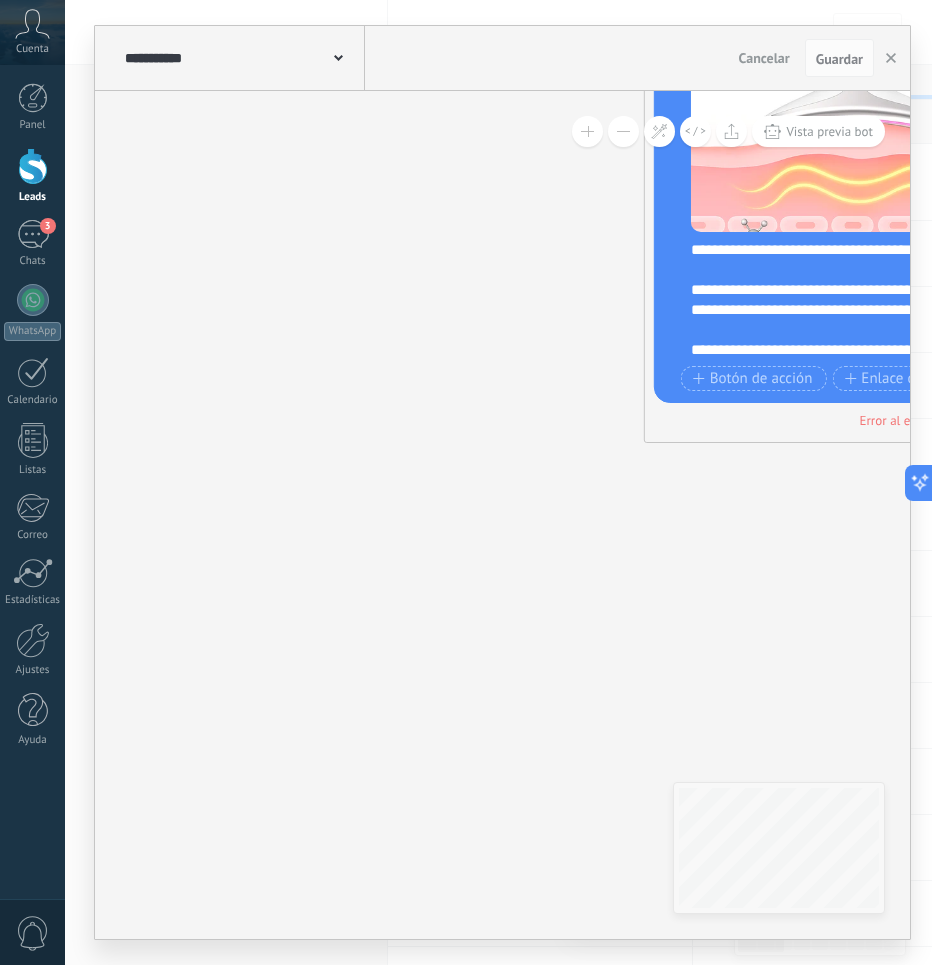 scroll, scrollTop: 0, scrollLeft: 0, axis: both 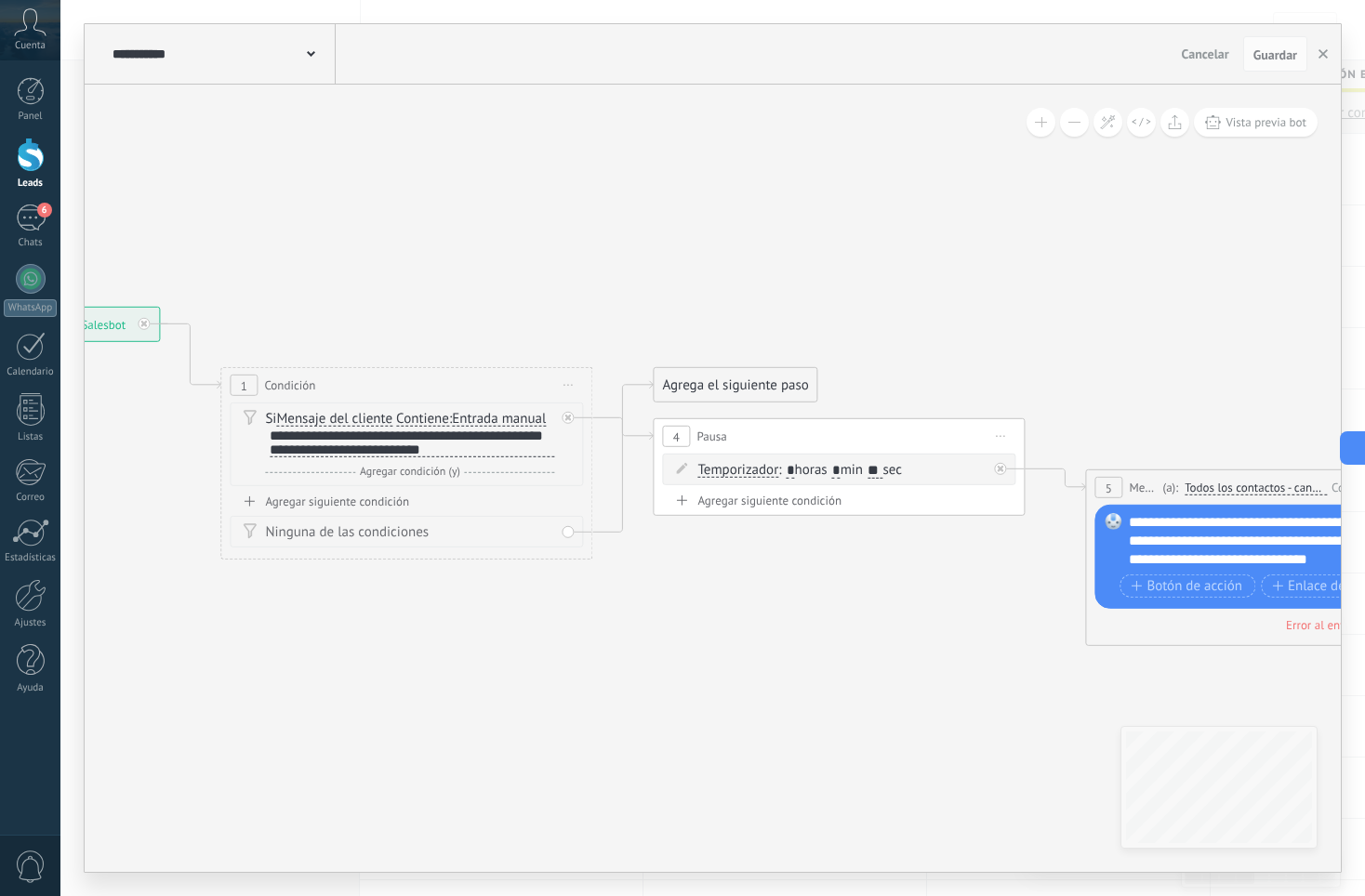 click on "Si
Mensaje del cliente
Mensaje del cliente
Emoción de la conversación
Comentario del cliente
El cliente
Código de chat activo
Mensajero de chat activo
Fuente de cliente potencial
de" at bounding box center (406, 448) 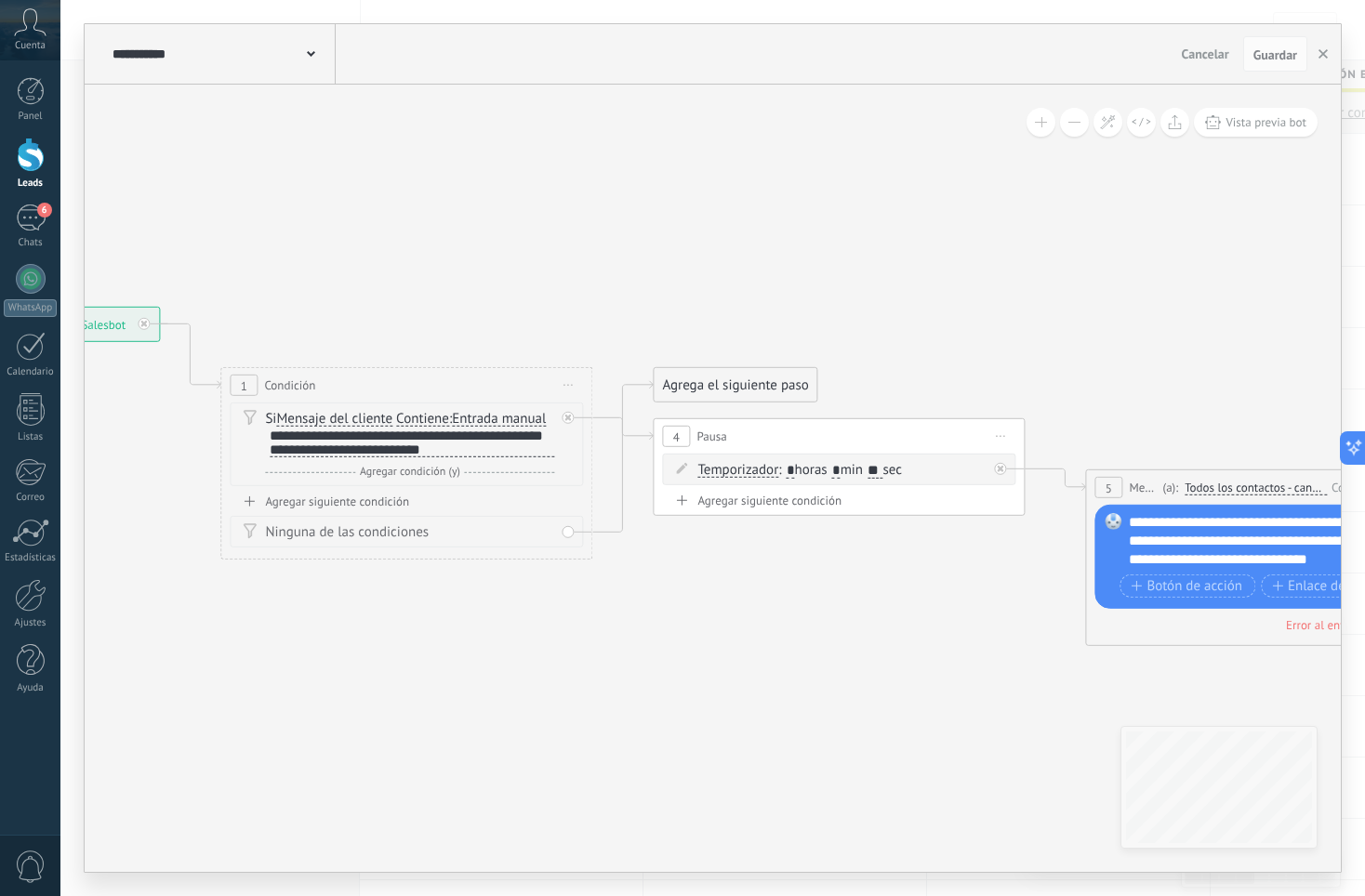 click on "Agregar siguiente condición" at bounding box center [406, 501] 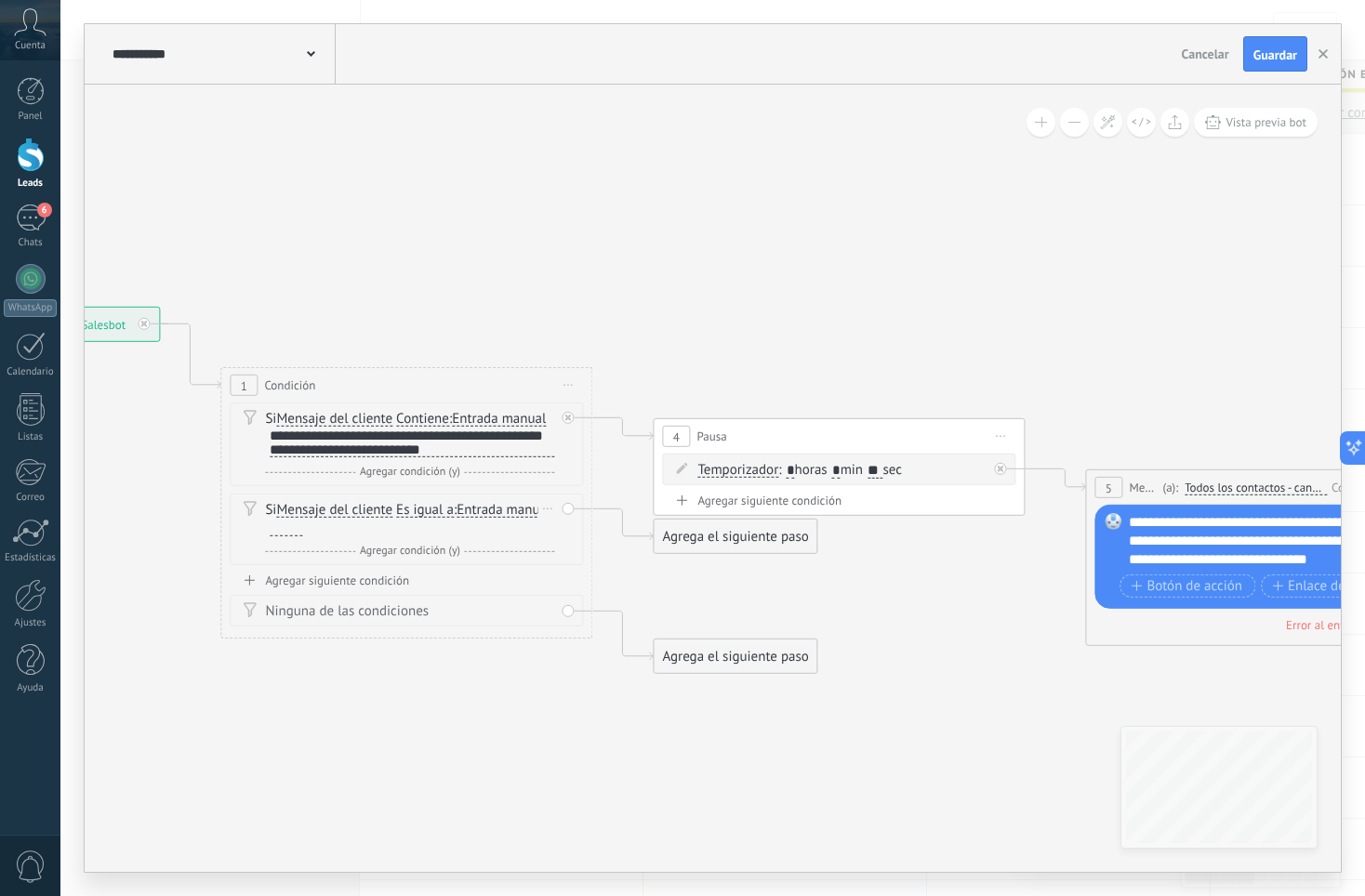 click on "Es igual a" at bounding box center [425, 510] 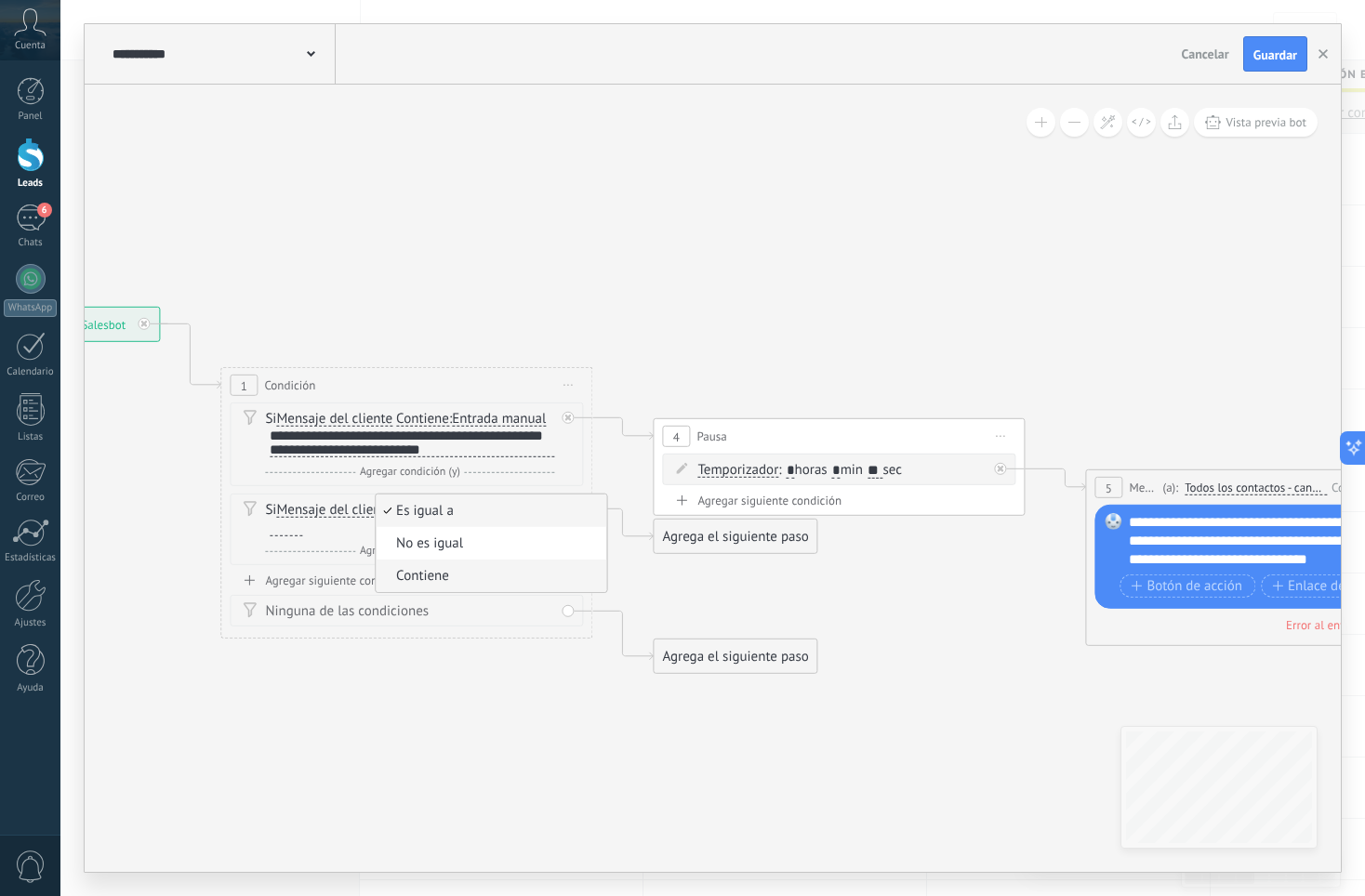 click on "Contiene" at bounding box center [488, 576] 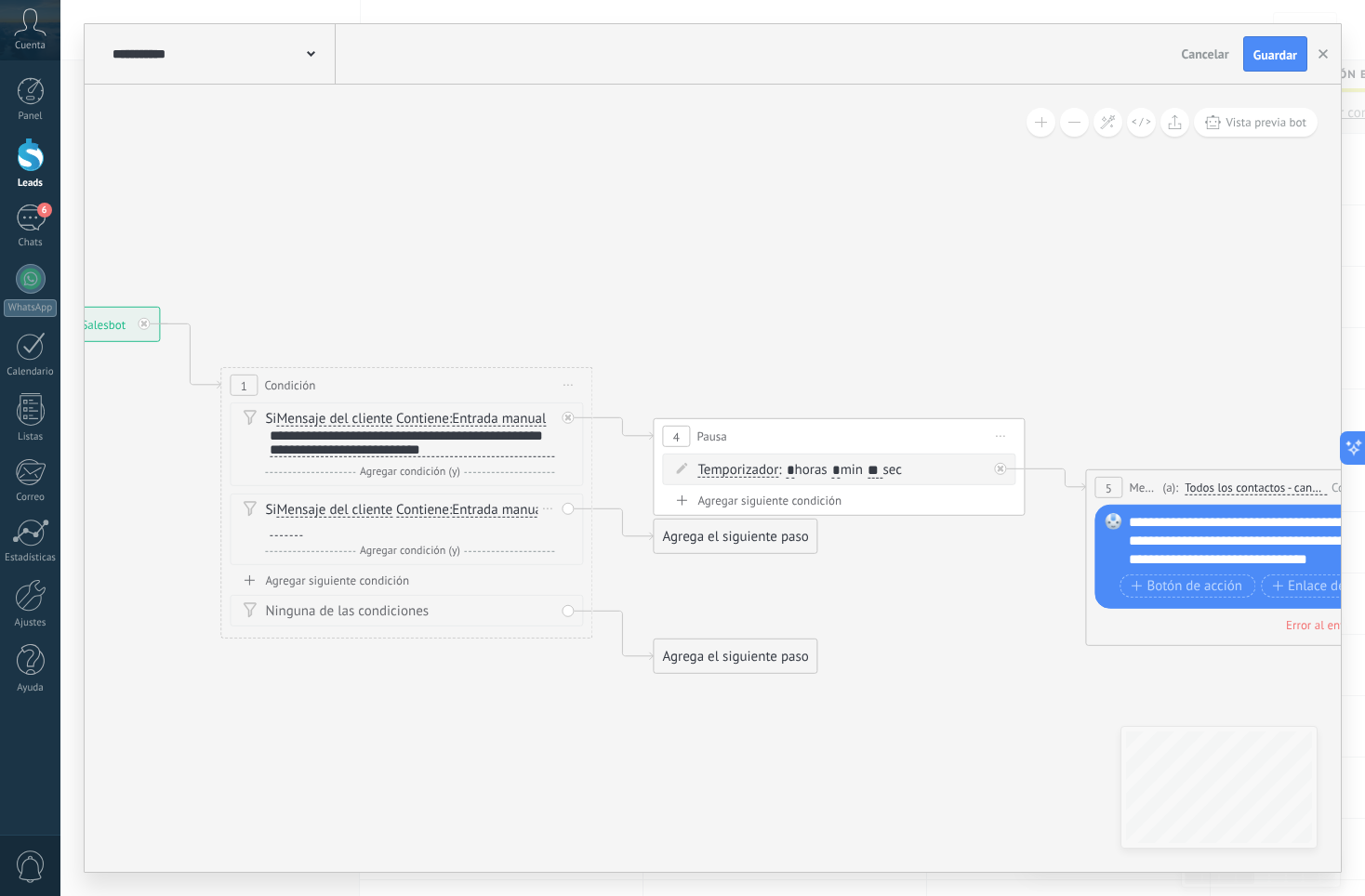 click at bounding box center (285, 529) 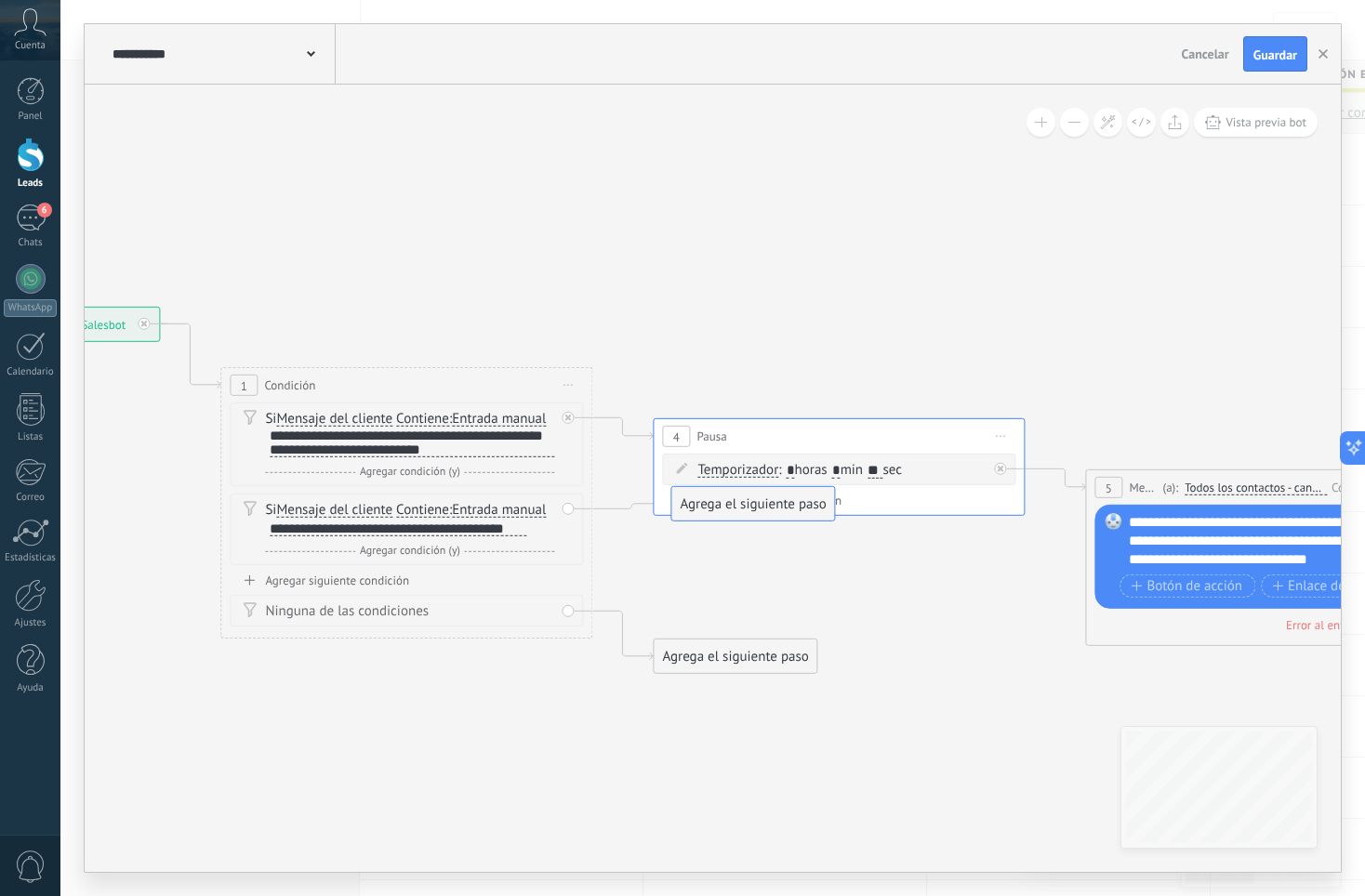 drag, startPoint x: 732, startPoint y: 543, endPoint x: 750, endPoint y: 511, distance: 36.71512 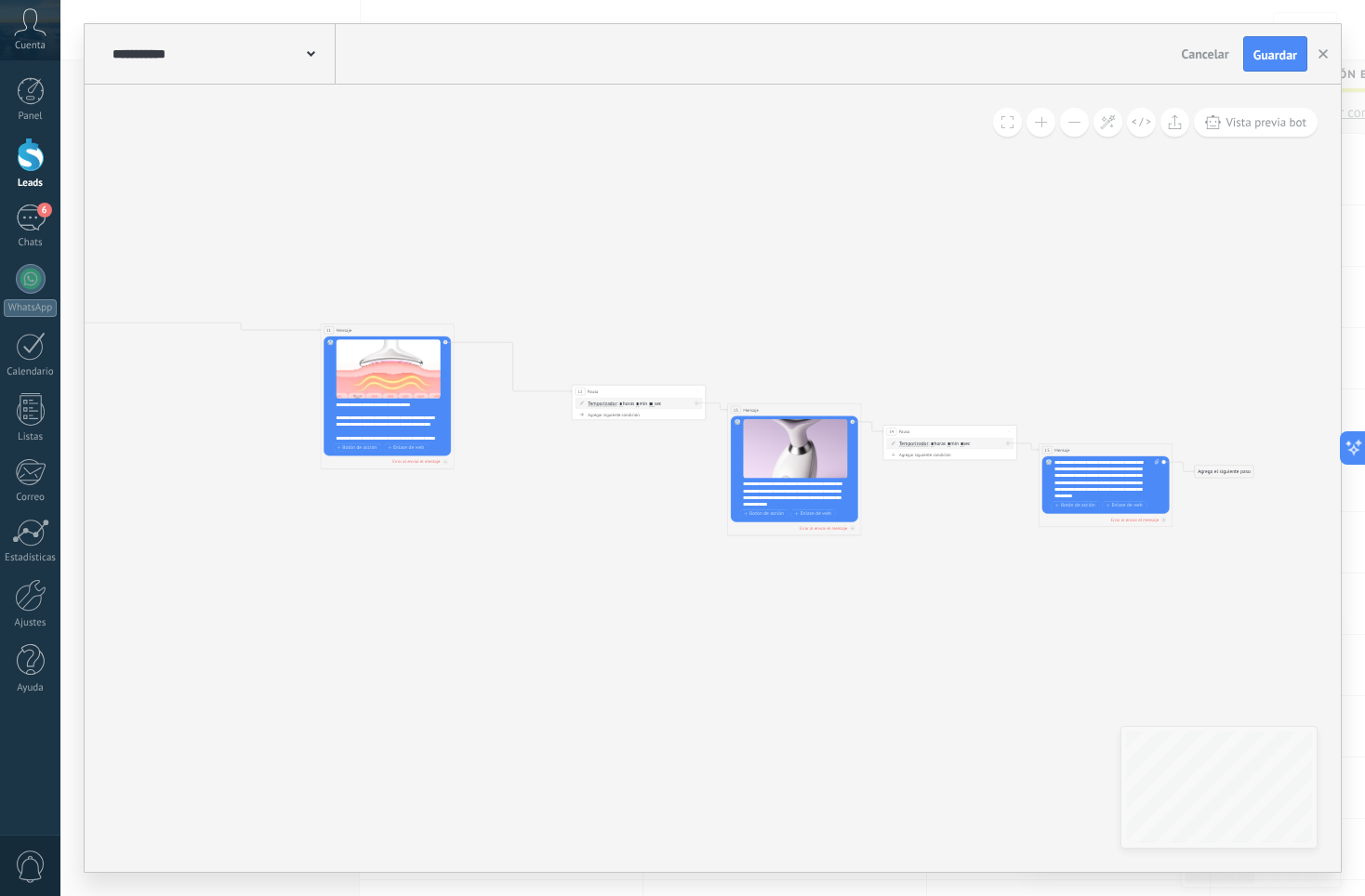 click on "15
Mensaje
*******
(a):
Todos los contactos - canales seleccionados
Todos los contactos - canales seleccionados
Todos los contactos - canal primario
Contacto principal - canales seleccionados
Contacto principal - canal primario
Todos los contactos - canales seleccionados
Todos los contactos - canales seleccionados
Todos los contactos - canal primario" at bounding box center [1105, 449] 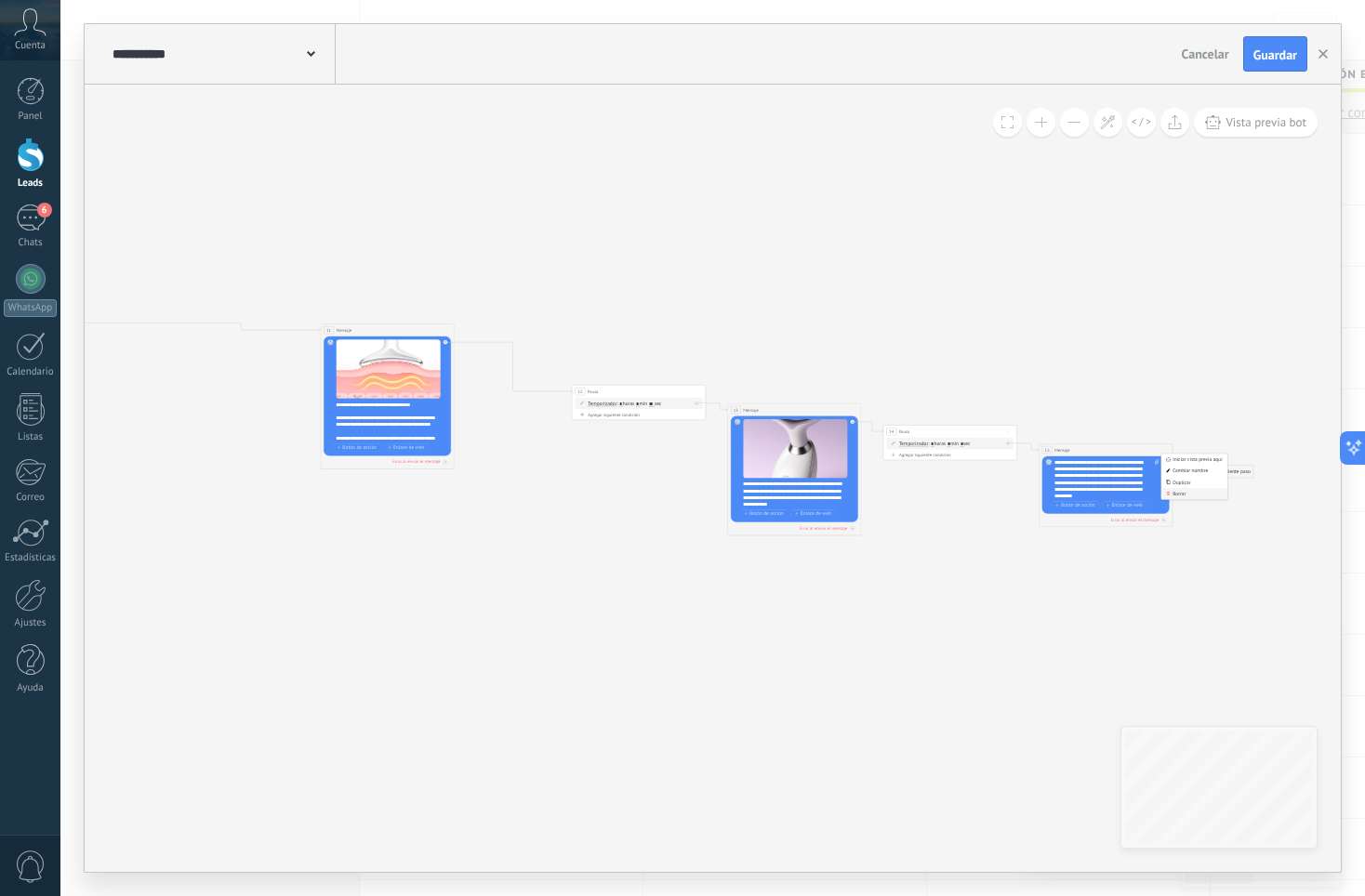 click on "Borrar" at bounding box center (1194, 494) 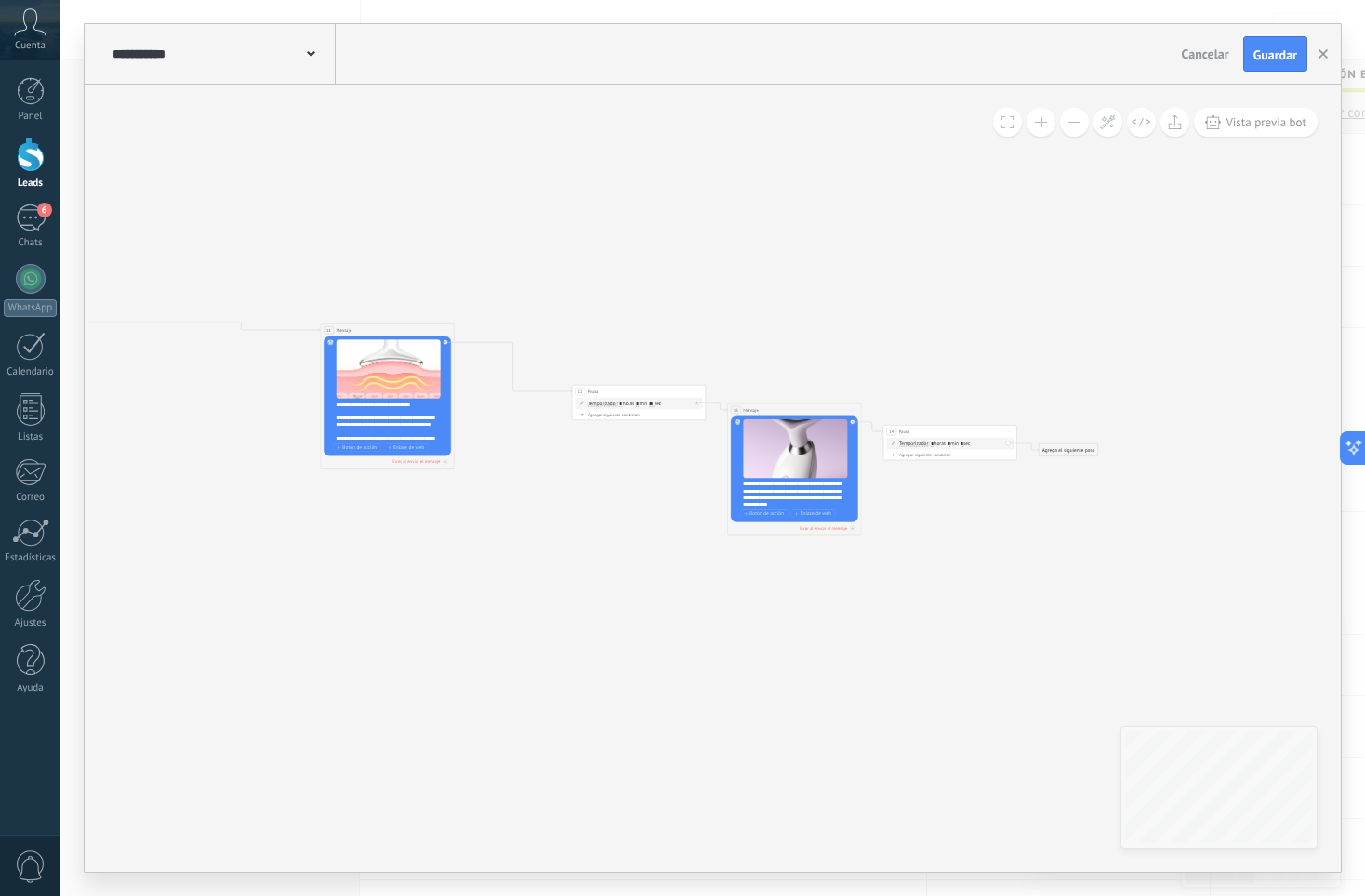 click on "Iniciar vista previa aquí
Cambiar nombre
Duplicar
[GEOGRAPHIC_DATA]" at bounding box center (1009, 431) 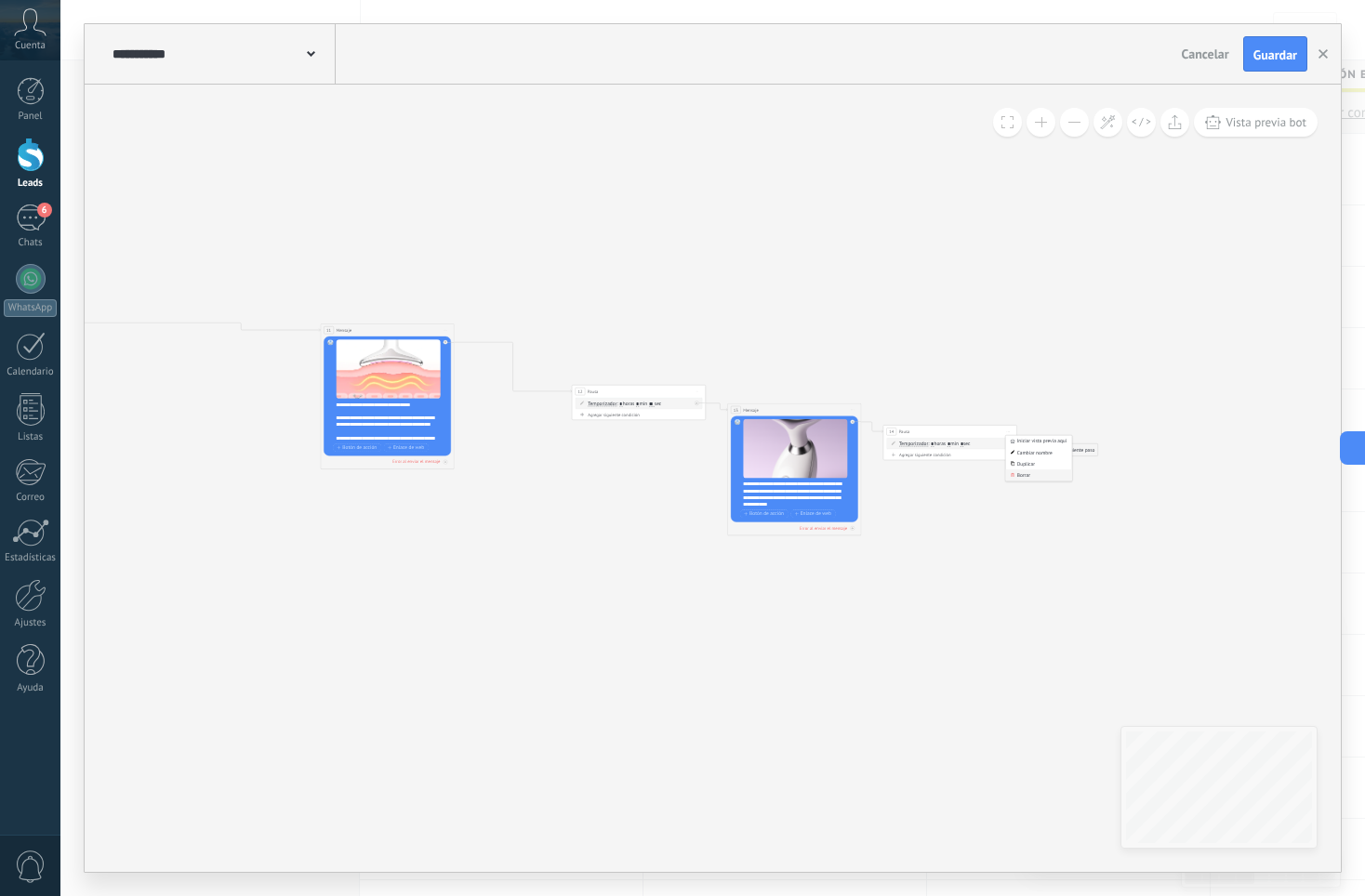click on "Borrar" at bounding box center (1038, 475) 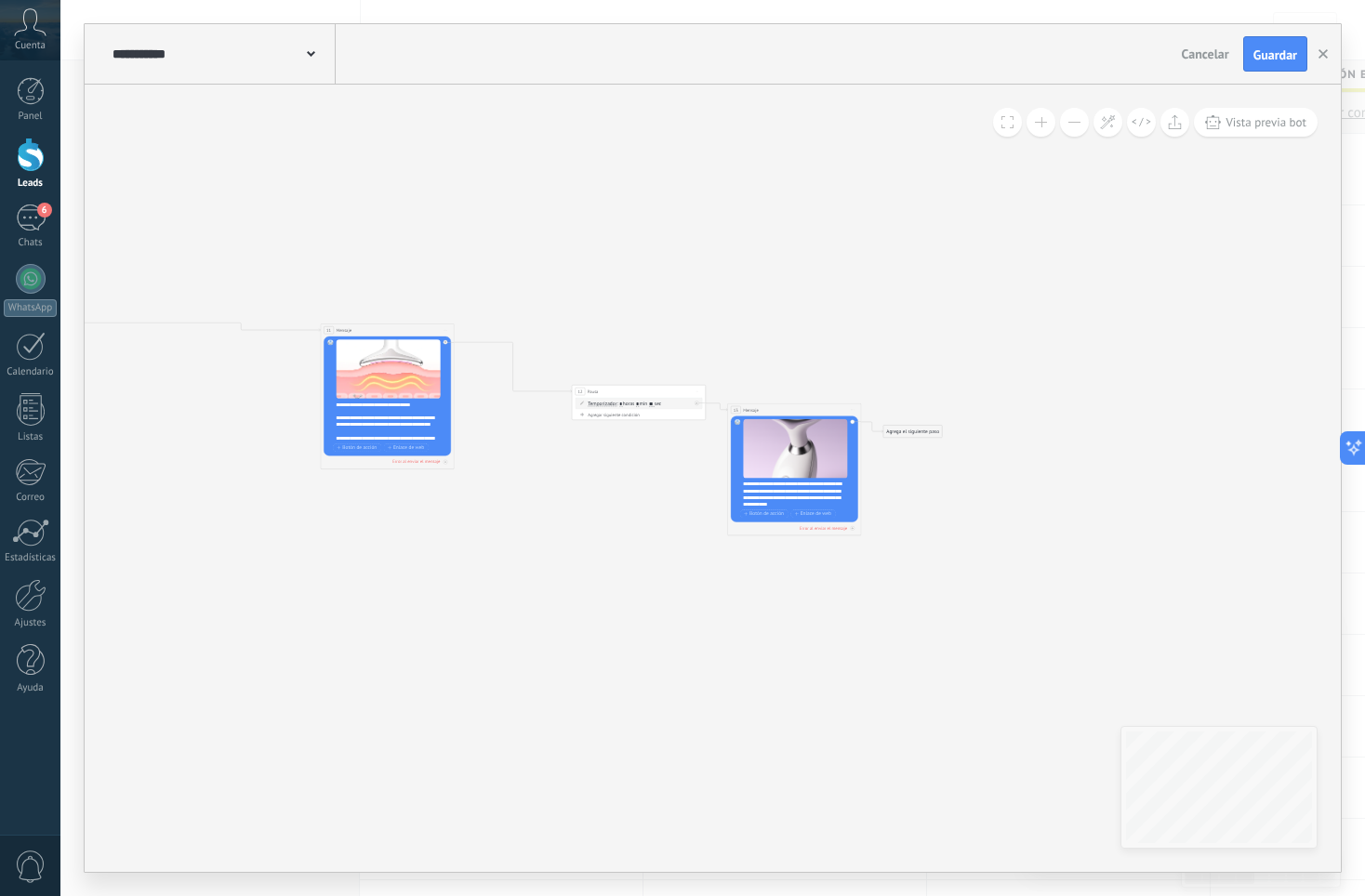 click on "Iniciar vista previa aquí
Cambiar nombre
Duplicar
[GEOGRAPHIC_DATA]" at bounding box center [853, 410] 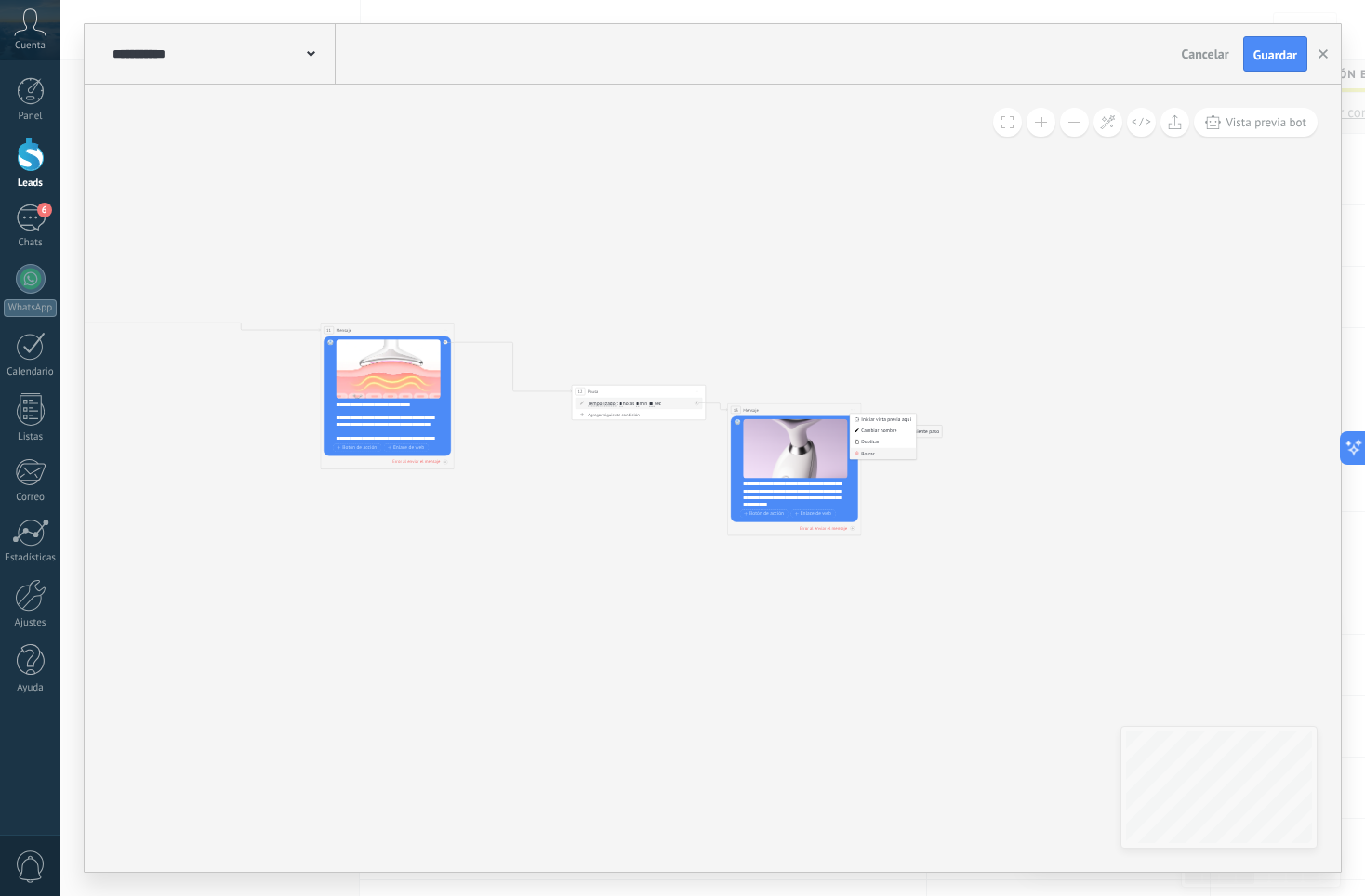click on "Borrar" at bounding box center (882, 454) 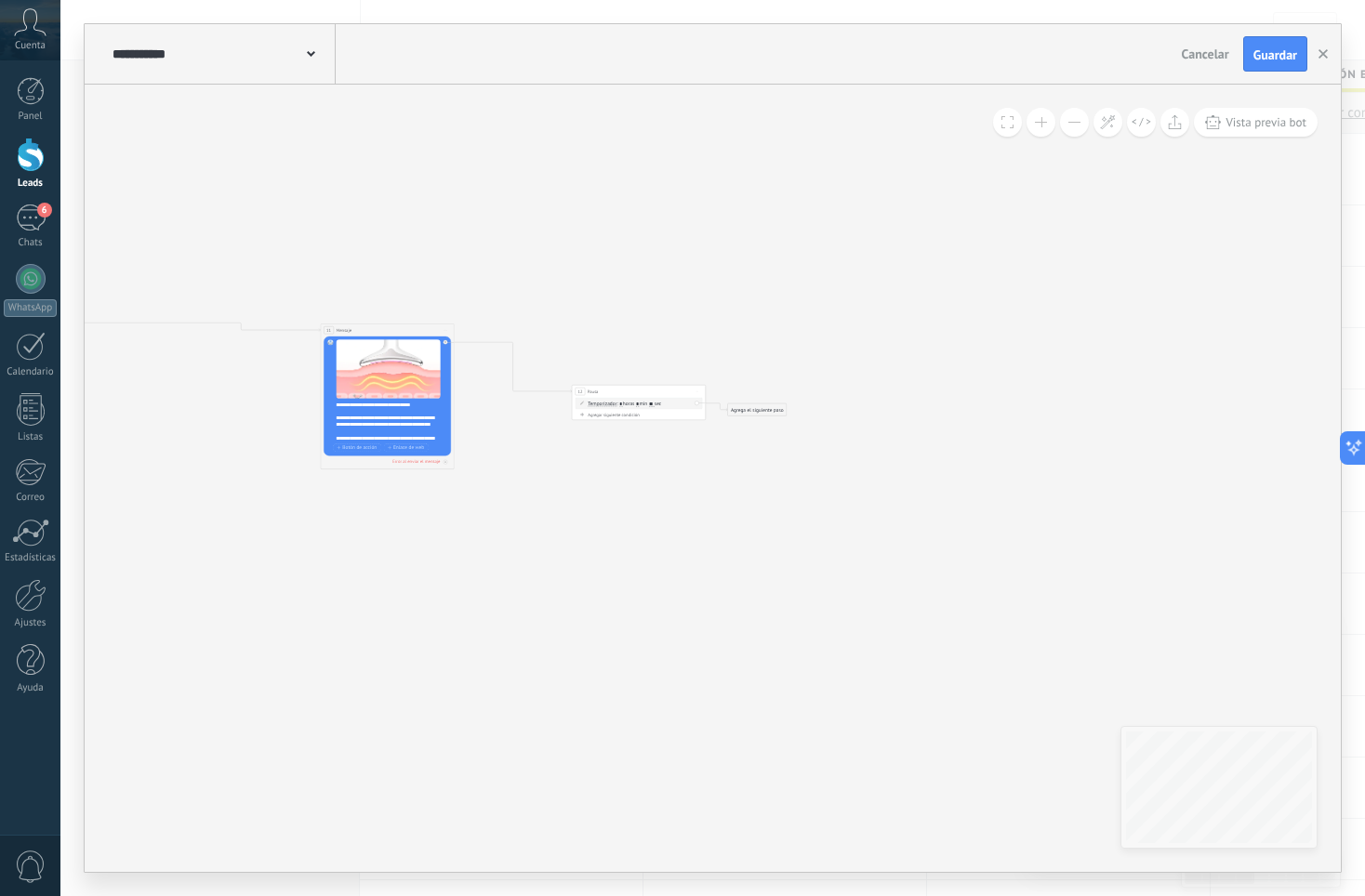 click on "Iniciar vista previa aquí
Cambiar nombre
Duplicar
[GEOGRAPHIC_DATA]" at bounding box center (445, 330) 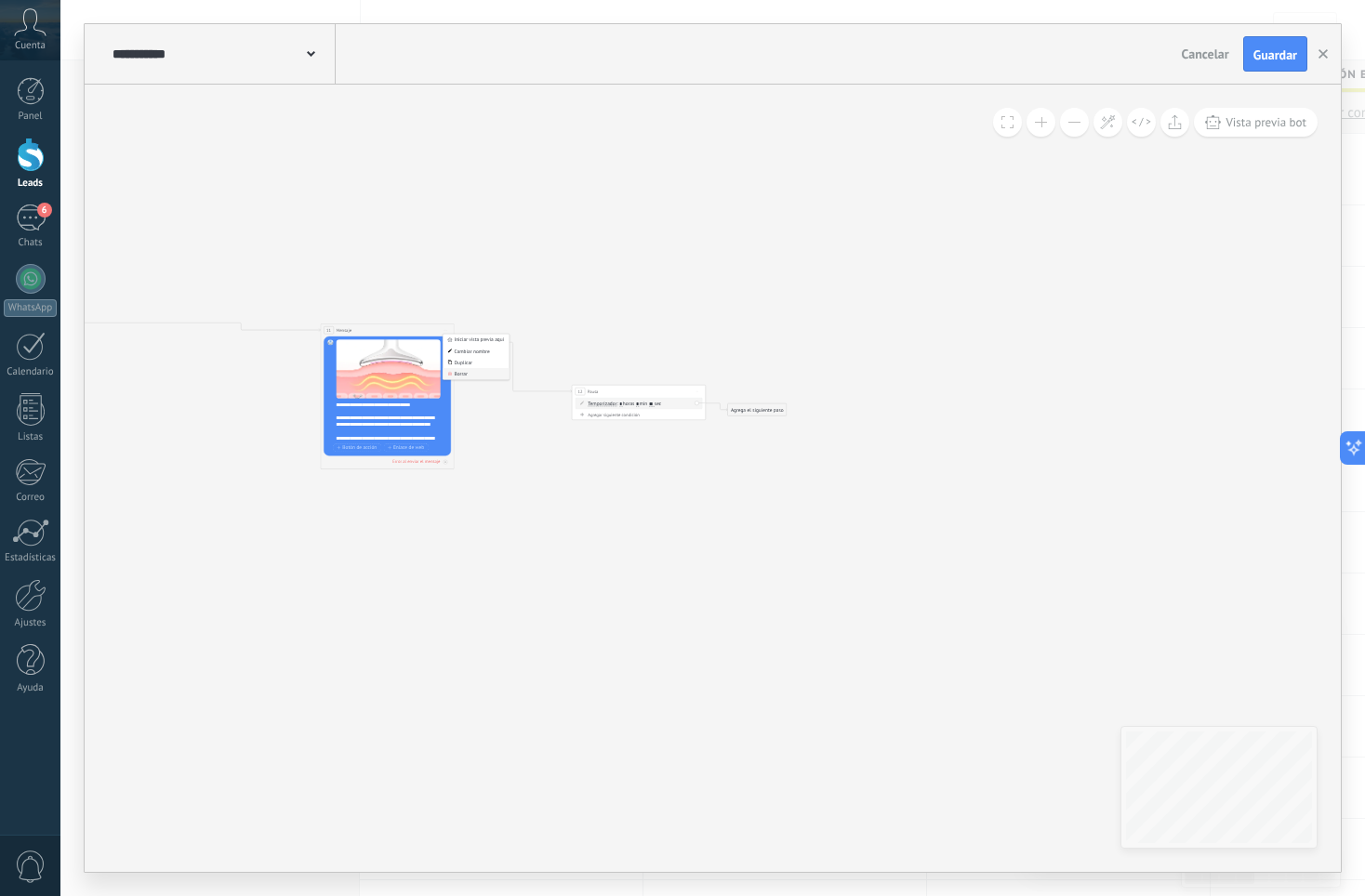 click on "Borrar" at bounding box center (475, 374) 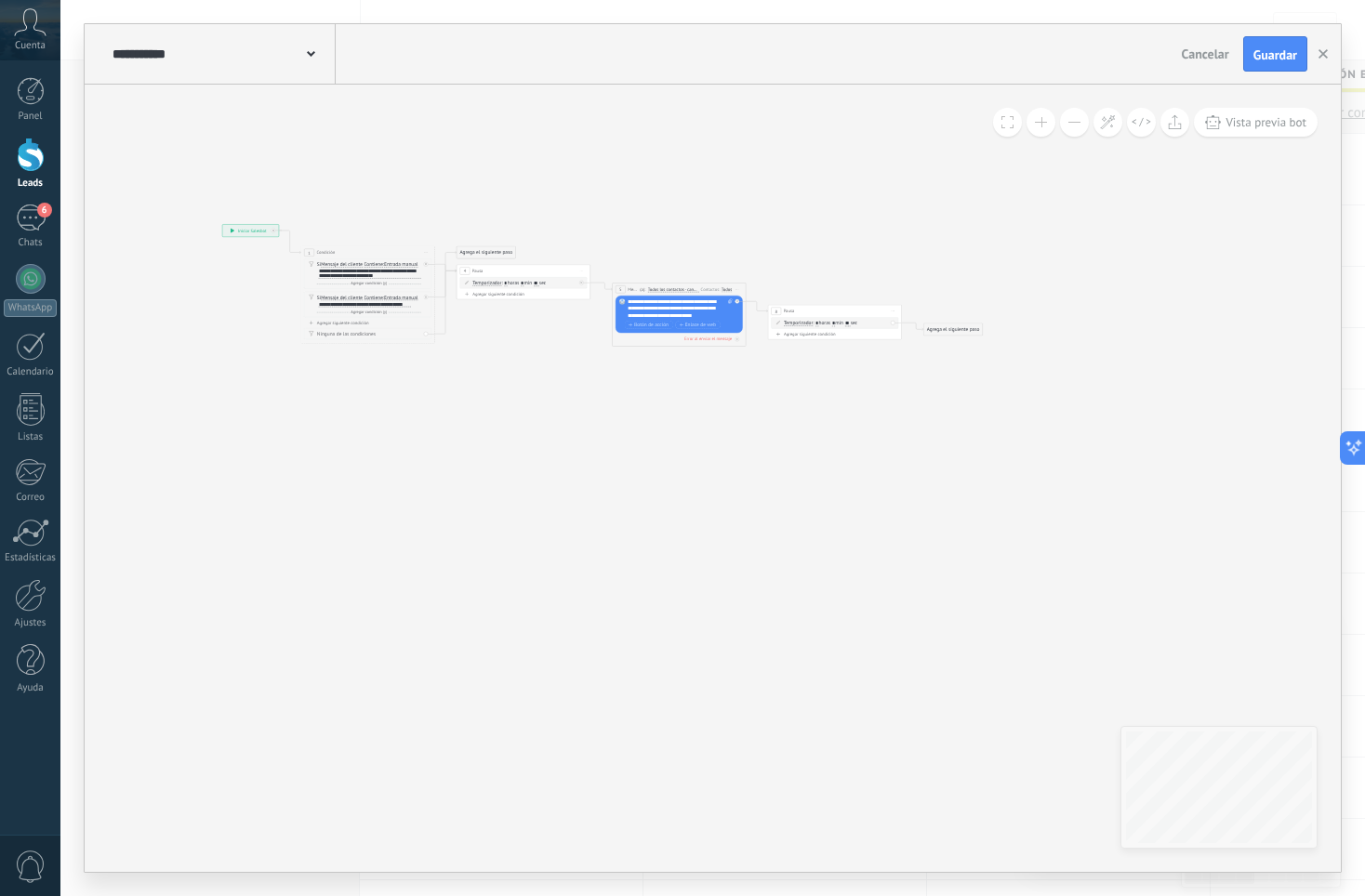 click 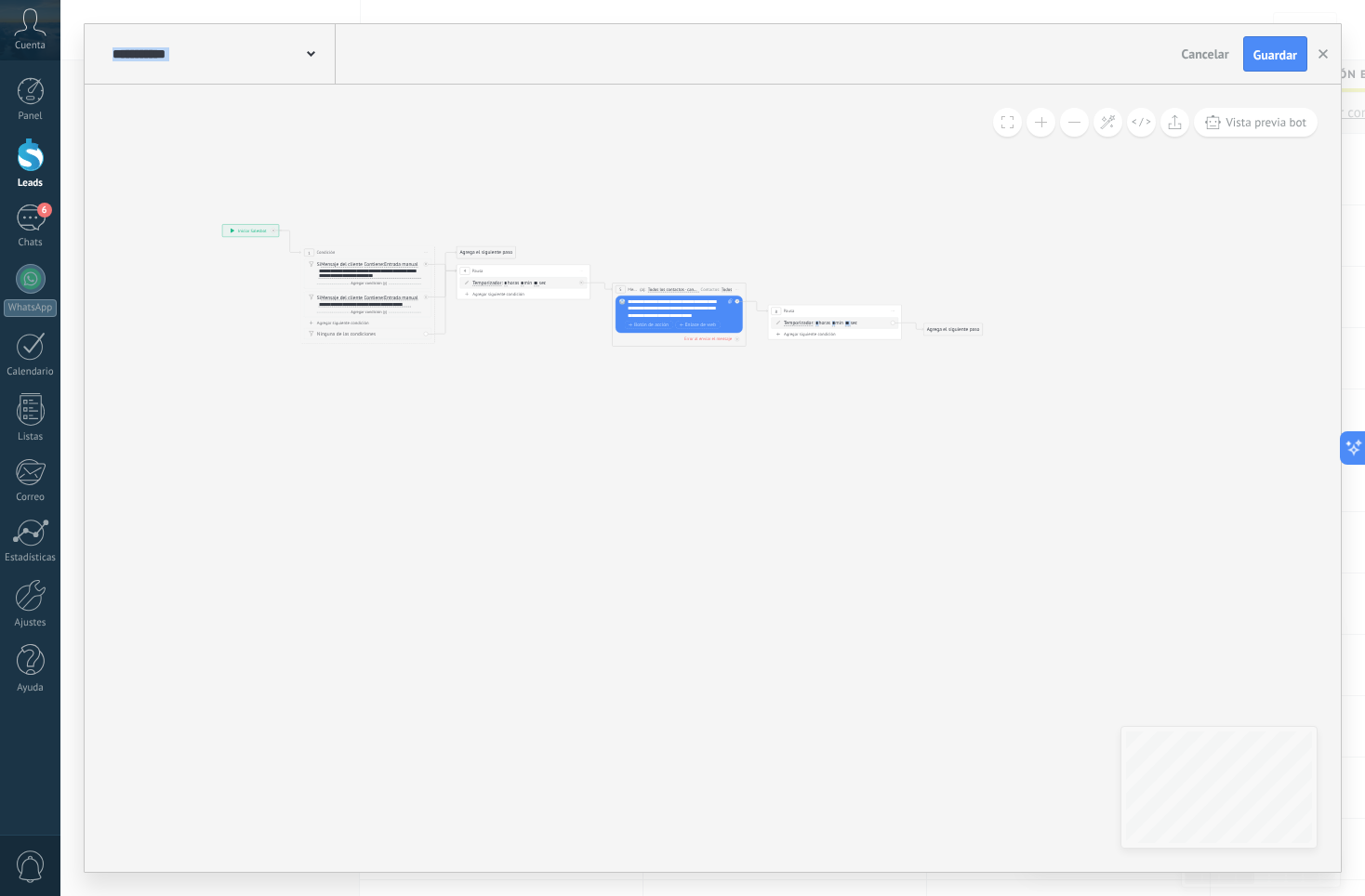 click 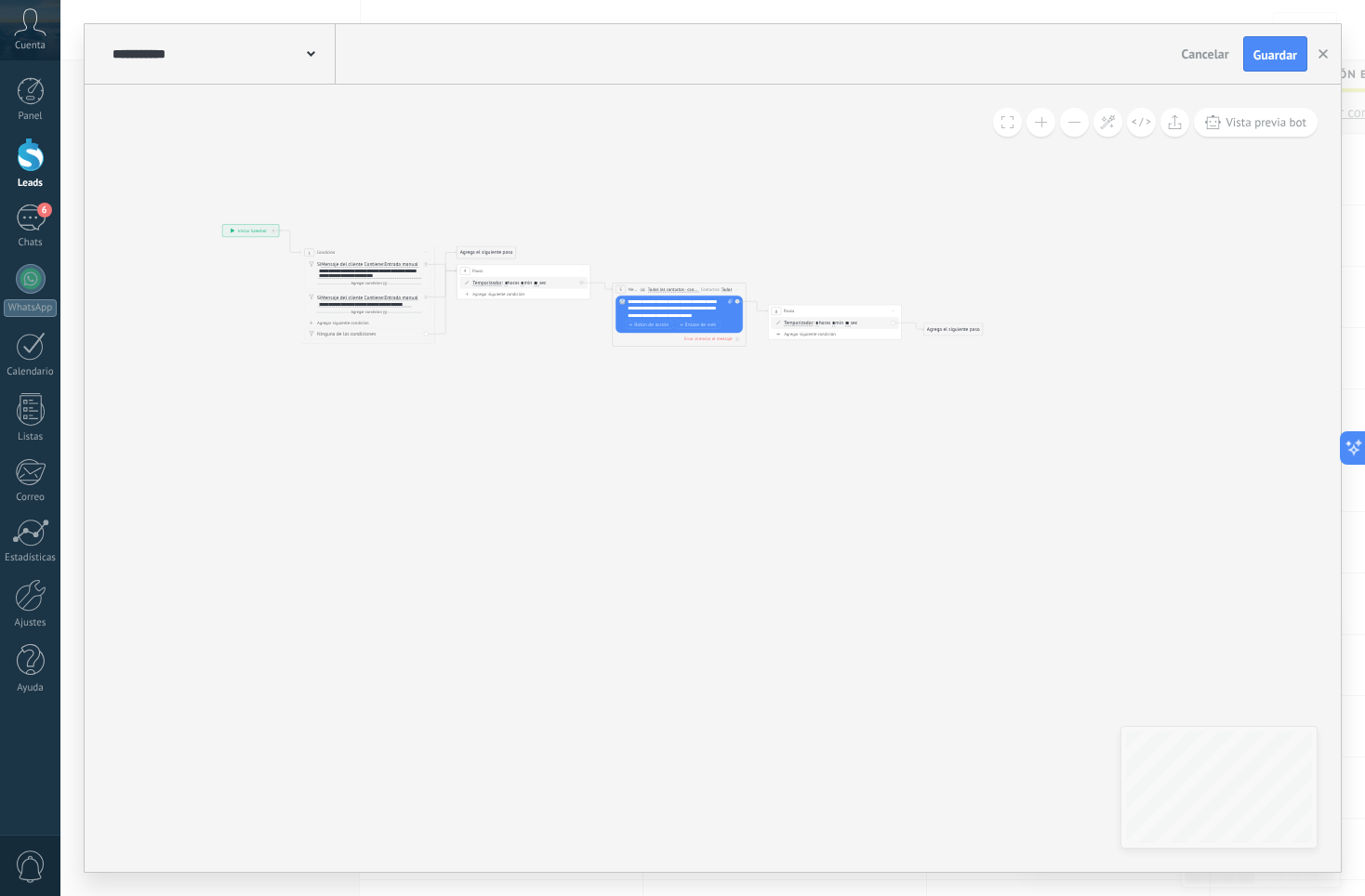 click 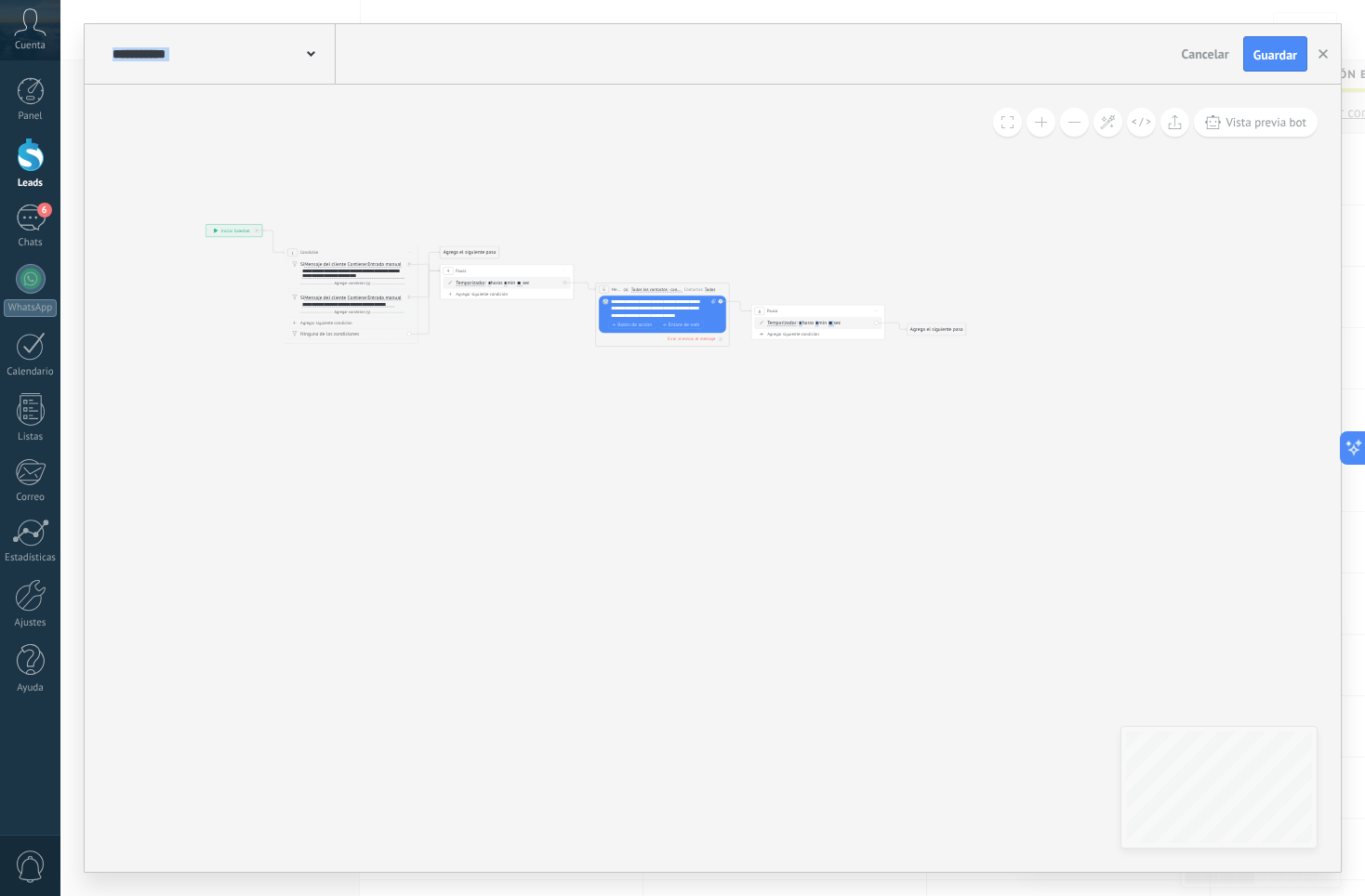 click 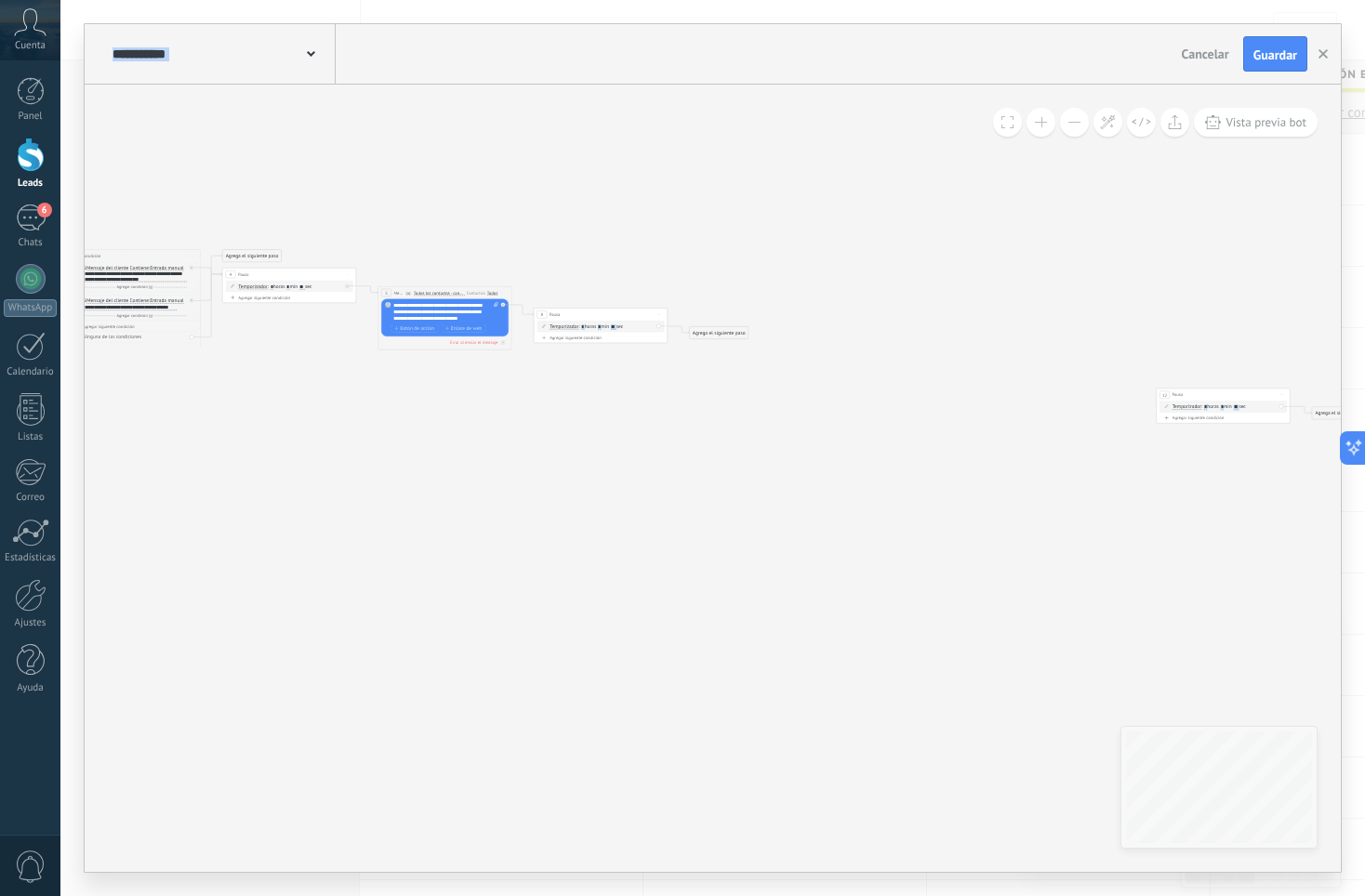 click at bounding box center [1040, 122] 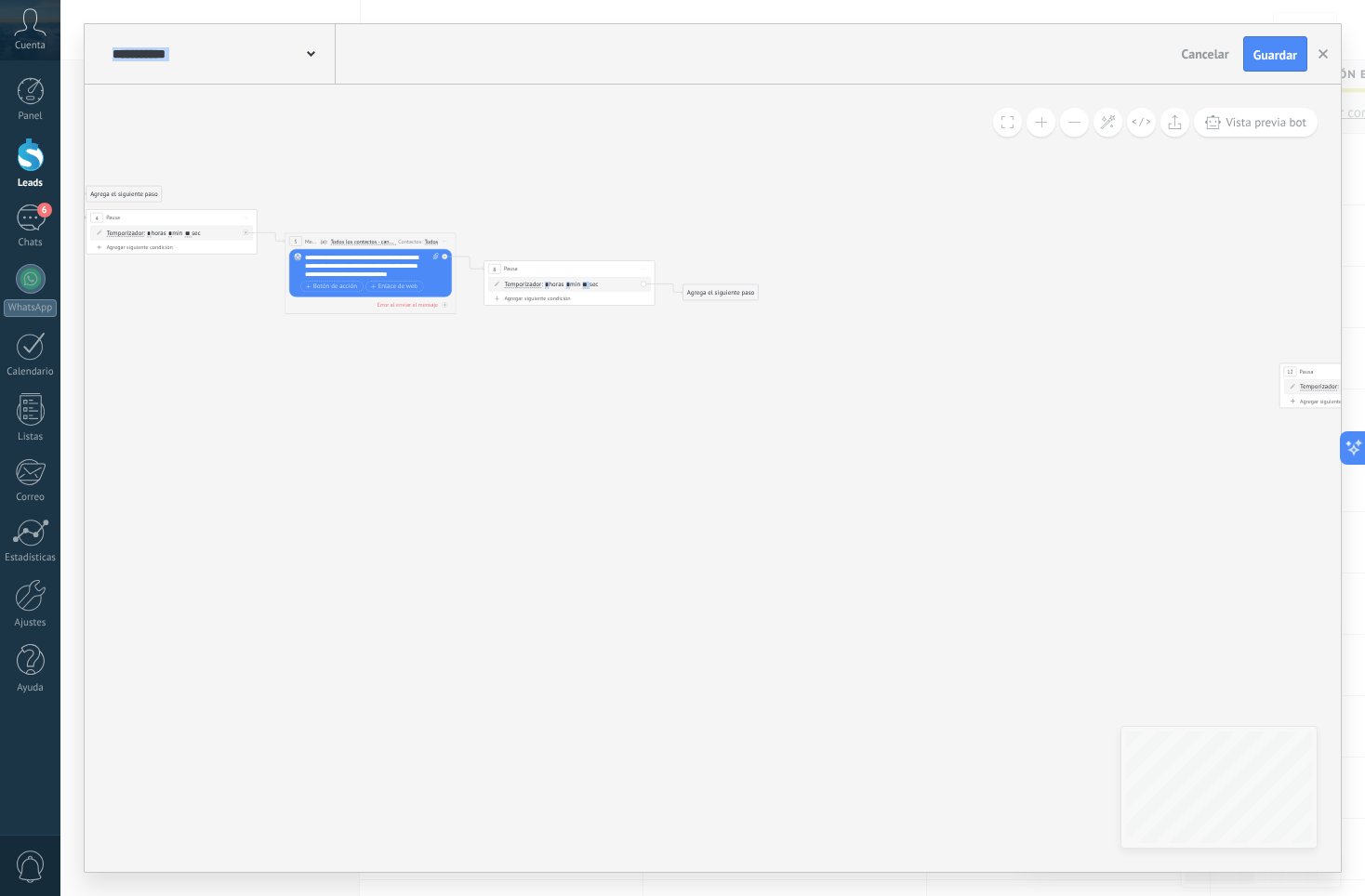 click at bounding box center (1040, 122) 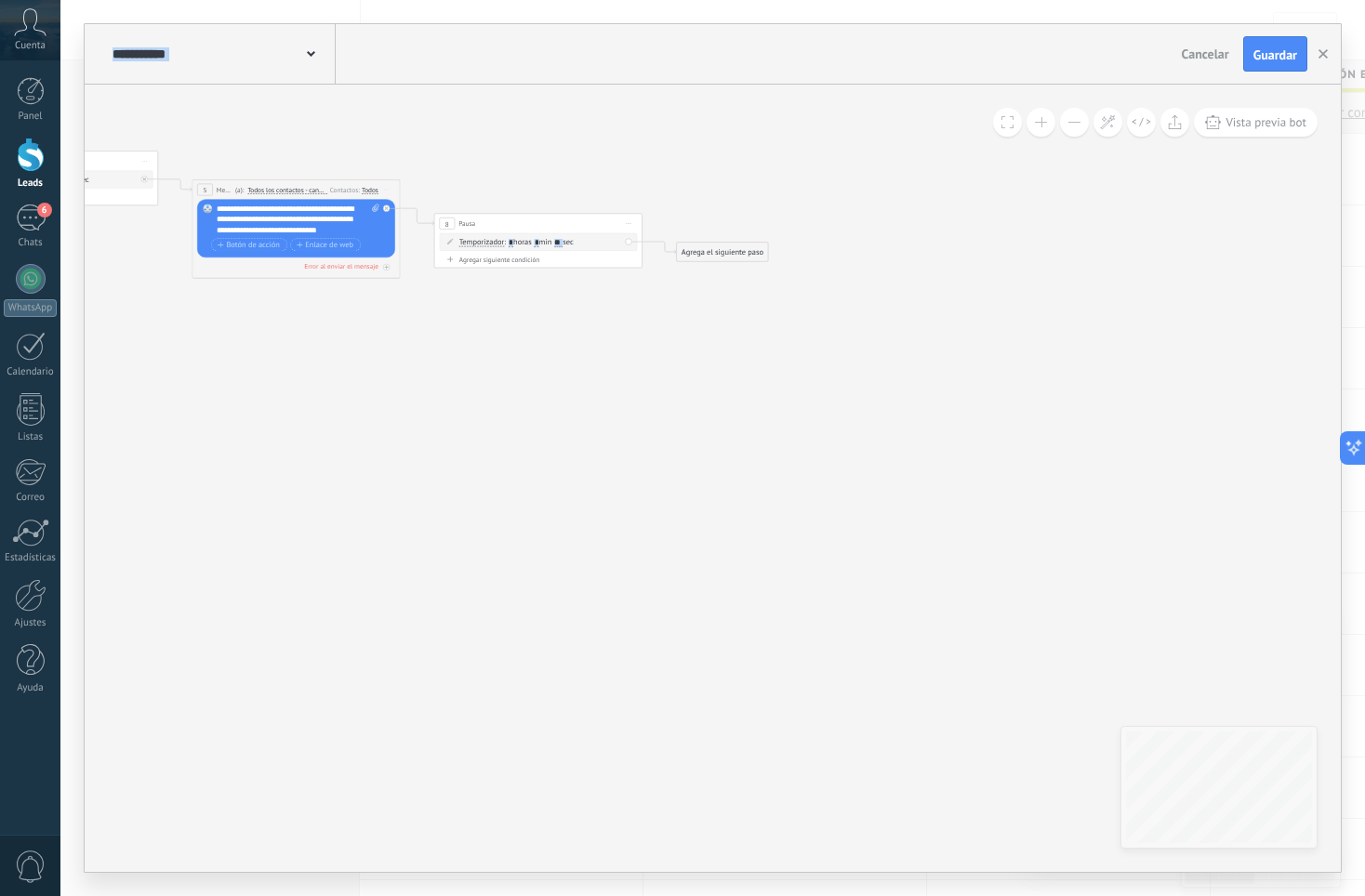 click at bounding box center [1040, 122] 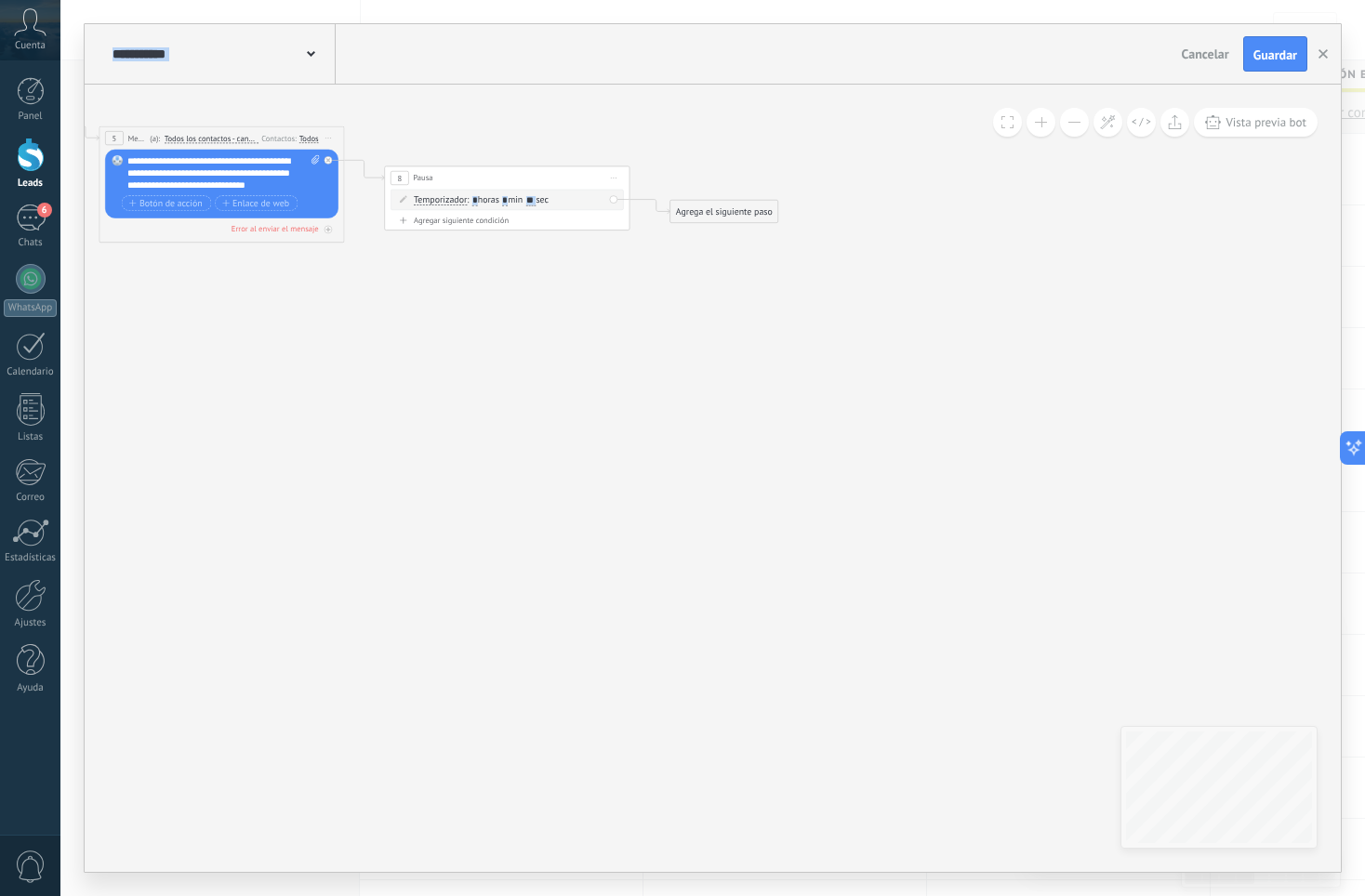 click at bounding box center (1040, 122) 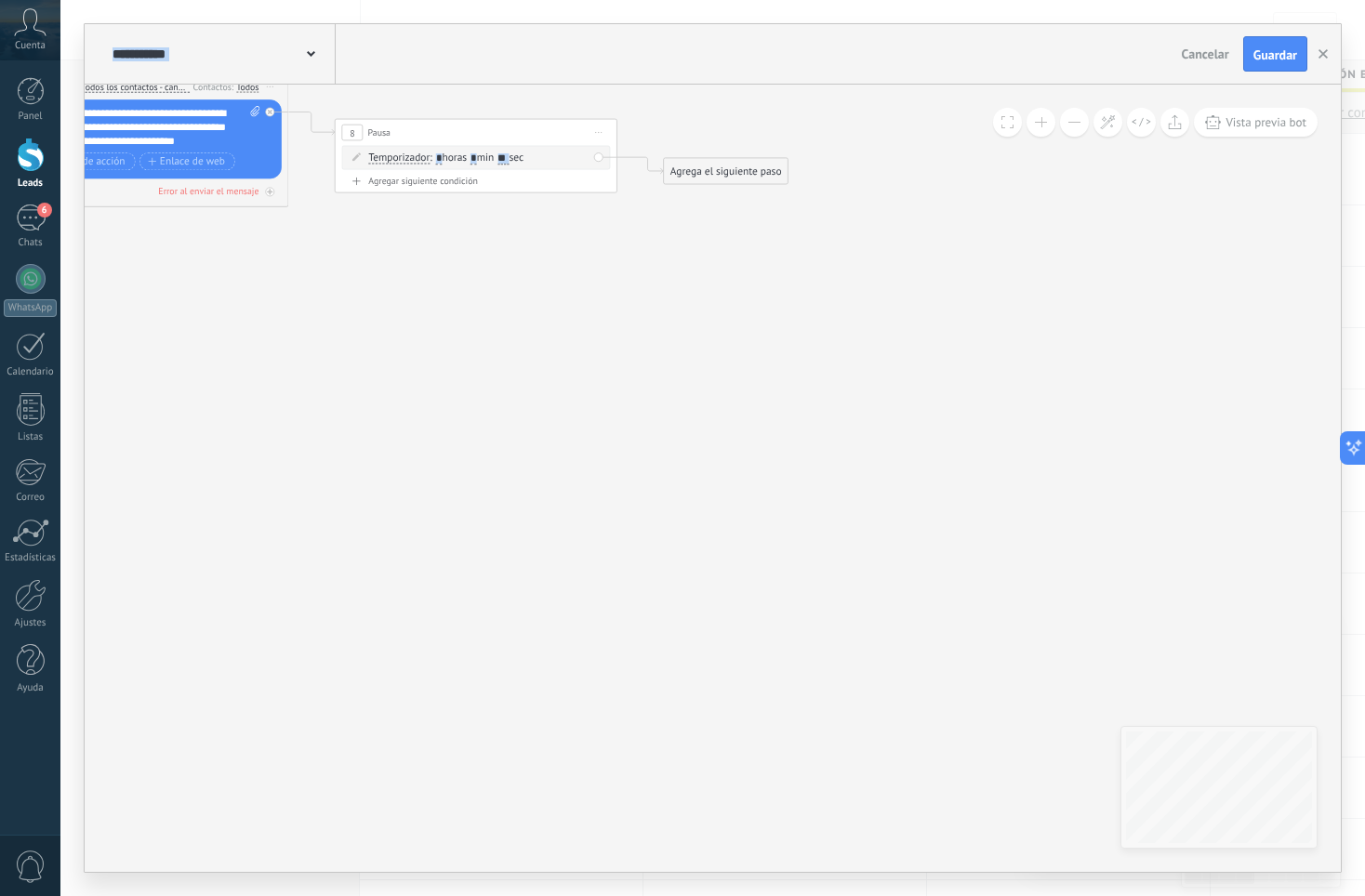 click at bounding box center (1040, 122) 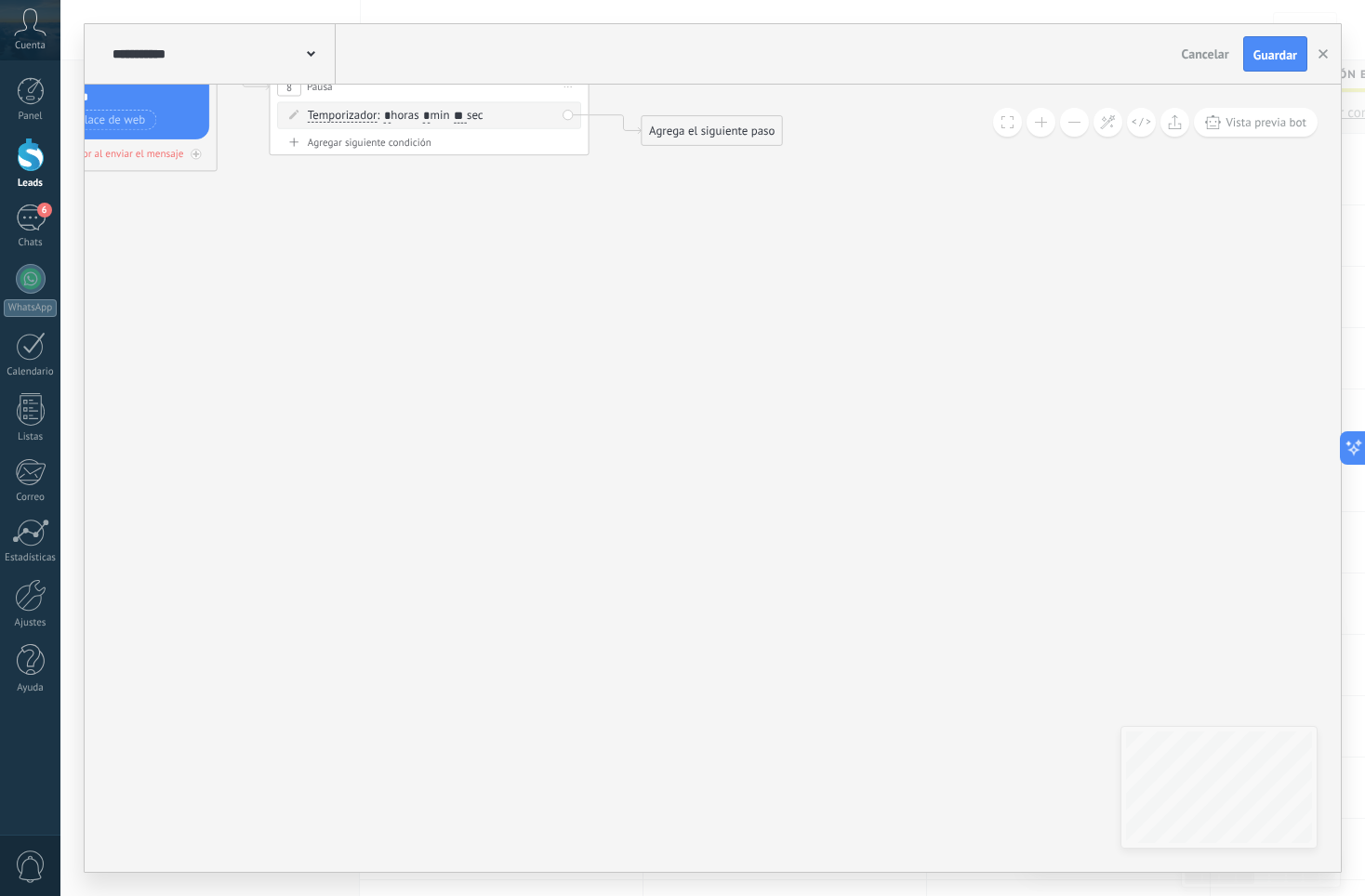 click 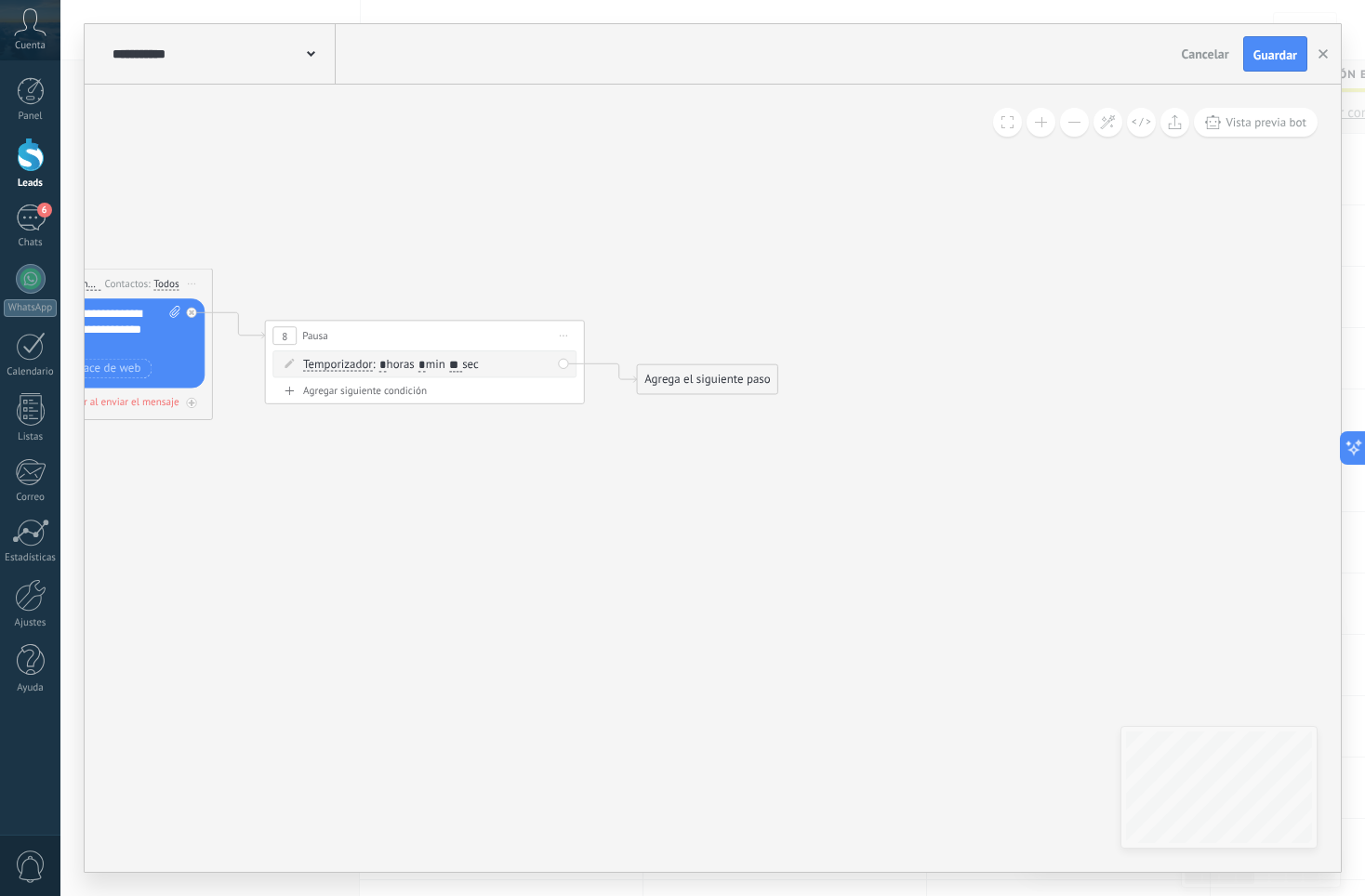 click on "Agrega el siguiente paso" at bounding box center [707, 379] 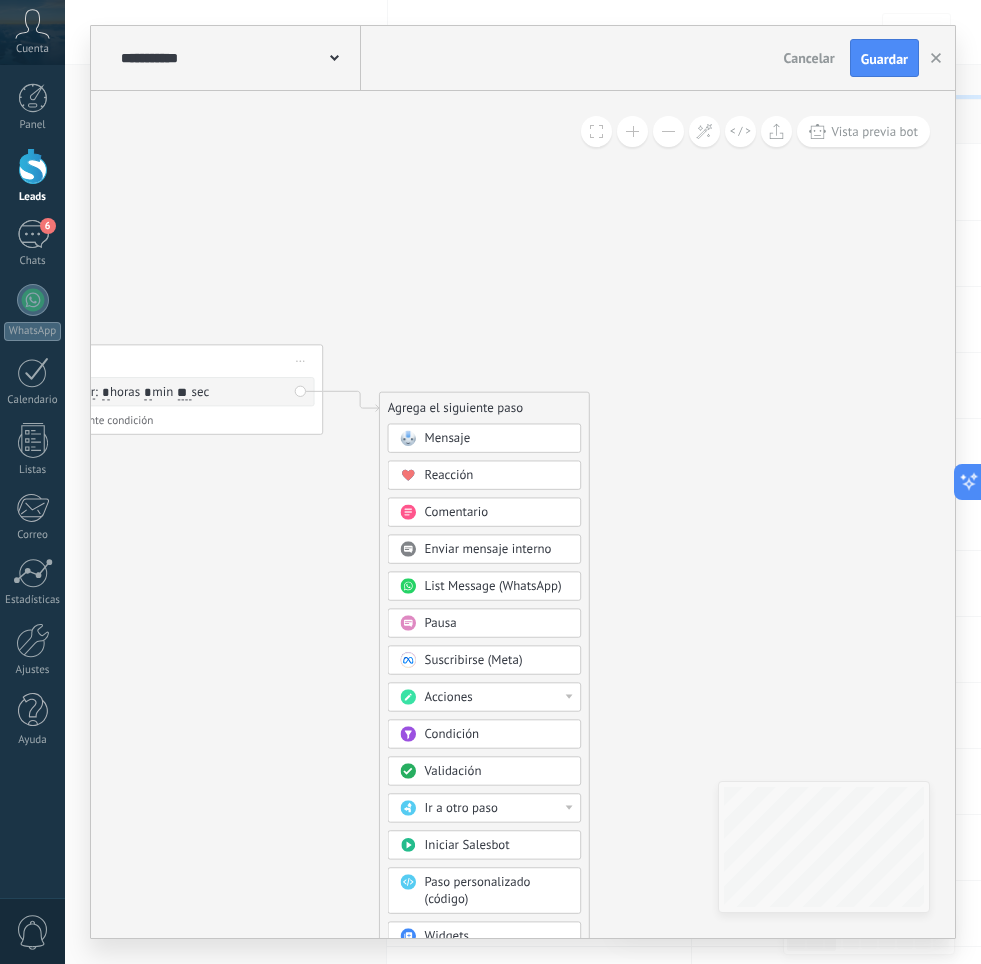 click on "Mensaje" at bounding box center (485, 438) 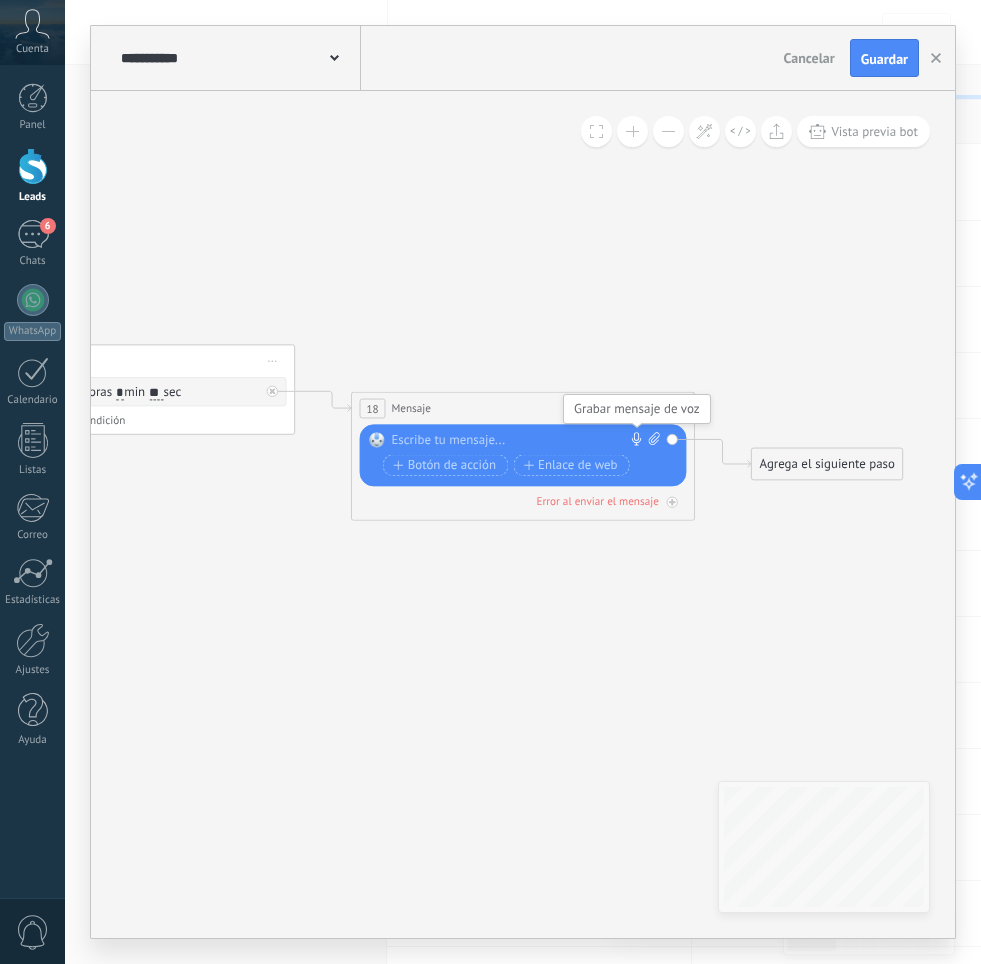 click 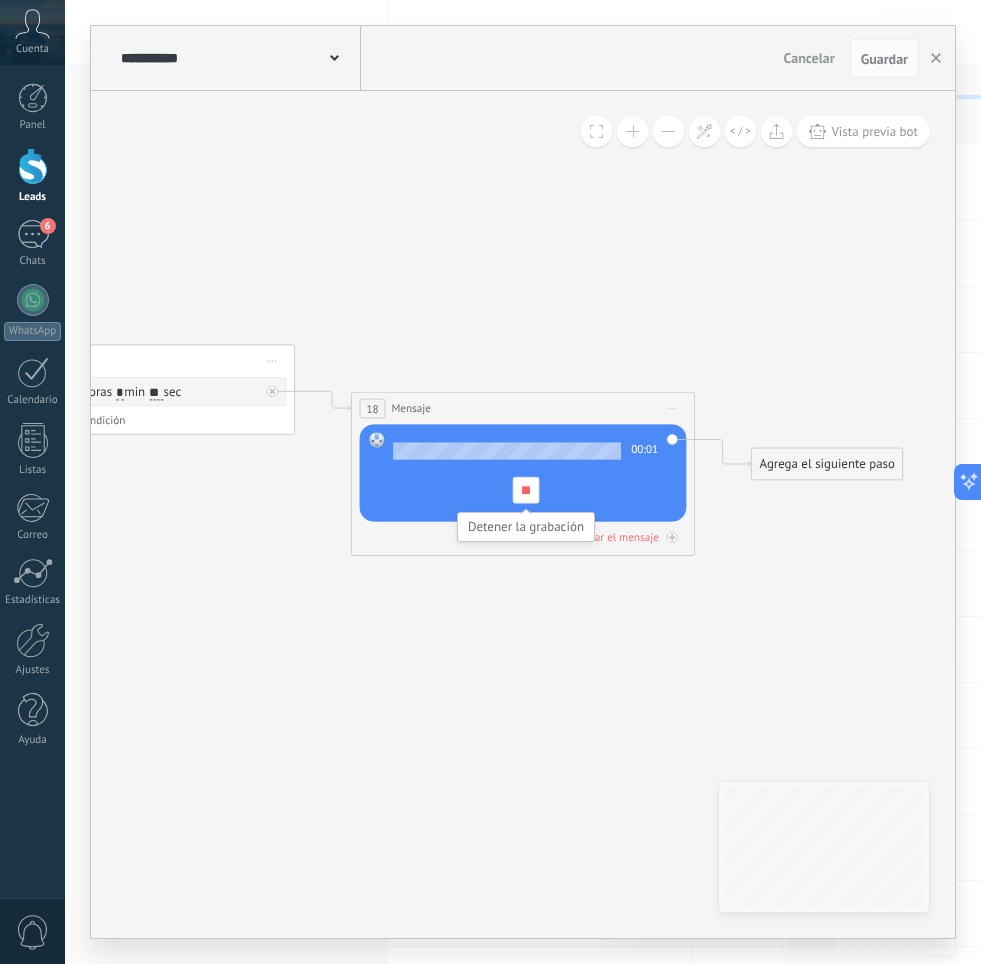 click at bounding box center (526, 490) 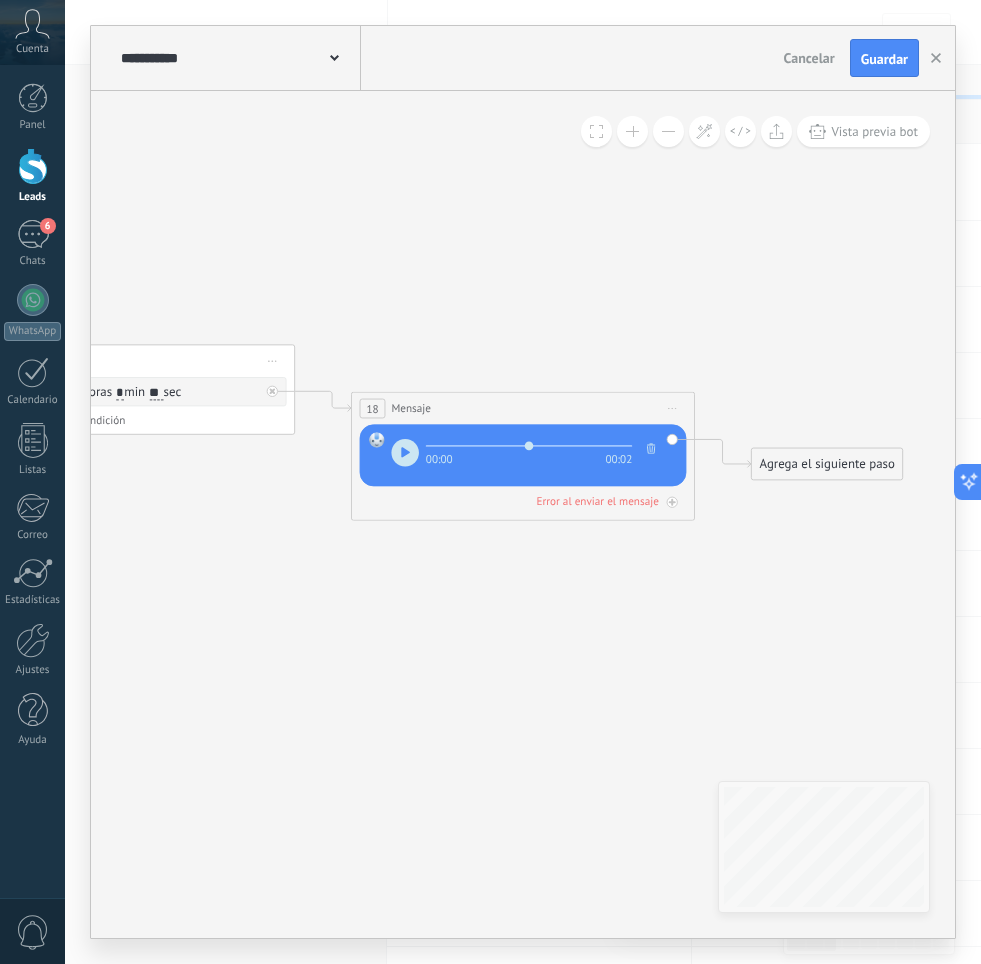click on "00:00 00:02" at bounding box center [511, 449] 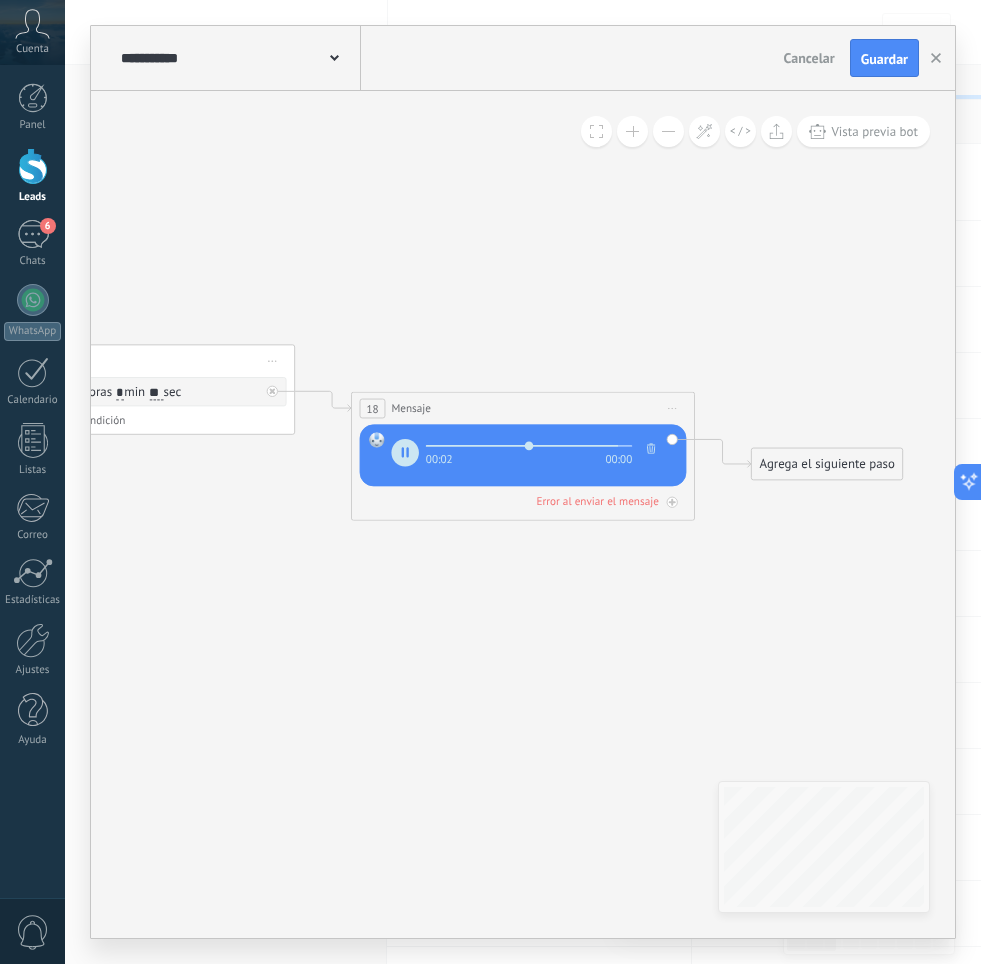 type on "***" 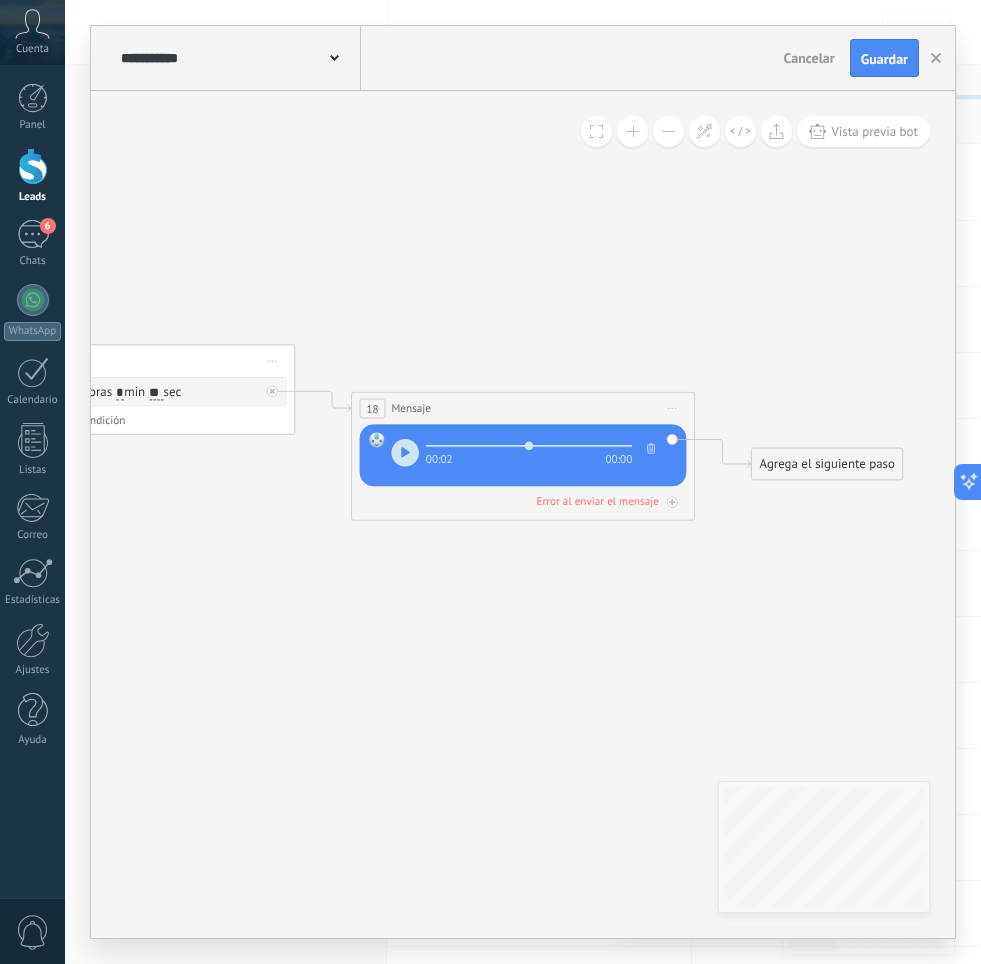 click at bounding box center (651, 449) 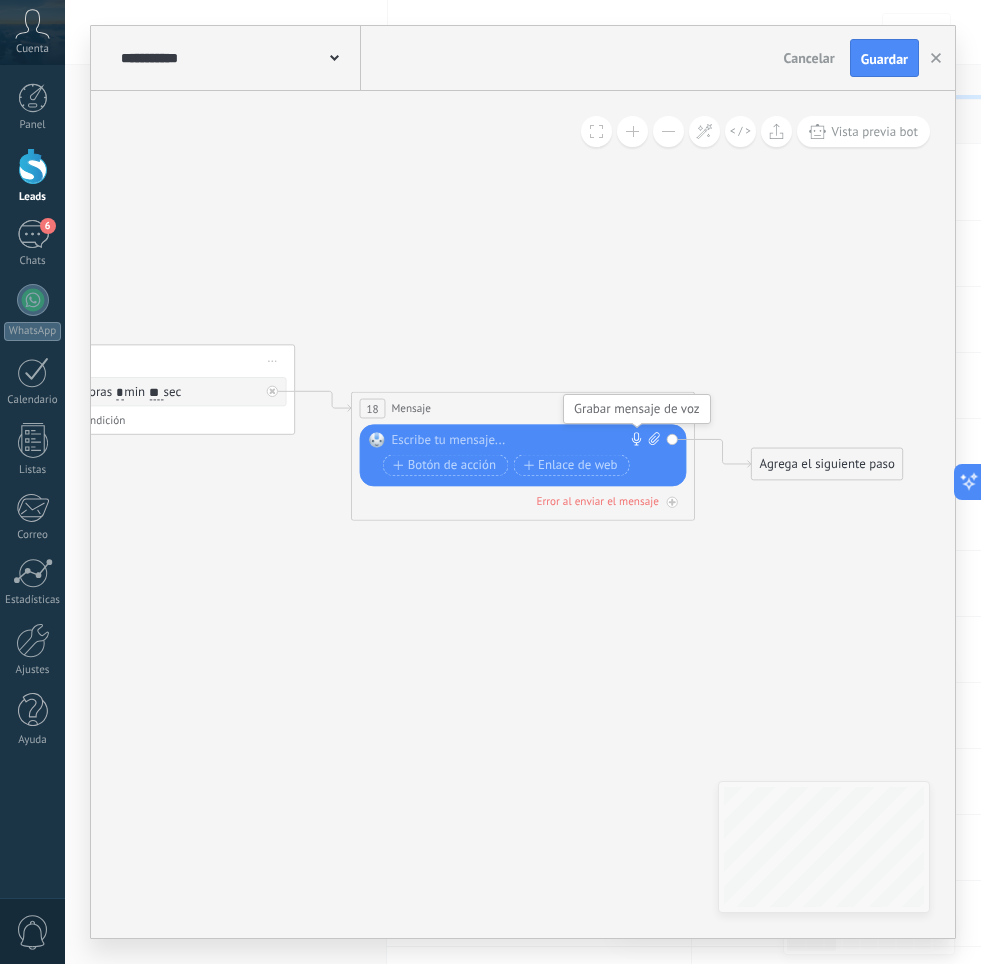 click 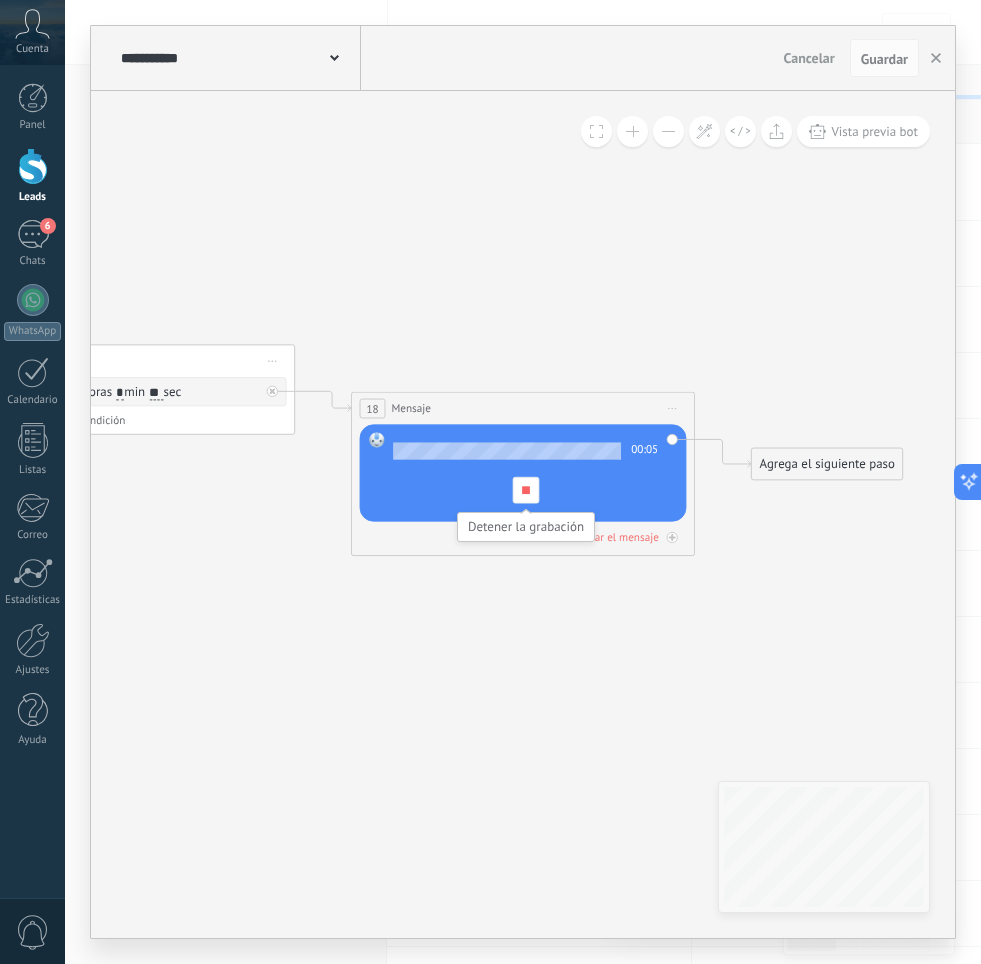 click at bounding box center (525, 490) 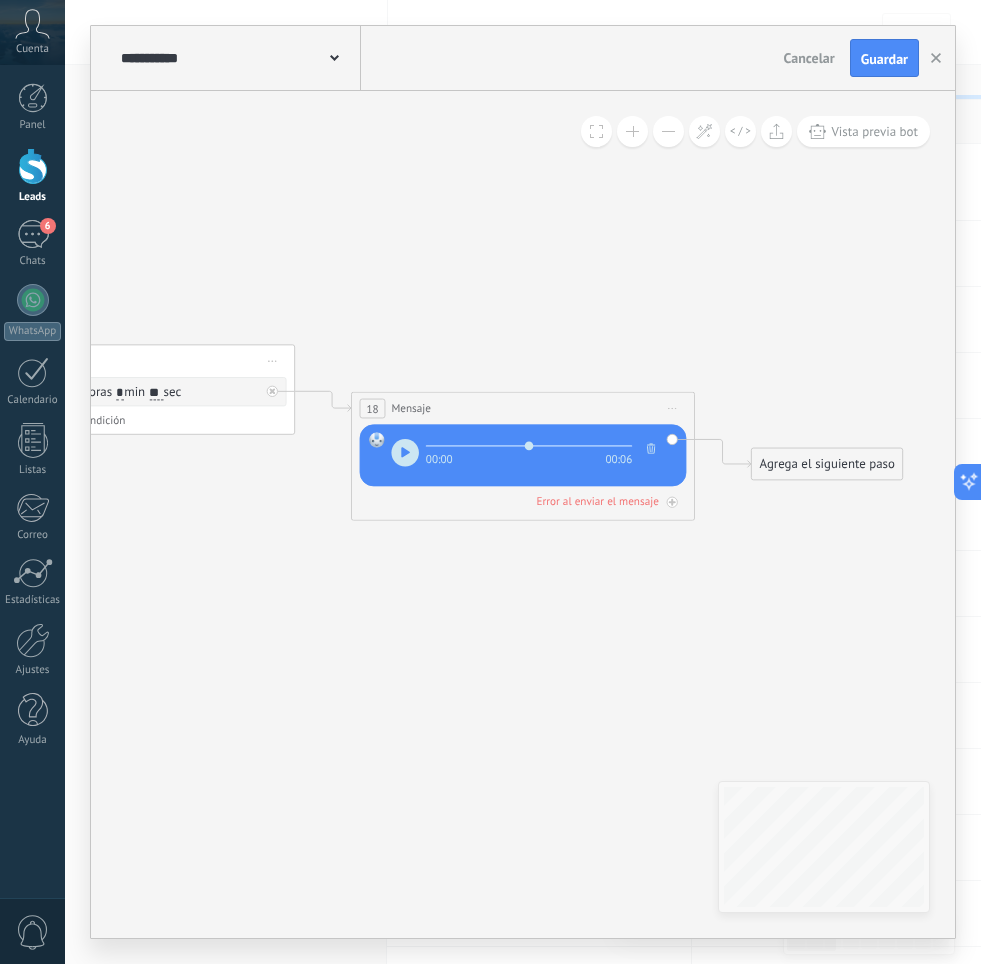 click on "00:00 00:06" at bounding box center (525, 449) 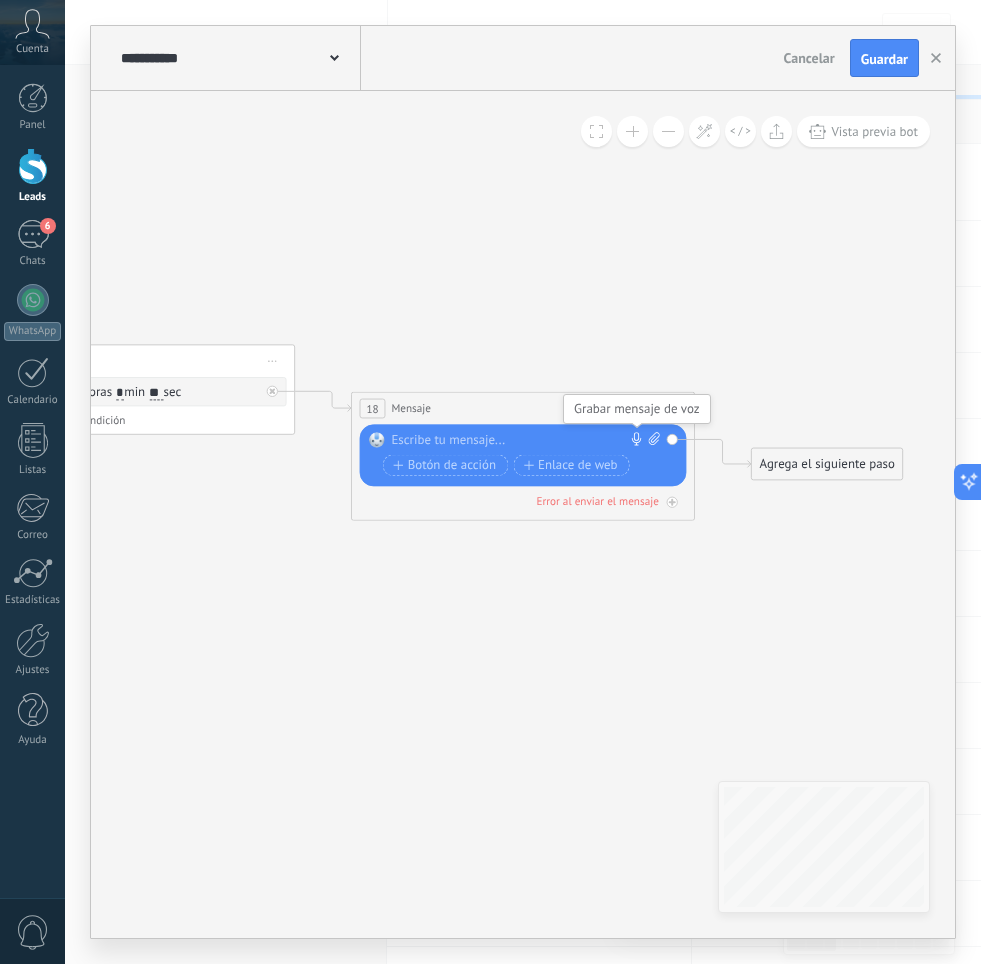 click 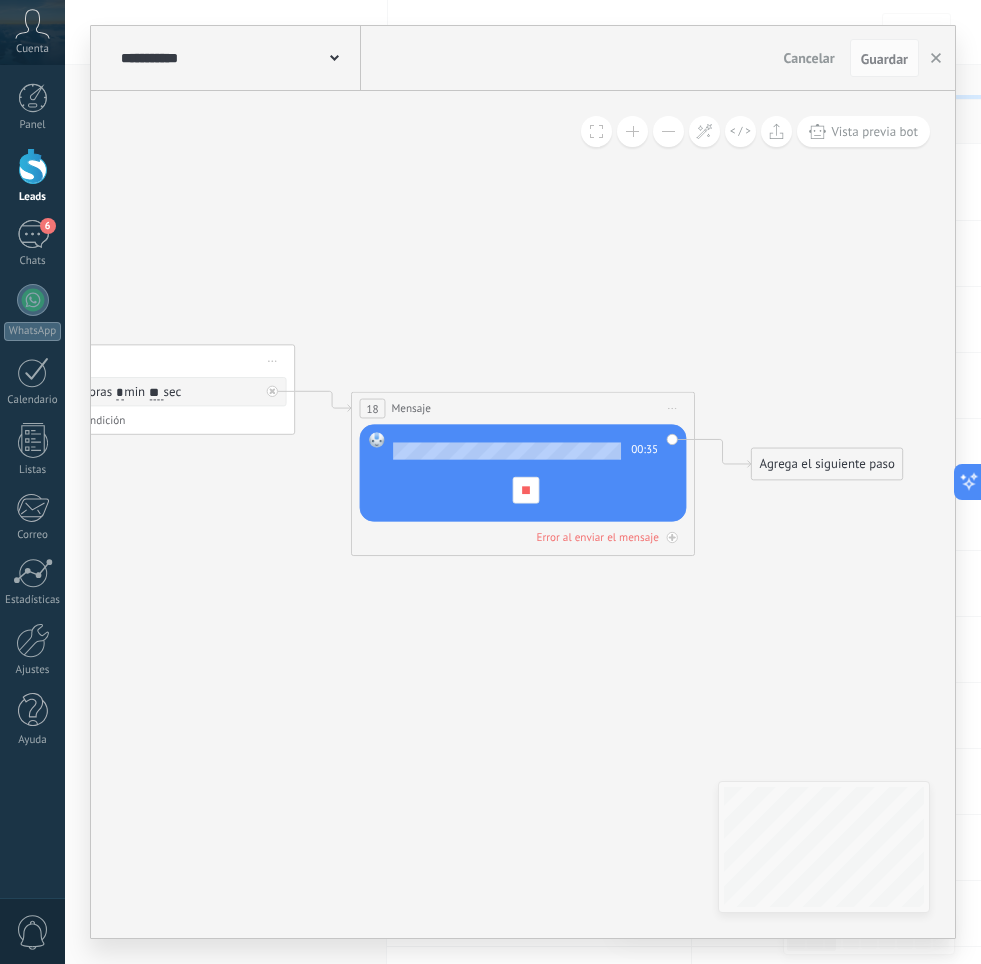 click on "00:35" at bounding box center (525, 473) 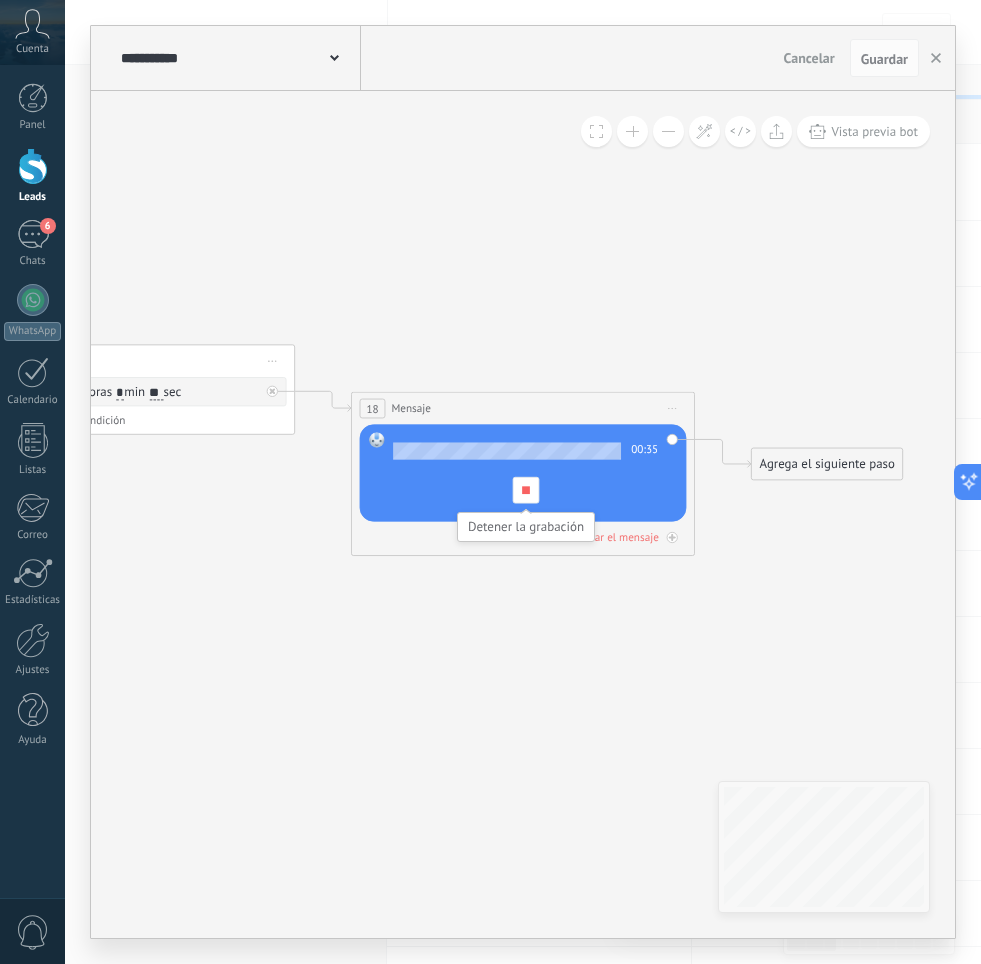 click at bounding box center [525, 490] 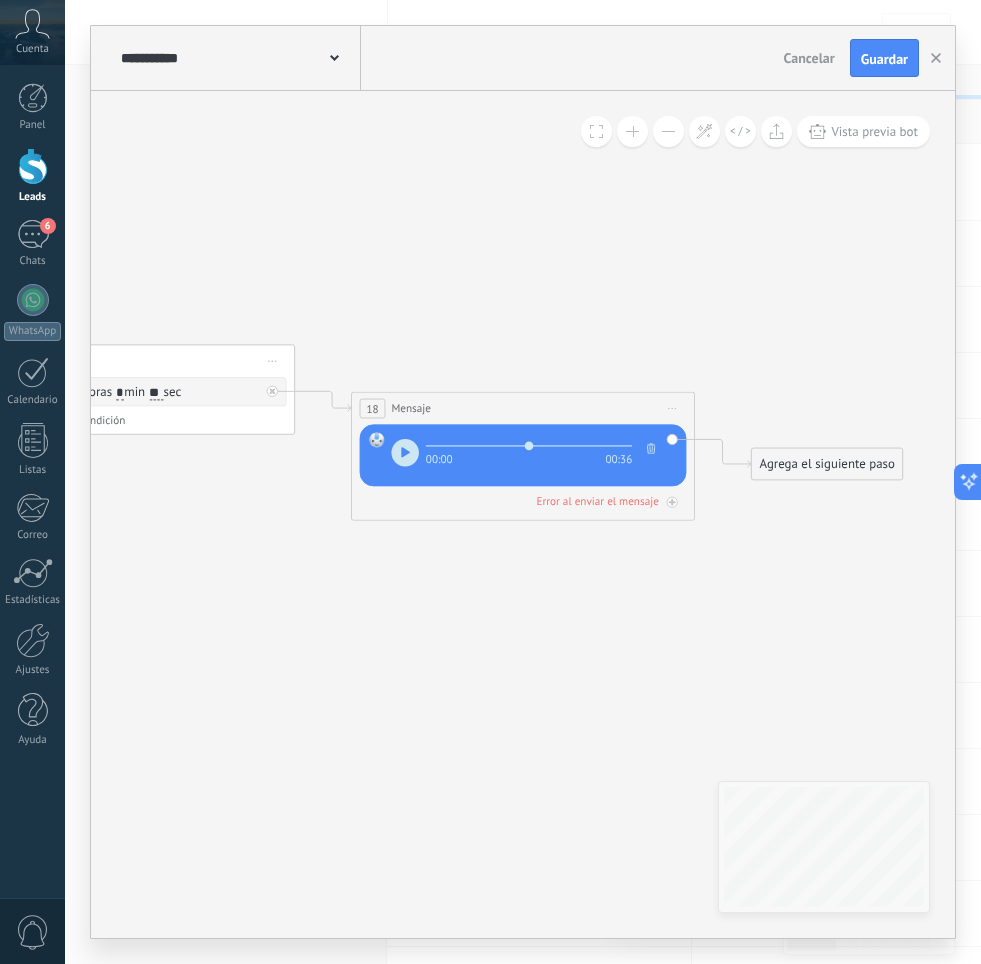 click at bounding box center (405, 453) 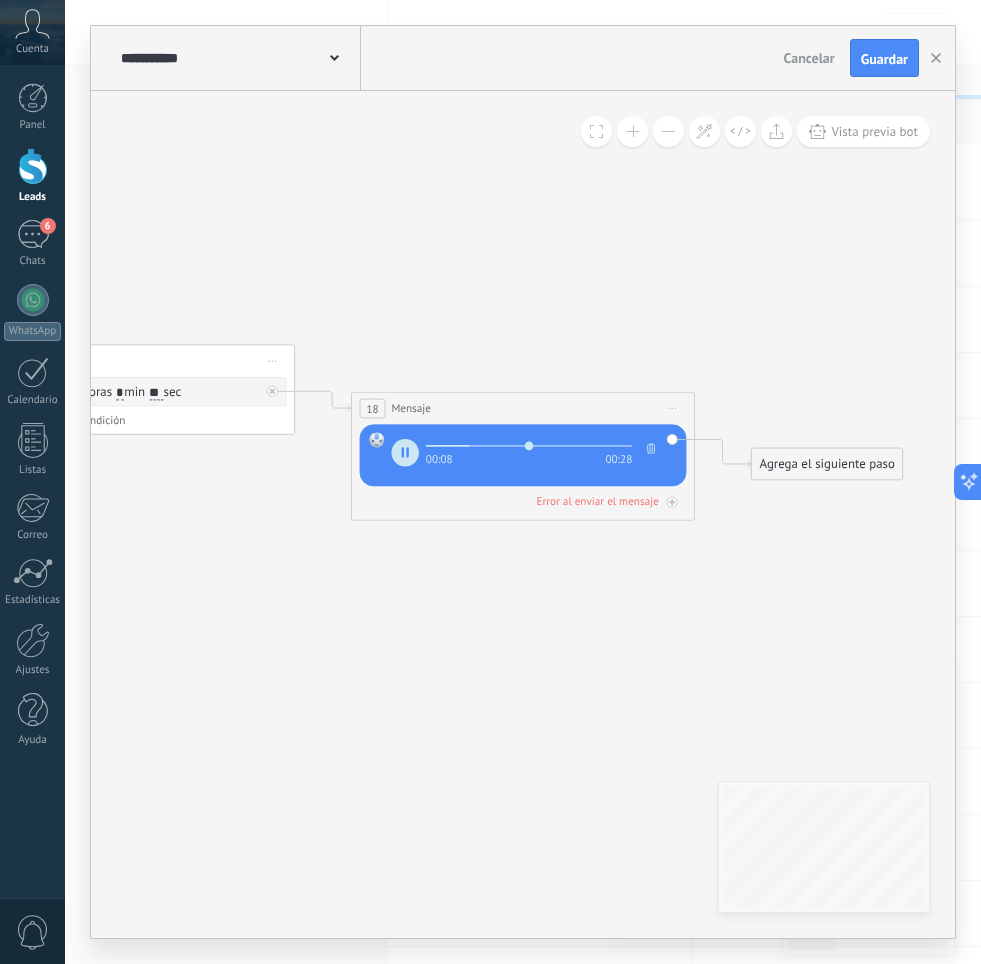 type on "****" 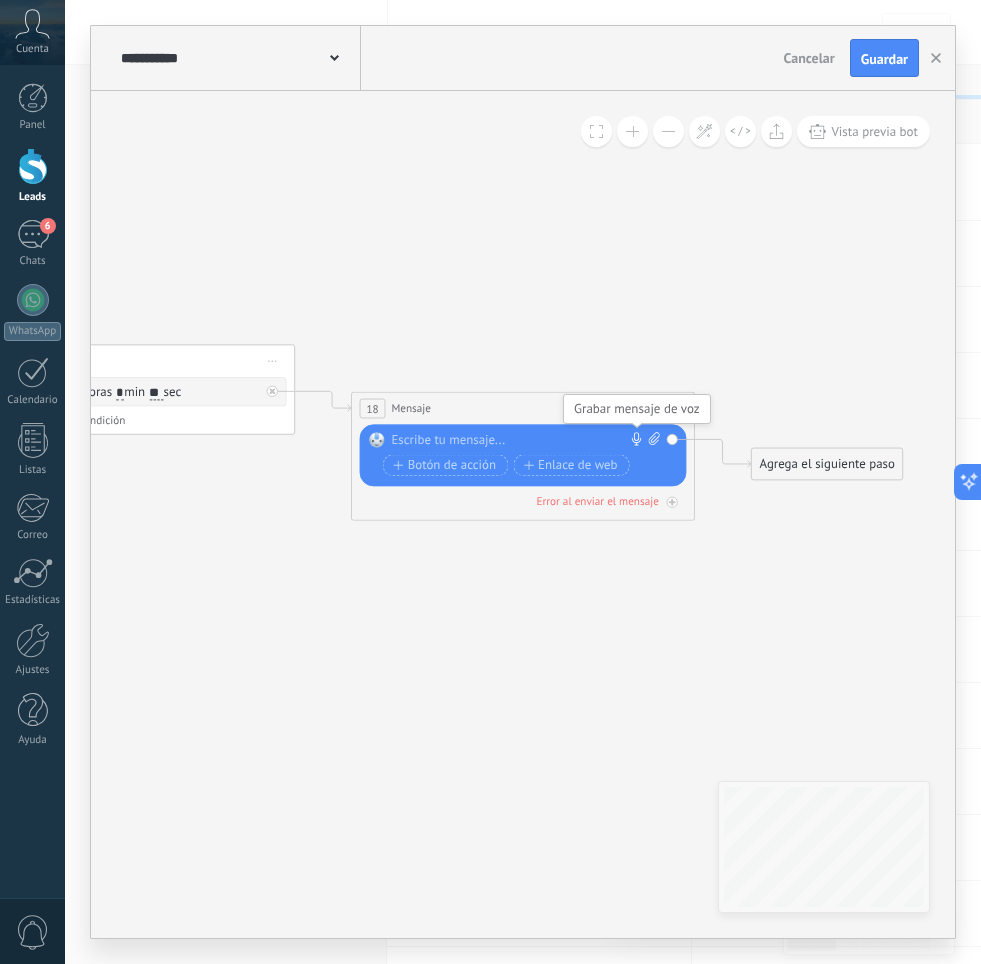 click 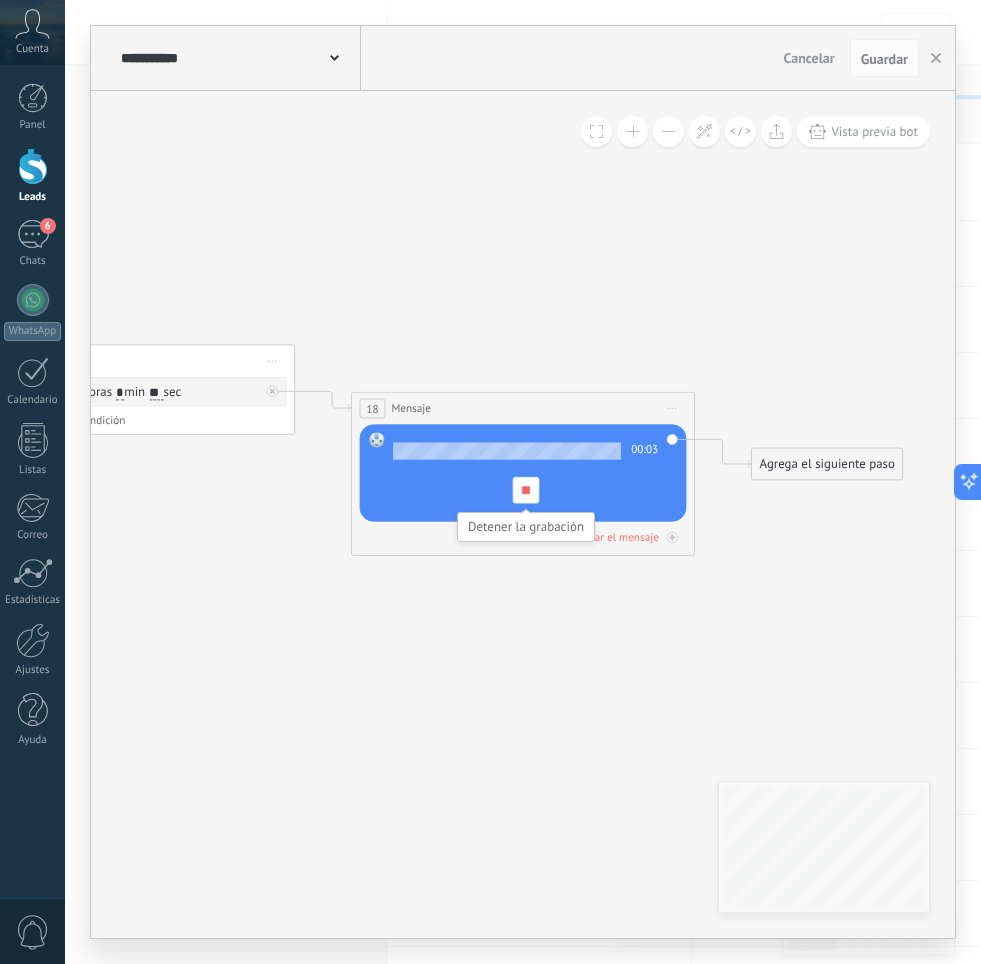 click at bounding box center (525, 490) 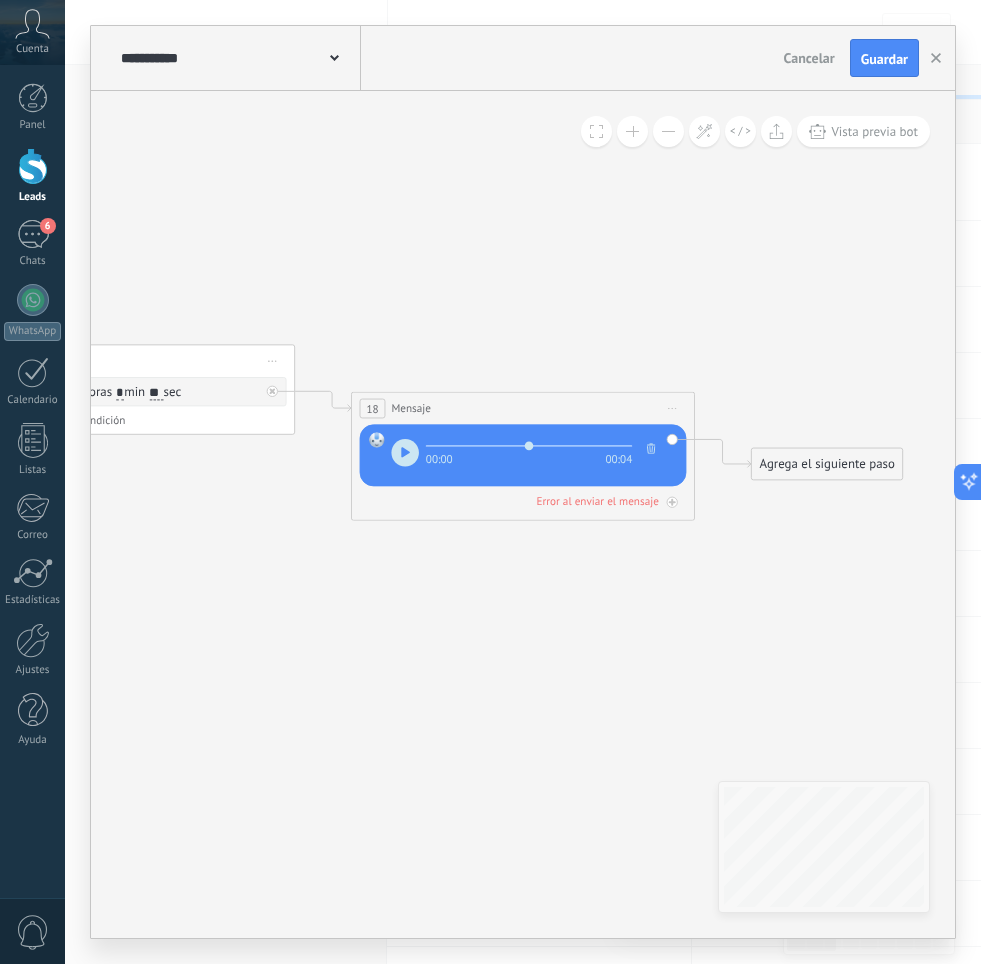 click at bounding box center (651, 449) 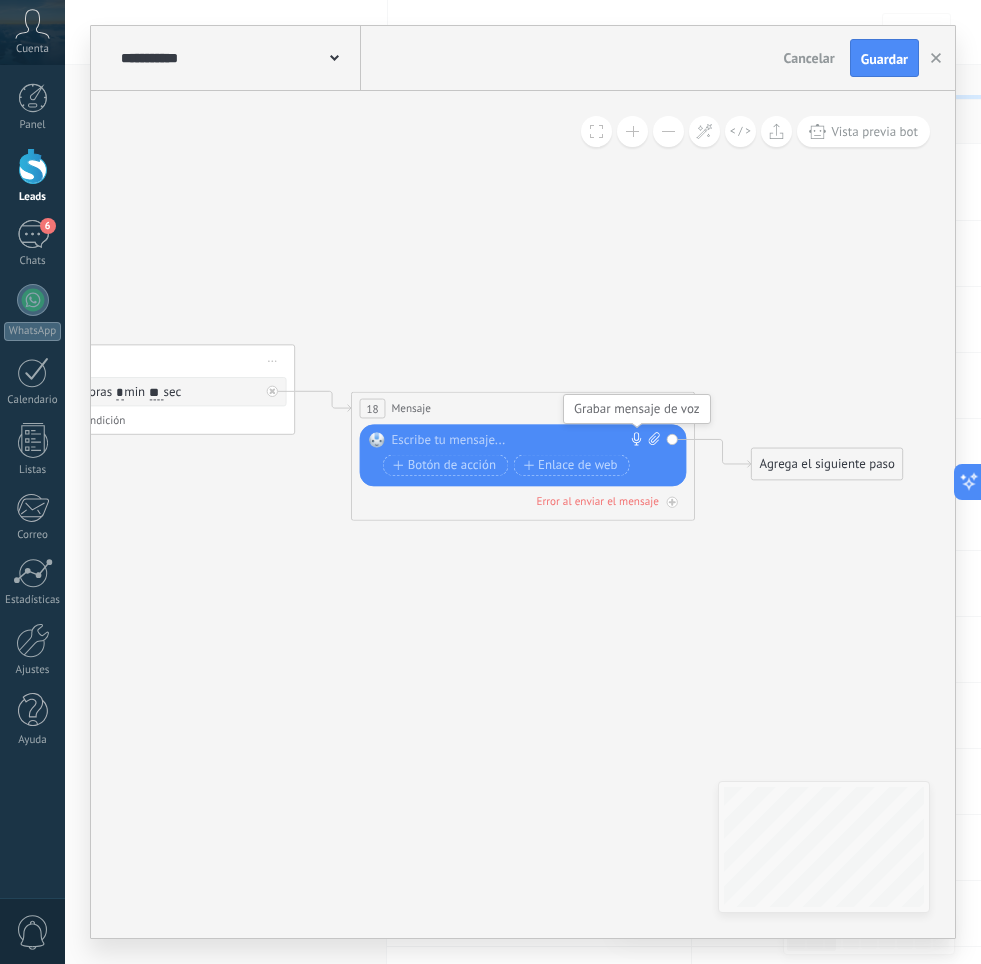 click 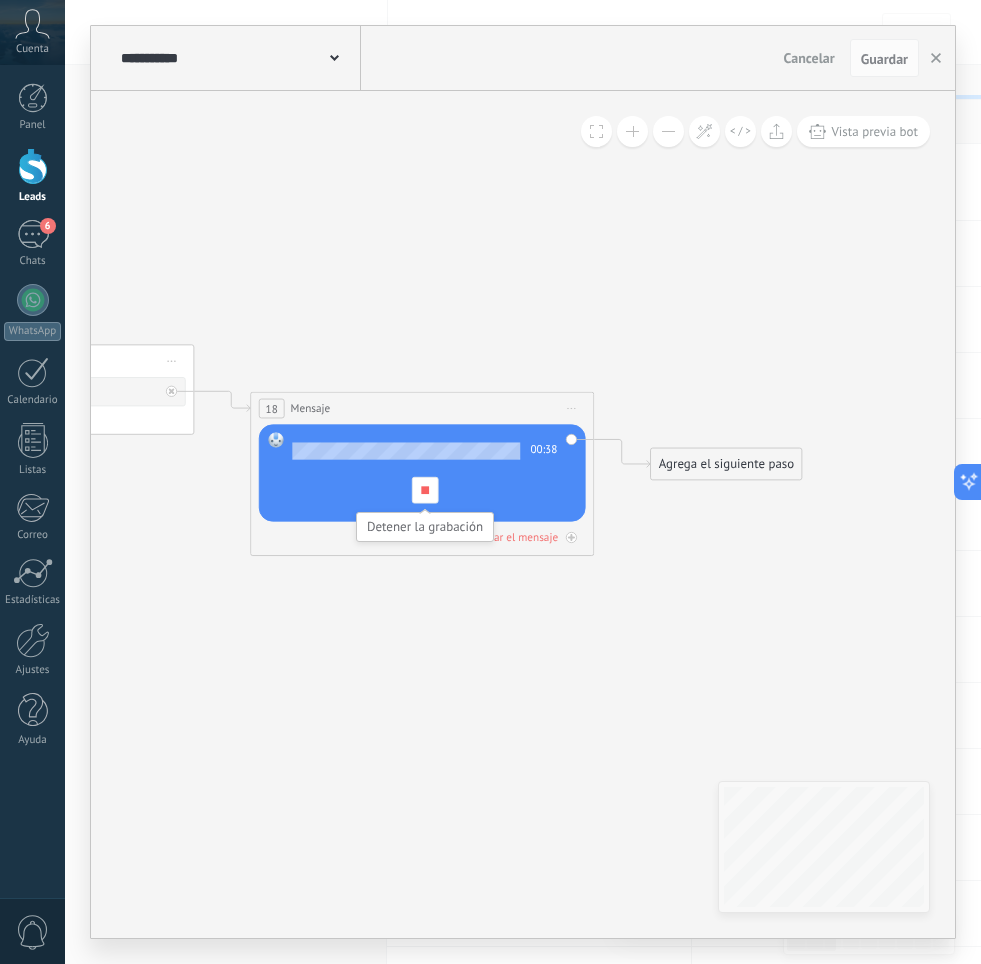 click at bounding box center [424, 490] 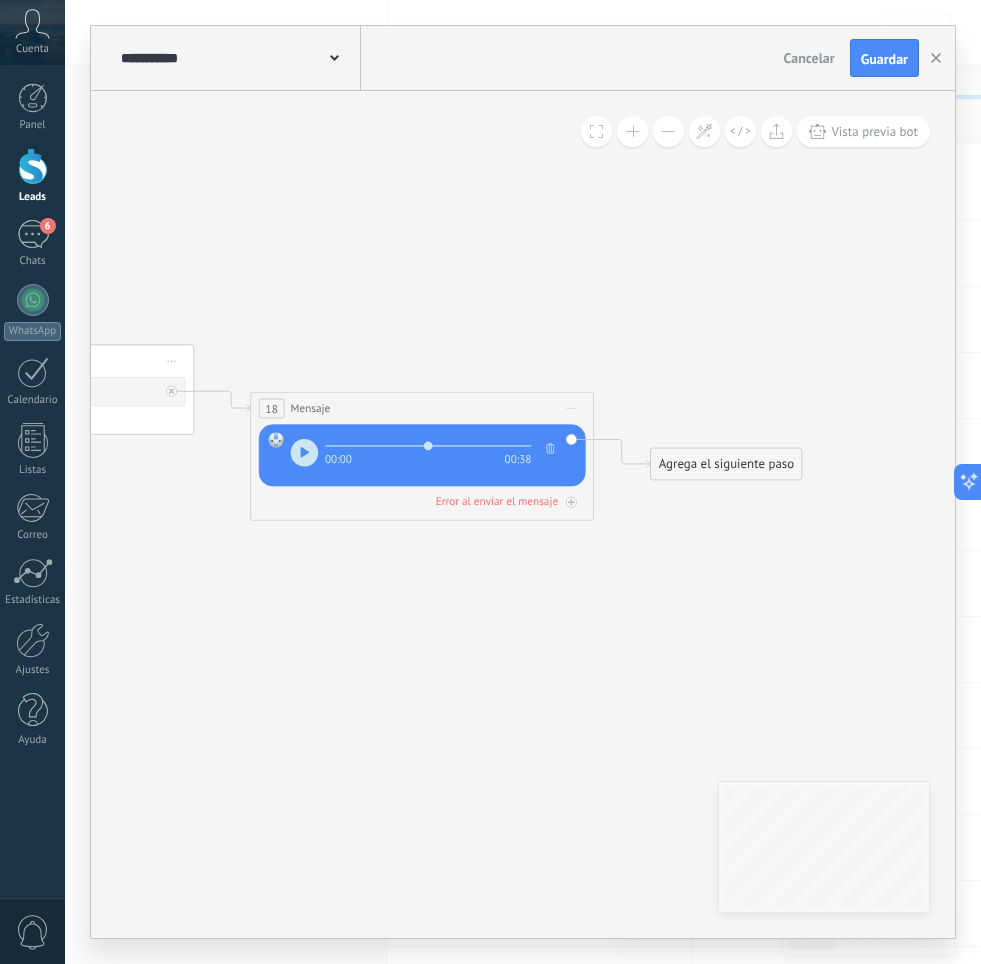 click 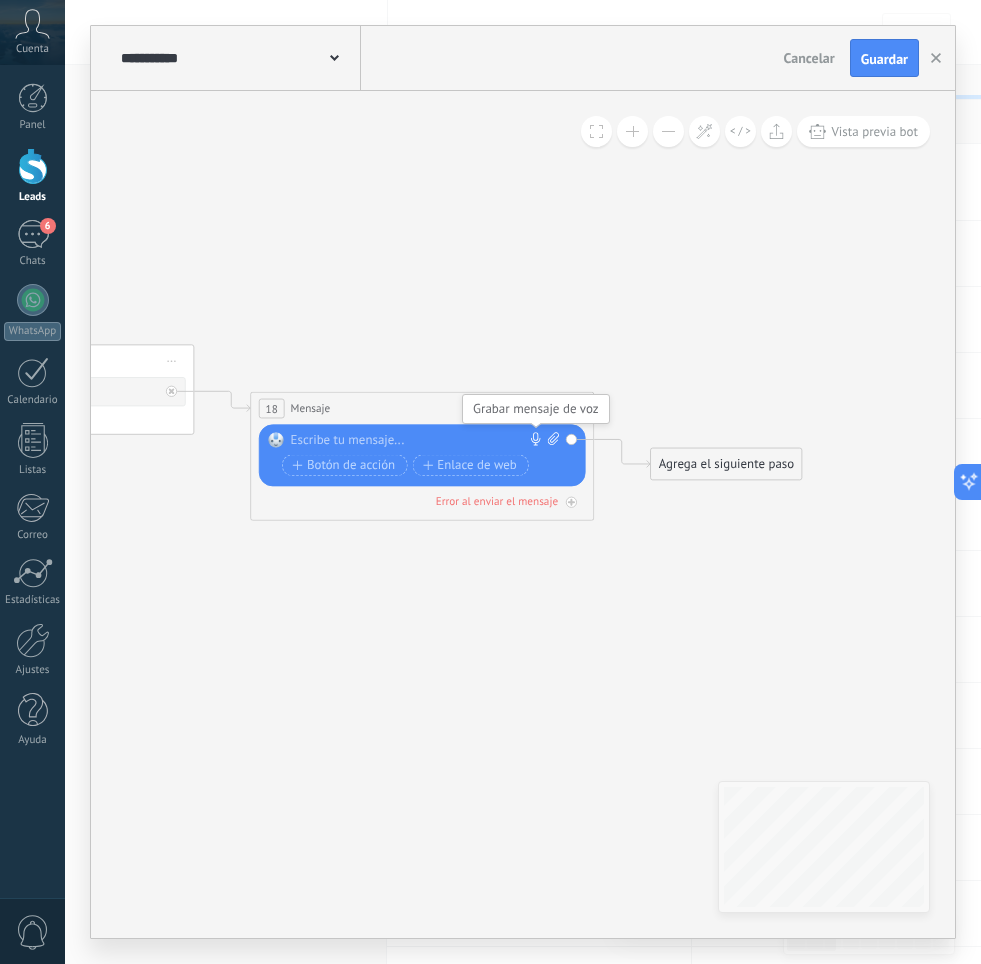 click 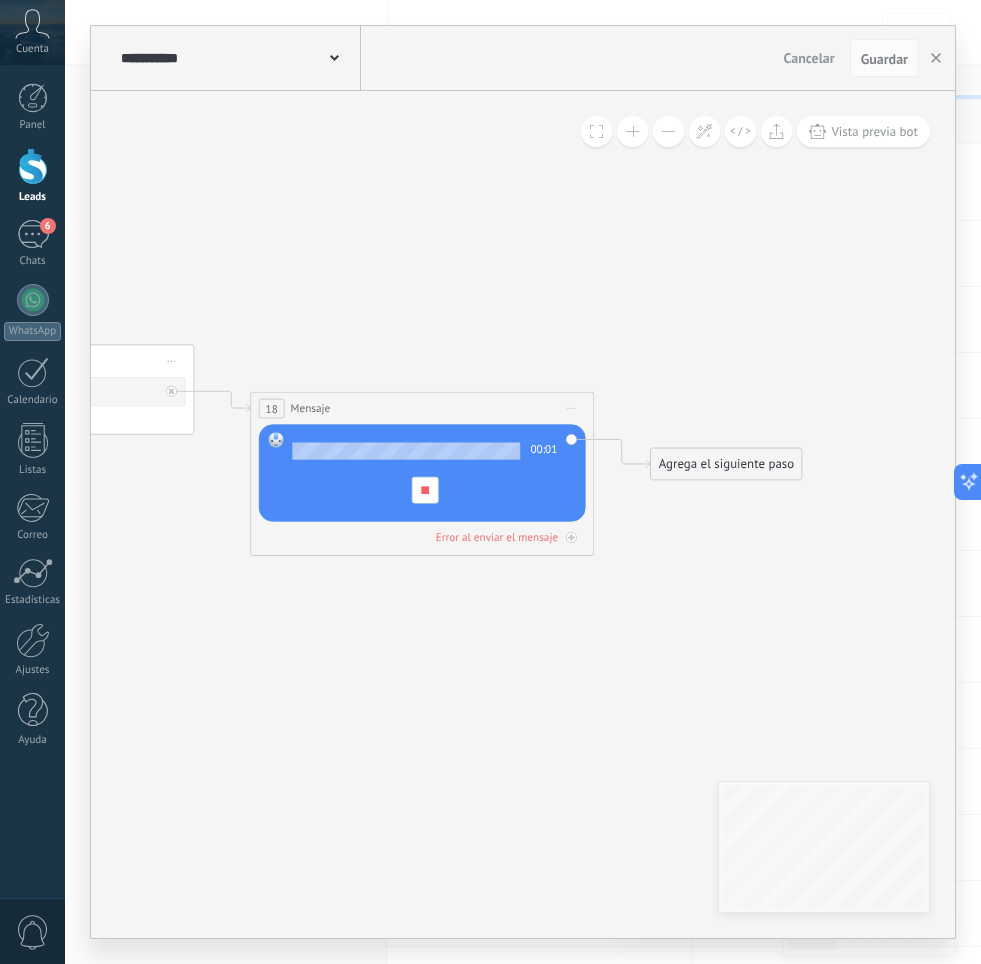 click on "00:01" at bounding box center (425, 473) 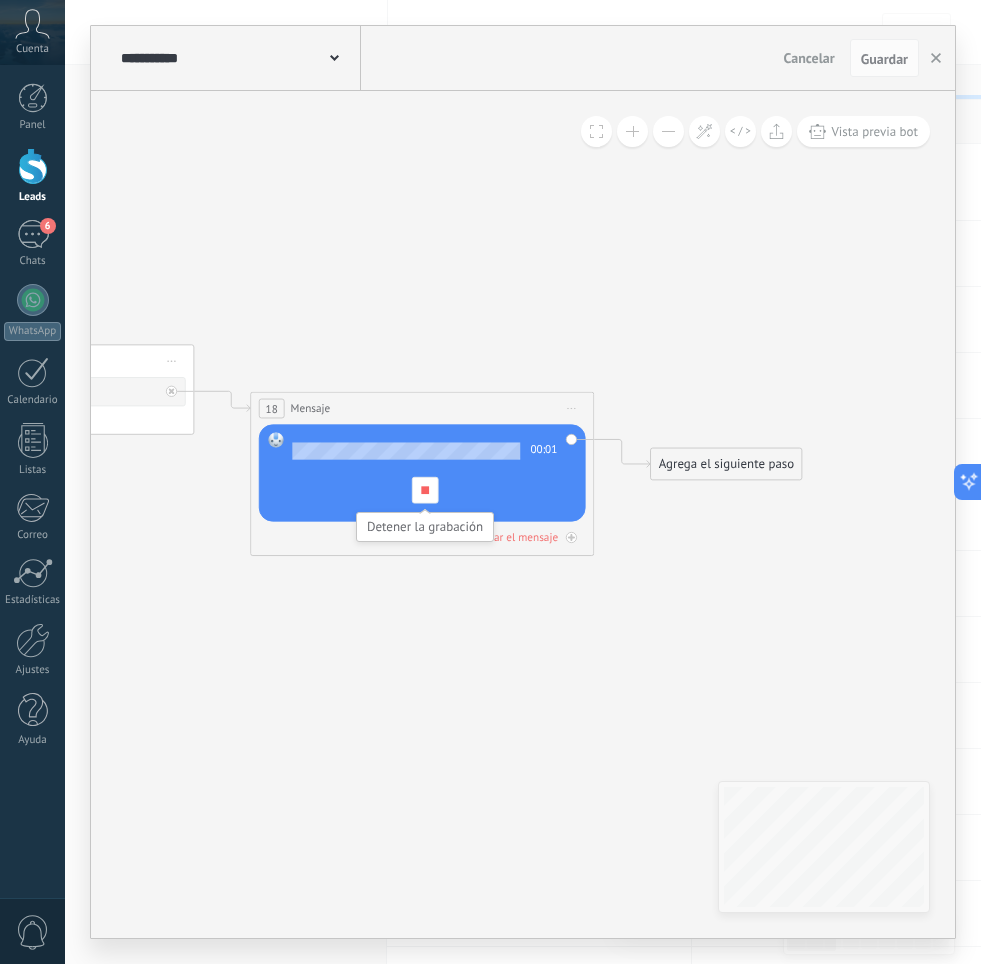 click at bounding box center [424, 490] 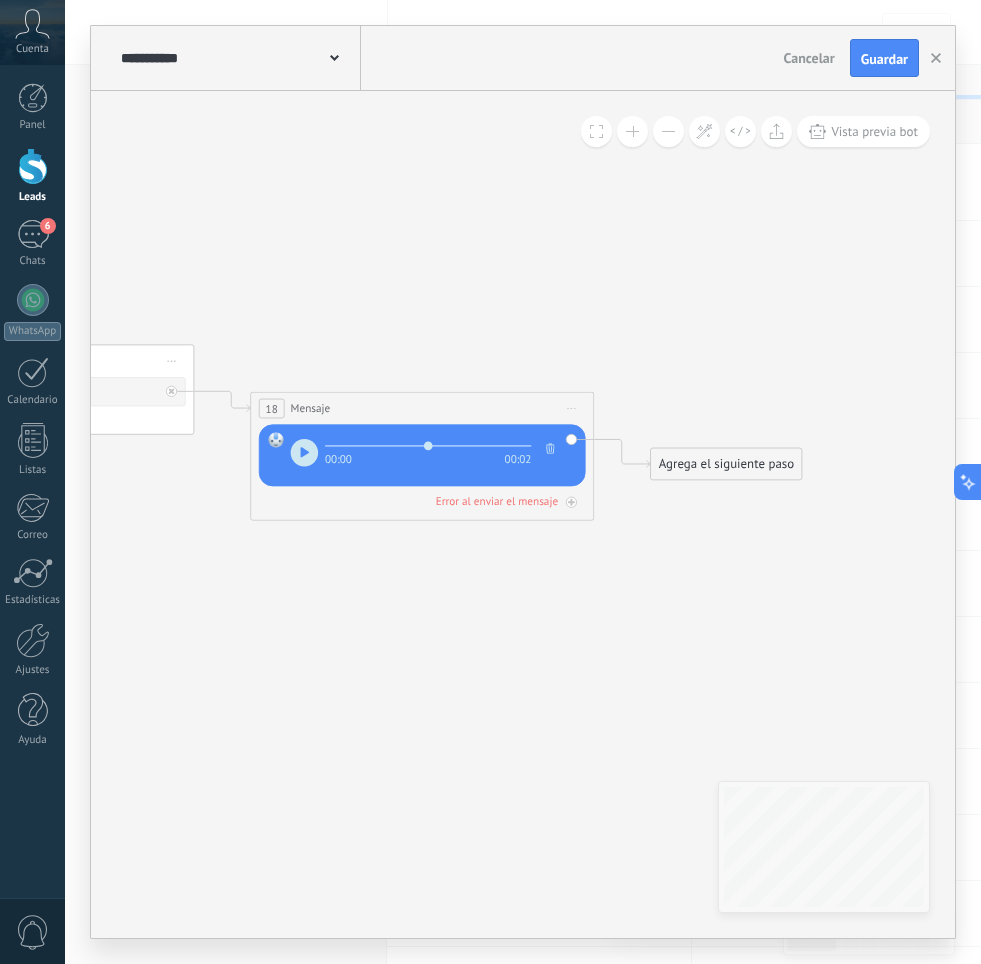 click at bounding box center [550, 449] 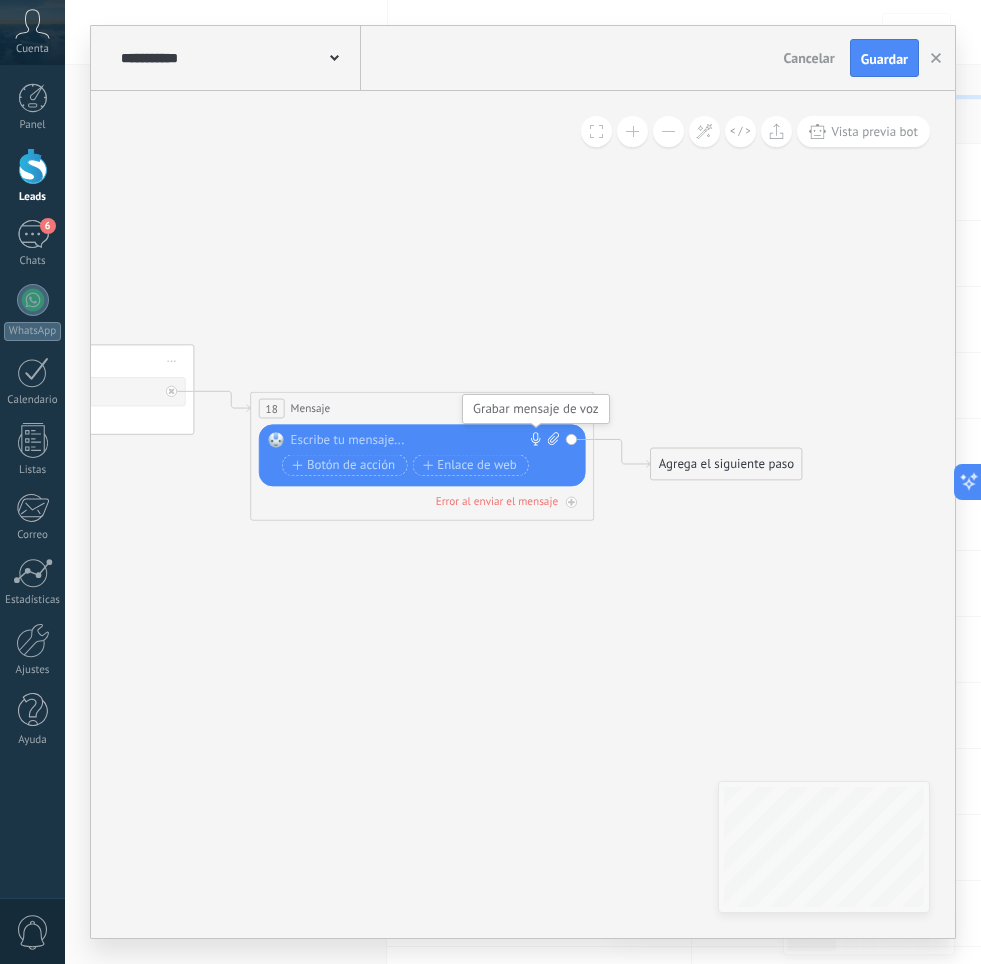 click 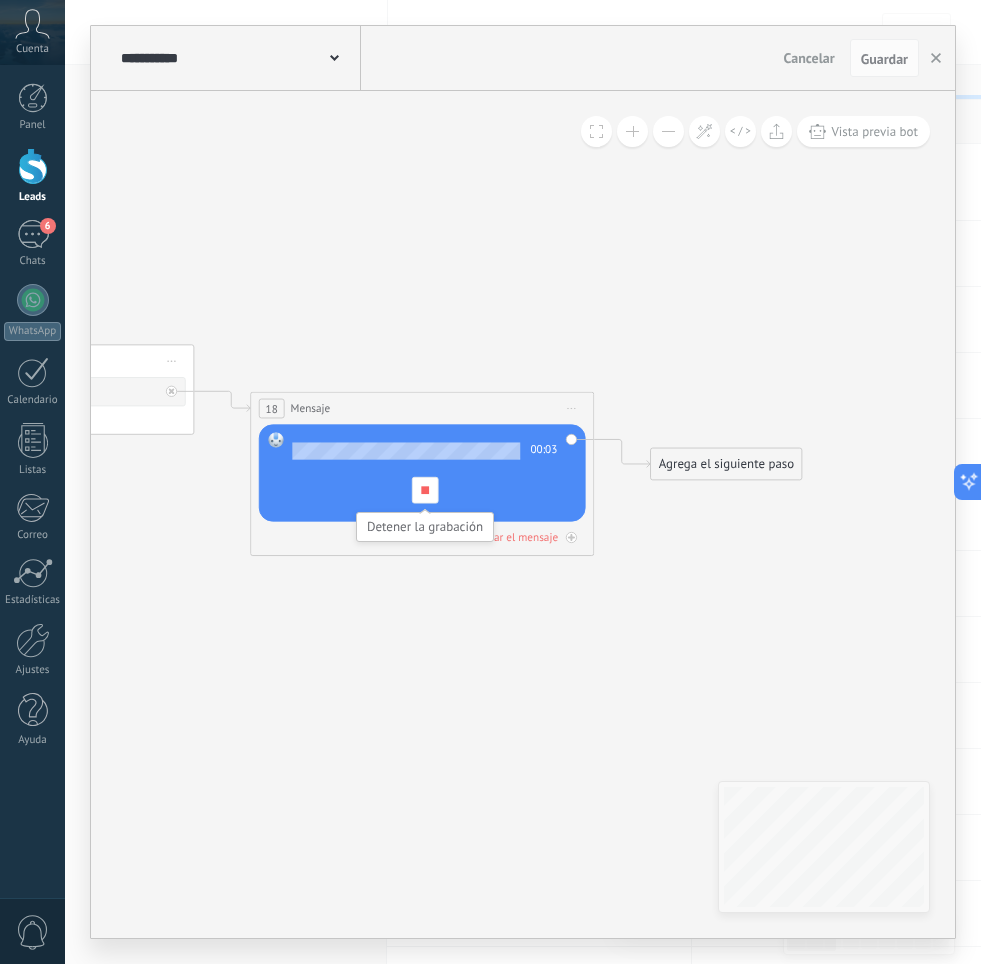 click at bounding box center [424, 490] 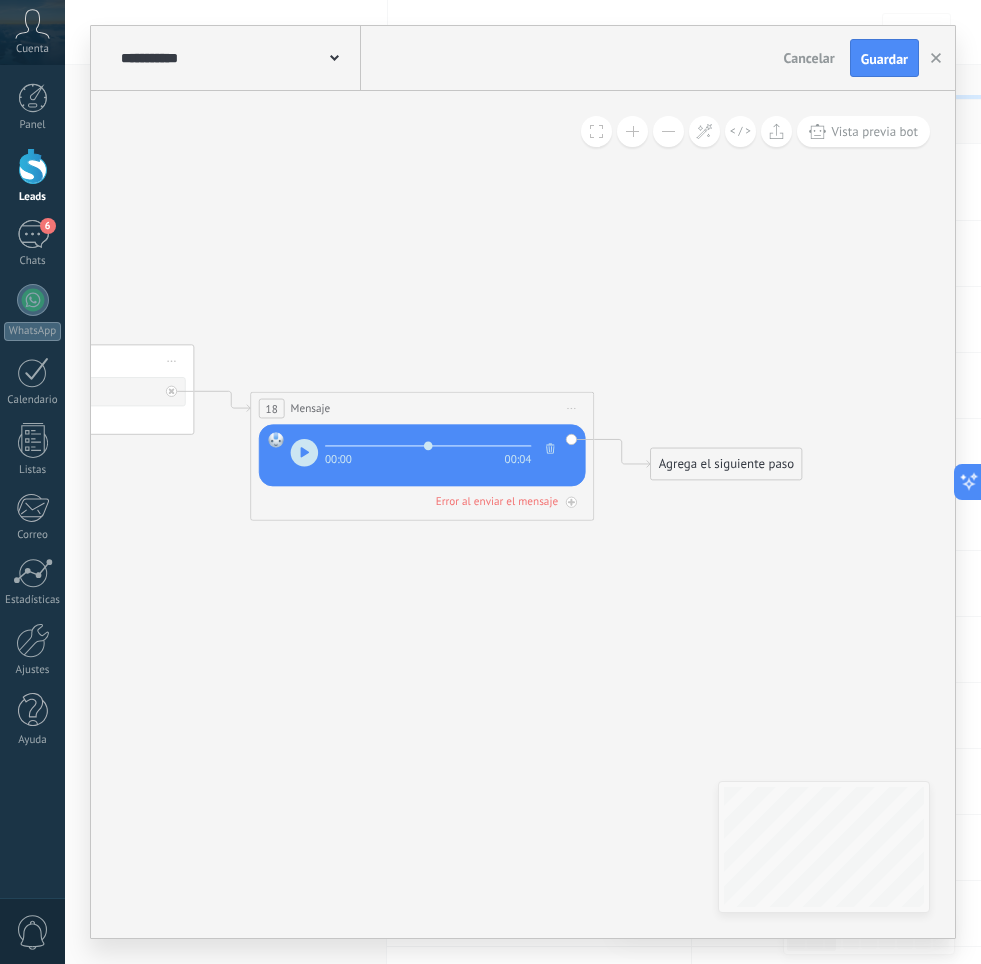 click at bounding box center [550, 449] 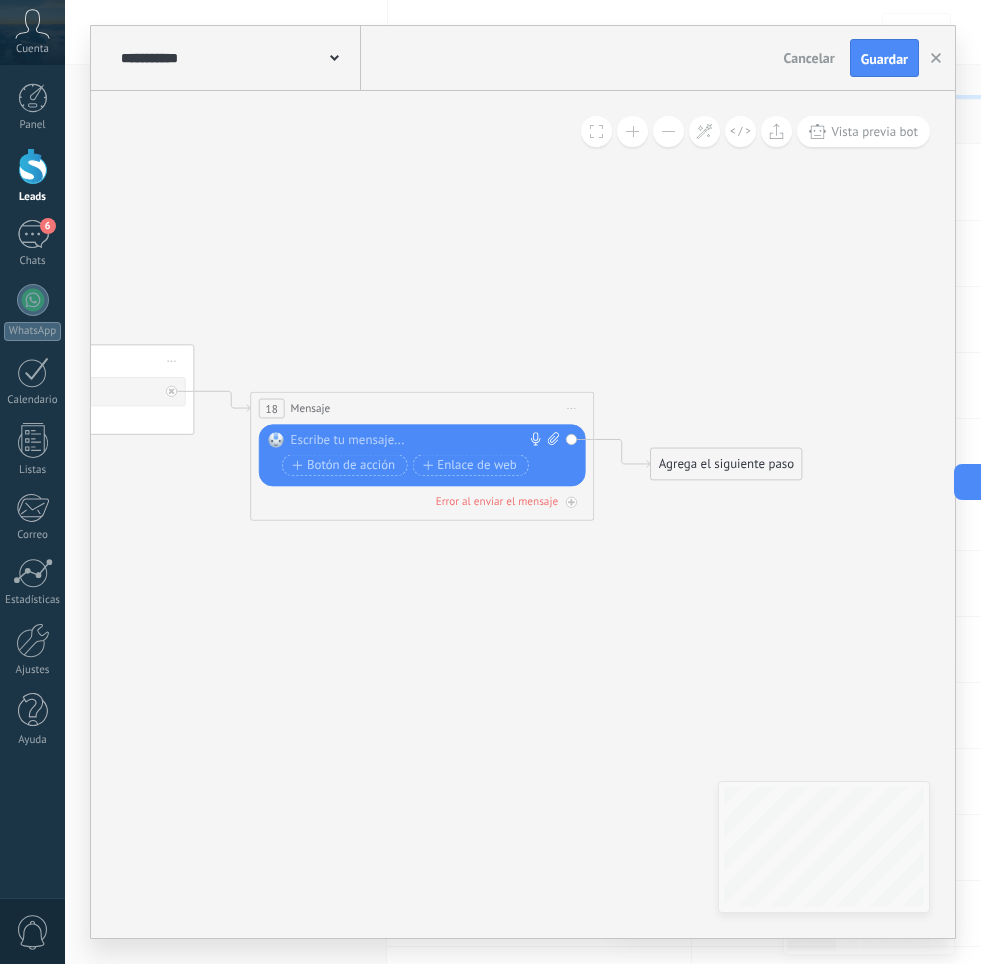 click 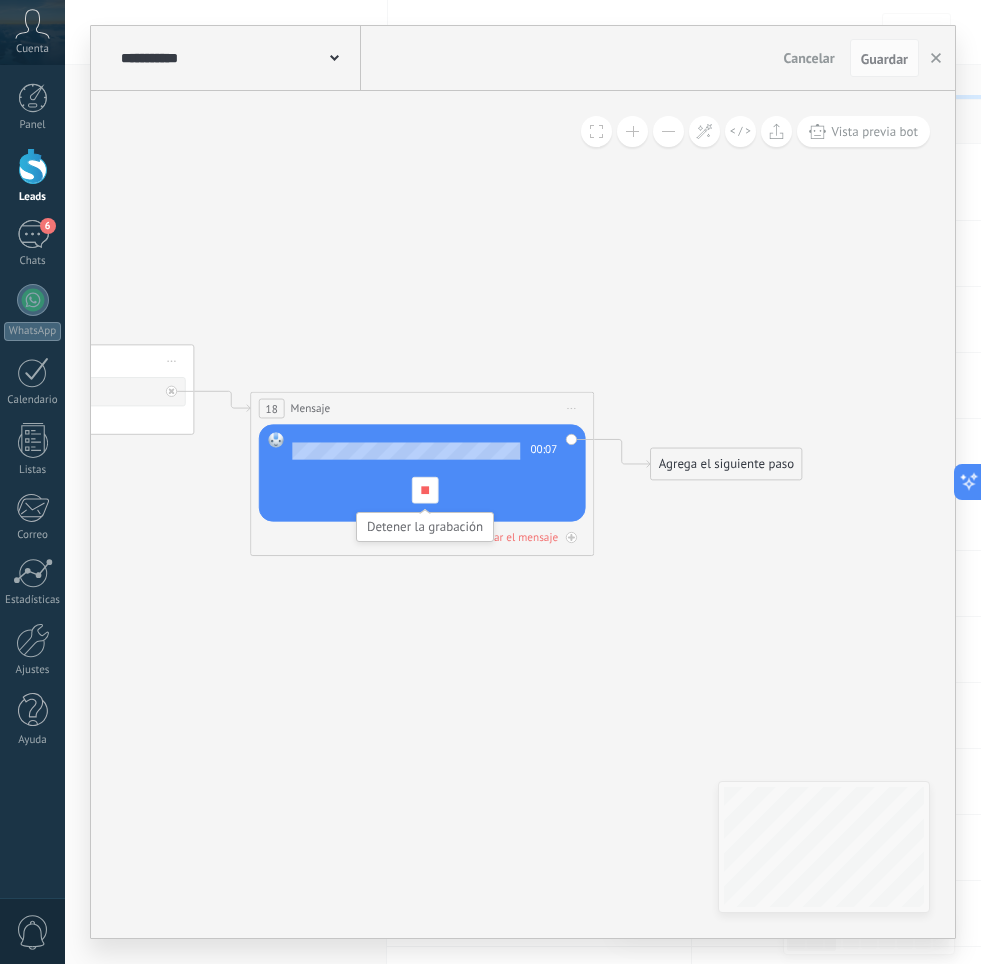 click at bounding box center [424, 490] 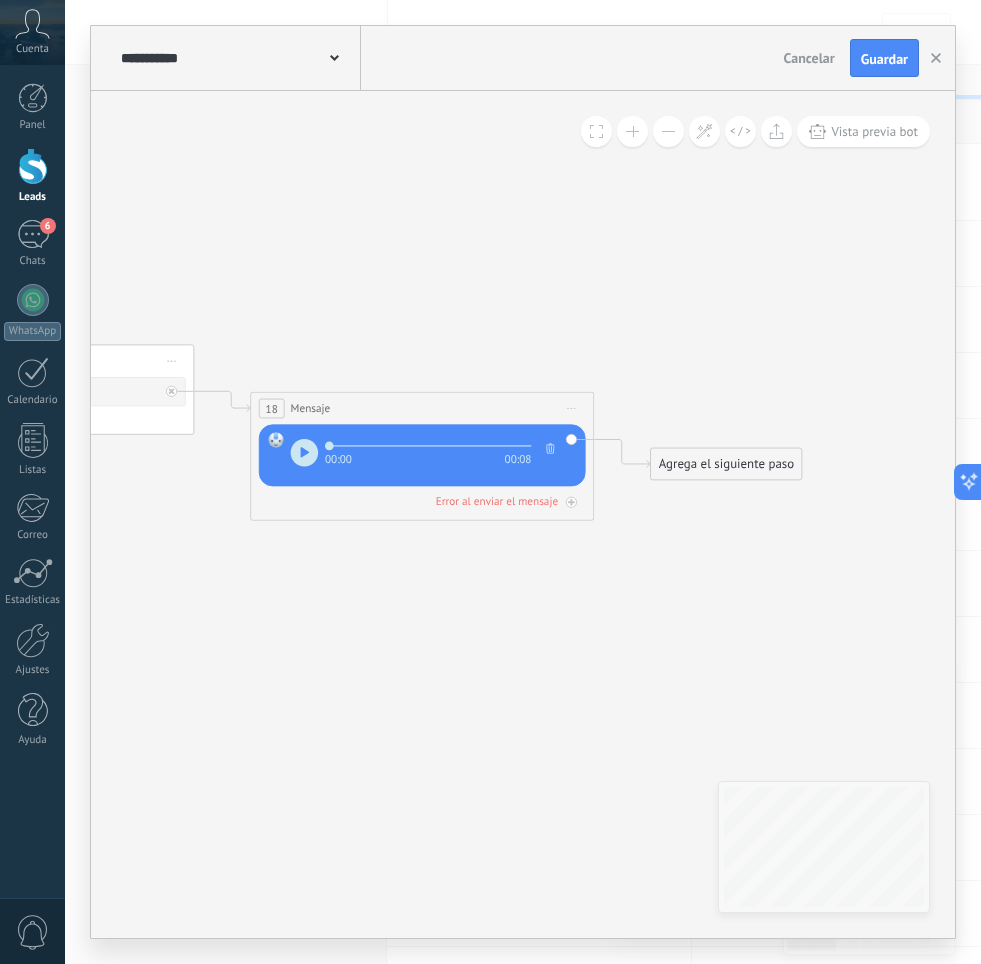 click 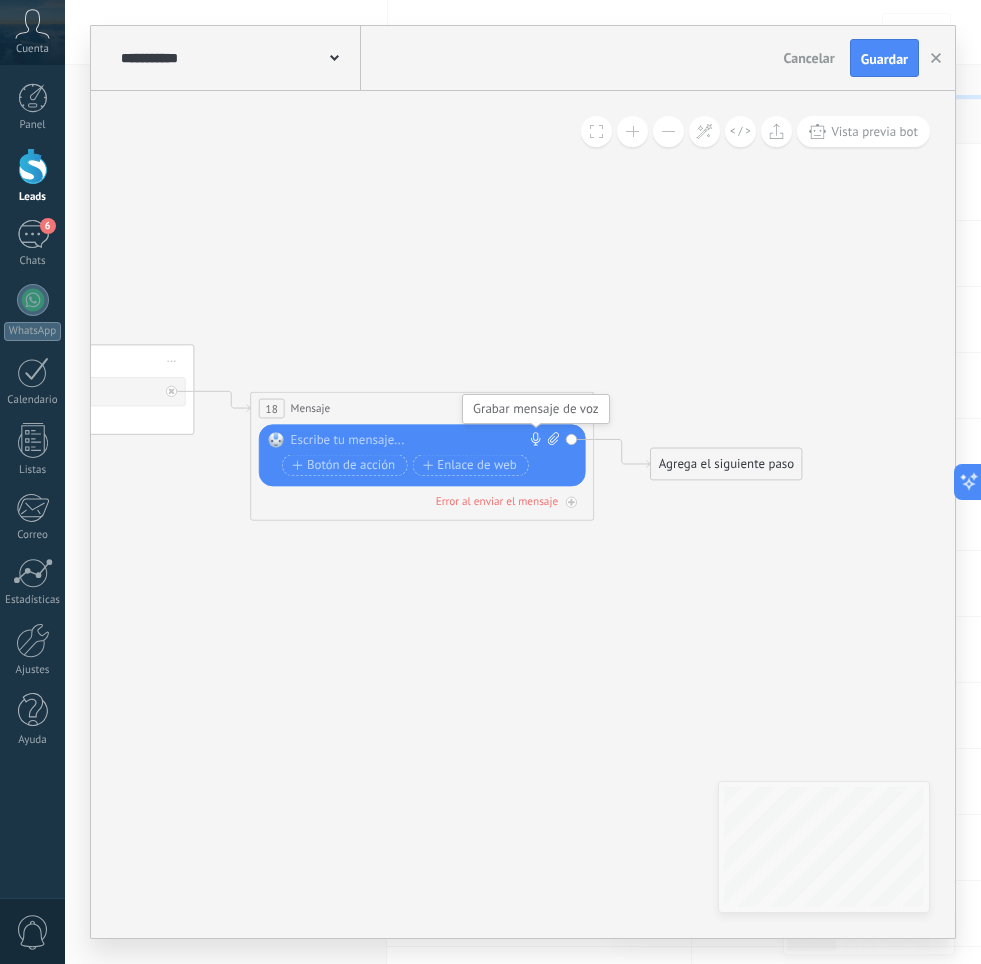 click 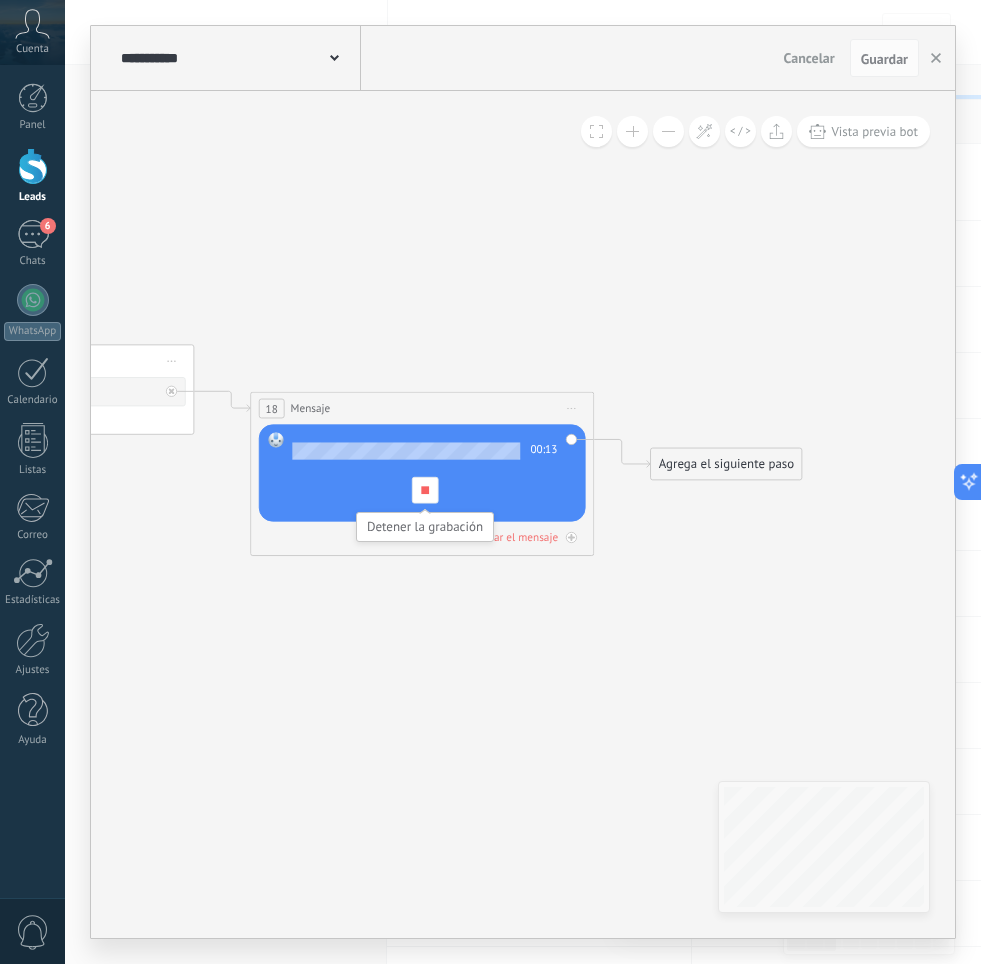 click at bounding box center [424, 482] 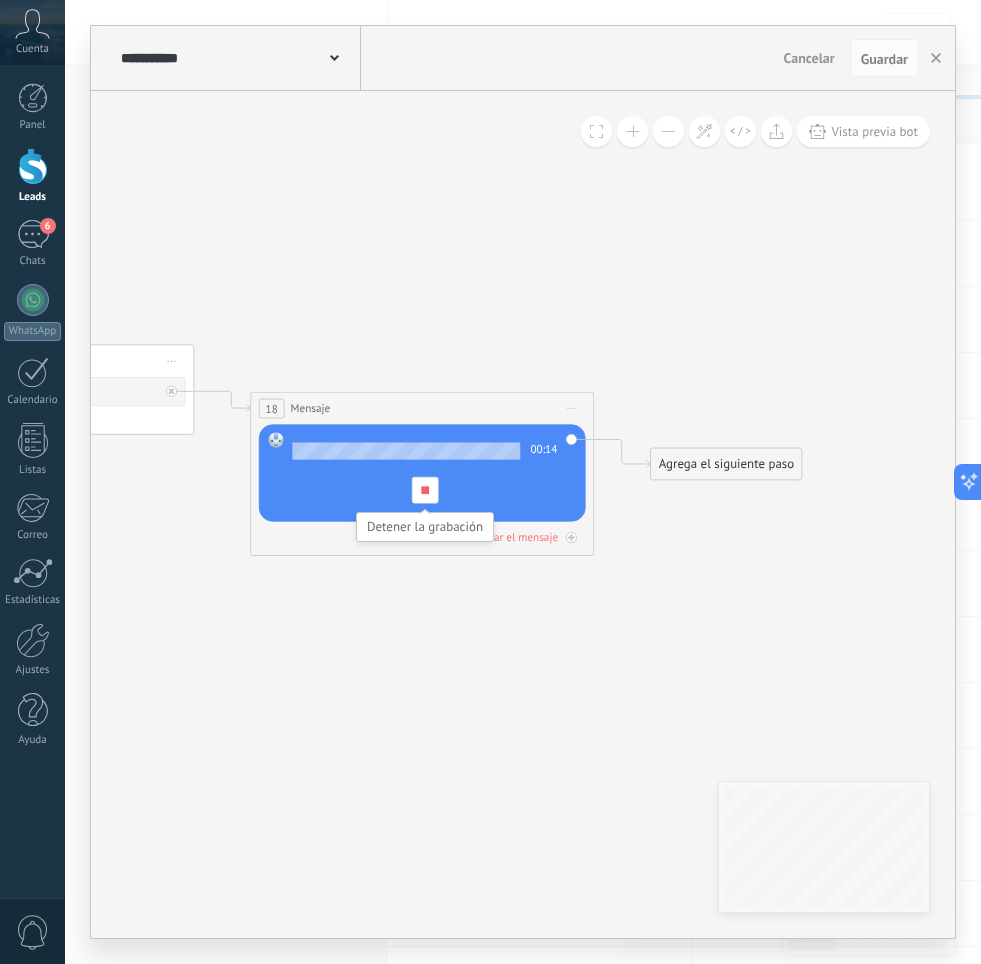 click at bounding box center [424, 490] 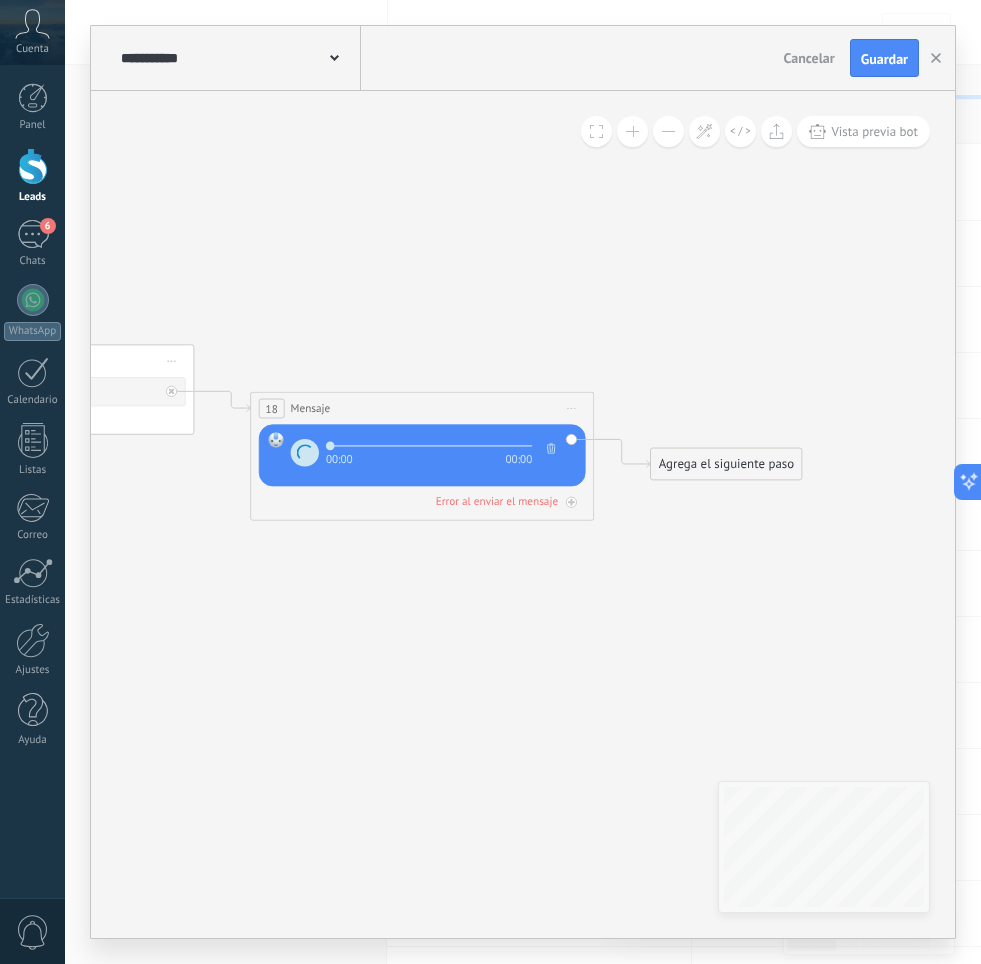 click at bounding box center [551, 449] 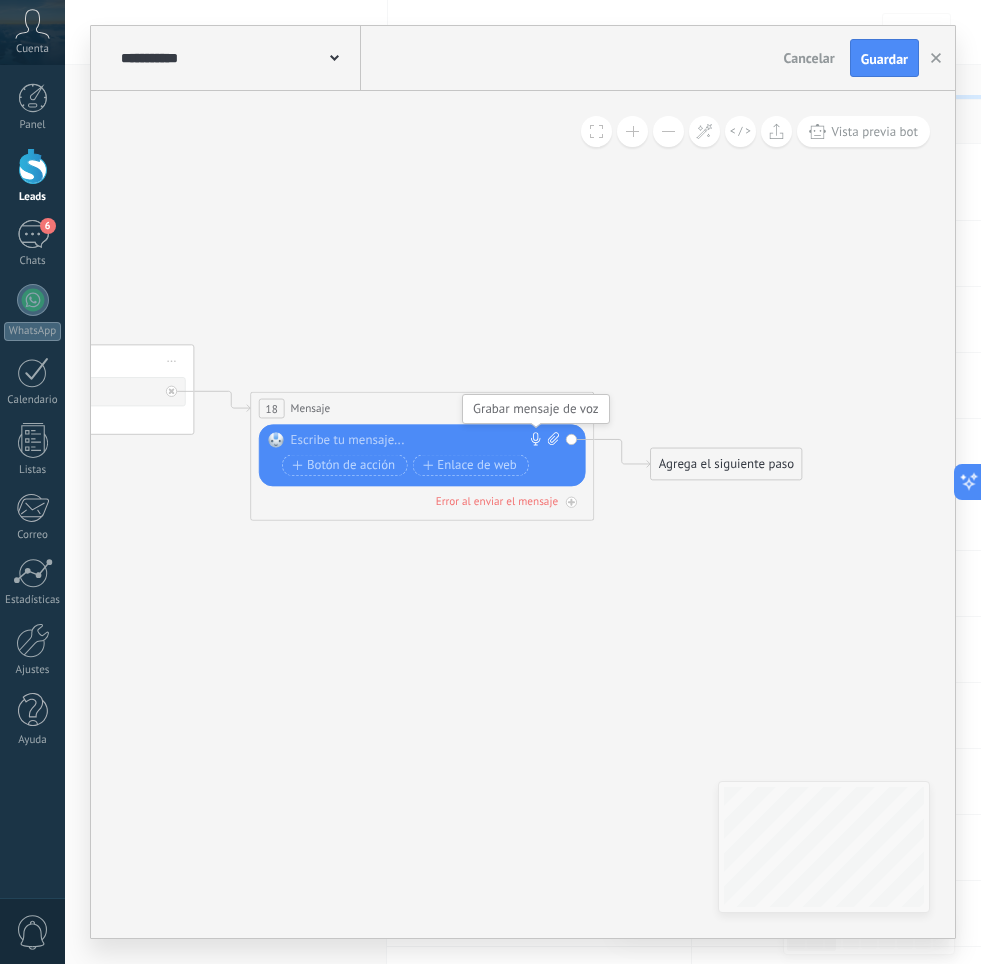 click 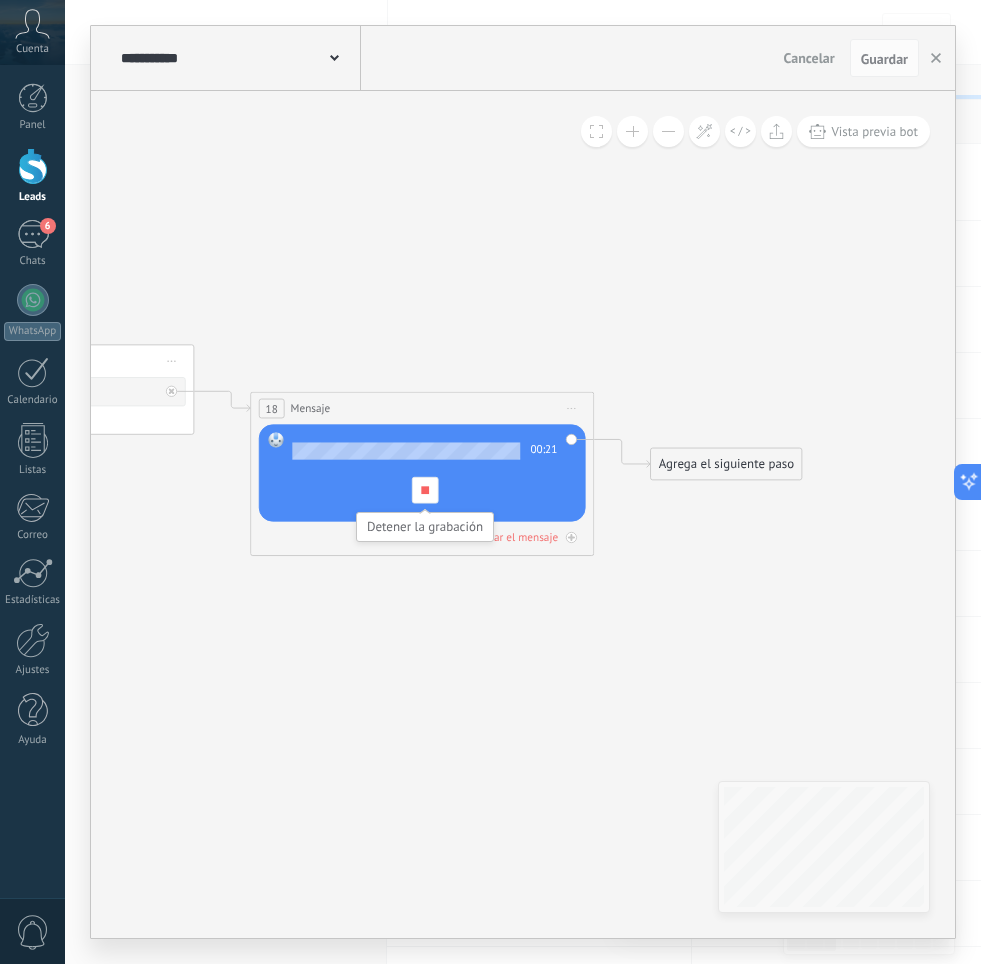 click at bounding box center [424, 490] 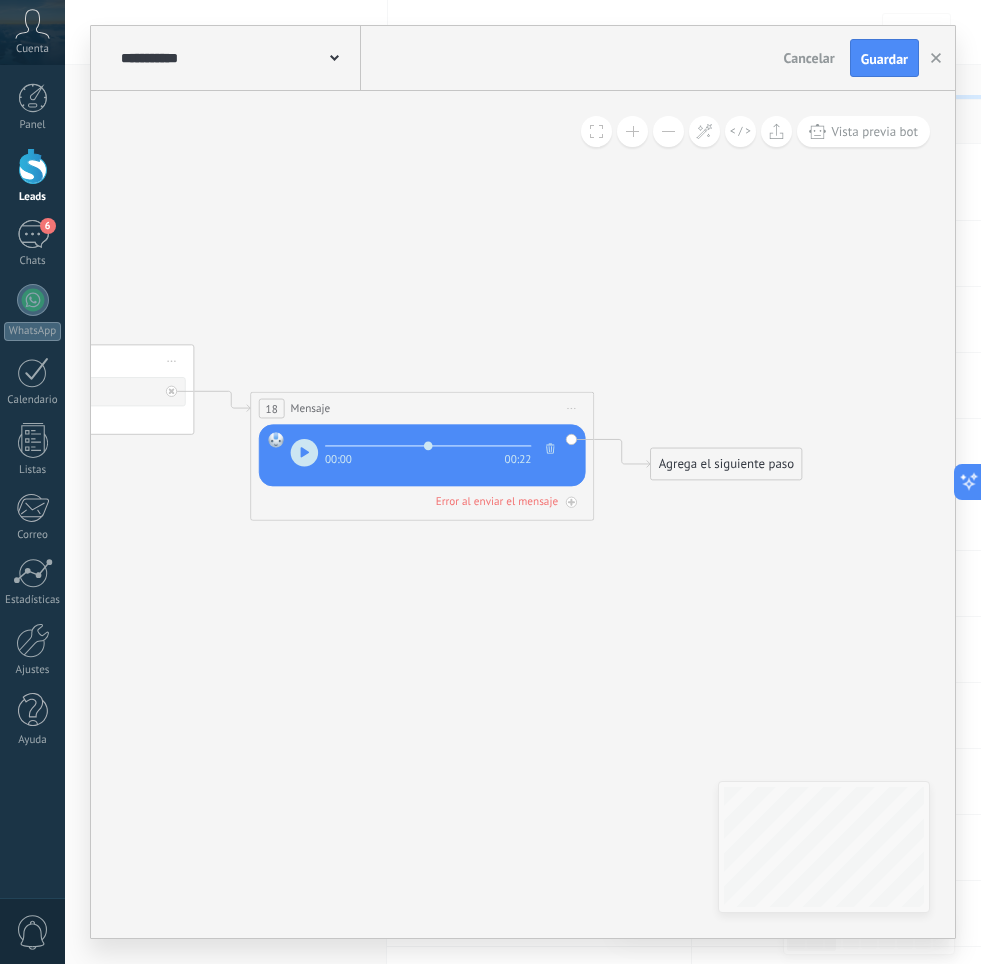 click 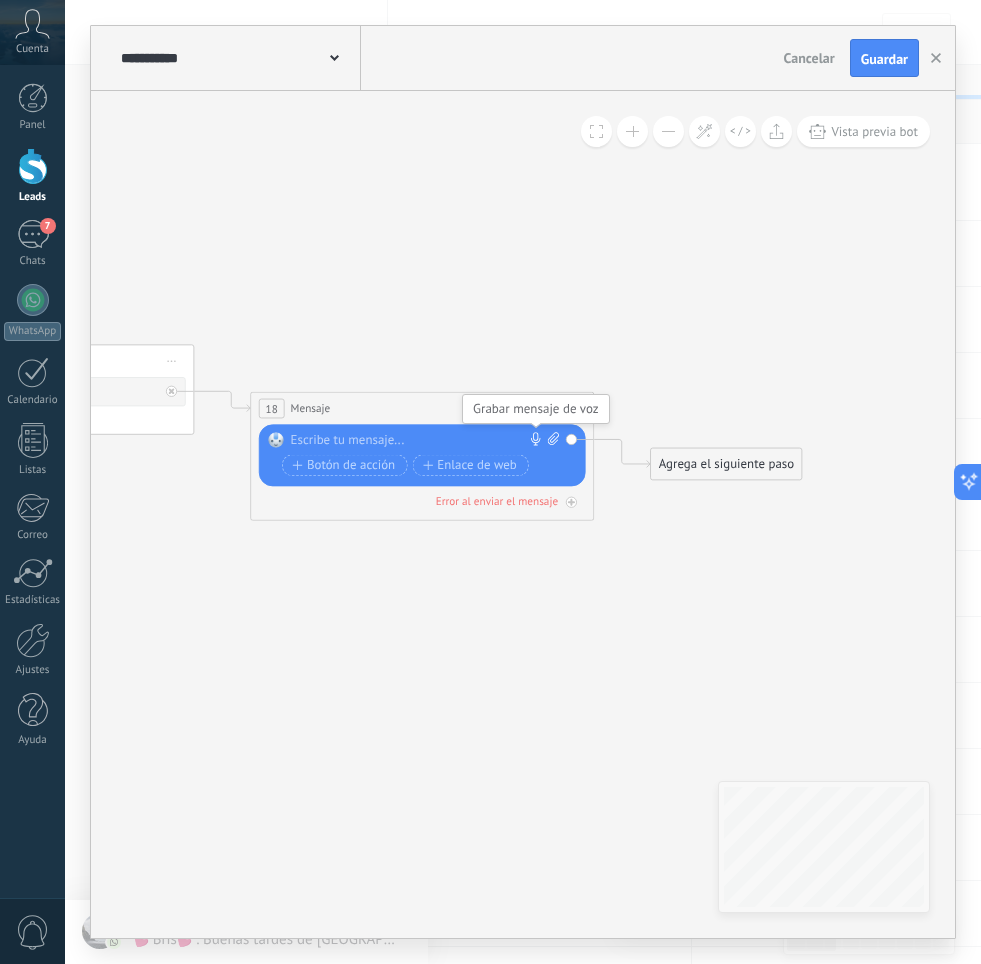 click 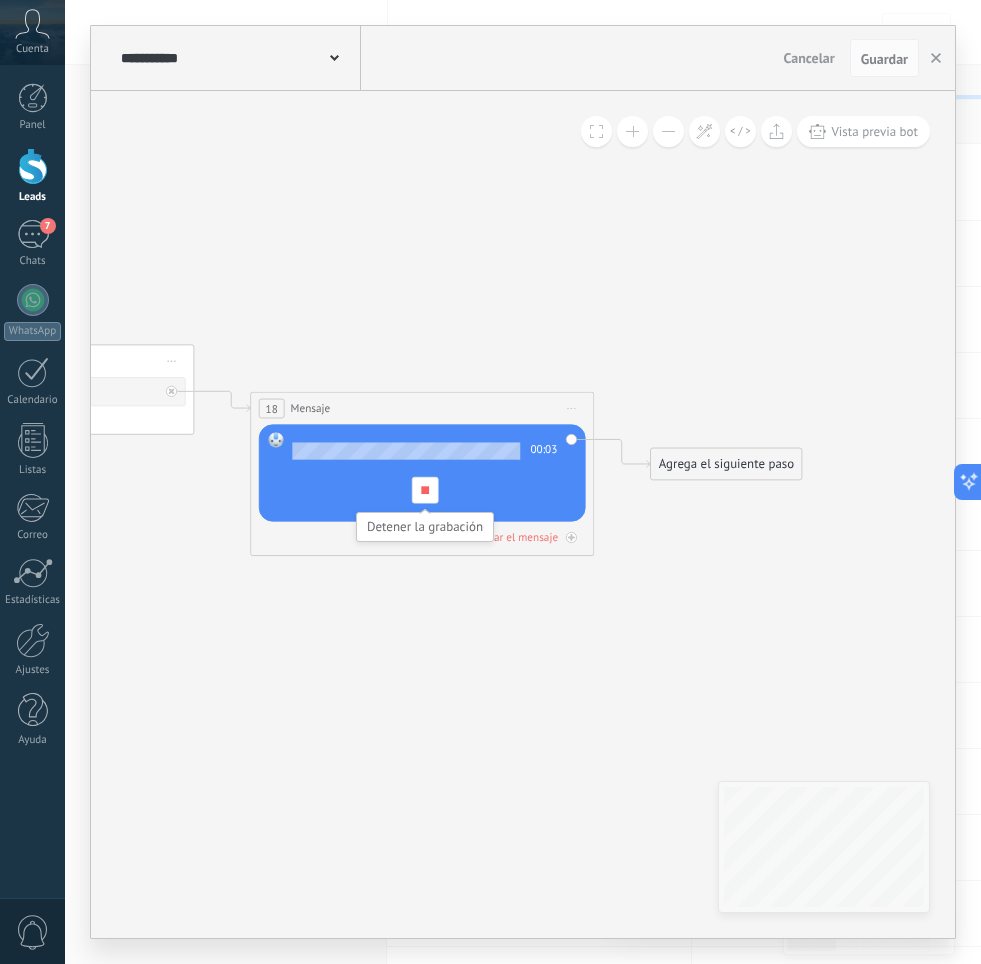click at bounding box center (424, 490) 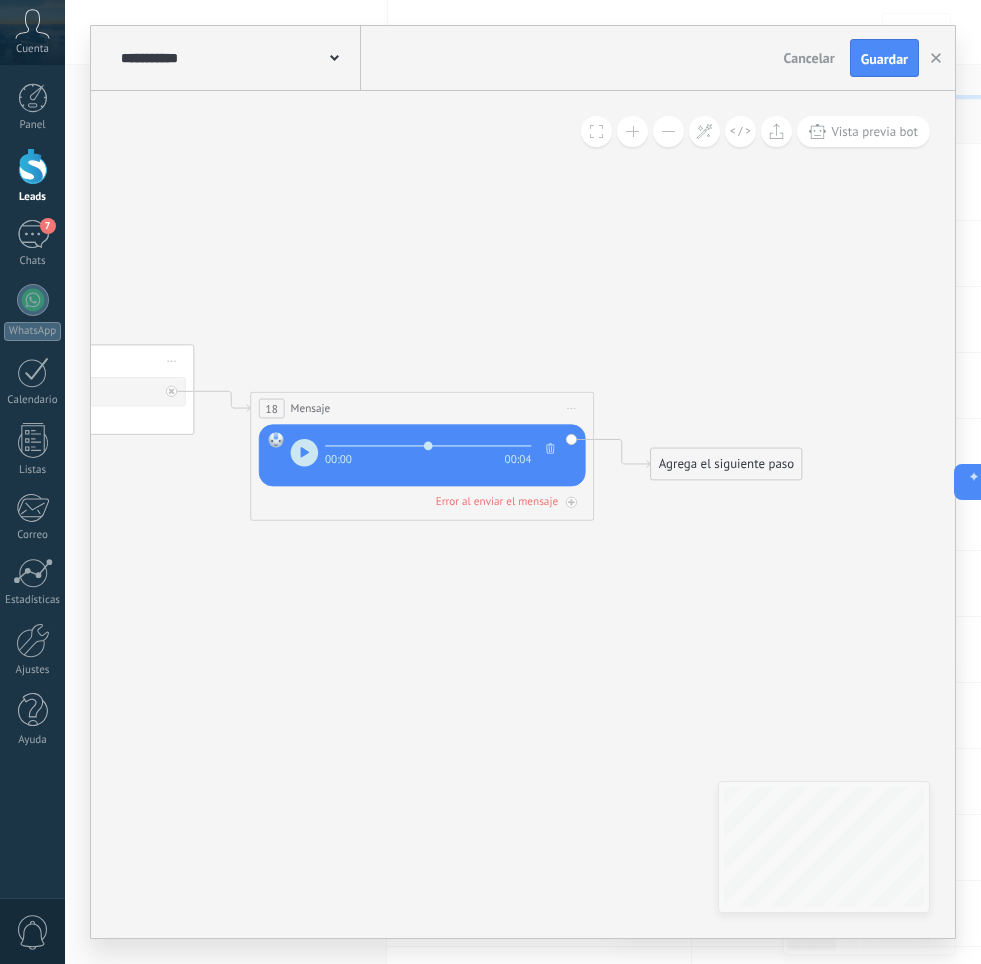 click 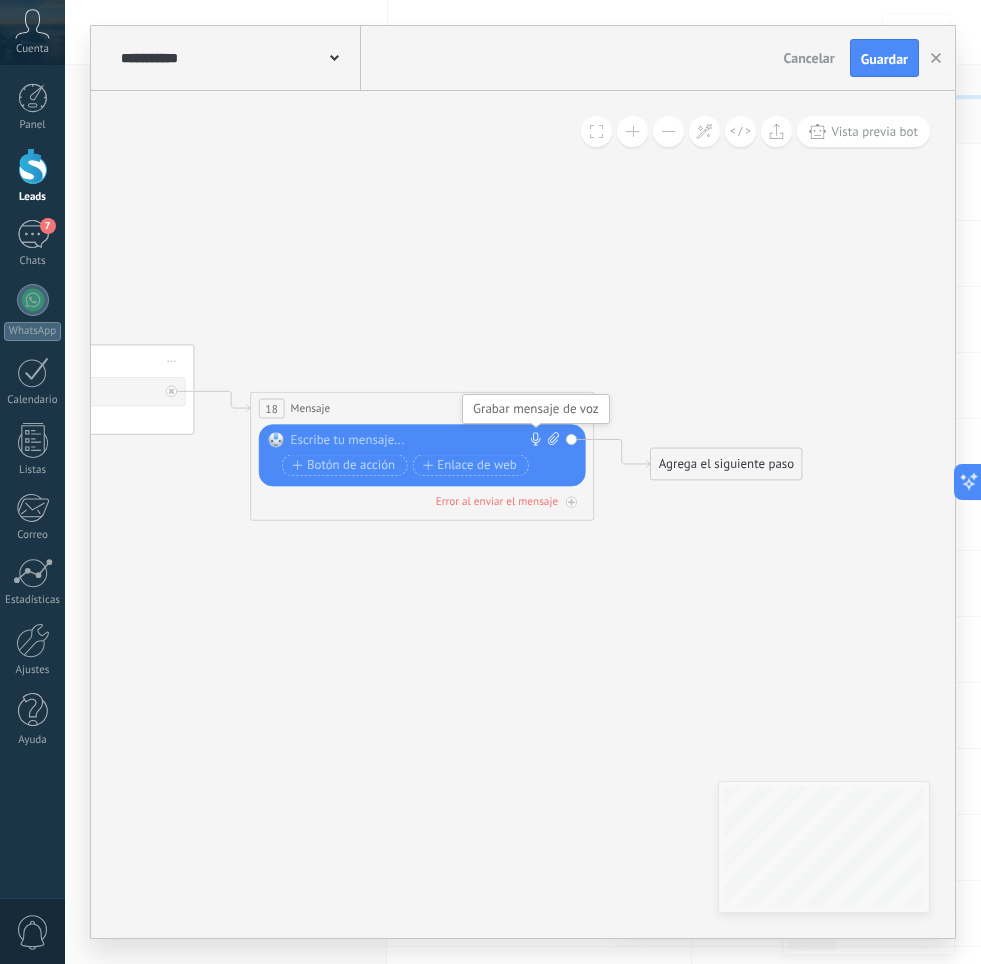 click 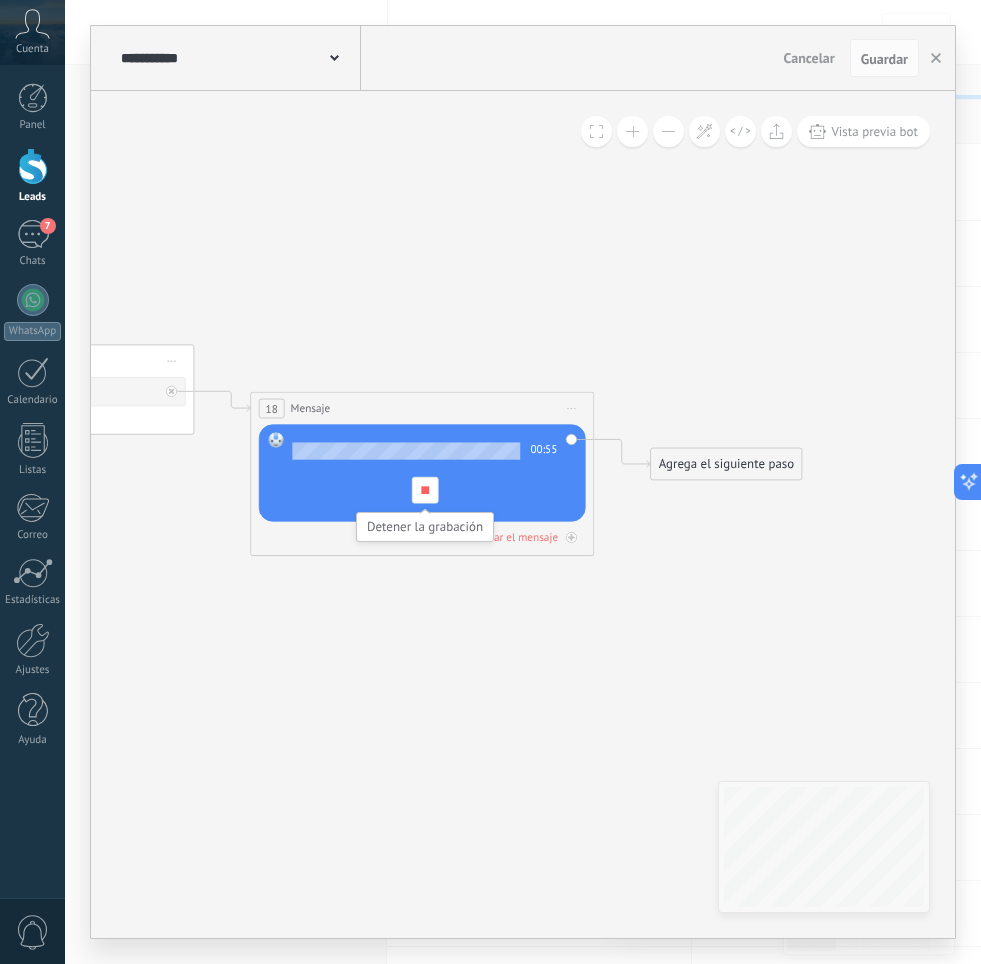 click at bounding box center (424, 490) 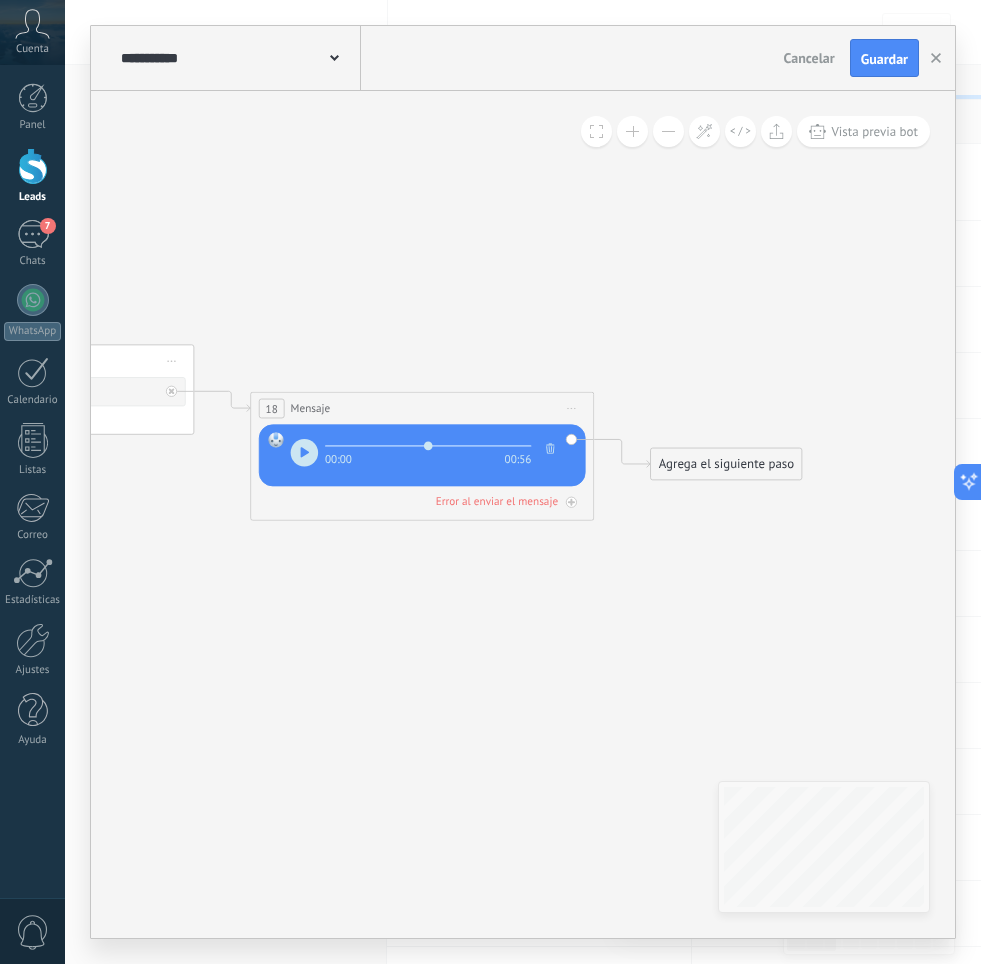 click at bounding box center [305, 453] 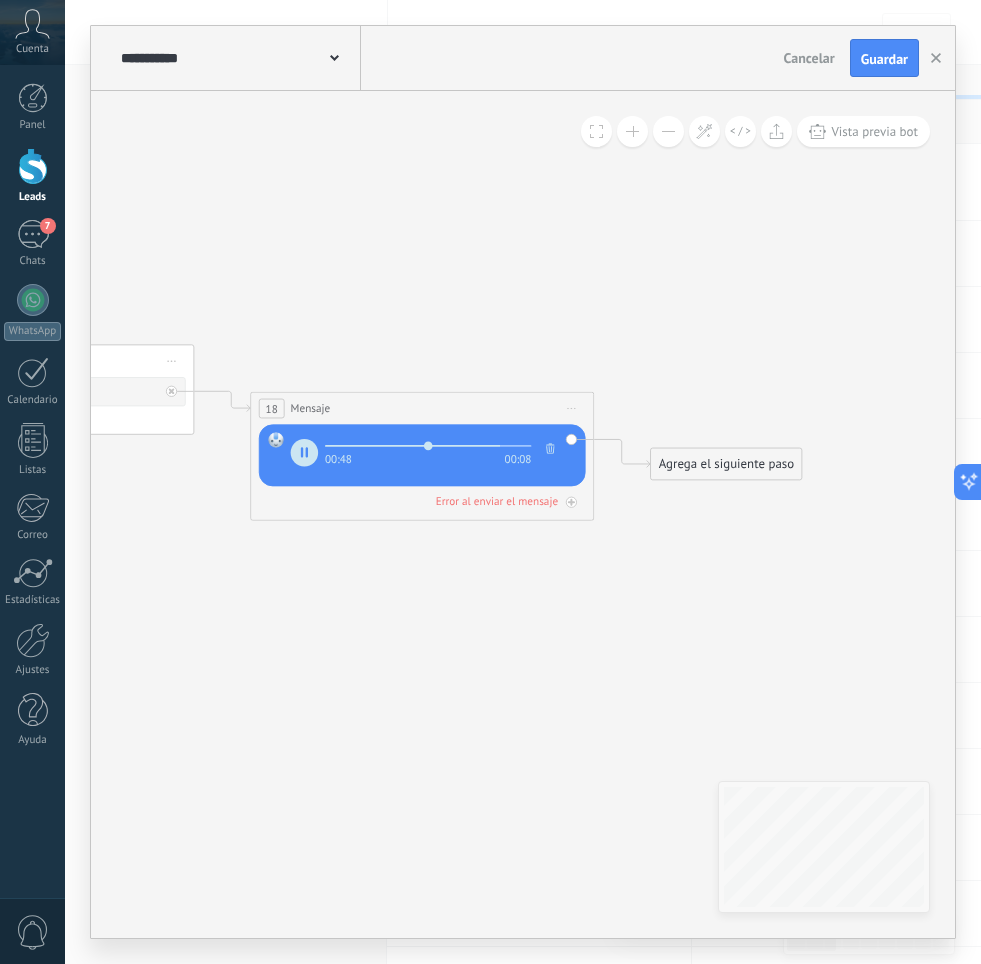 click at bounding box center (428, 446) 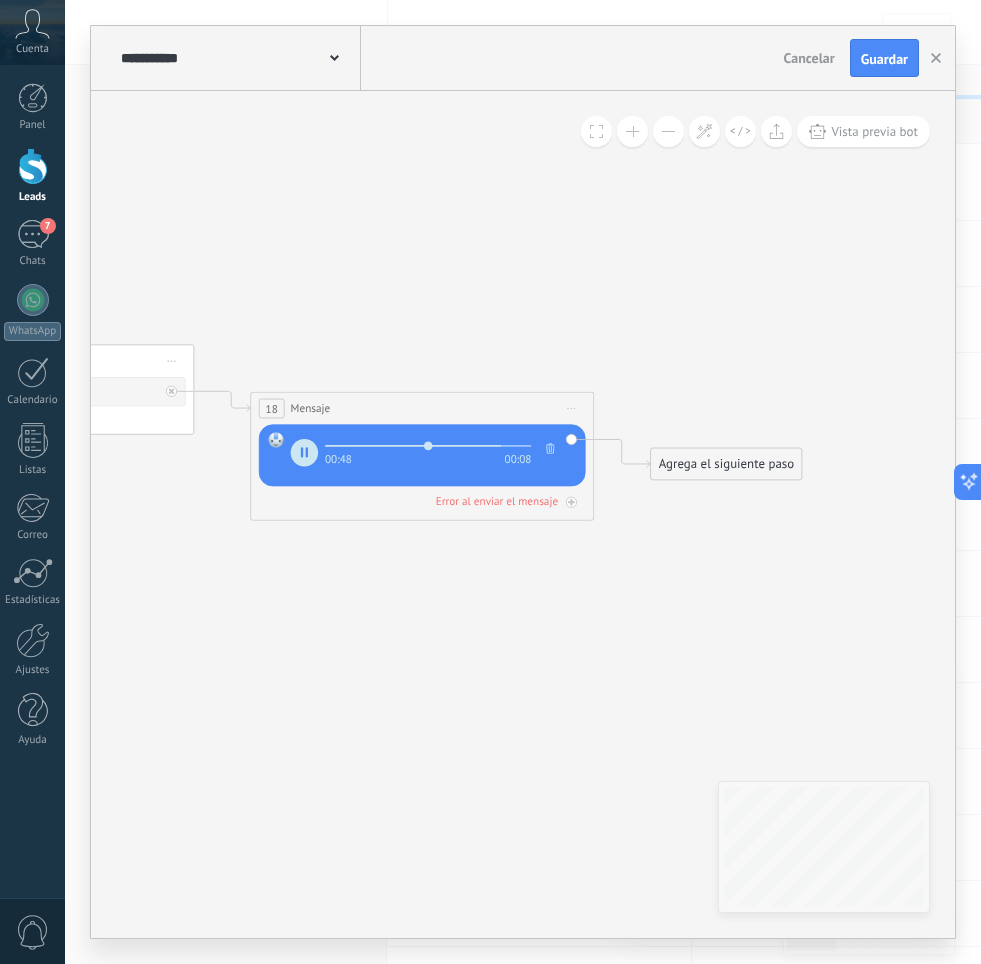 click at bounding box center (428, 446) 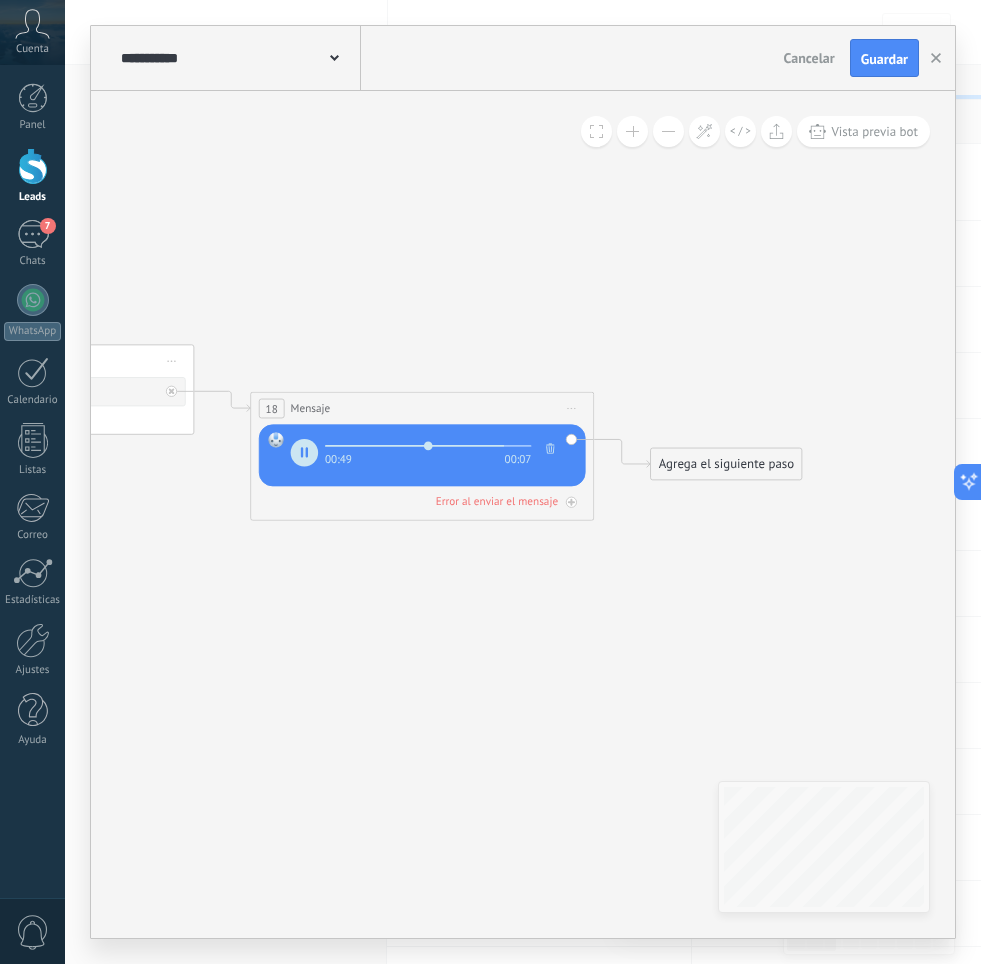 click at bounding box center [428, 446] 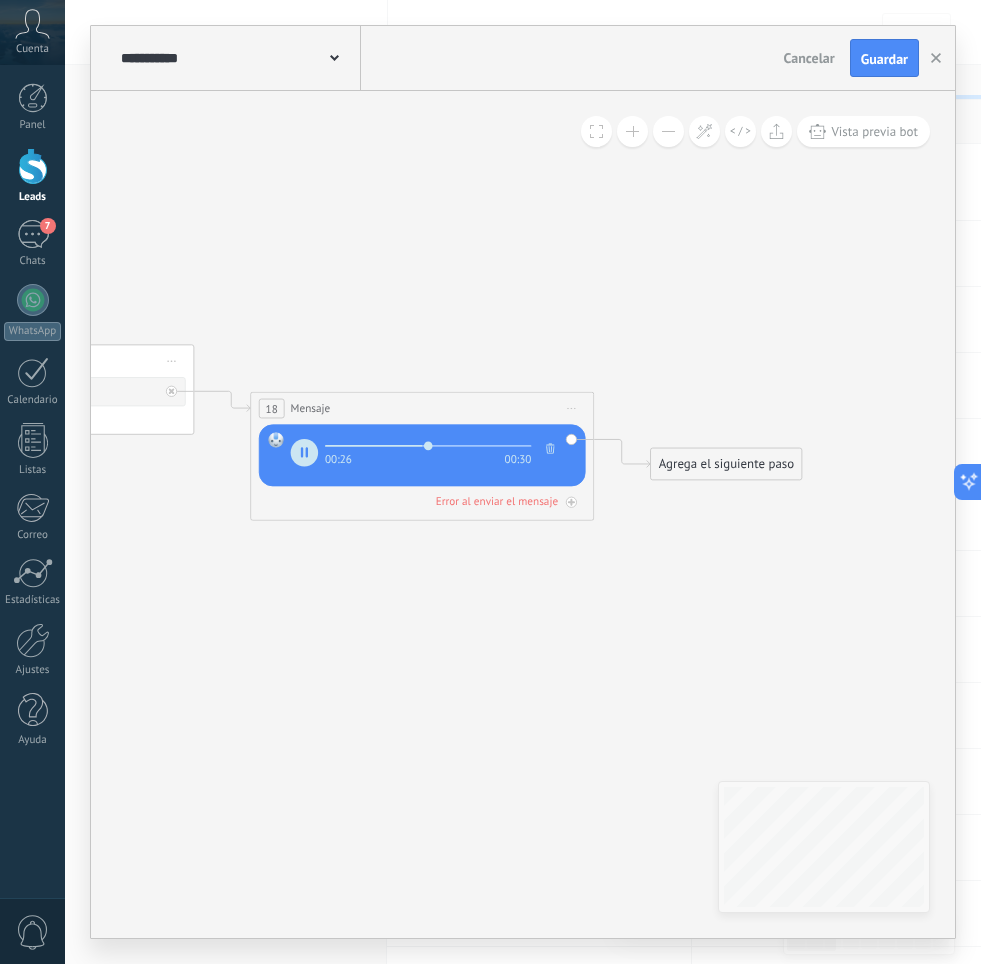 drag, startPoint x: 511, startPoint y: 444, endPoint x: 422, endPoint y: 450, distance: 89.20202 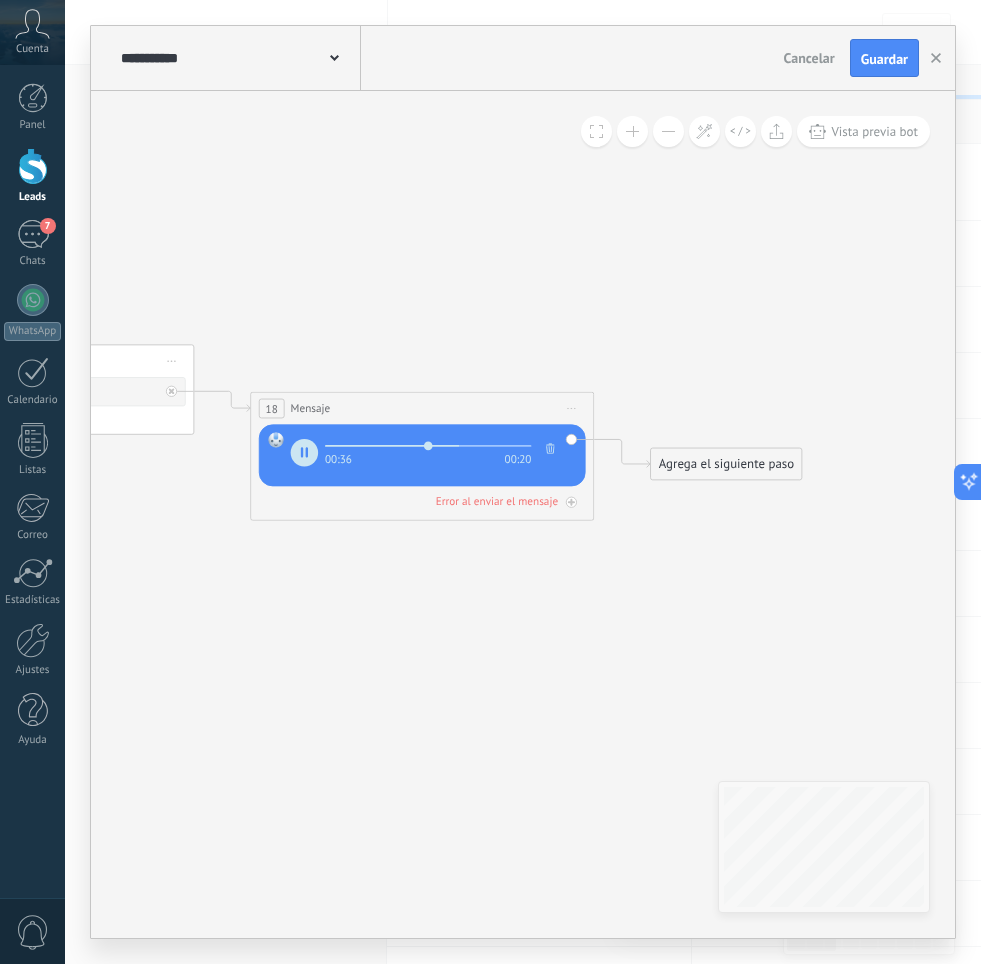 click 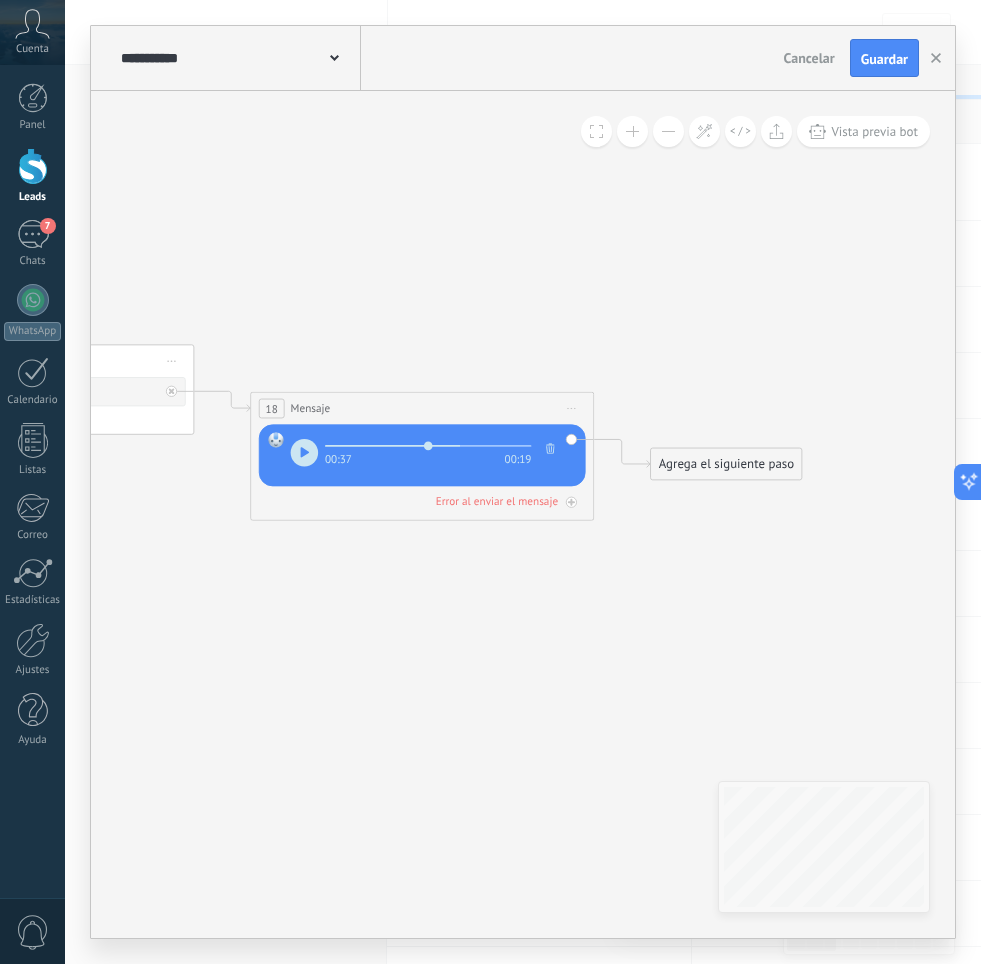 click 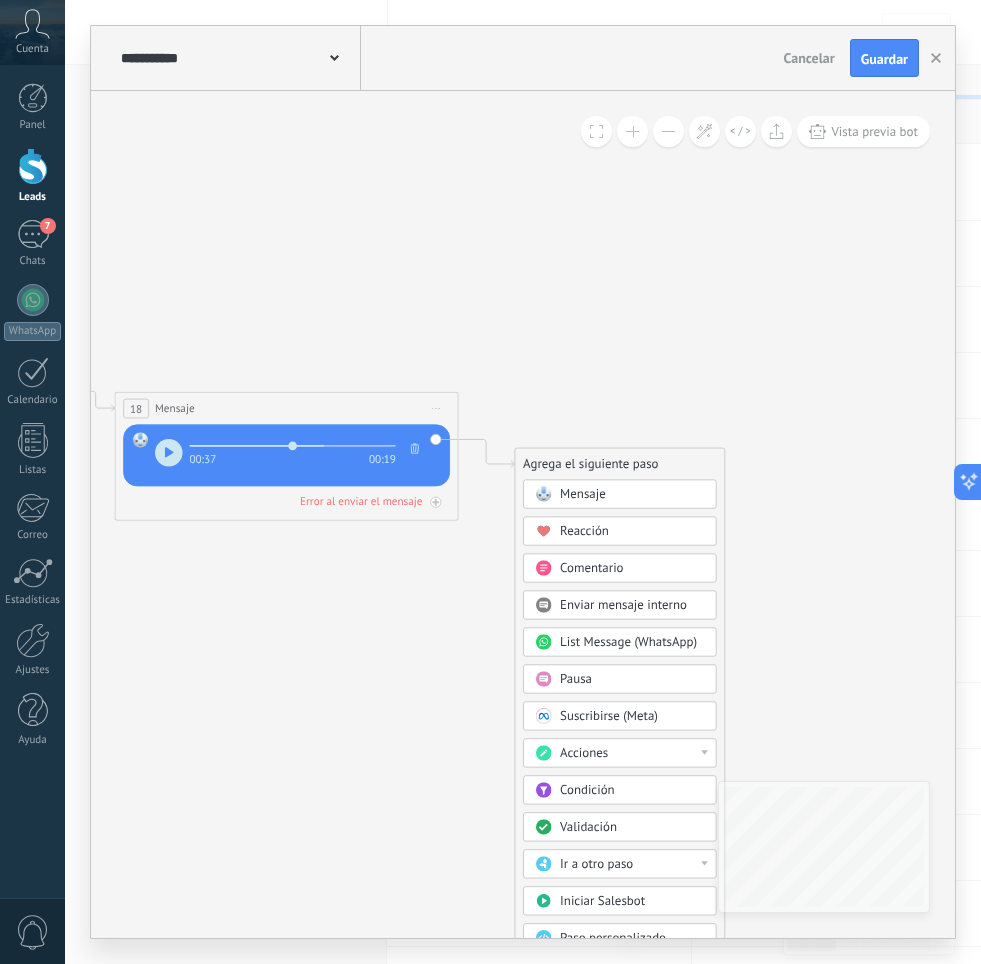 click 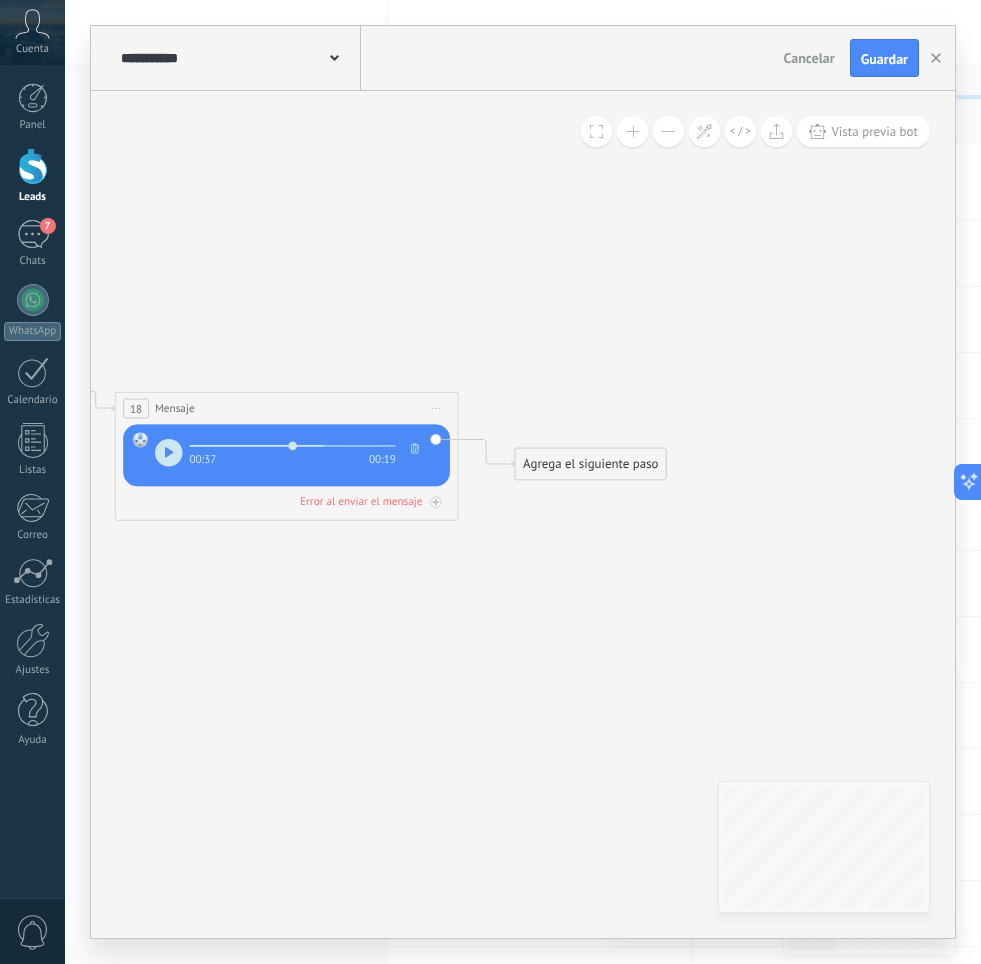 click on "Agrega el siguiente paso" at bounding box center [590, 464] 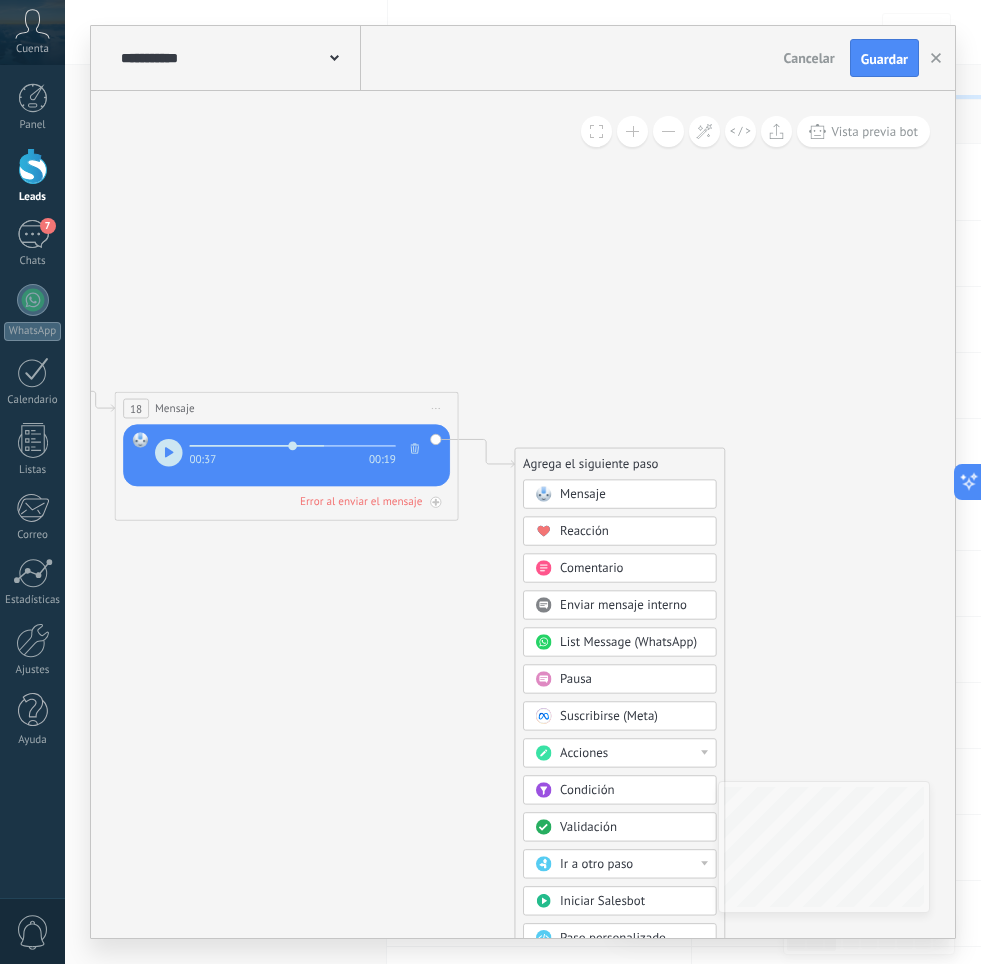 click on "Mensaje" at bounding box center (583, 494) 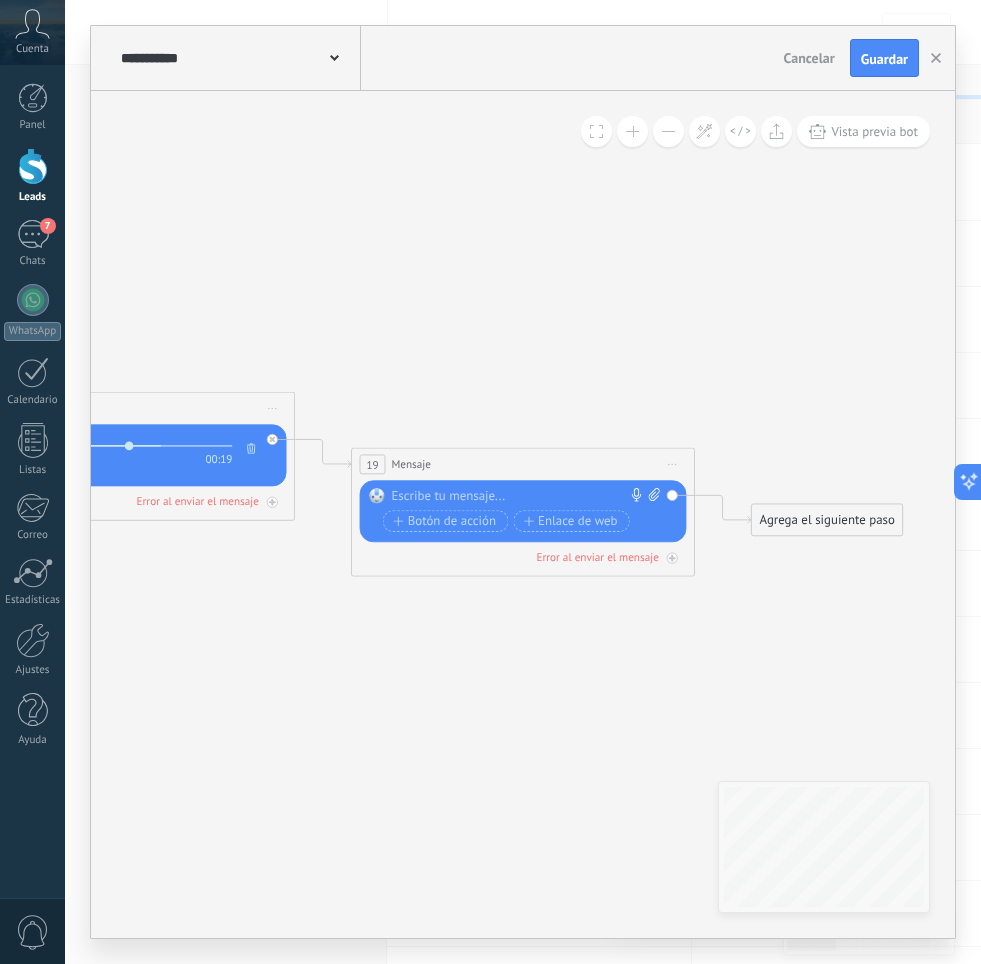 click at bounding box center (518, 496) 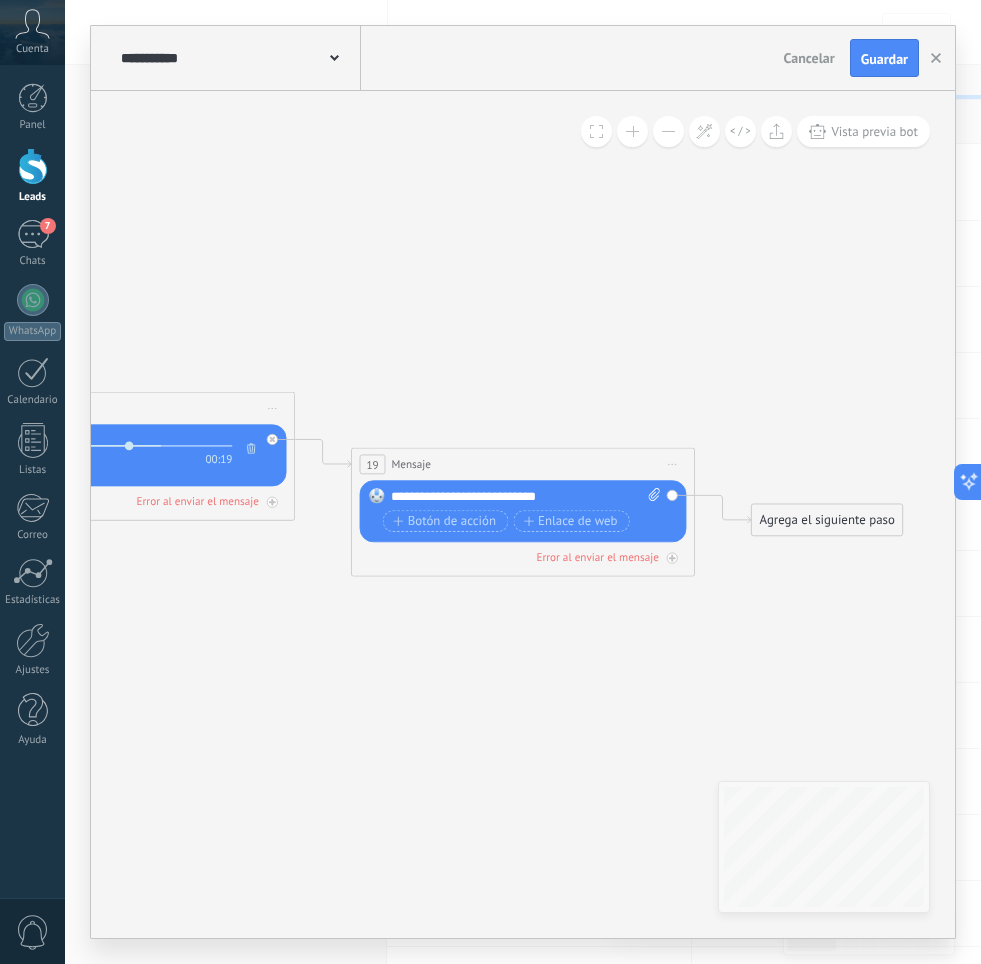 click on "**********" at bounding box center (525, 496) 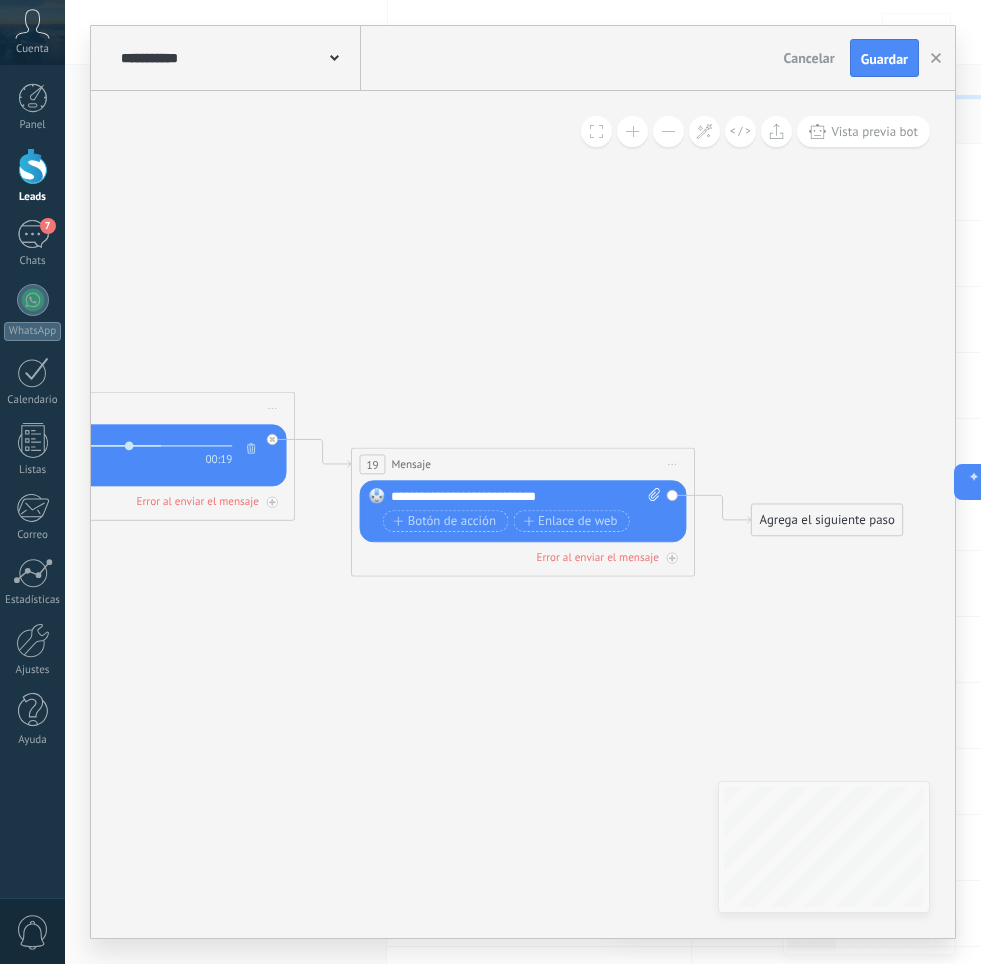 click on "**********" at bounding box center [525, 496] 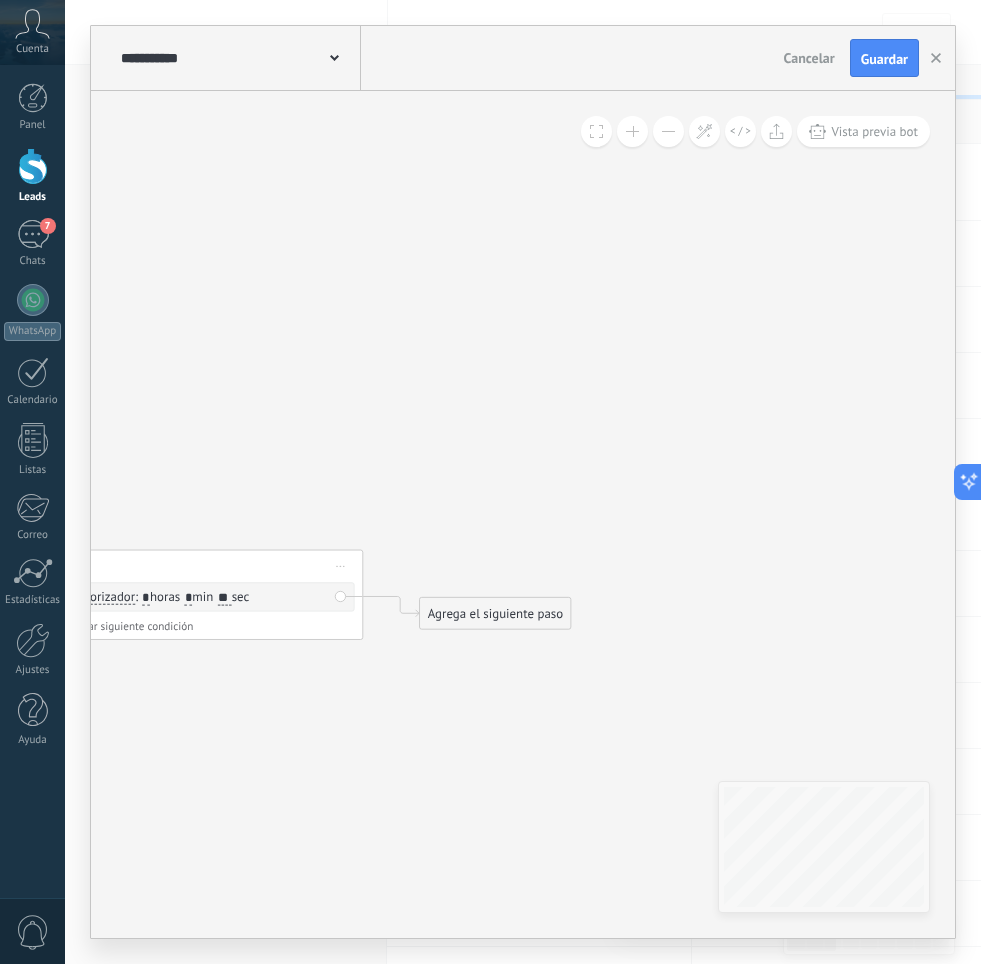 click on "Iniciar vista previa aquí
Cambiar nombre
Duplicar
[GEOGRAPHIC_DATA]" at bounding box center [341, 566] 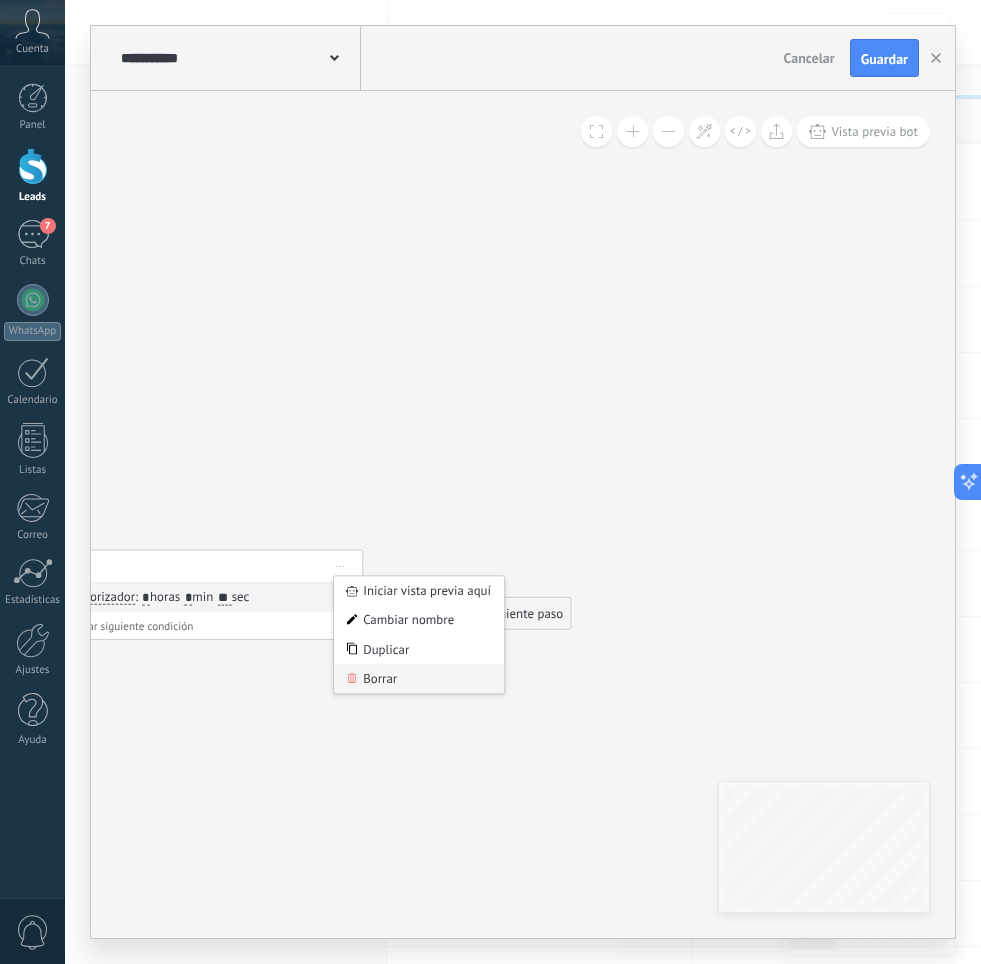 click on "Borrar" at bounding box center [419, 678] 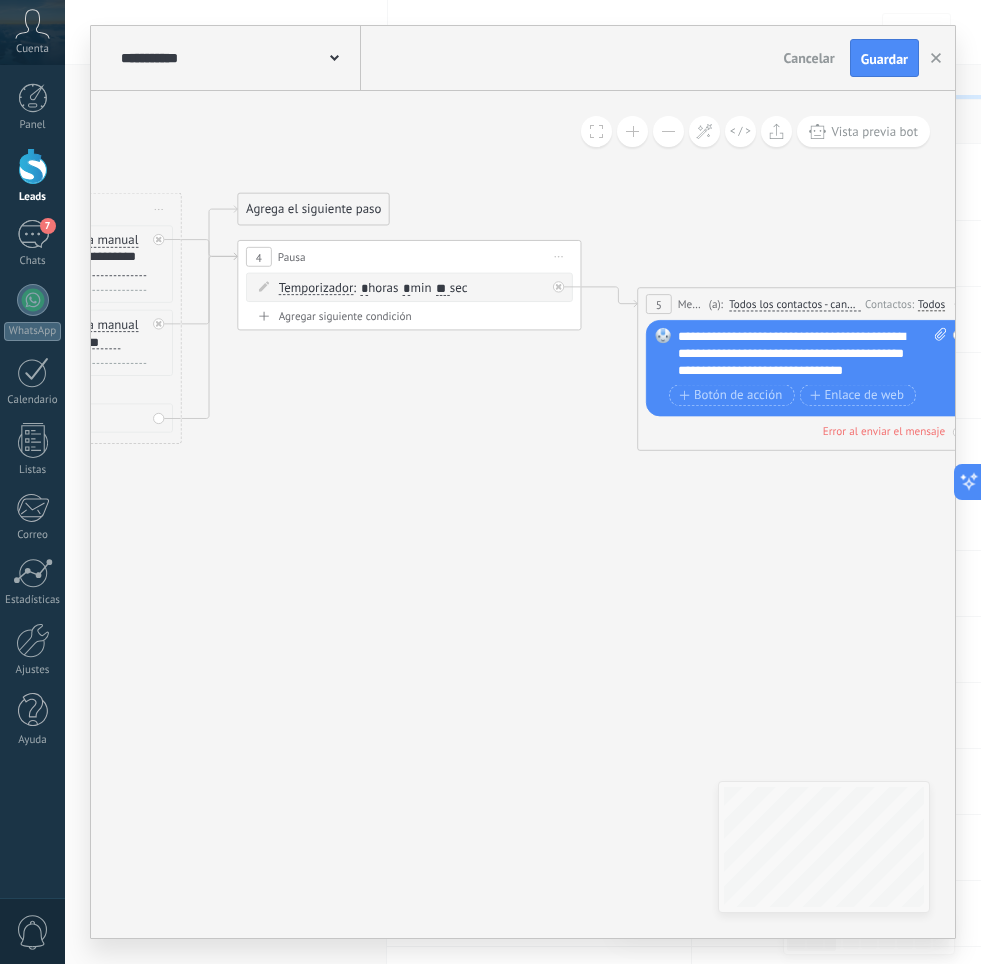 click on "**********" at bounding box center [523, 58] 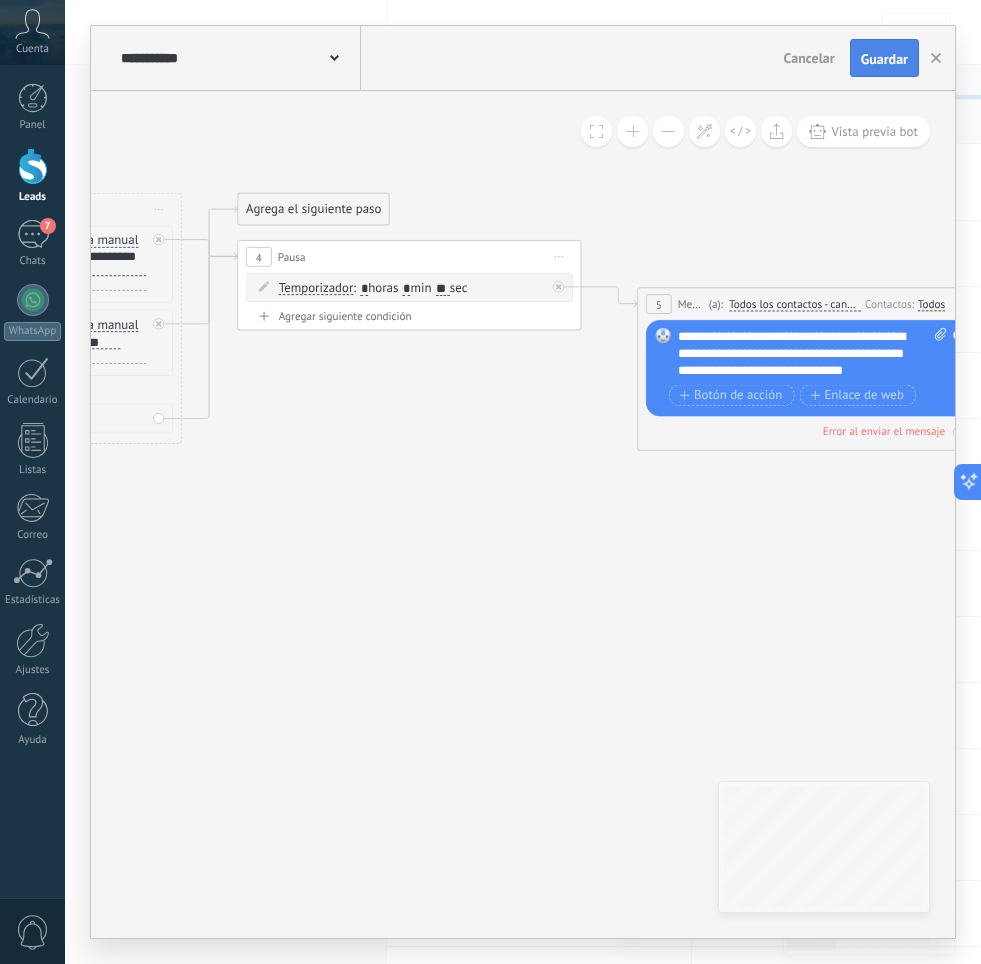 click on "Guardar" at bounding box center [884, 59] 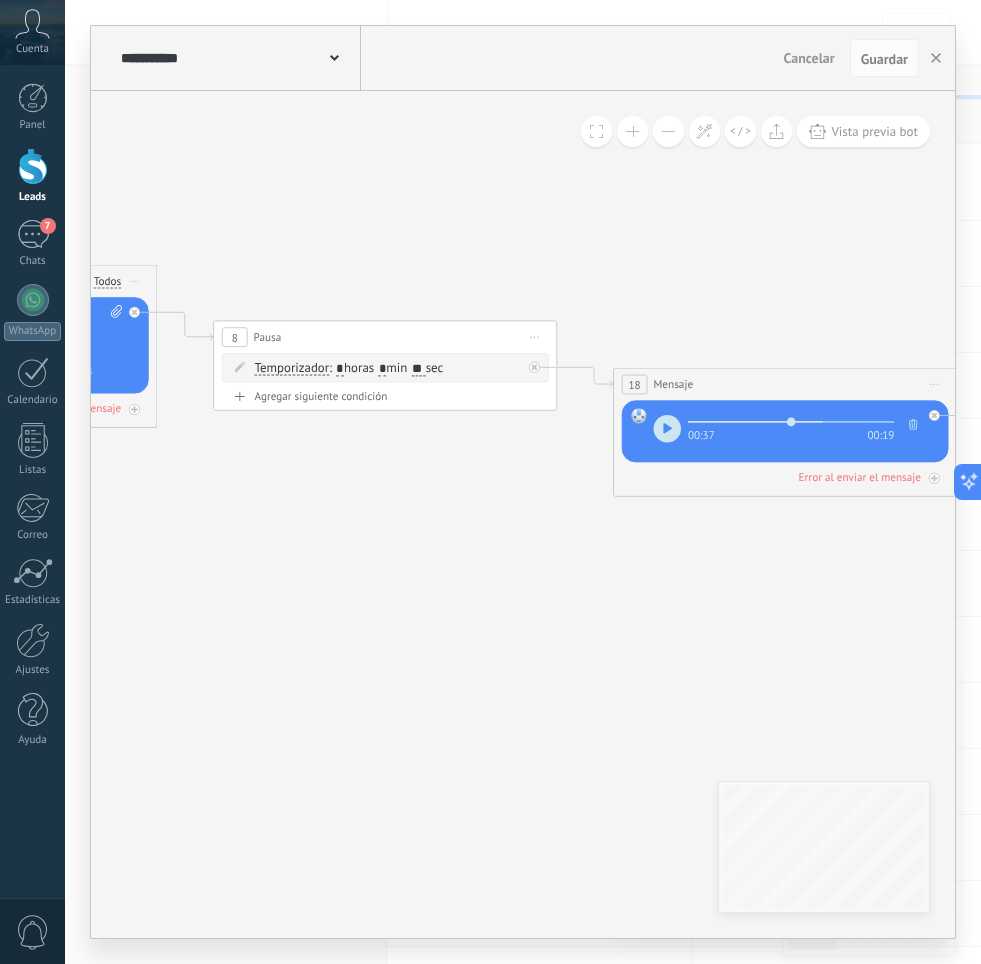 click 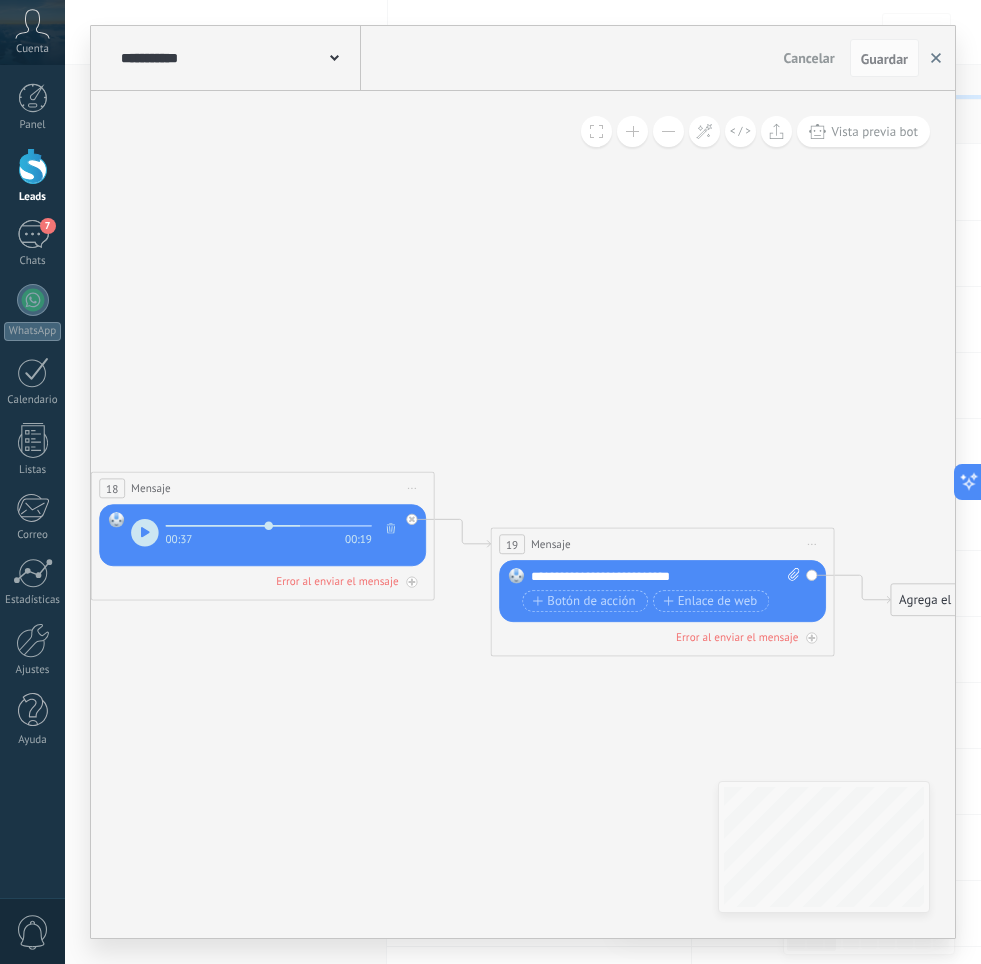 click at bounding box center (936, 58) 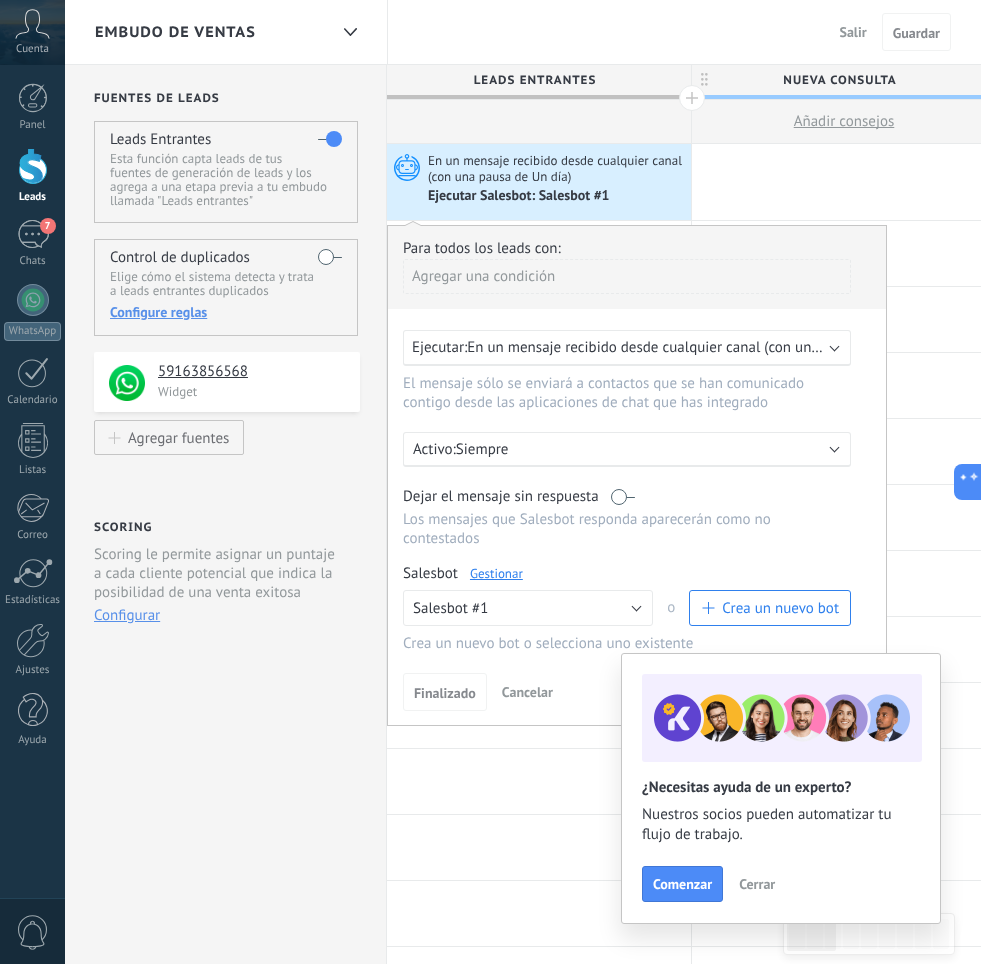 click on "En un mensaje recibido desde cualquier canal (con una pausa de un día)" at bounding box center [697, 347] 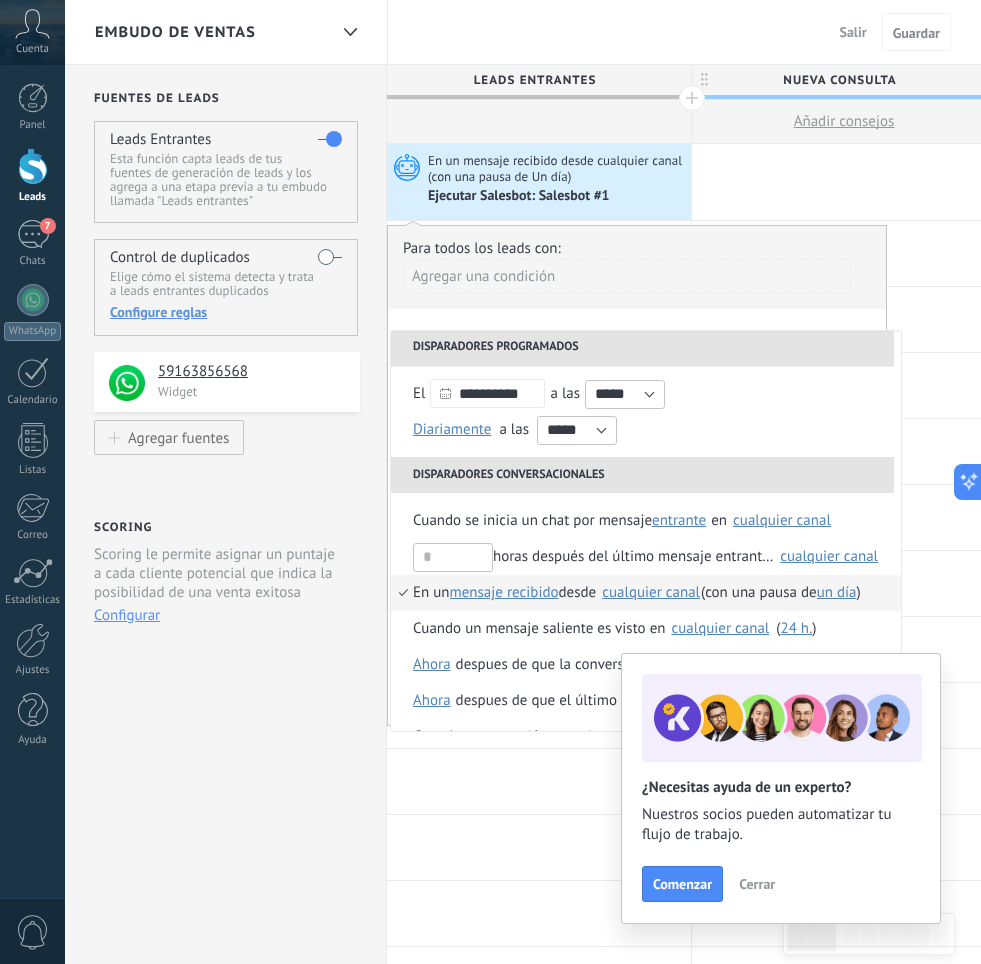 scroll, scrollTop: 164, scrollLeft: 0, axis: vertical 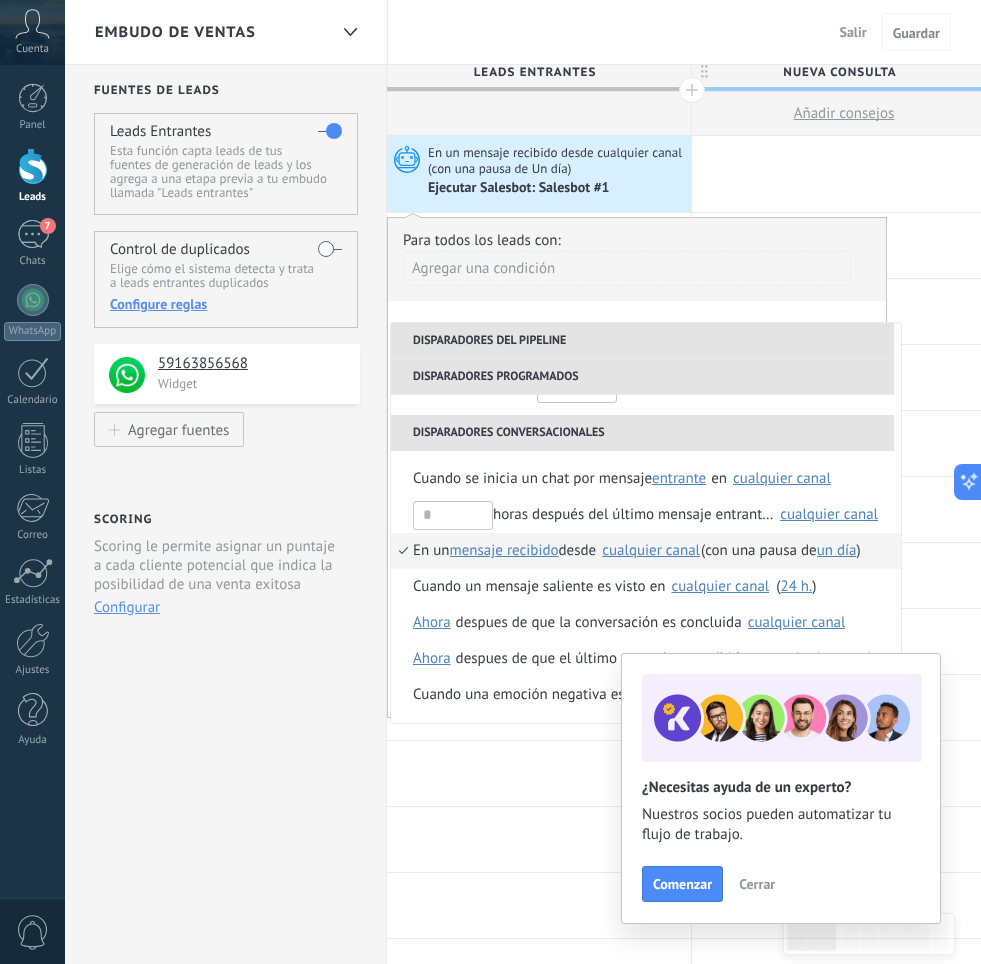 click on "cualquier canal" at bounding box center [651, 550] 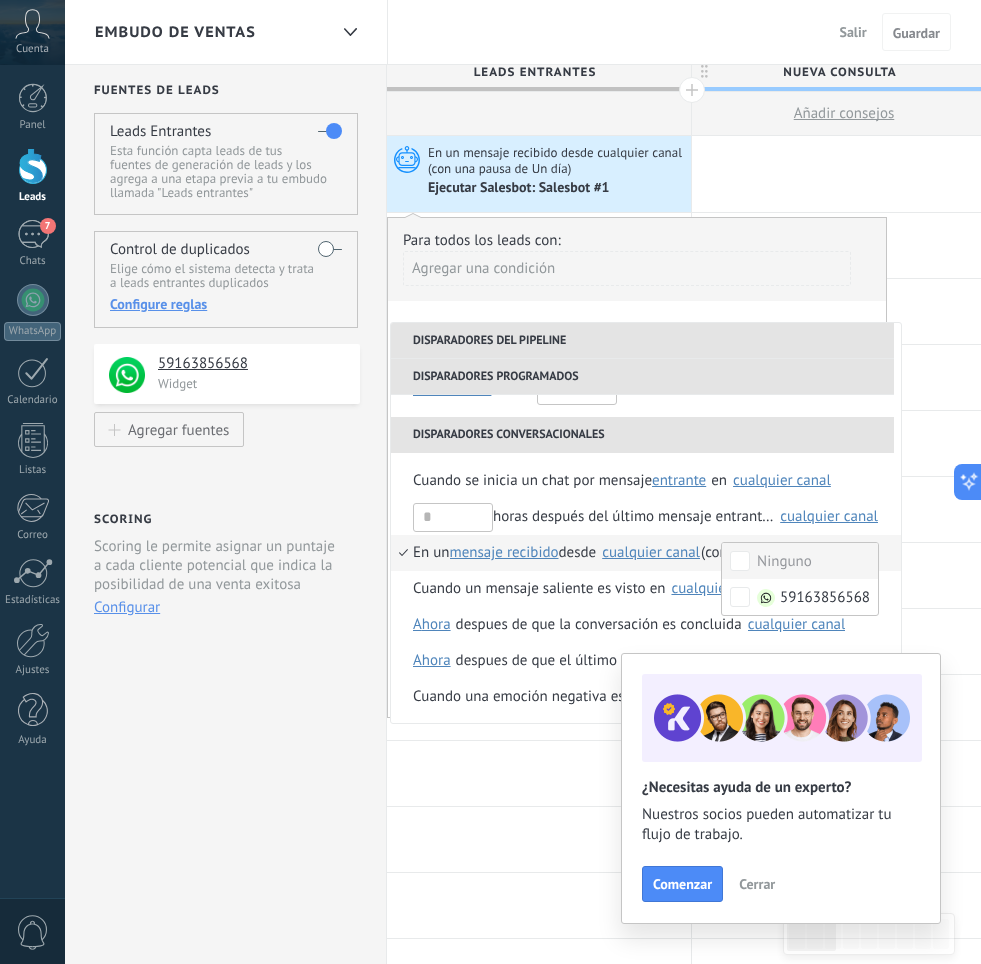 click on "Ninguno" at bounding box center [800, 561] 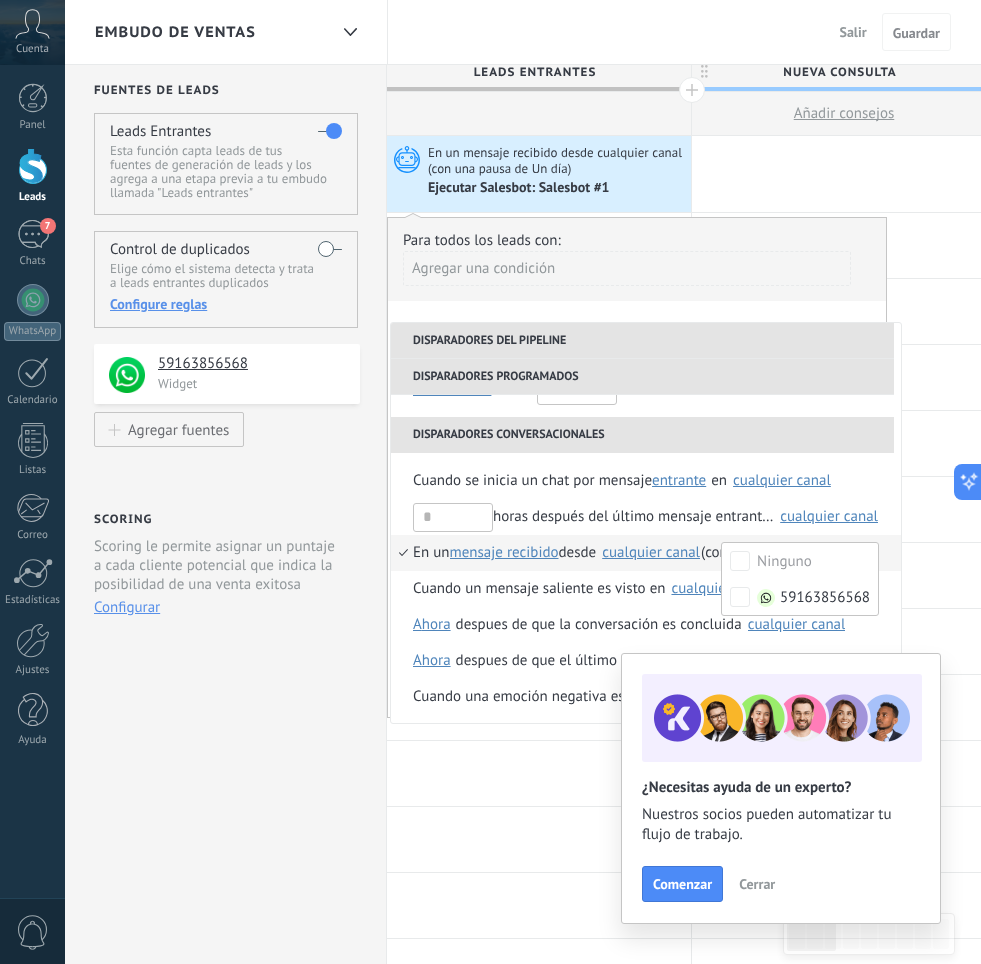 click on "**********" at bounding box center (637, 467) 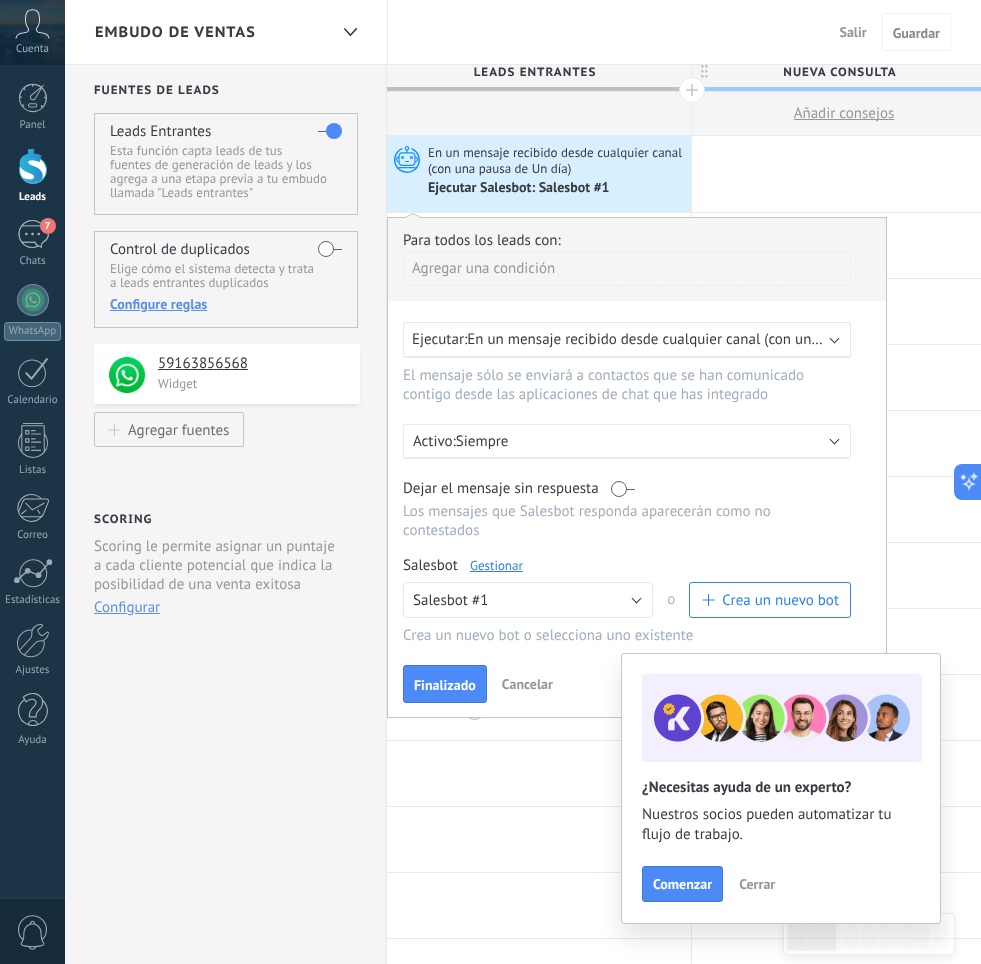 click on "Finalizado" at bounding box center (445, 684) 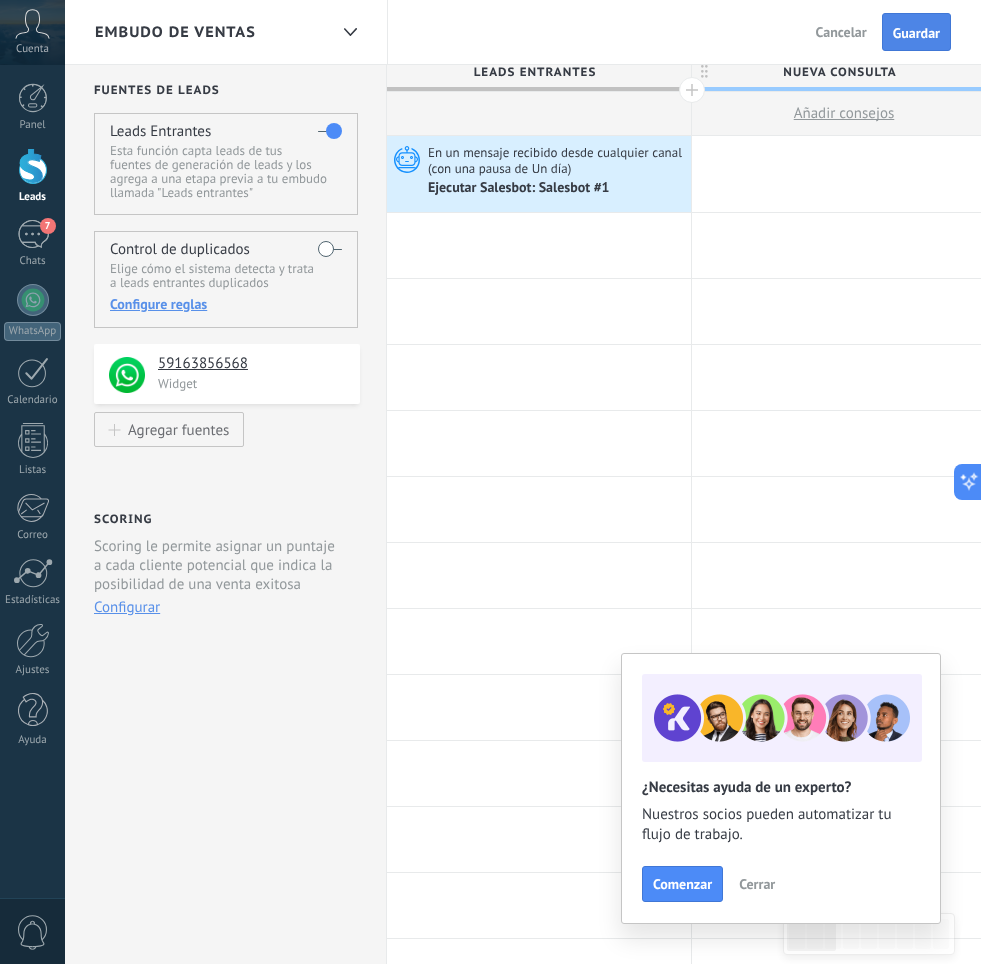 click on "Guardar" at bounding box center [916, 32] 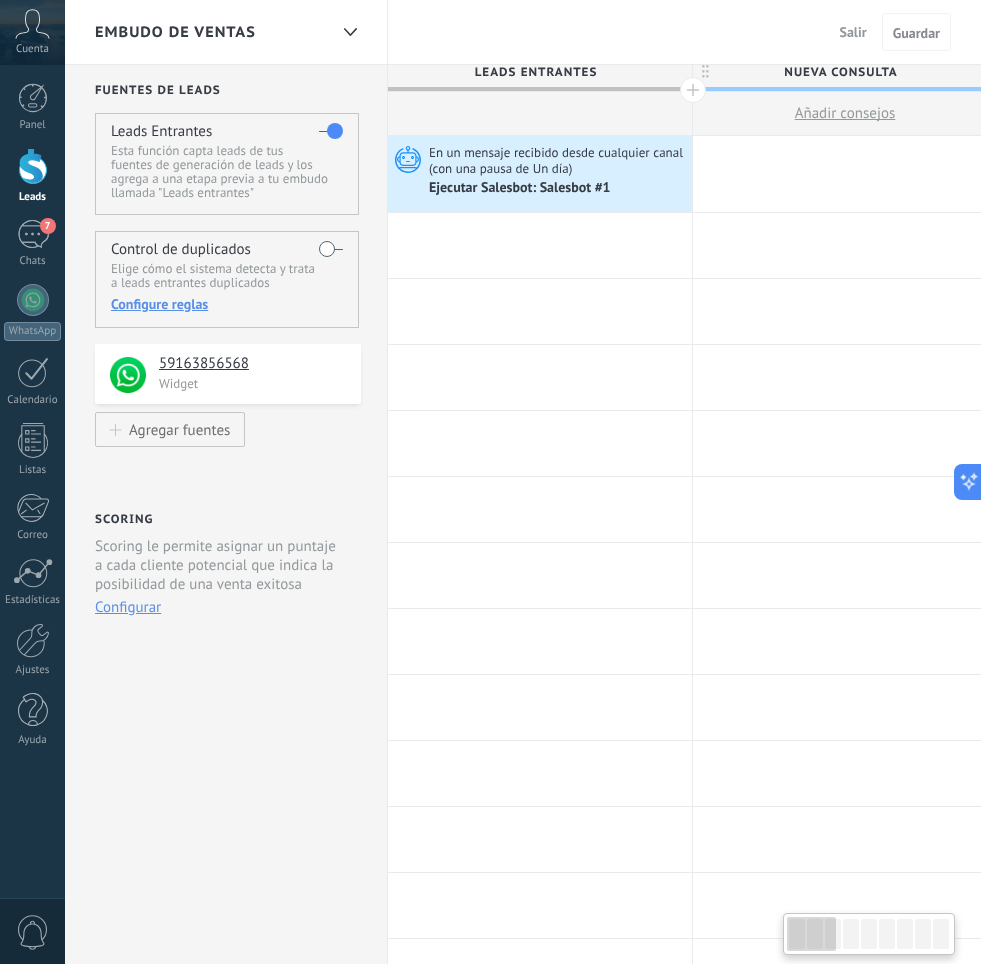 scroll, scrollTop: 0, scrollLeft: 0, axis: both 